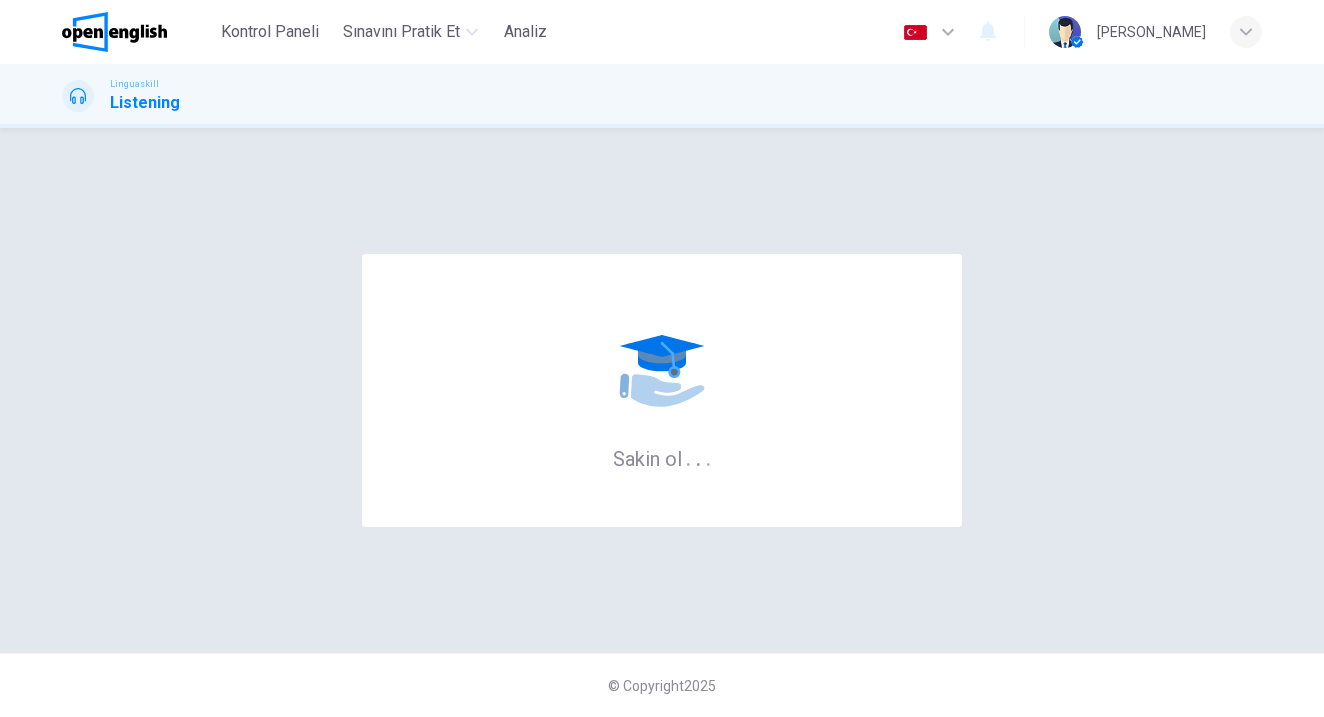 scroll, scrollTop: 0, scrollLeft: 0, axis: both 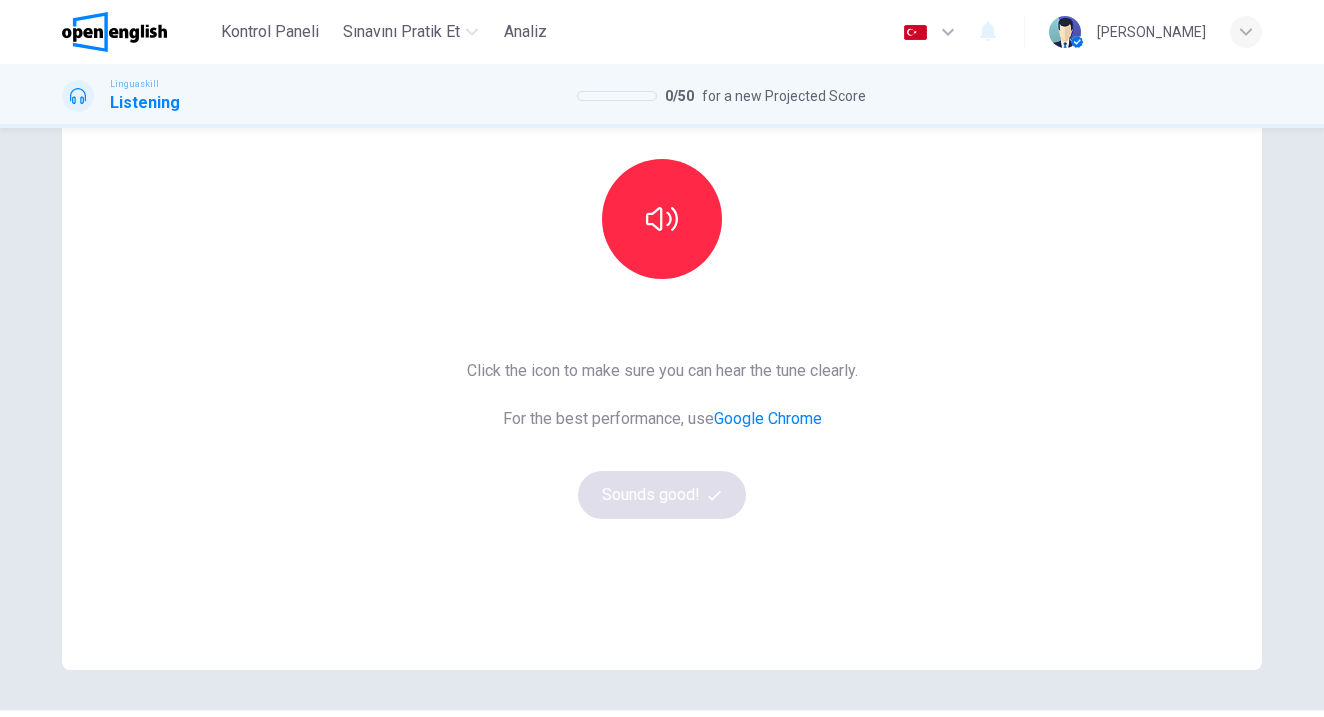 click on "This Section Requires Audio Click the icon to make sure you can hear the tune clearly. For the best performance, use  Google Chrome Sounds good!" at bounding box center (662, 322) 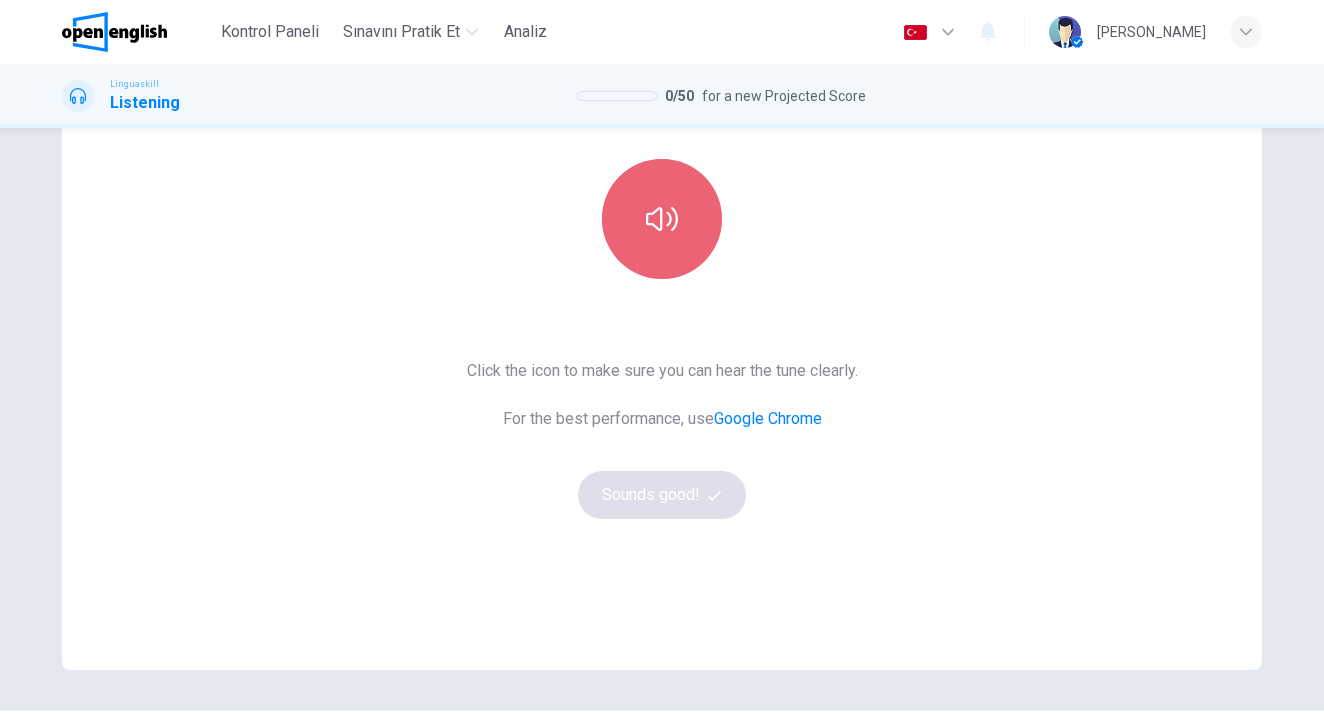 click 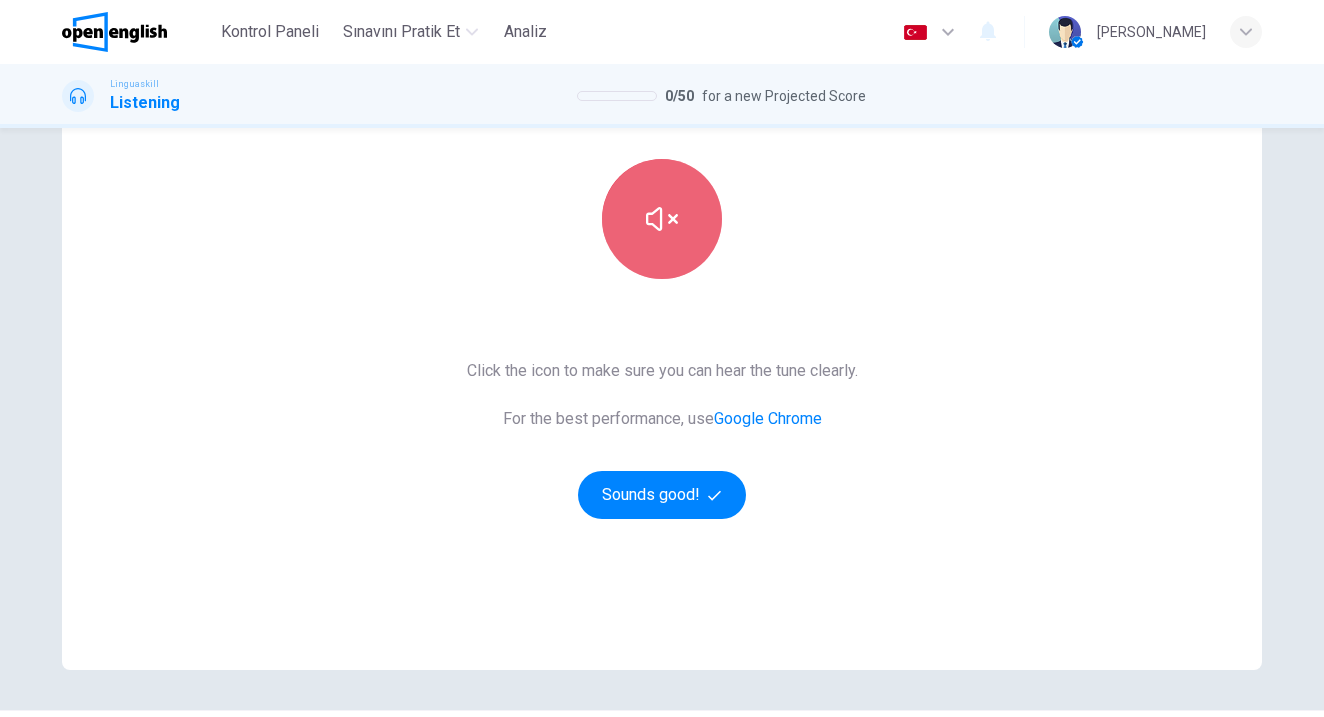 click 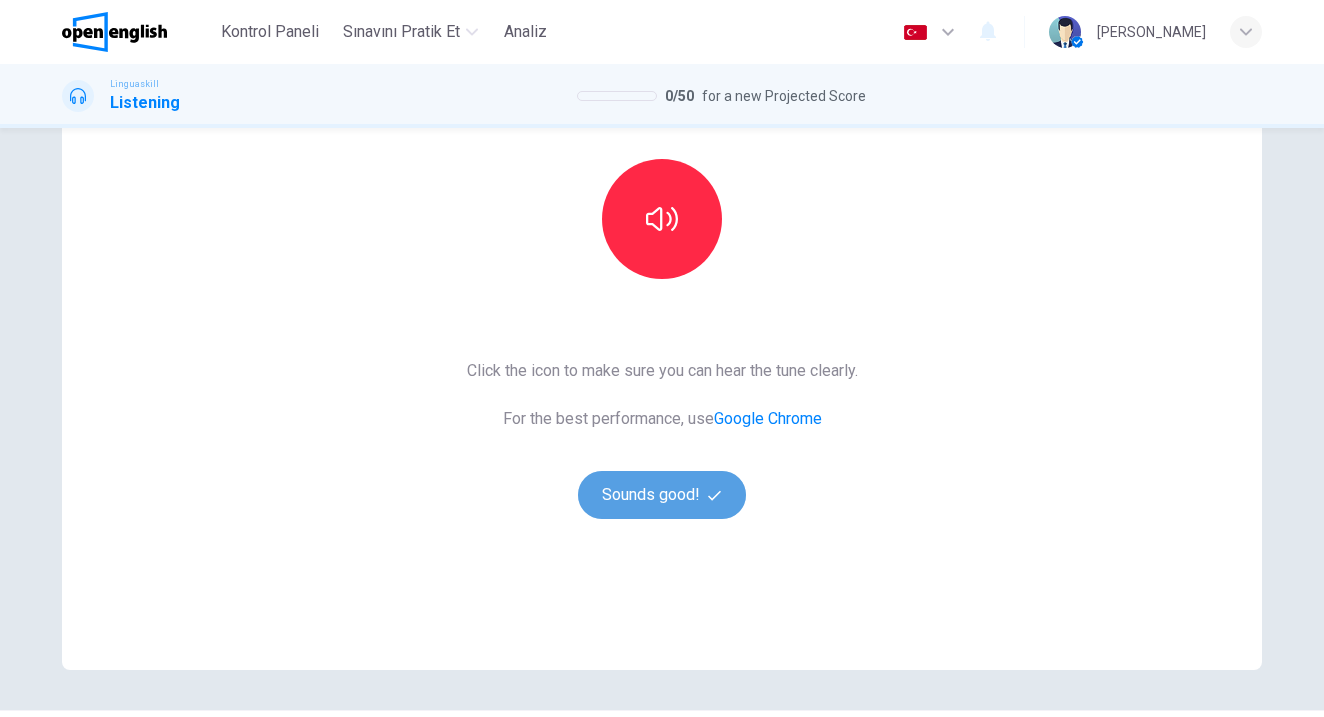 click on "Sounds good!" at bounding box center (662, 495) 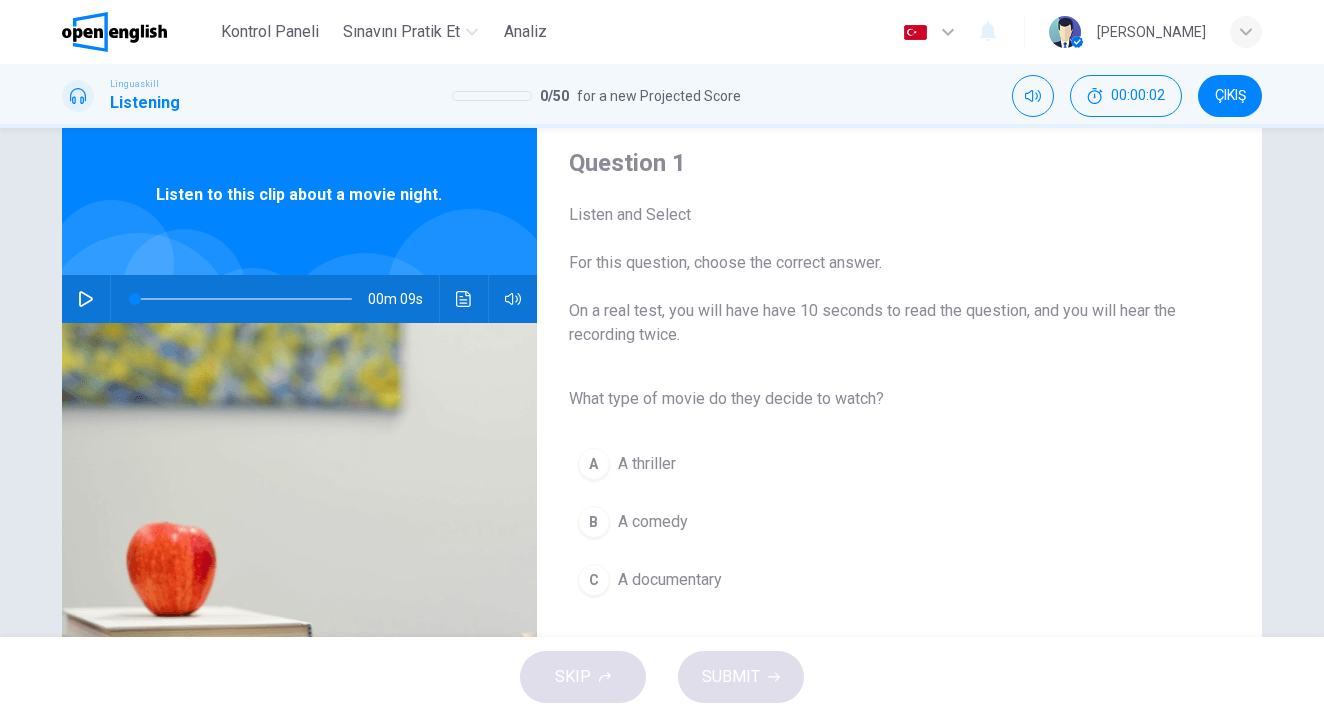 scroll, scrollTop: 52, scrollLeft: 0, axis: vertical 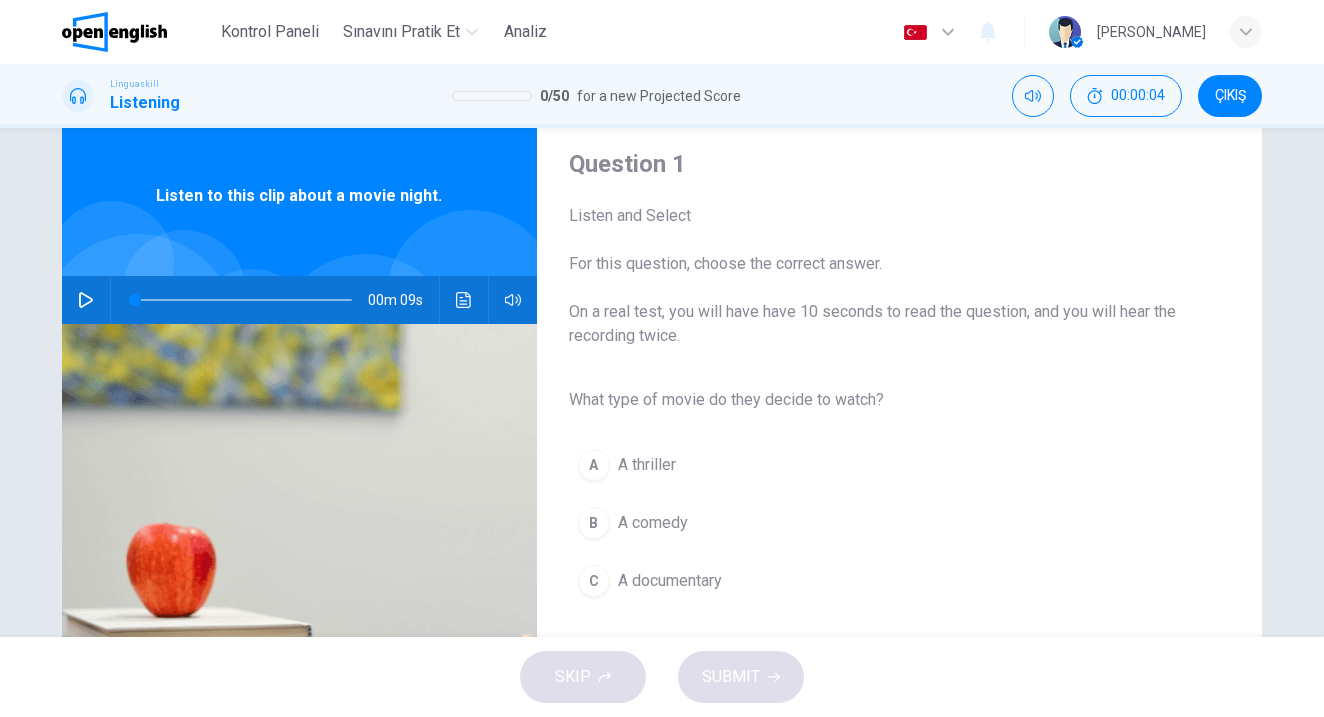 click at bounding box center (86, 300) 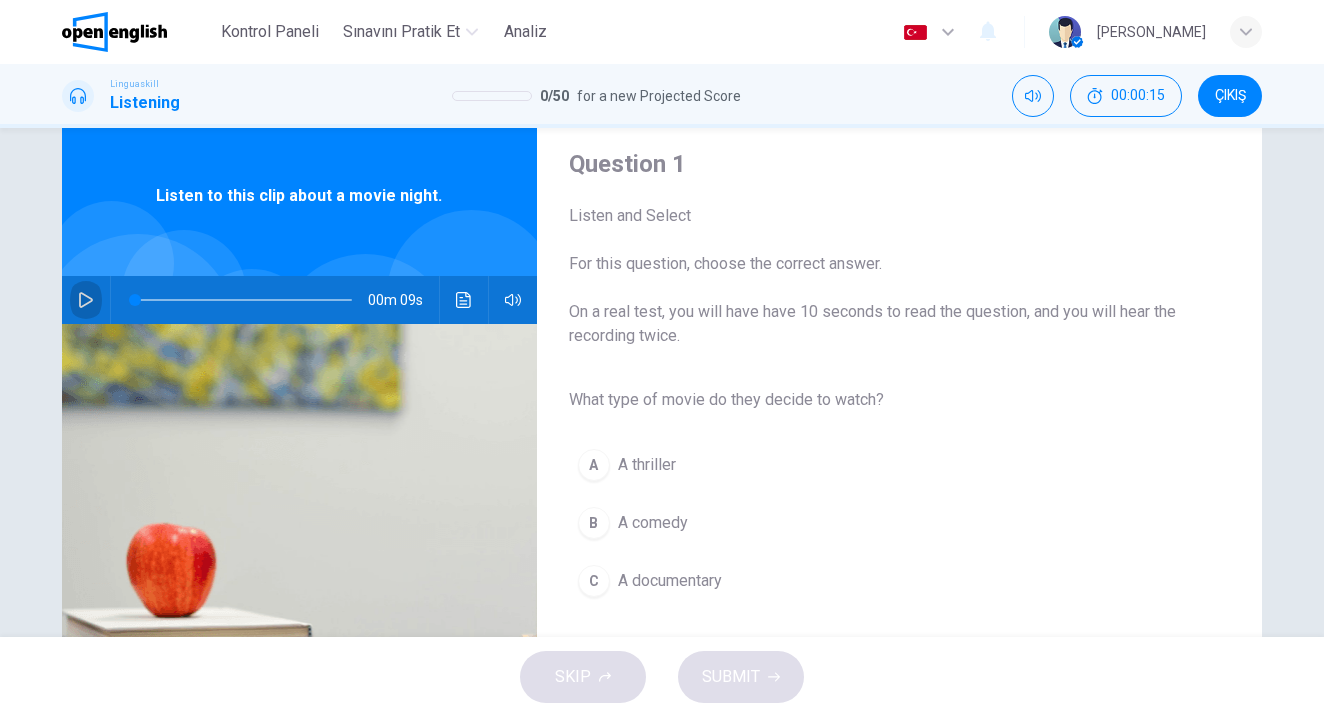 click at bounding box center (86, 300) 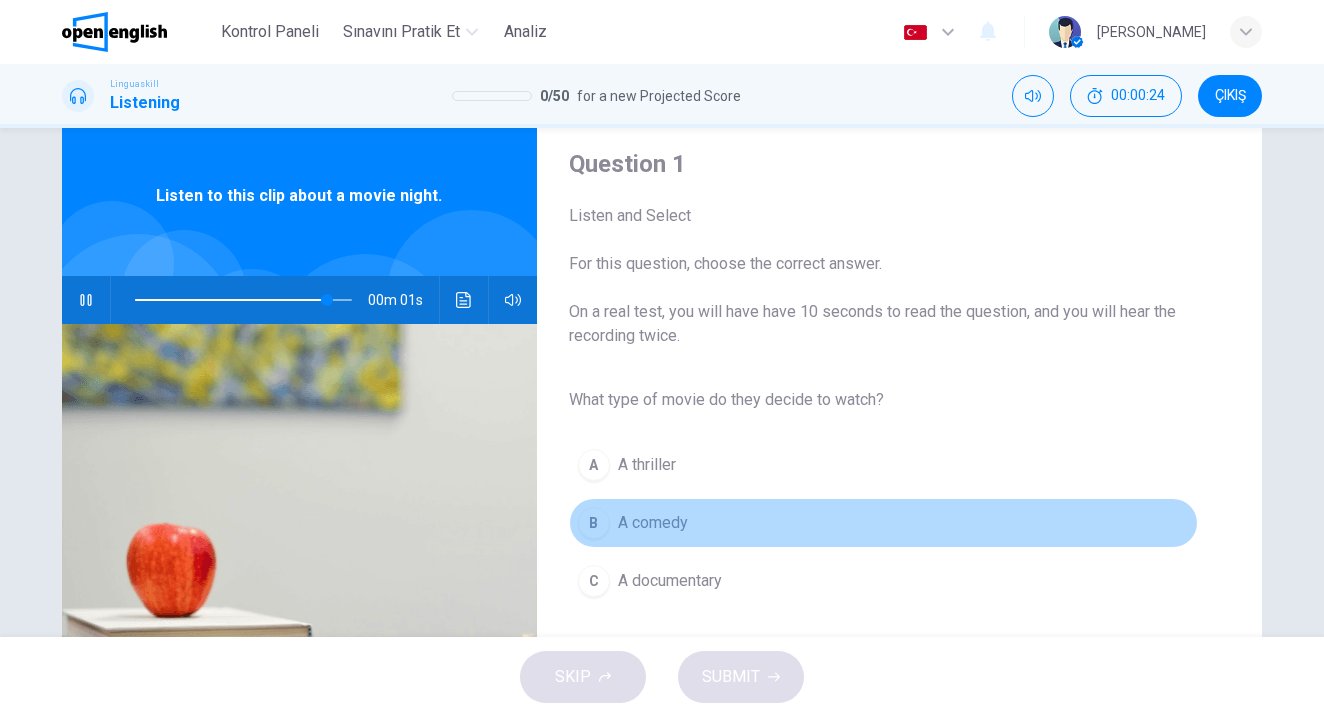 type on "*" 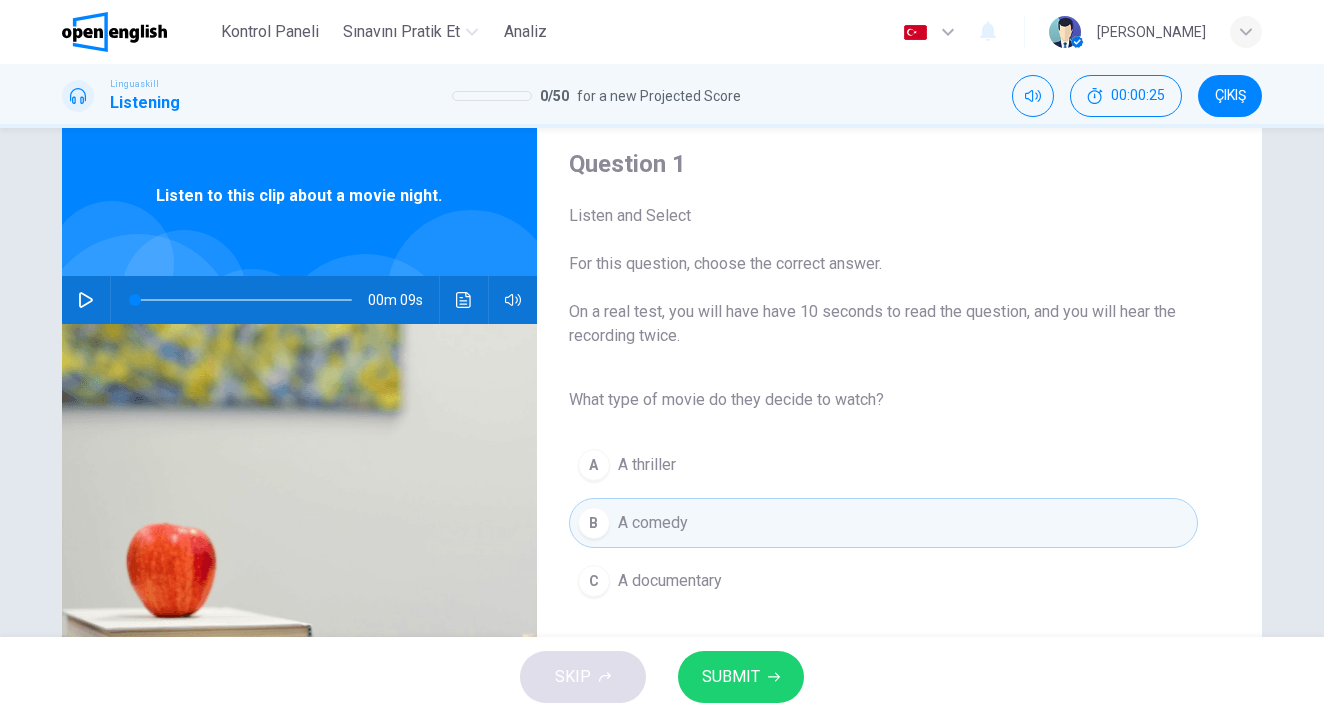 click on "SUBMIT" at bounding box center (731, 677) 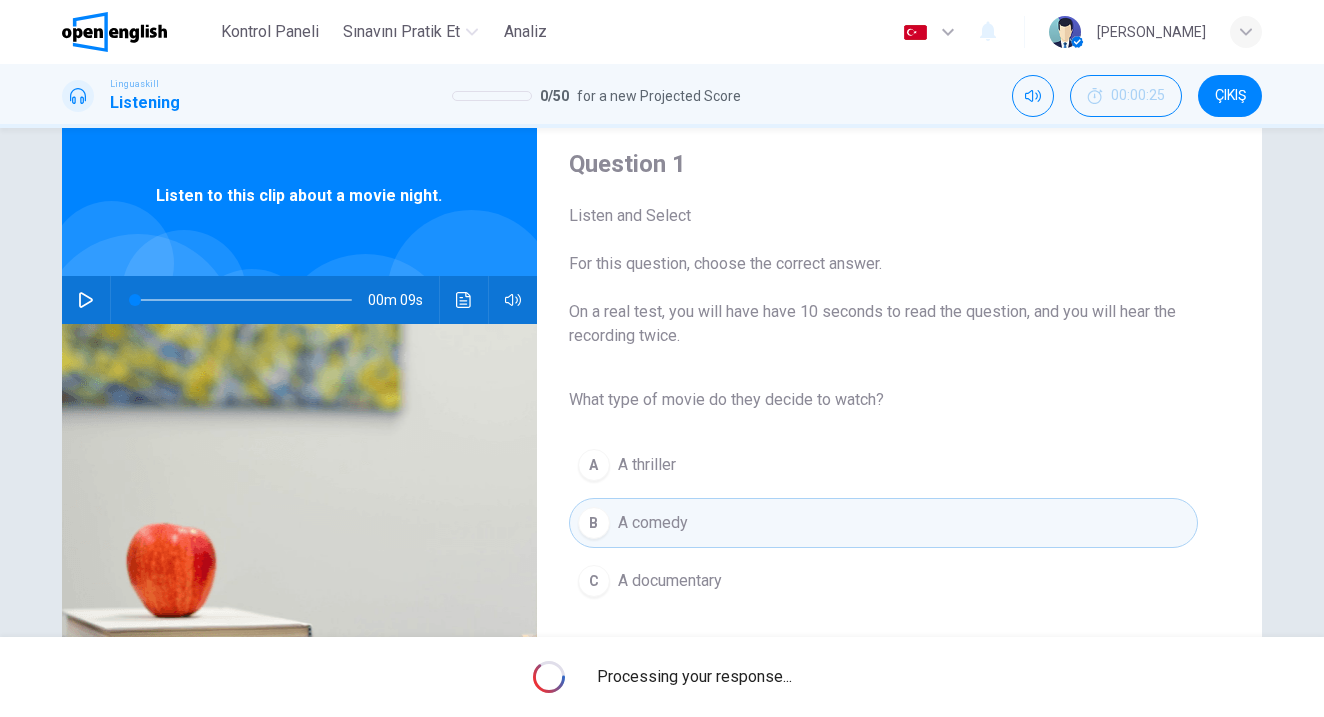 scroll, scrollTop: 0, scrollLeft: 0, axis: both 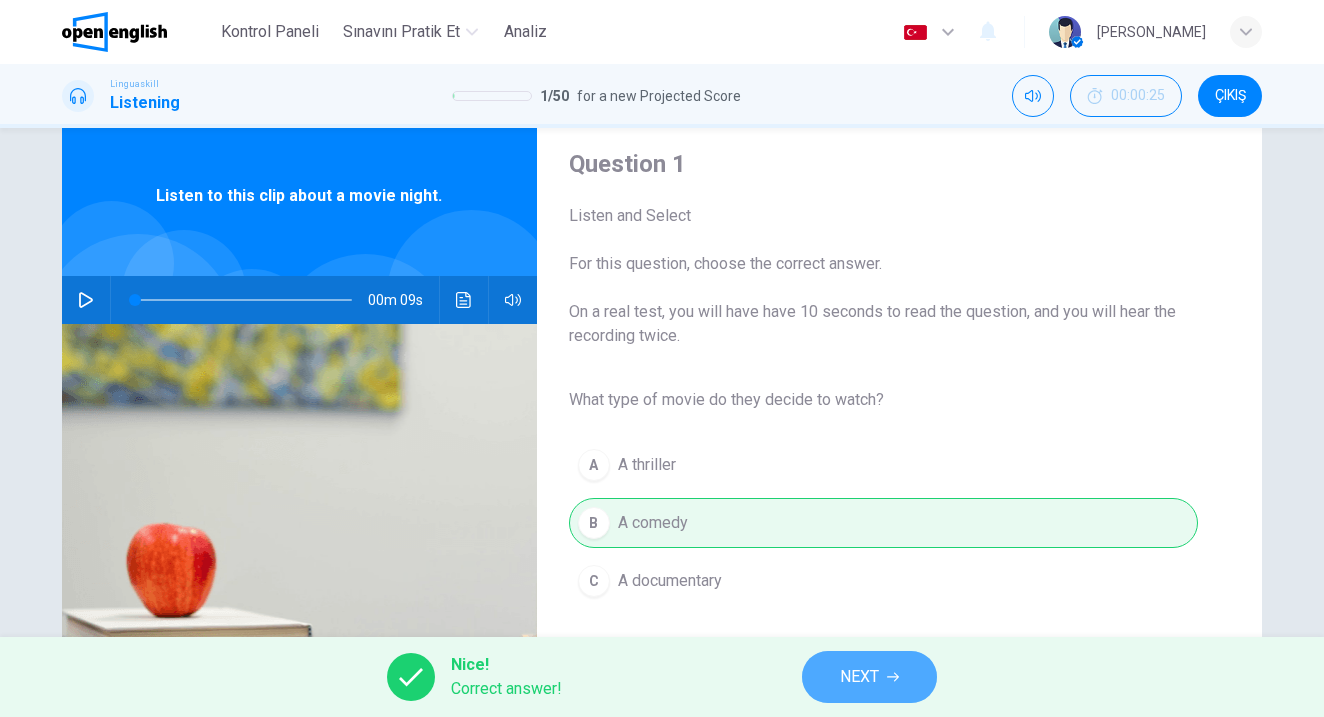 click on "NEXT" at bounding box center [869, 677] 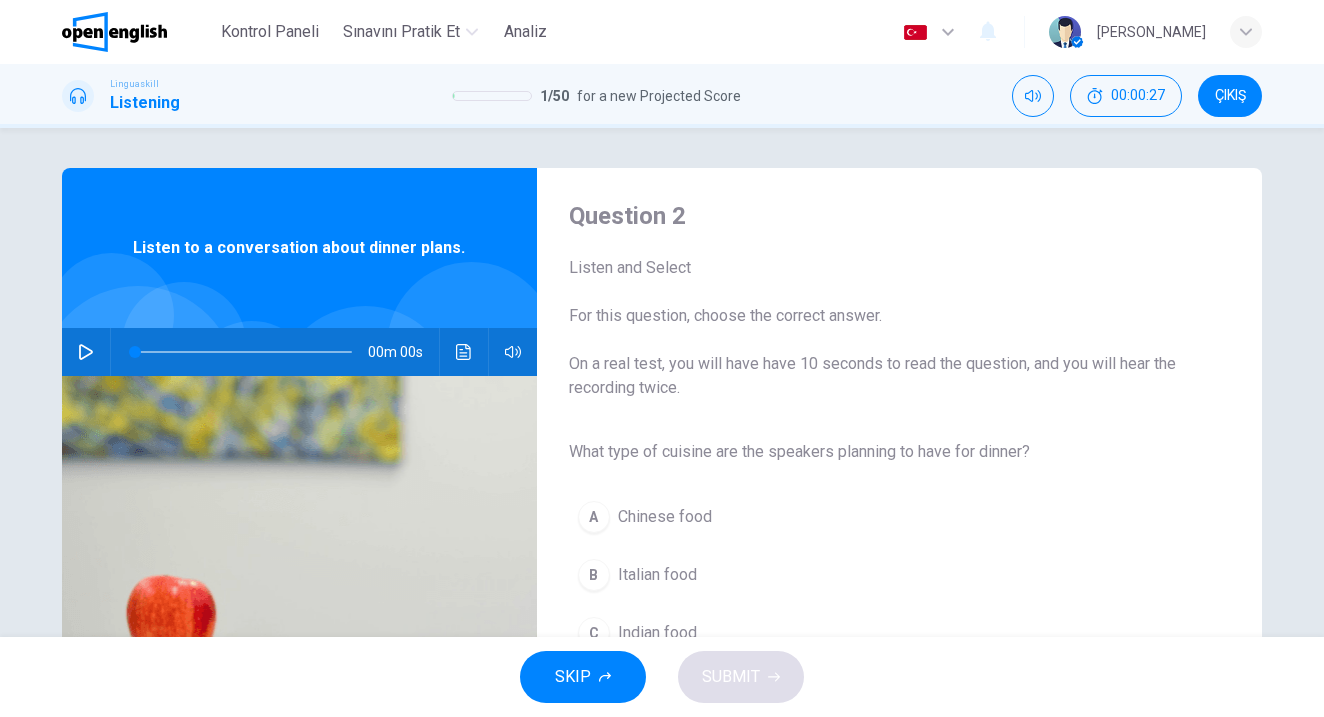 click at bounding box center [86, 352] 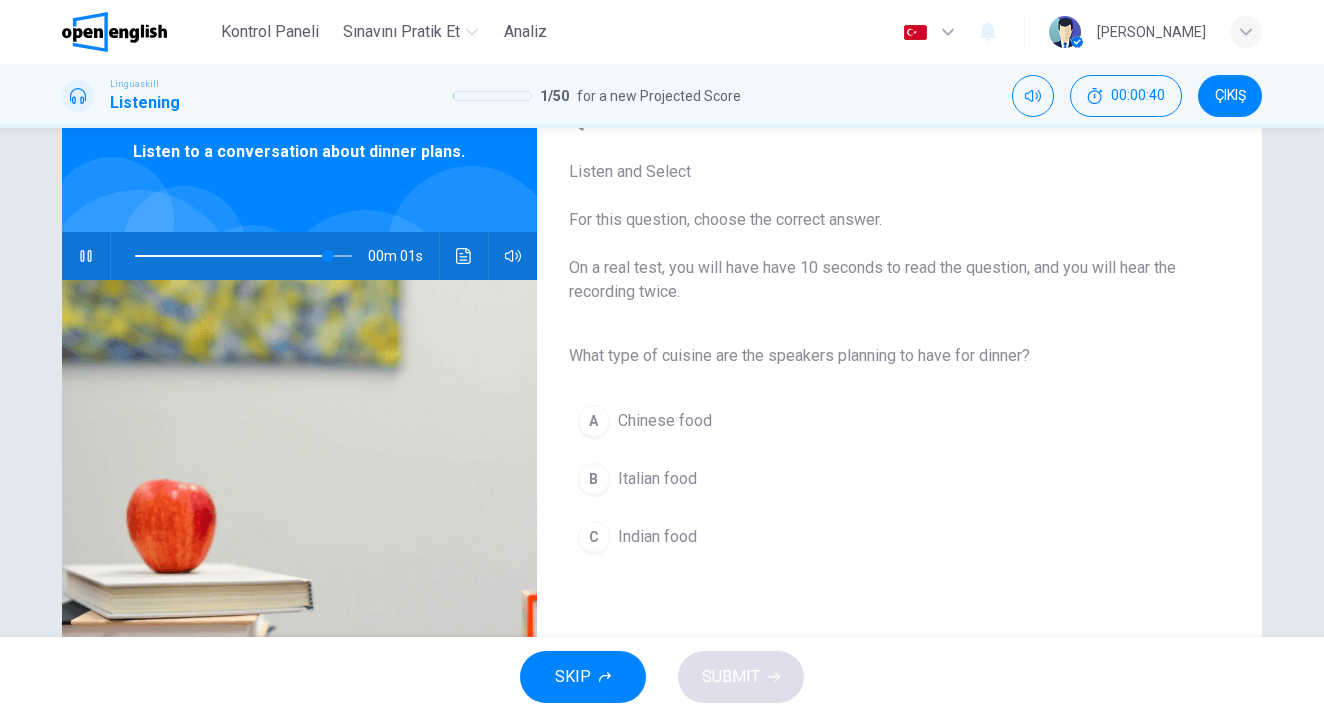 scroll, scrollTop: 103, scrollLeft: 0, axis: vertical 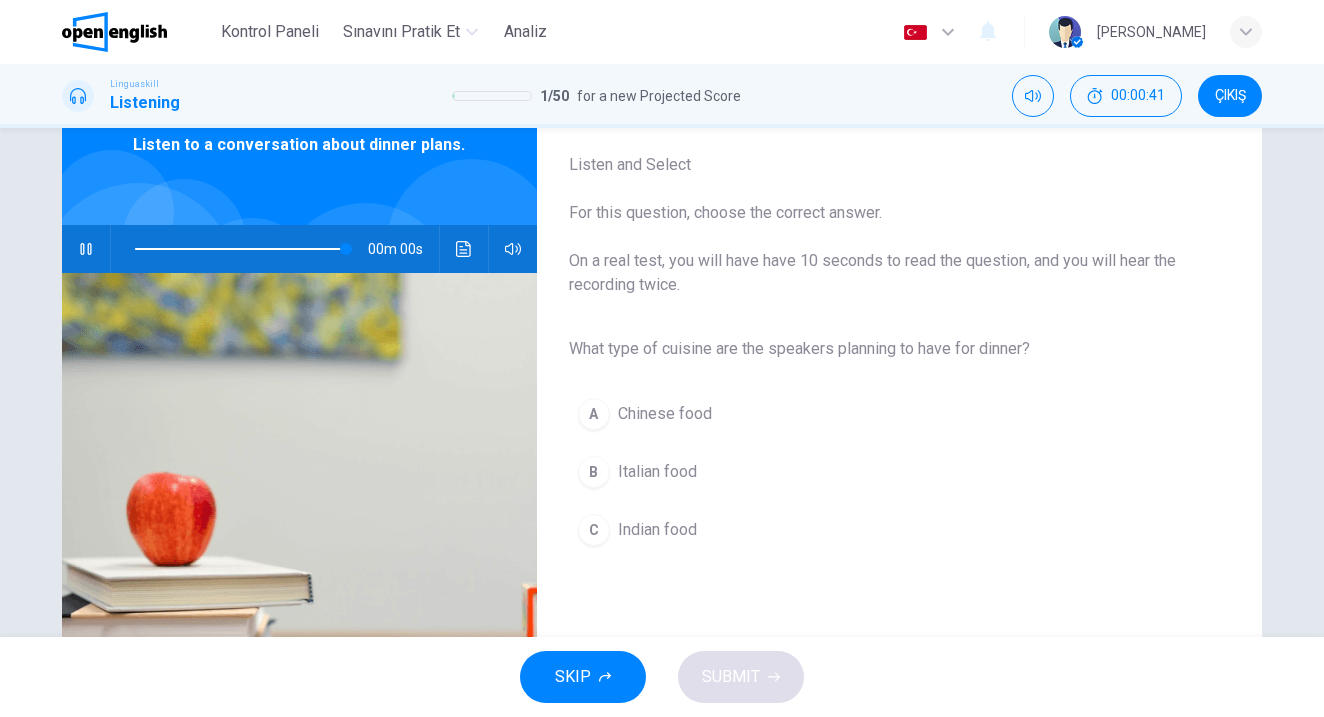type on "*" 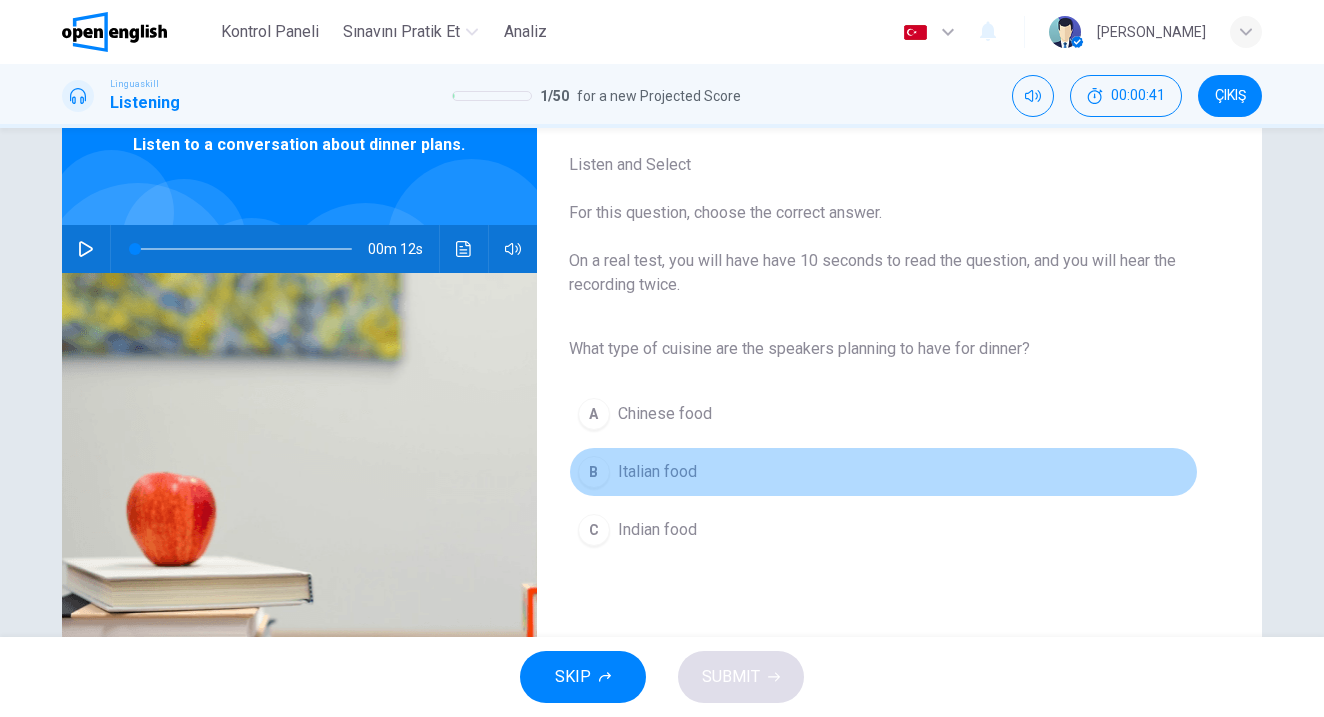 click on "Italian food" at bounding box center [657, 472] 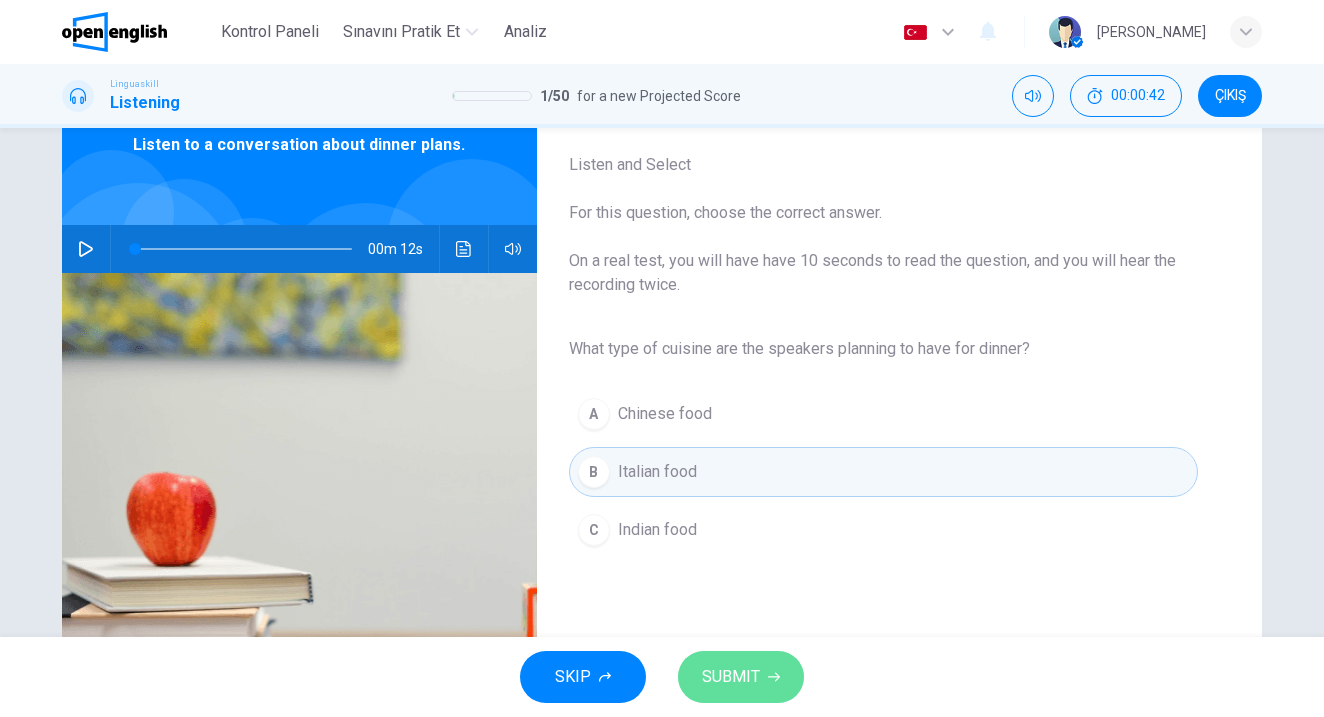 click on "SUBMIT" at bounding box center [731, 677] 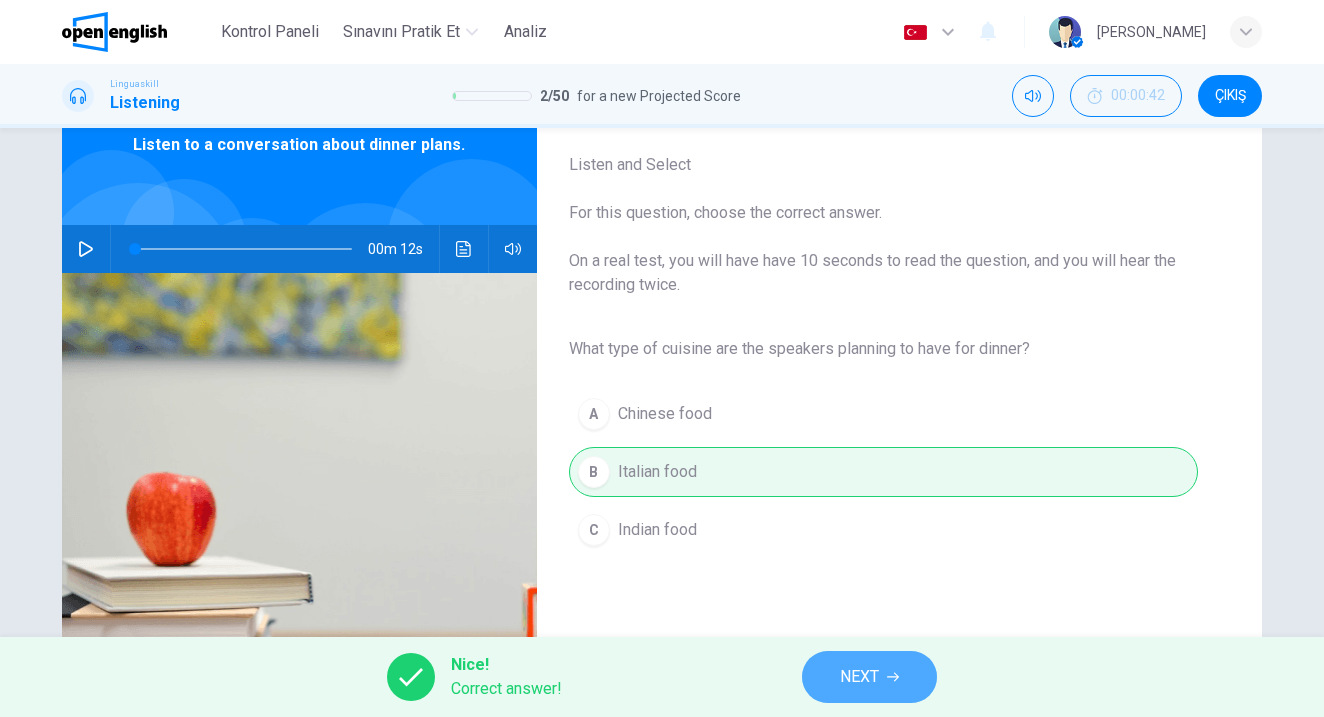 click on "NEXT" at bounding box center (859, 677) 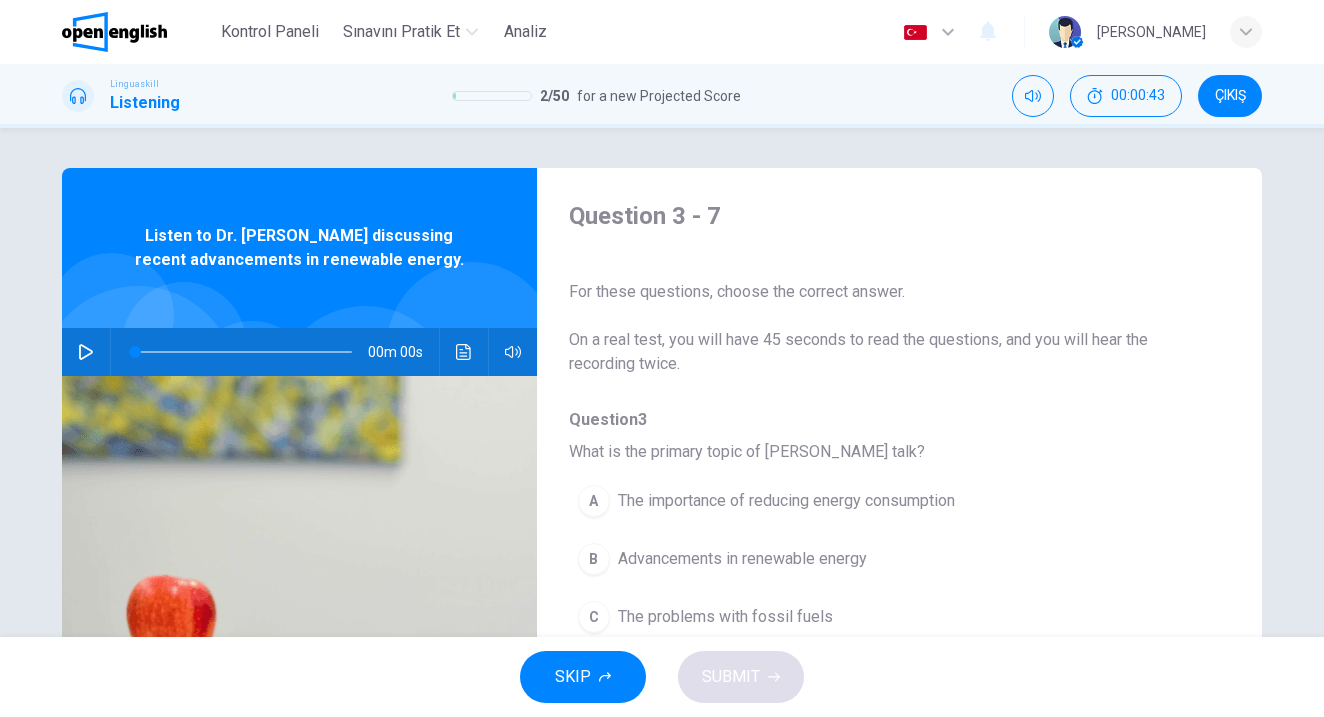 click 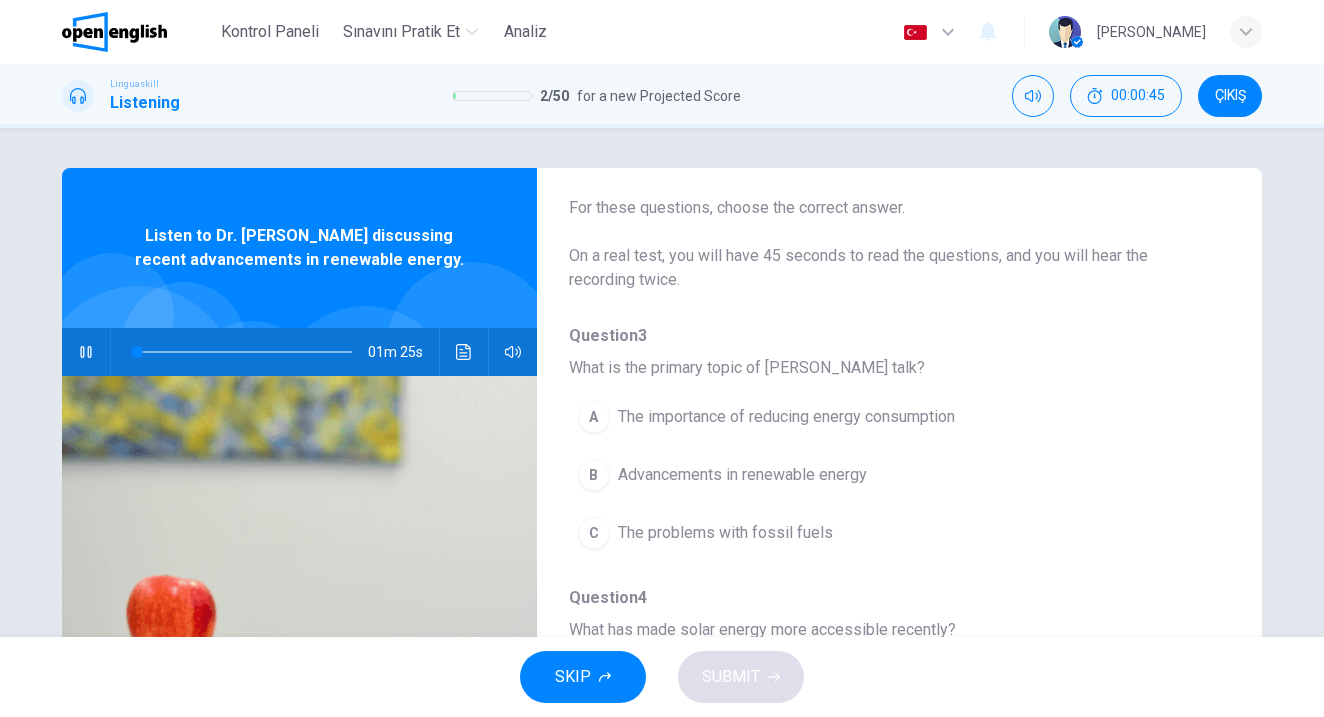 scroll, scrollTop: 86, scrollLeft: 0, axis: vertical 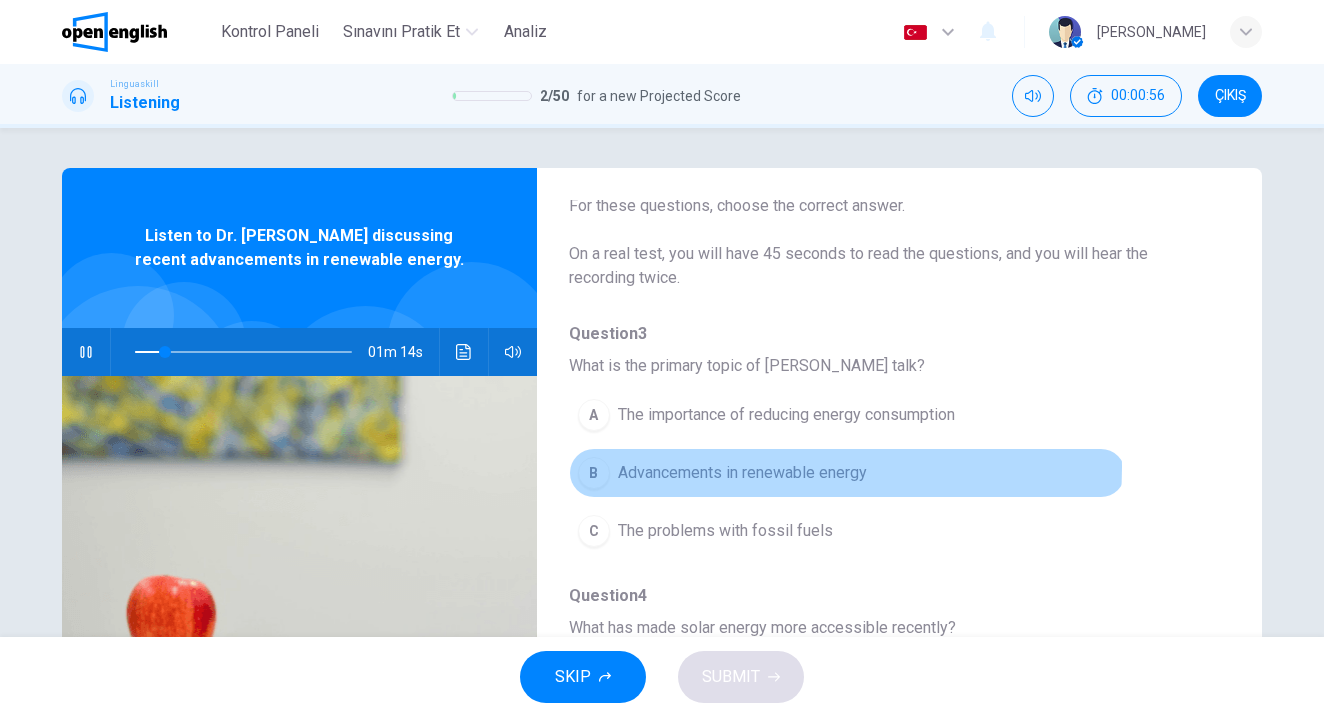 click on "Advancements in renewable energy" at bounding box center [742, 473] 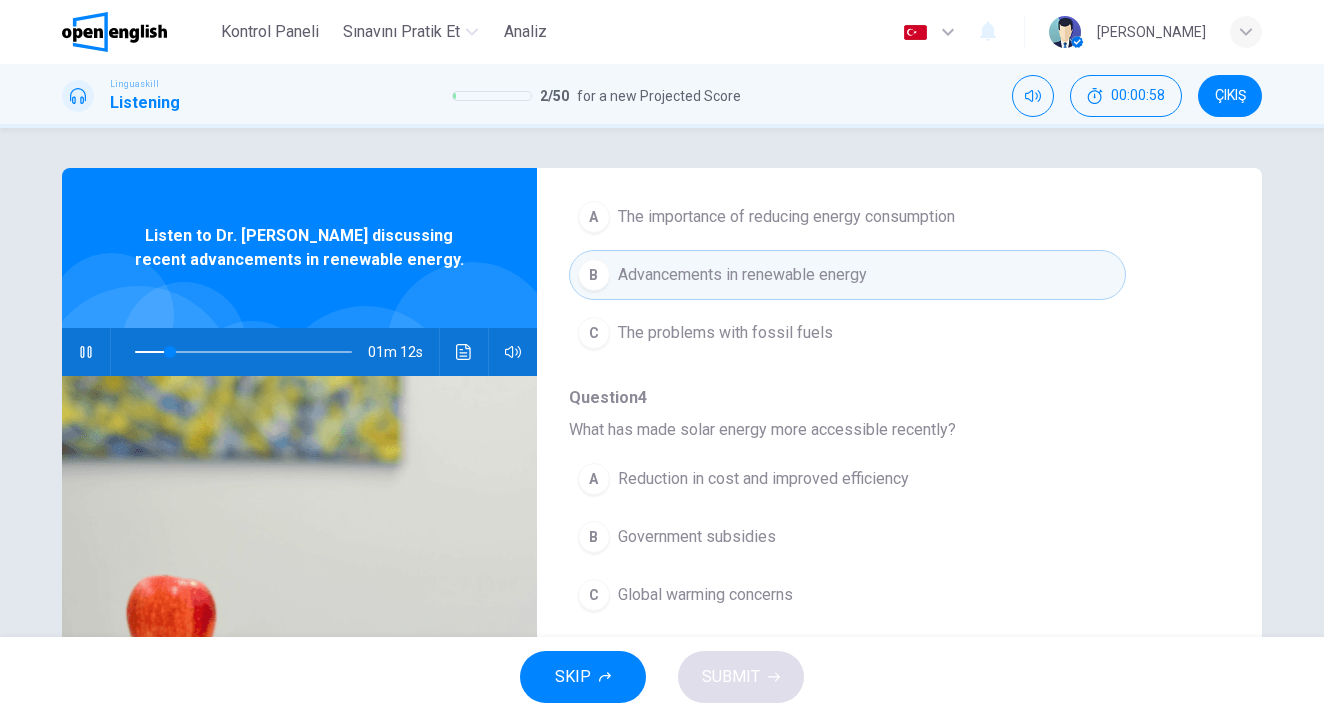scroll, scrollTop: 283, scrollLeft: 0, axis: vertical 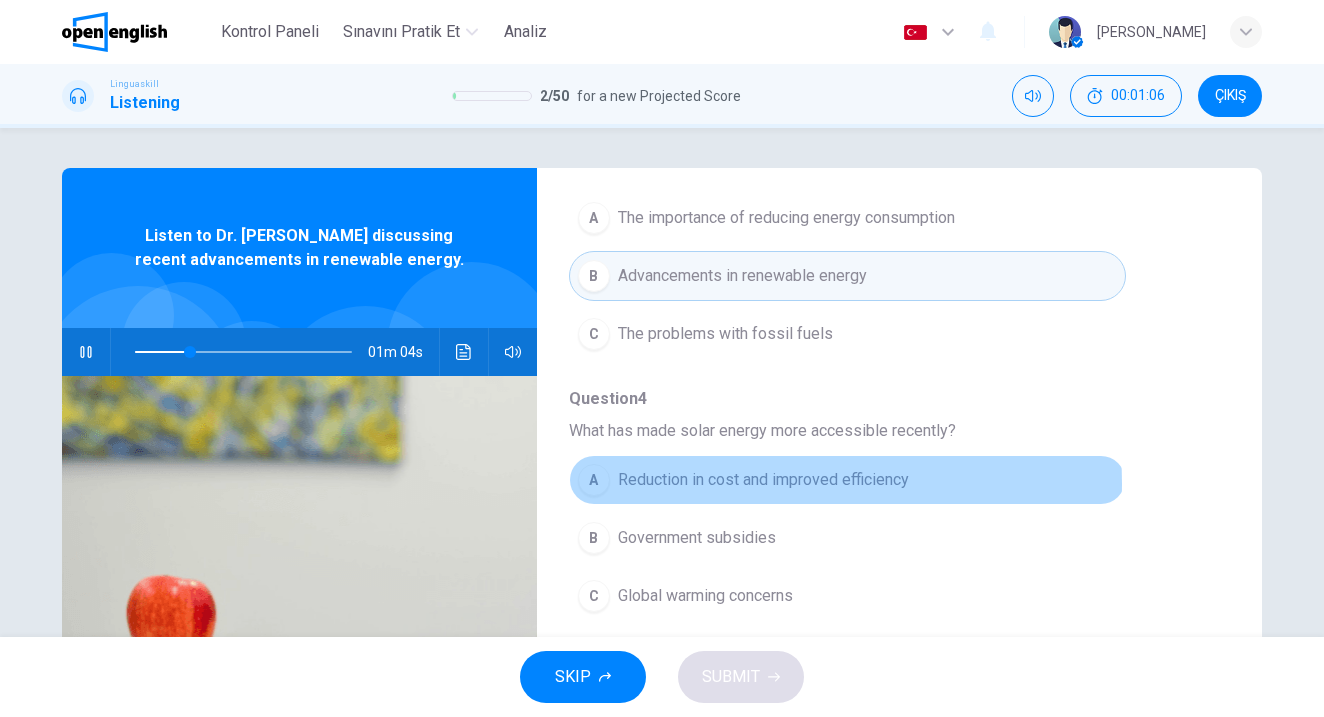 click on "Reduction in cost and improved efficiency" at bounding box center [763, 480] 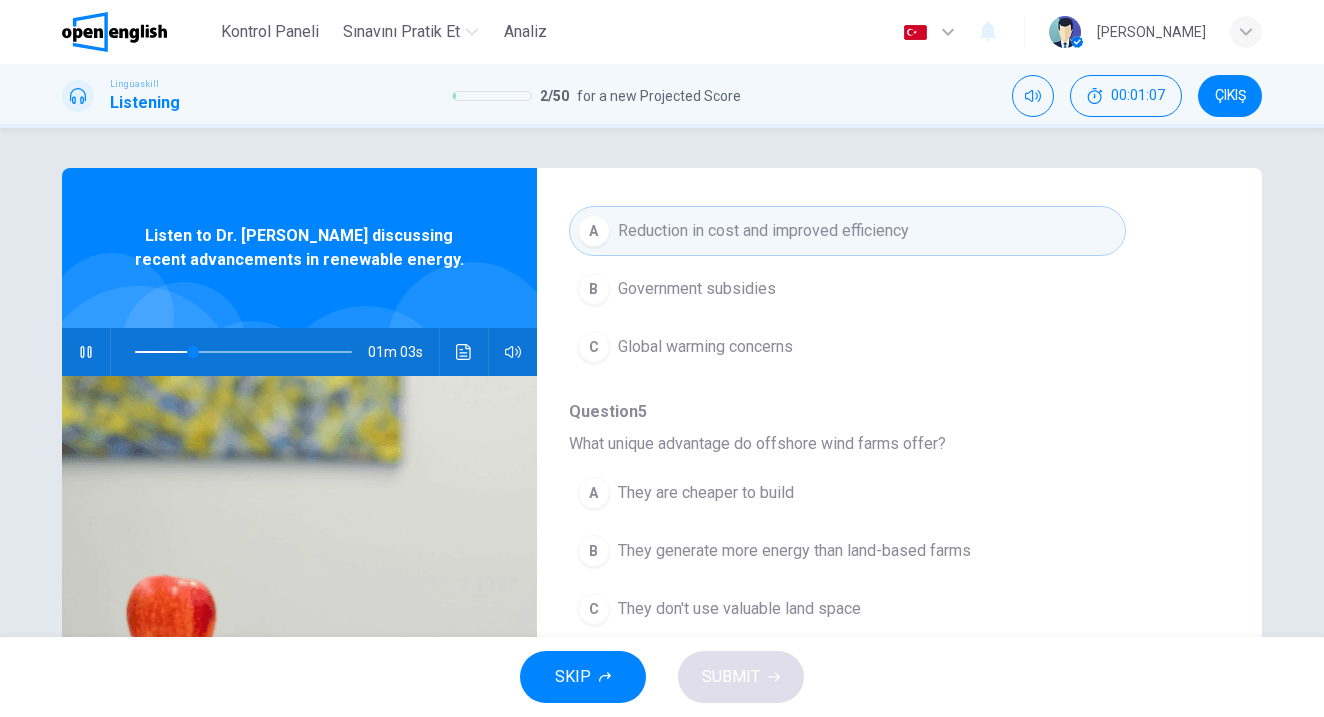 scroll, scrollTop: 540, scrollLeft: 0, axis: vertical 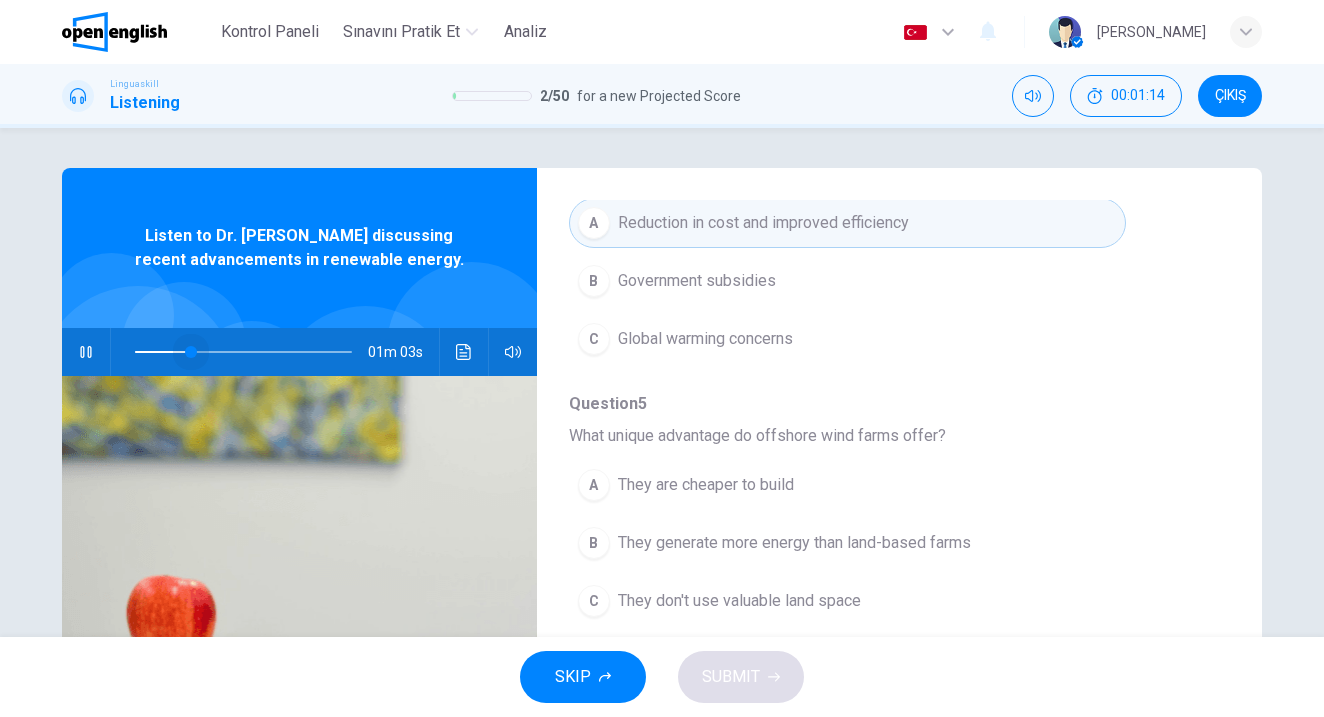 click at bounding box center (191, 352) 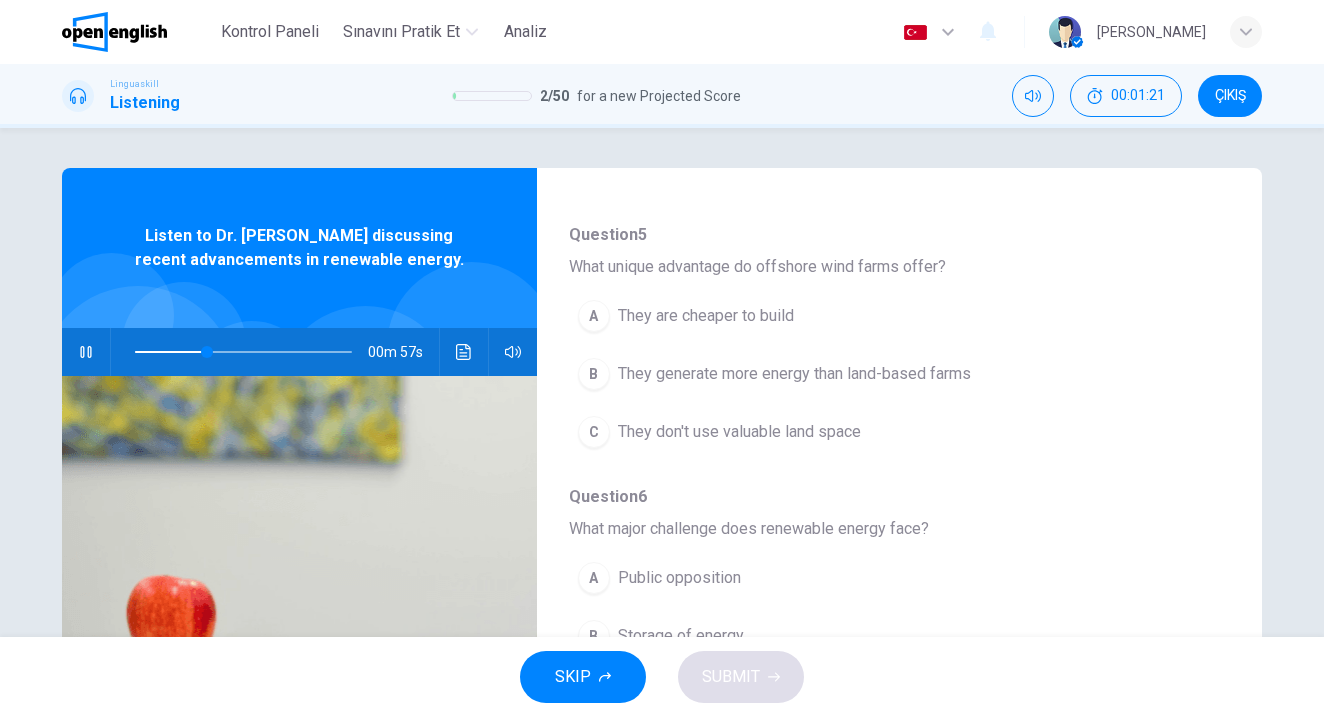 scroll, scrollTop: 705, scrollLeft: 0, axis: vertical 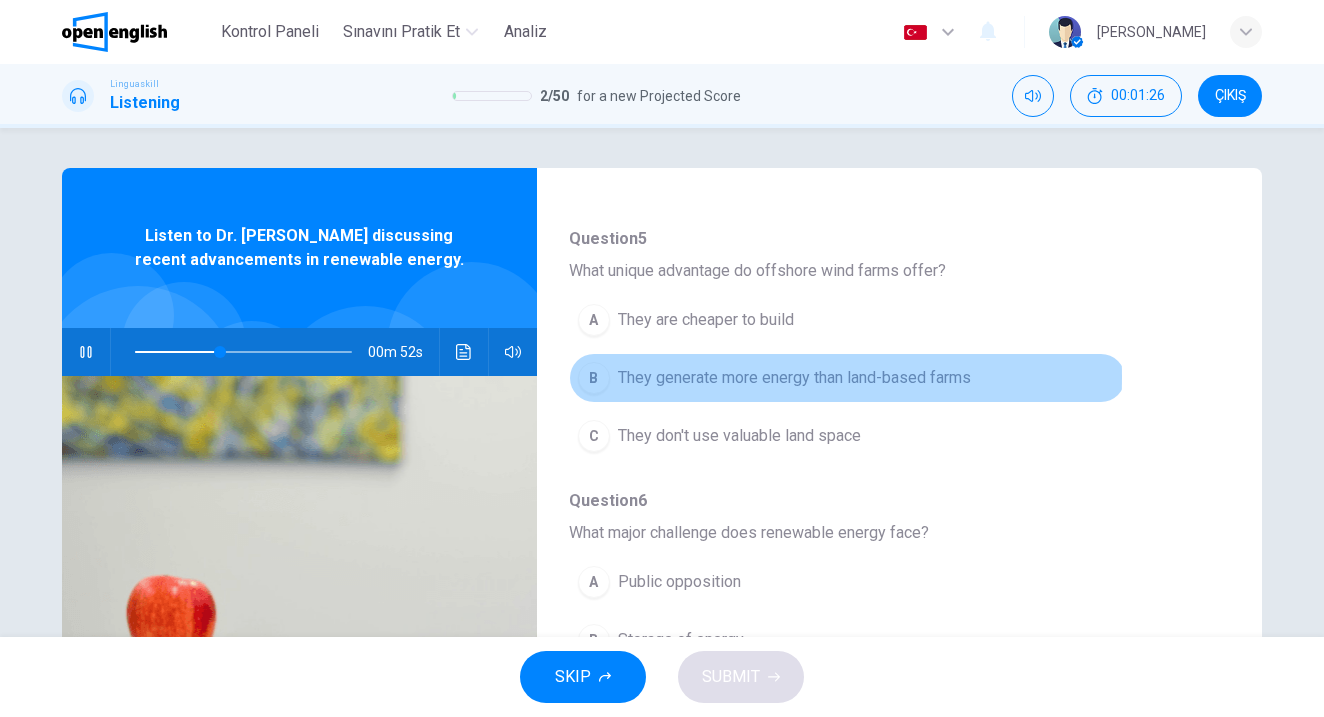 click on "B" at bounding box center [594, 378] 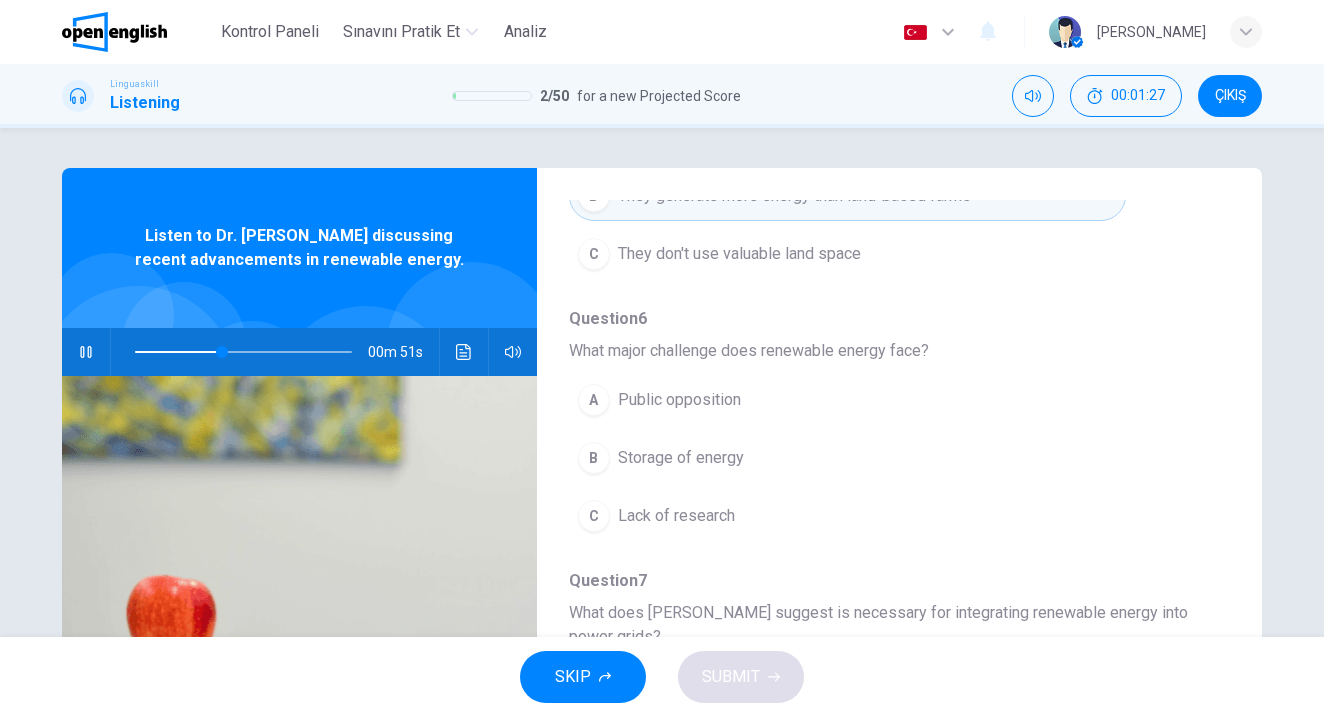 scroll, scrollTop: 887, scrollLeft: 0, axis: vertical 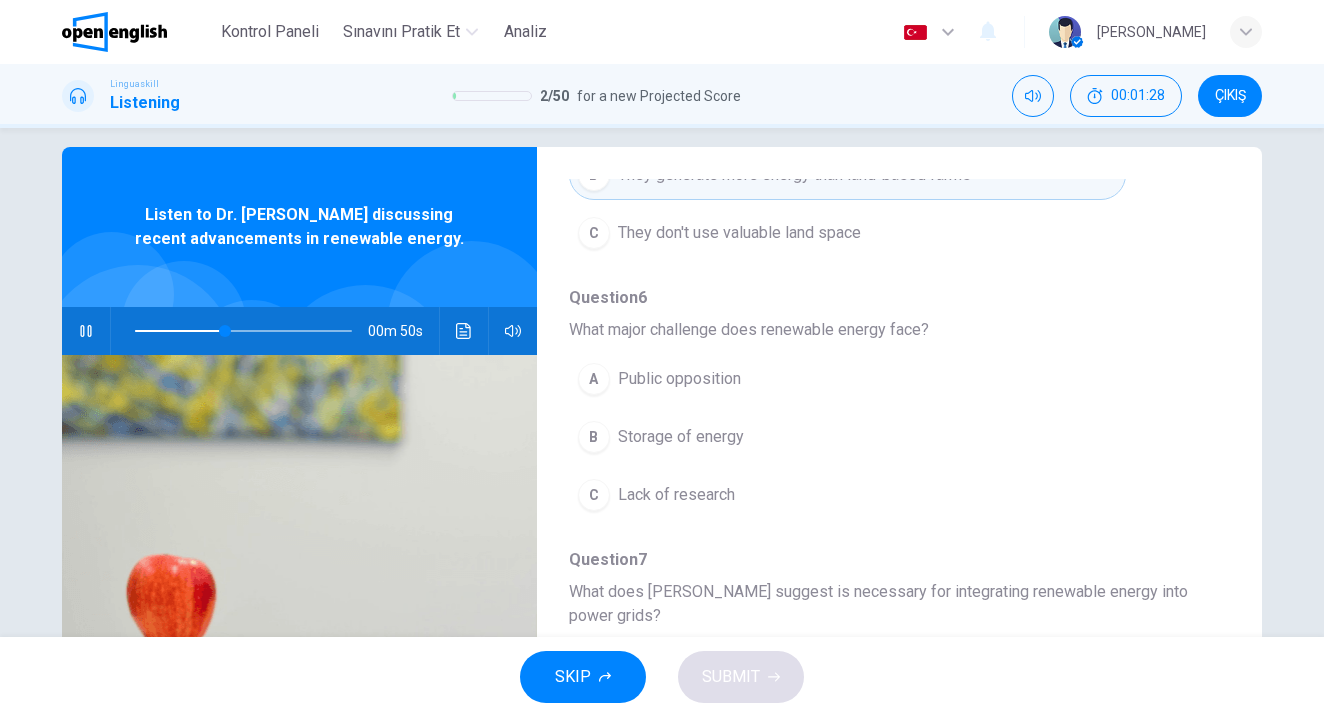 click on "B Storage of energy" at bounding box center (847, 437) 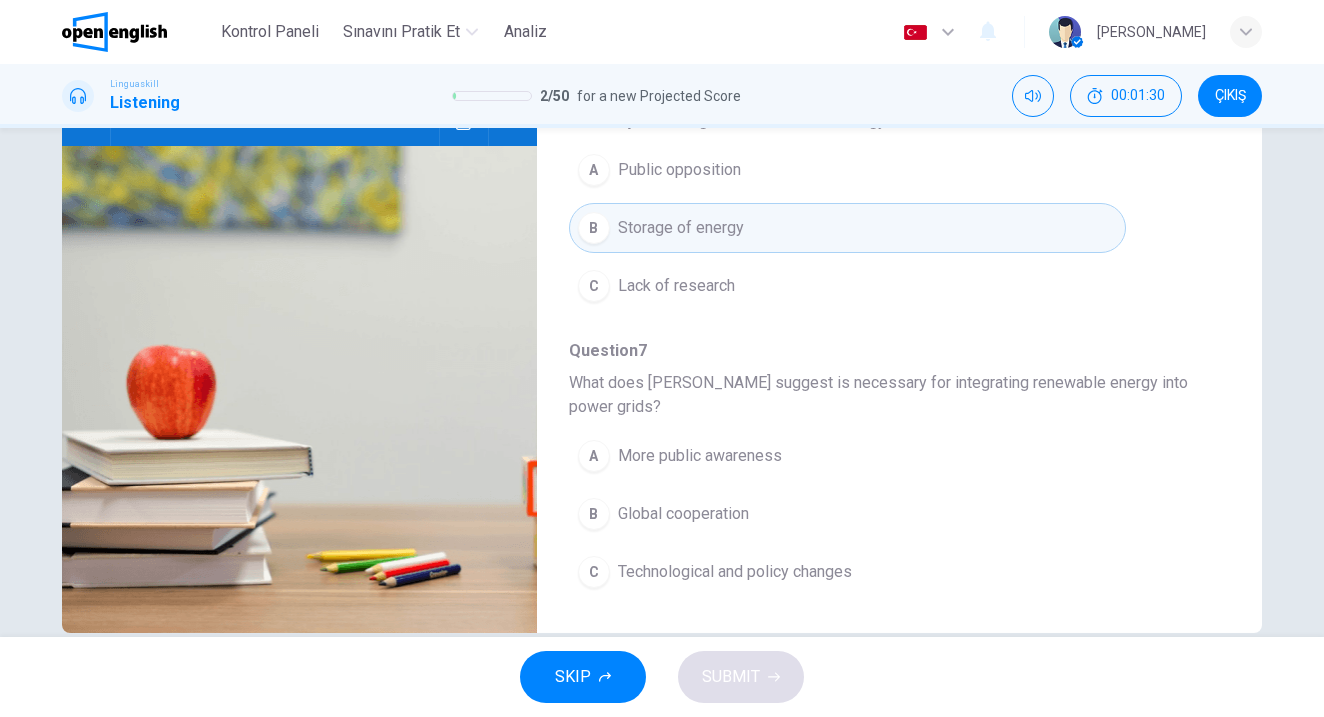 scroll, scrollTop: 232, scrollLeft: 0, axis: vertical 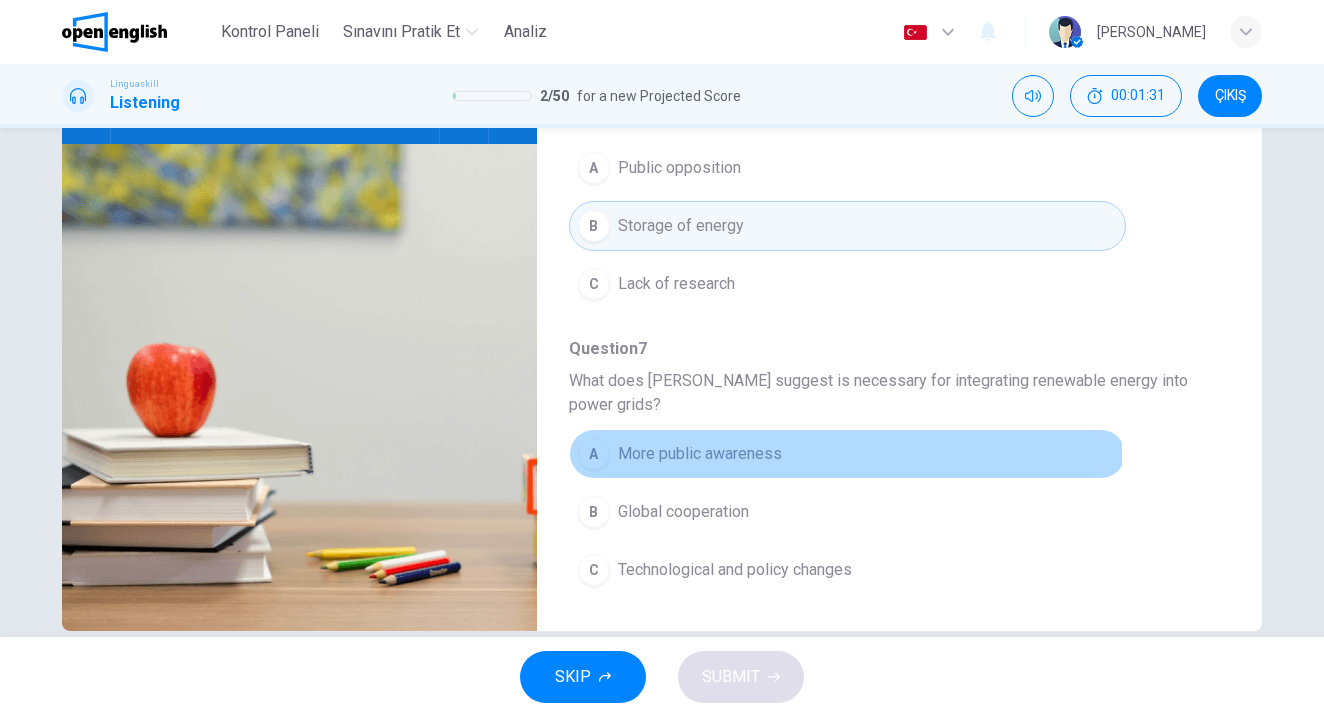 click on "A" at bounding box center [594, 454] 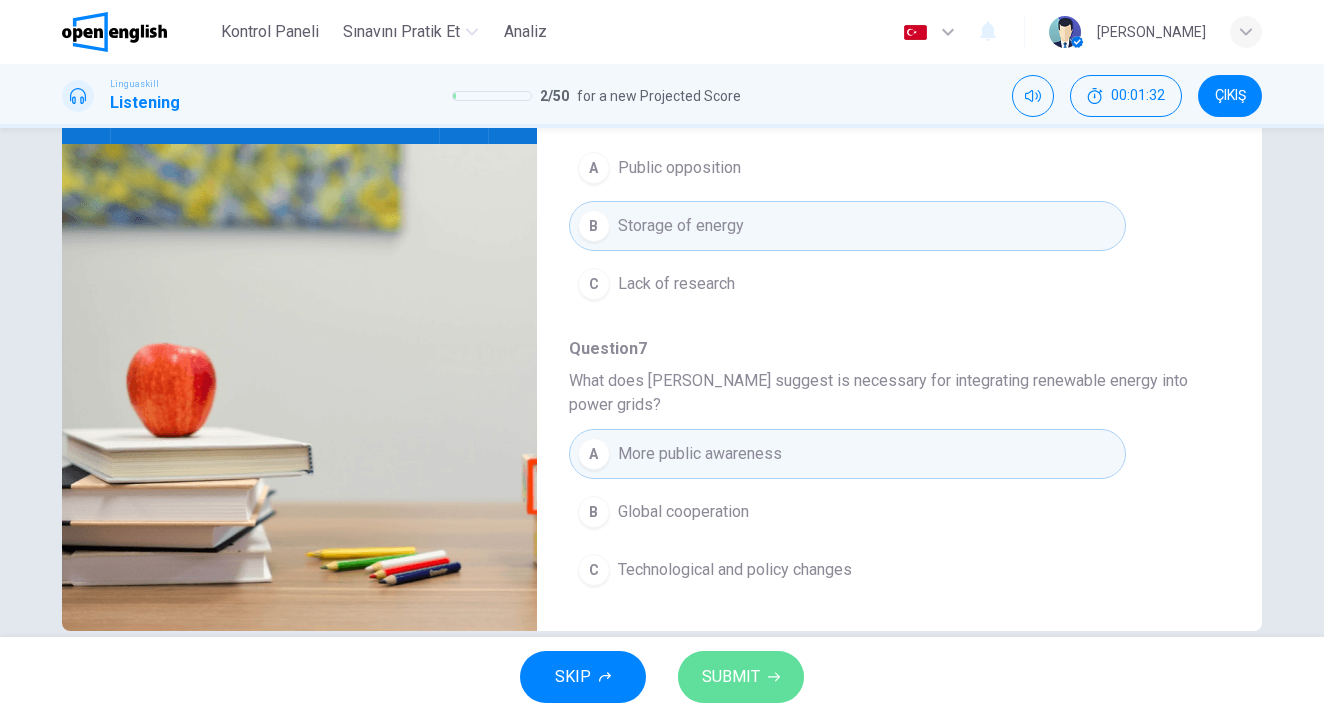 click on "SUBMIT" at bounding box center [731, 677] 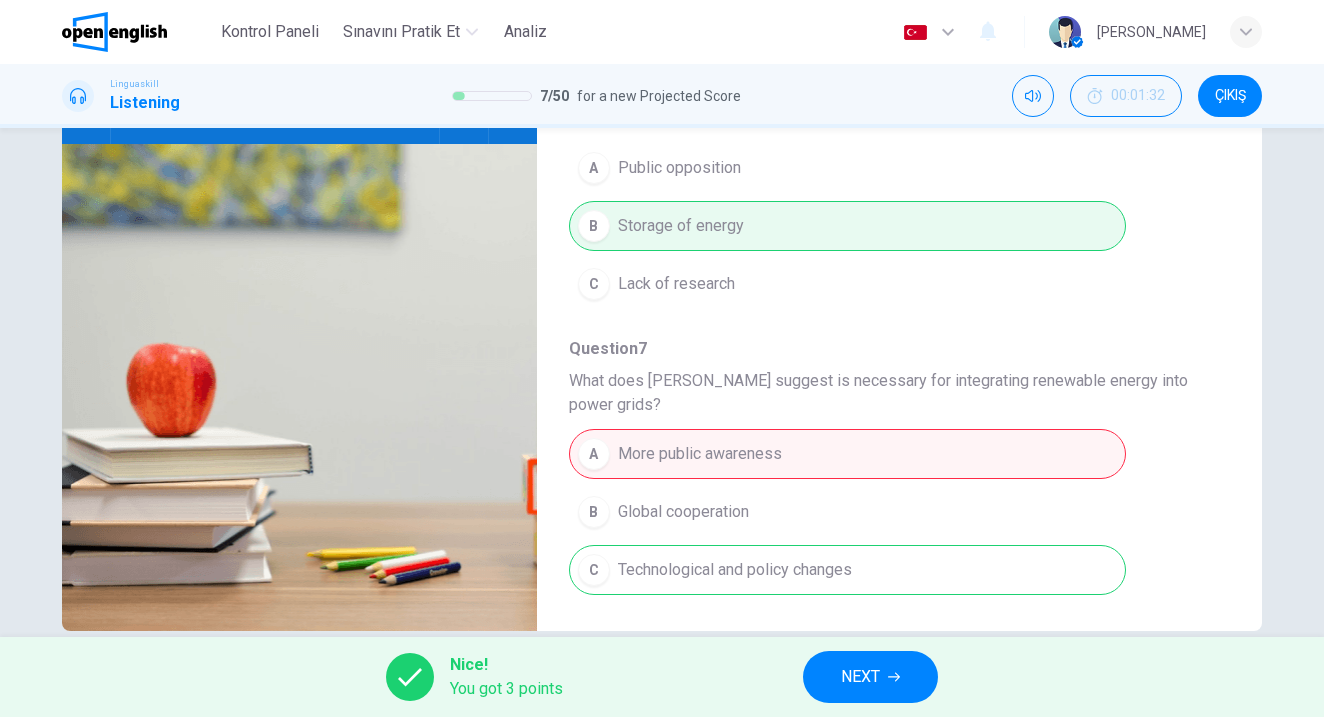 type on "**" 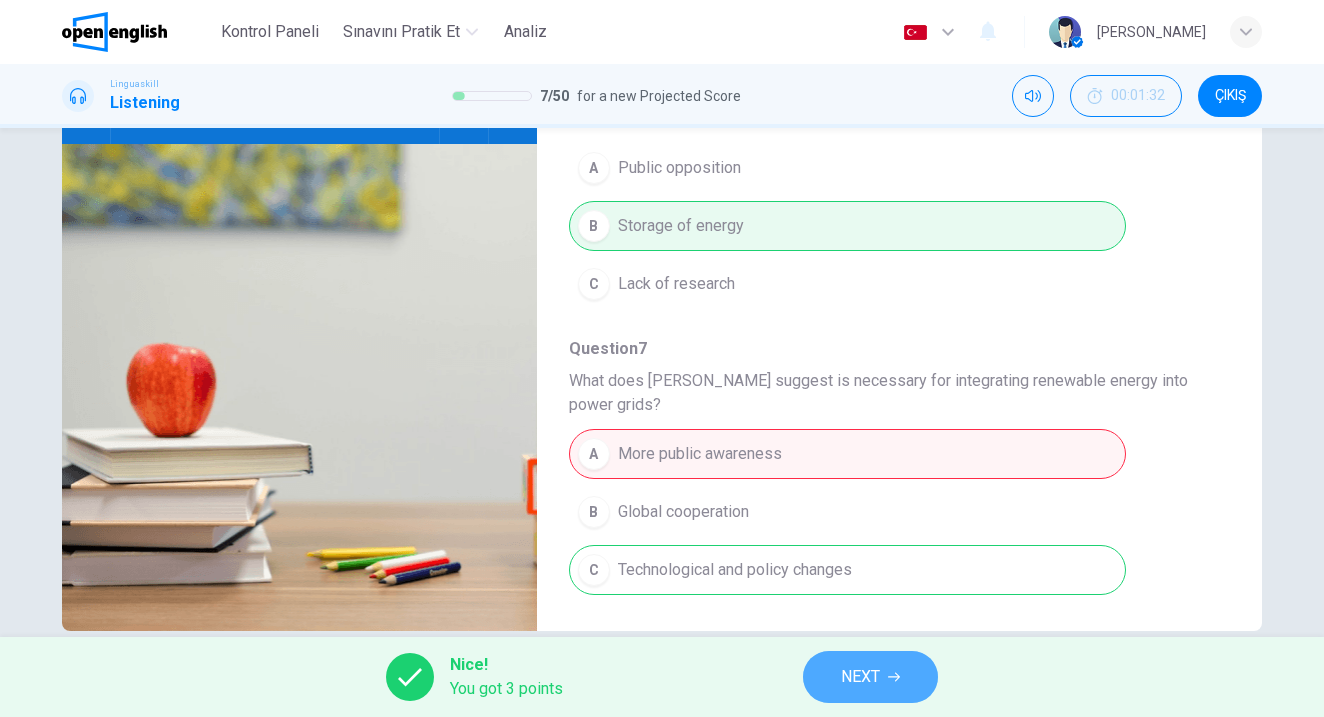 click on "NEXT" at bounding box center [870, 677] 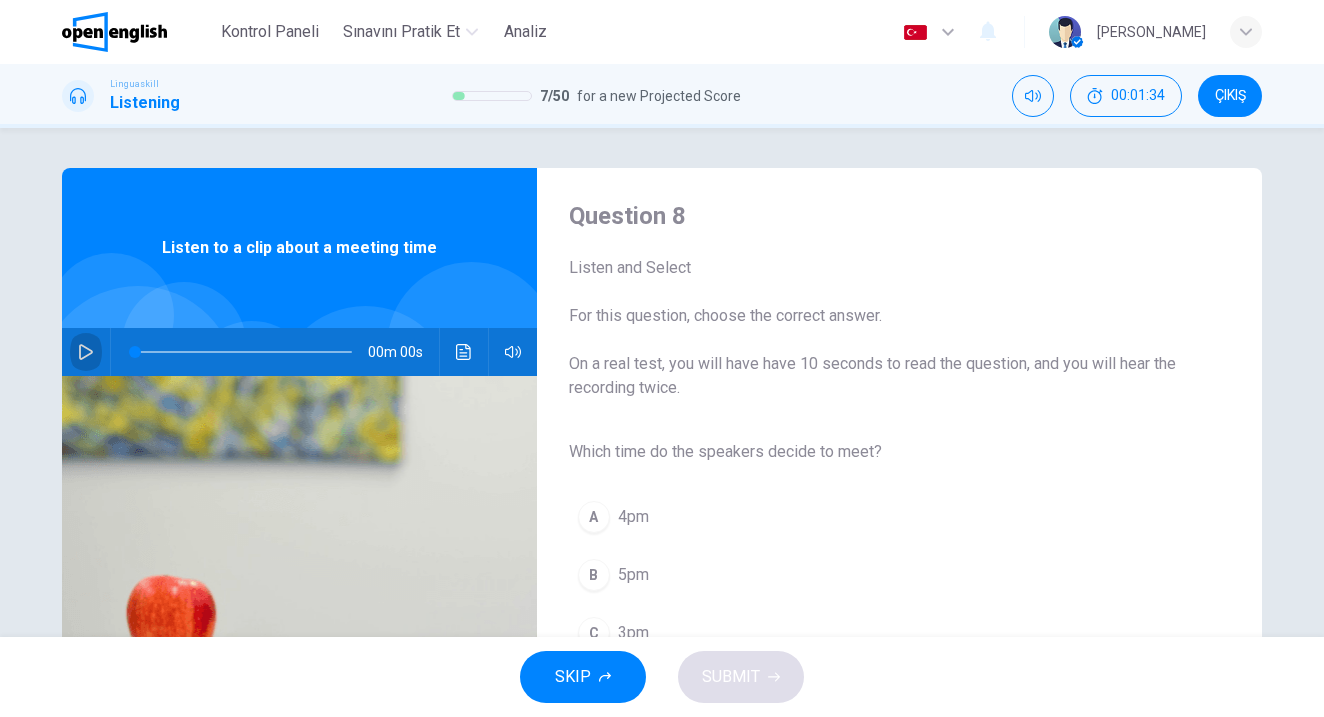 click 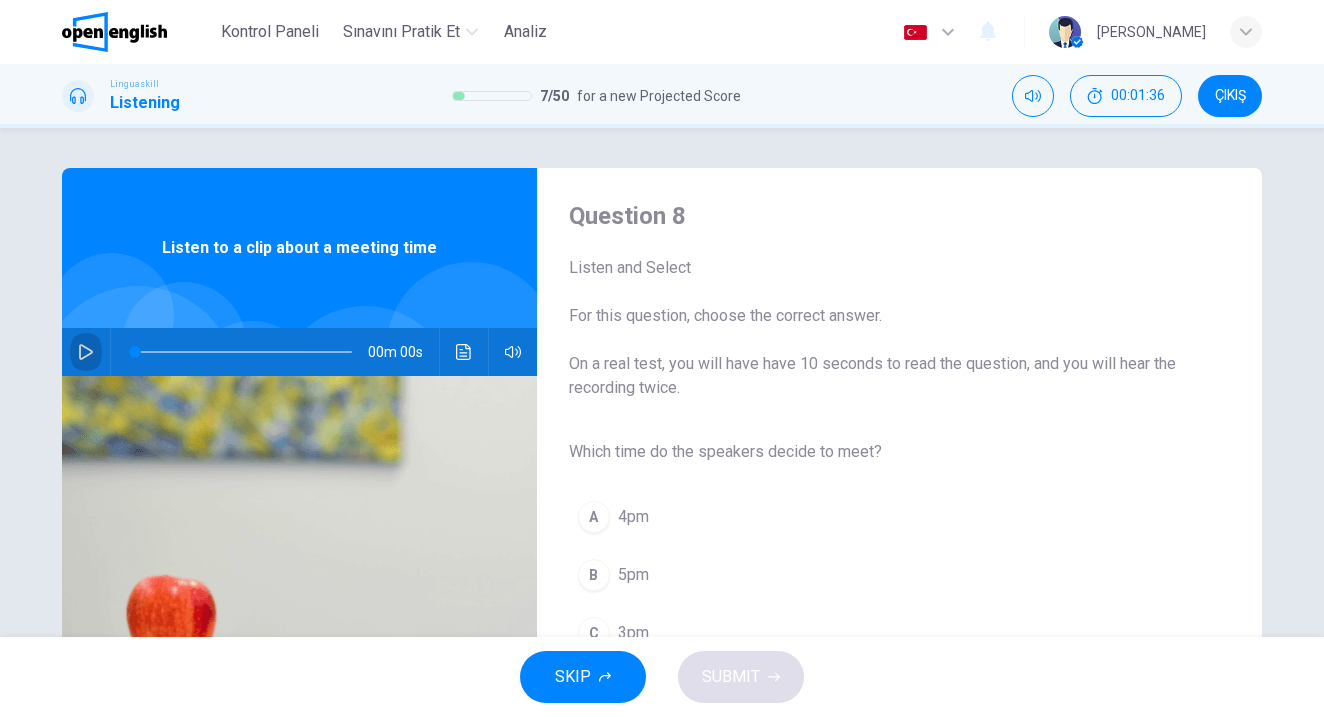 click 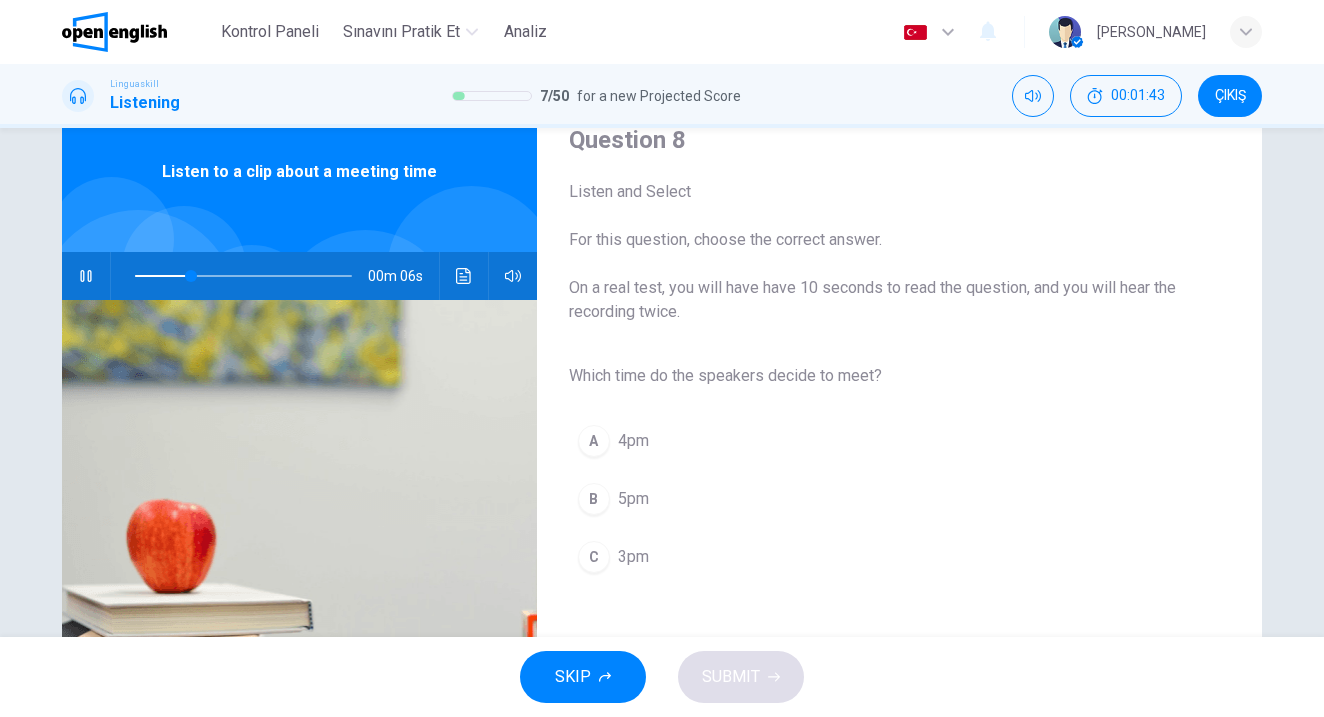 scroll, scrollTop: 80, scrollLeft: 0, axis: vertical 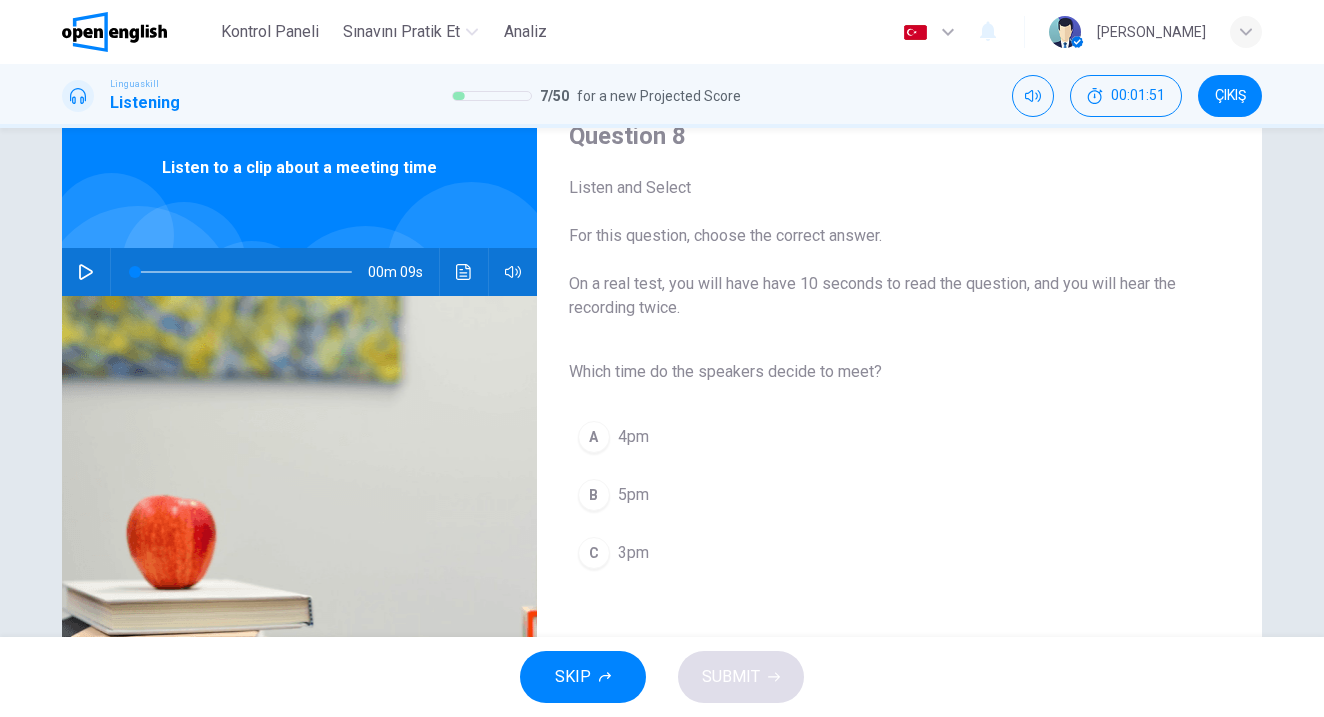 click 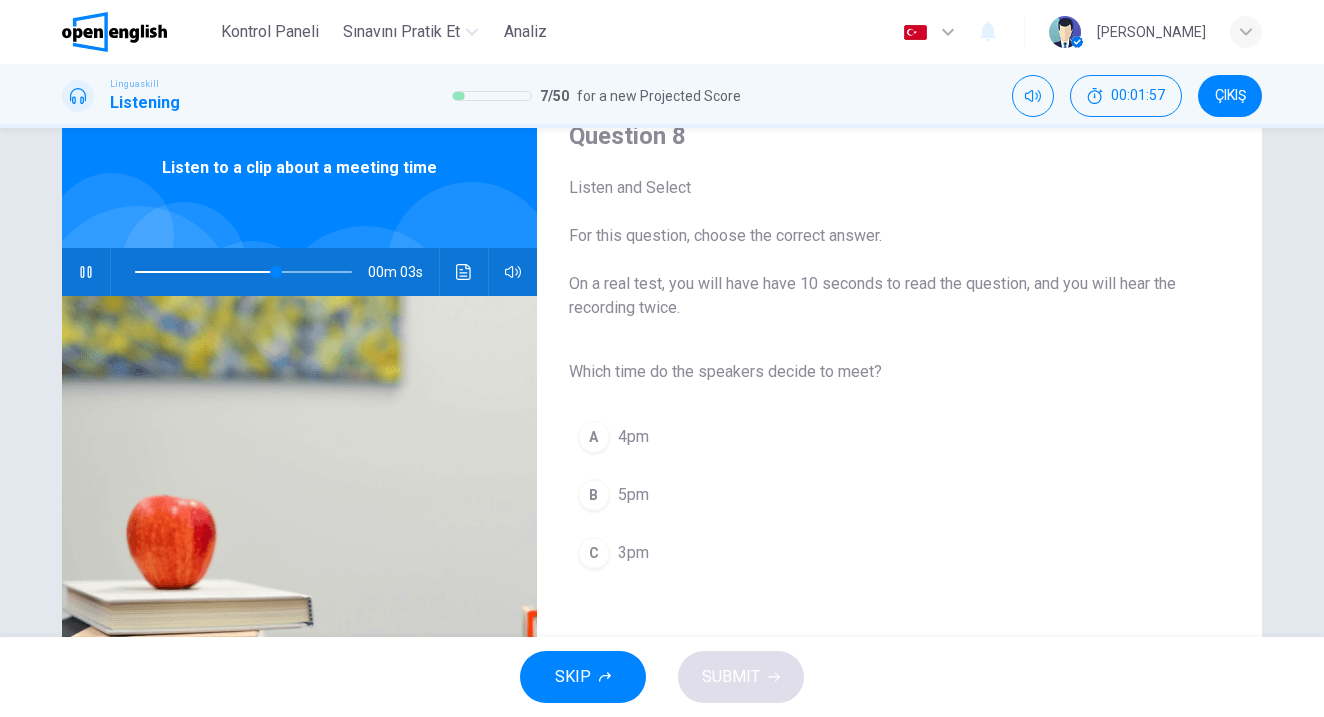 click on "C" at bounding box center [594, 553] 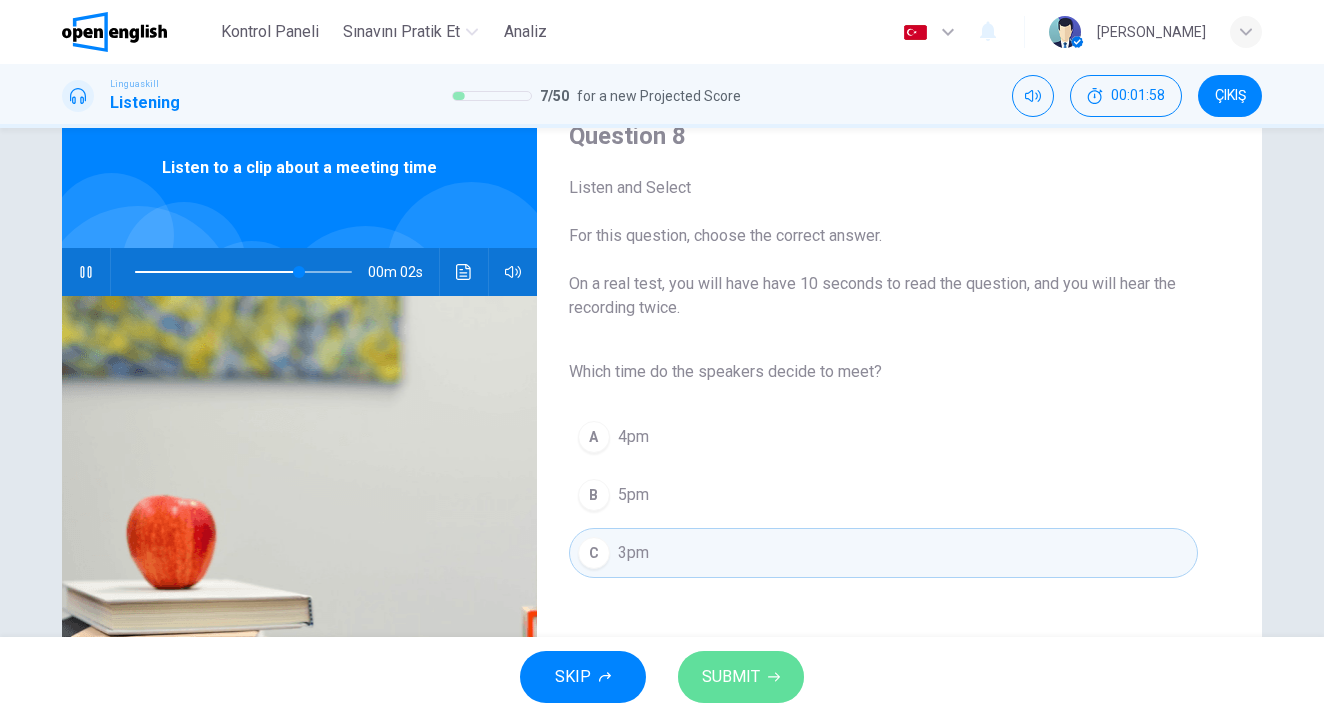 click on "SUBMIT" at bounding box center [741, 677] 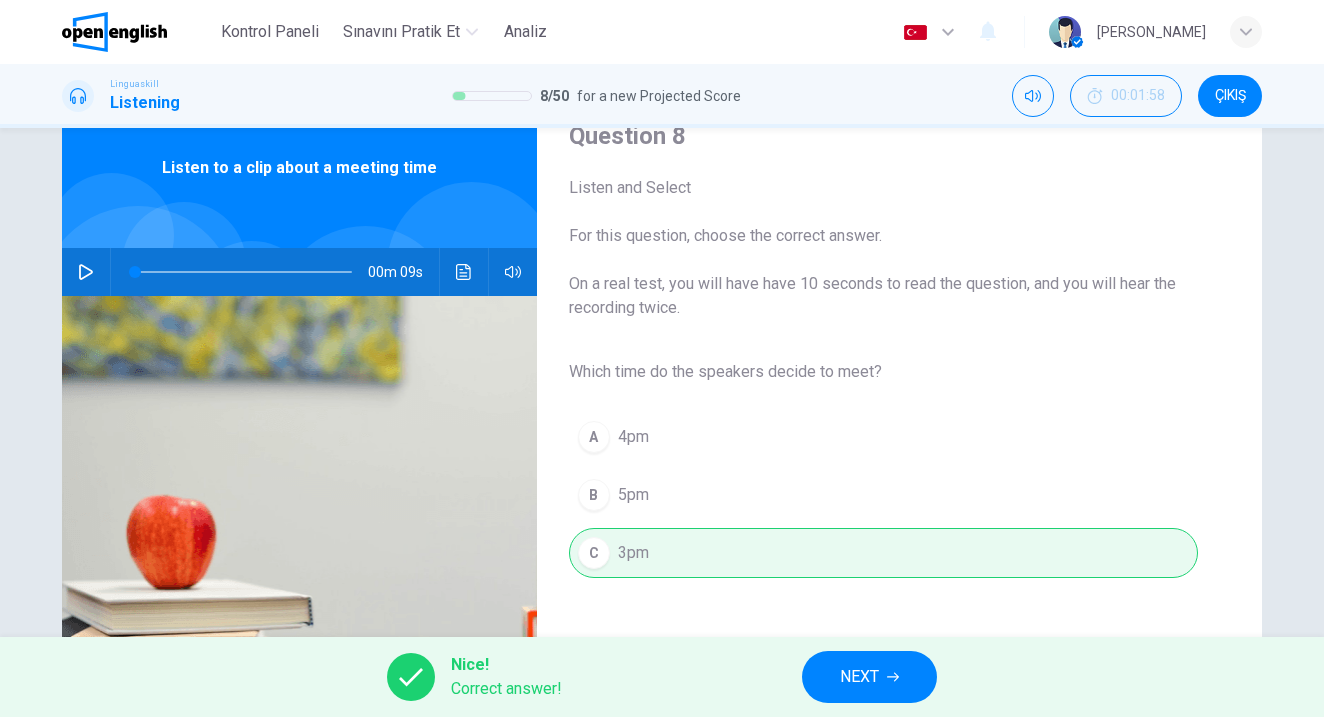 click on "NEXT" at bounding box center (869, 677) 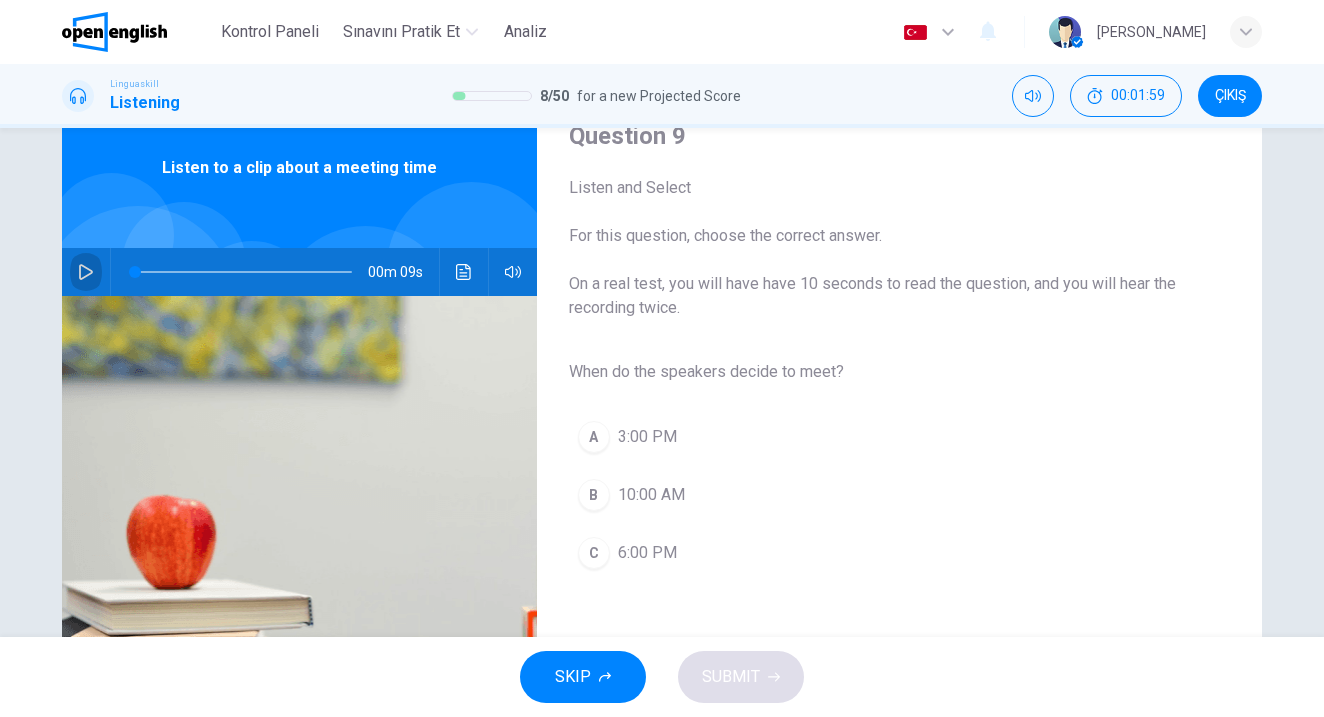 click 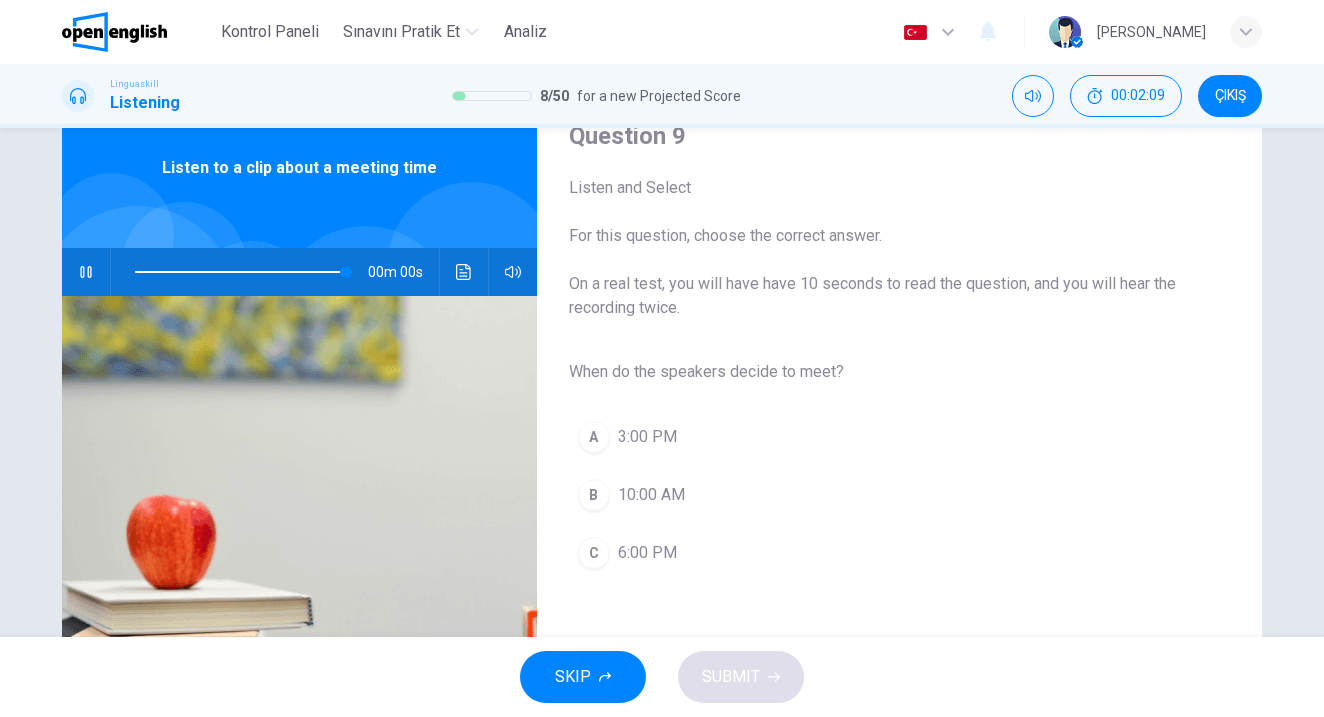 click on "A 3:00 PM" at bounding box center [883, 437] 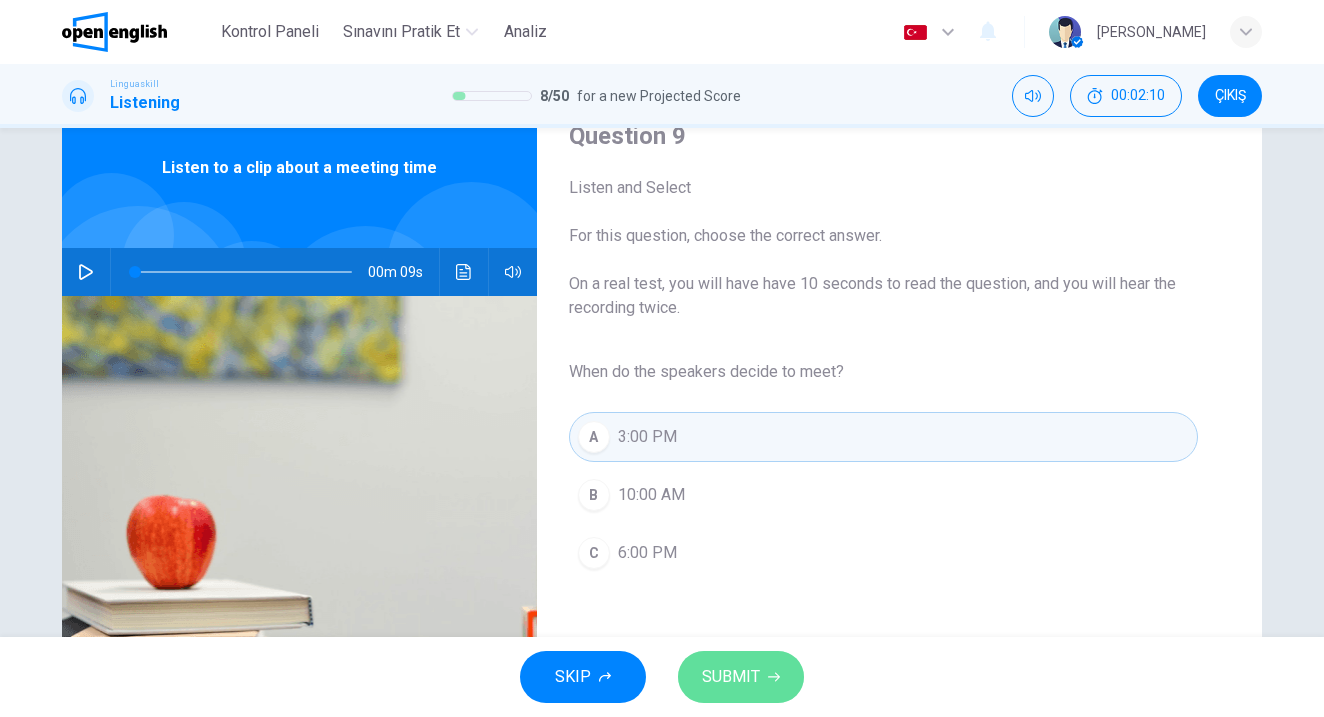 click on "SUBMIT" at bounding box center [741, 677] 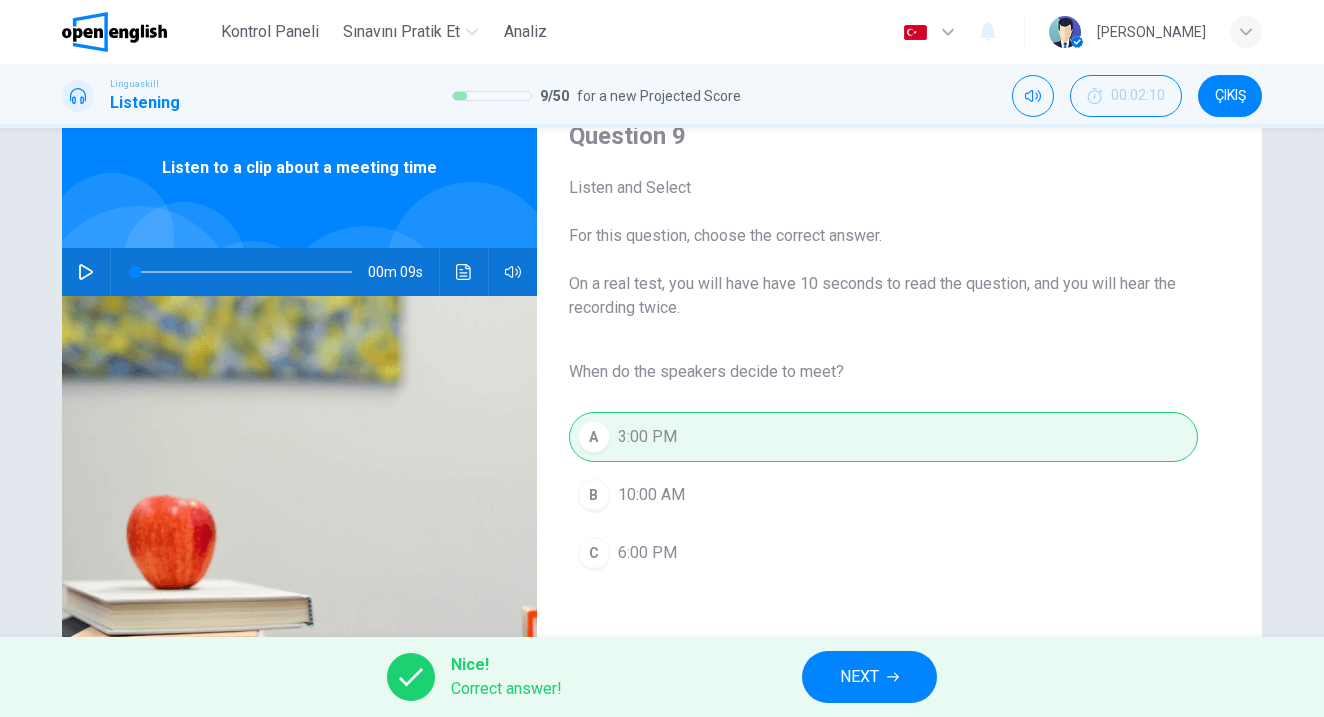 click on "NEXT" at bounding box center [859, 677] 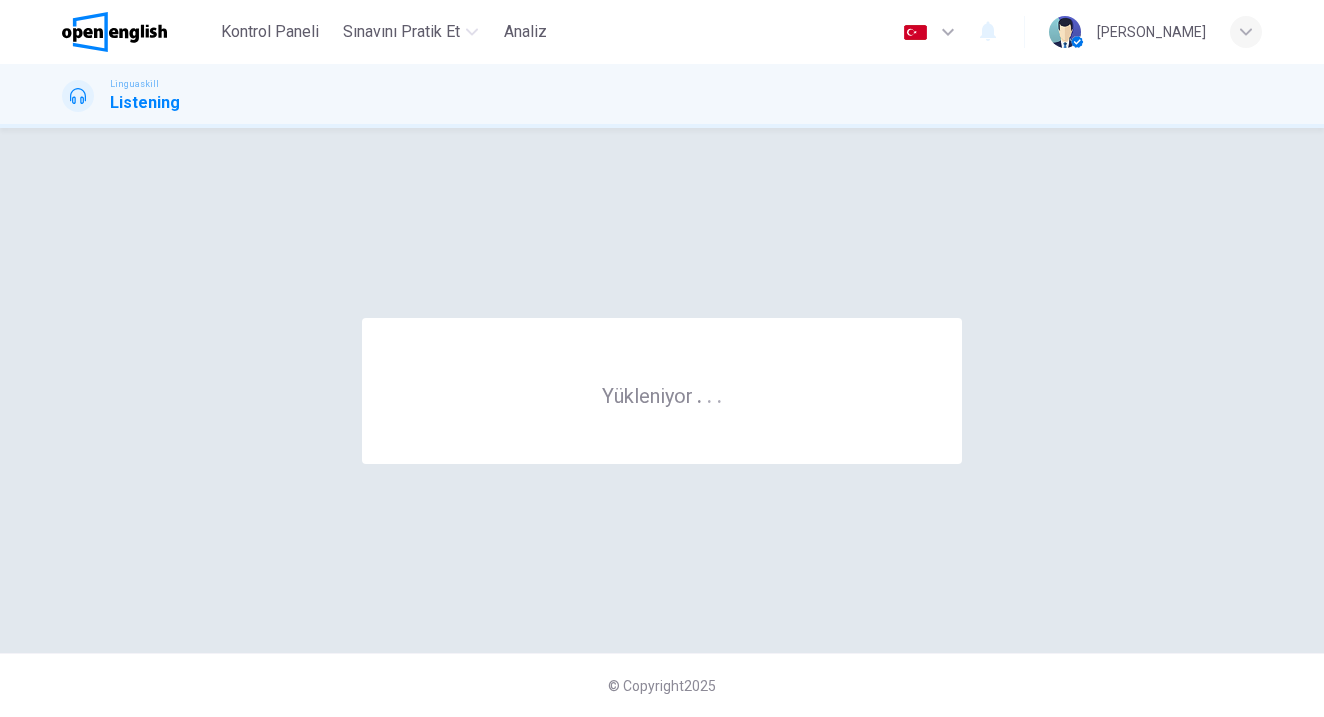 scroll, scrollTop: 0, scrollLeft: 0, axis: both 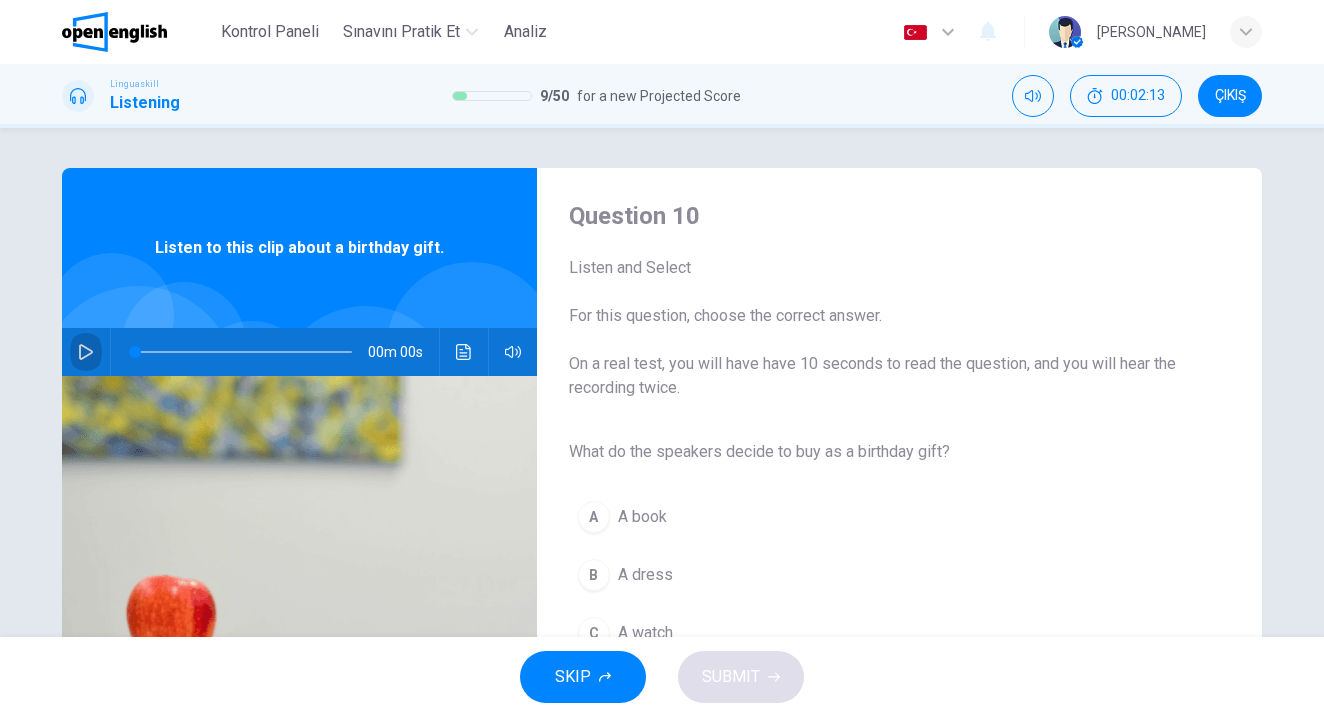 click 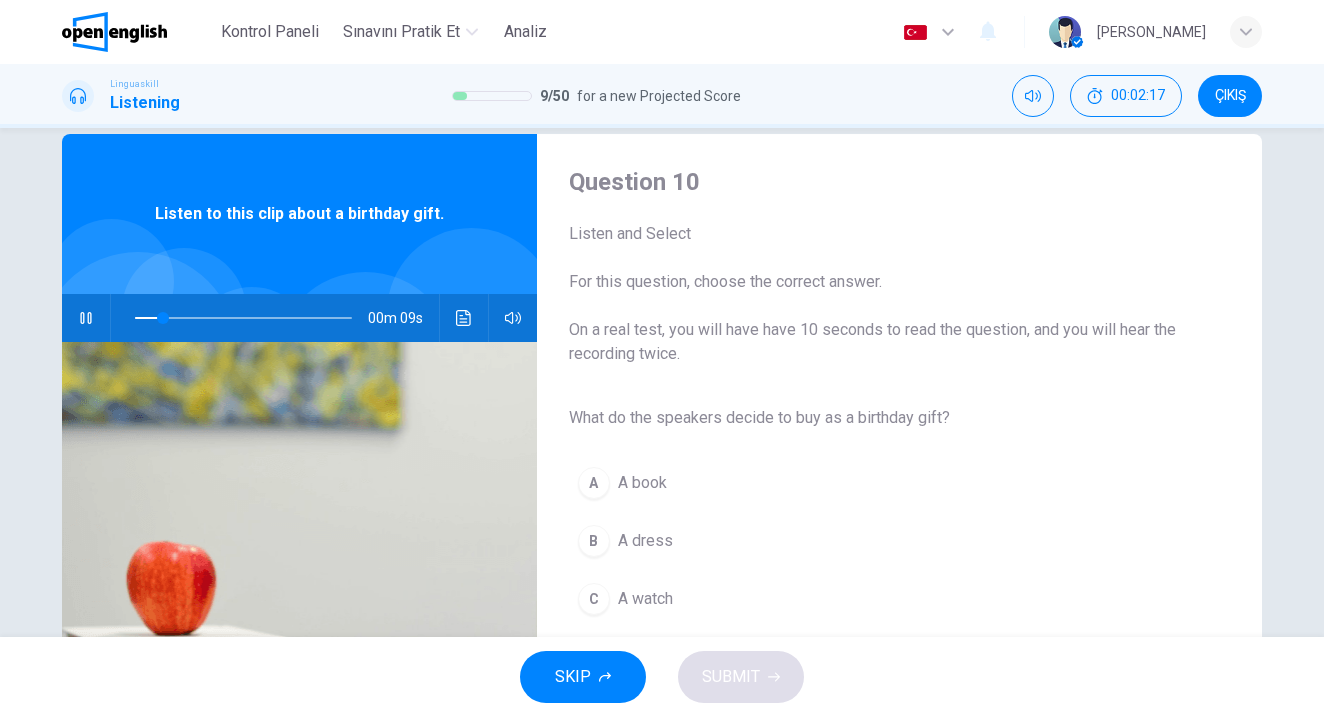 scroll, scrollTop: 73, scrollLeft: 0, axis: vertical 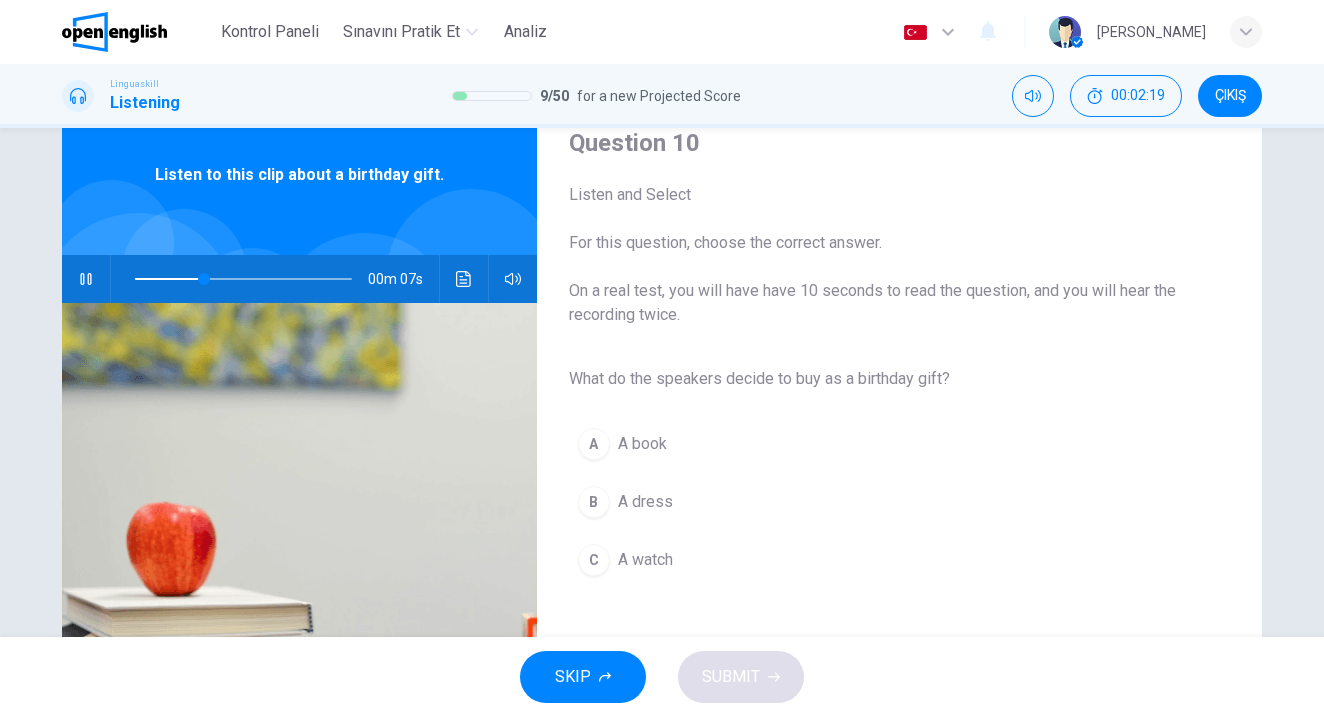 click on "A A book" at bounding box center [883, 444] 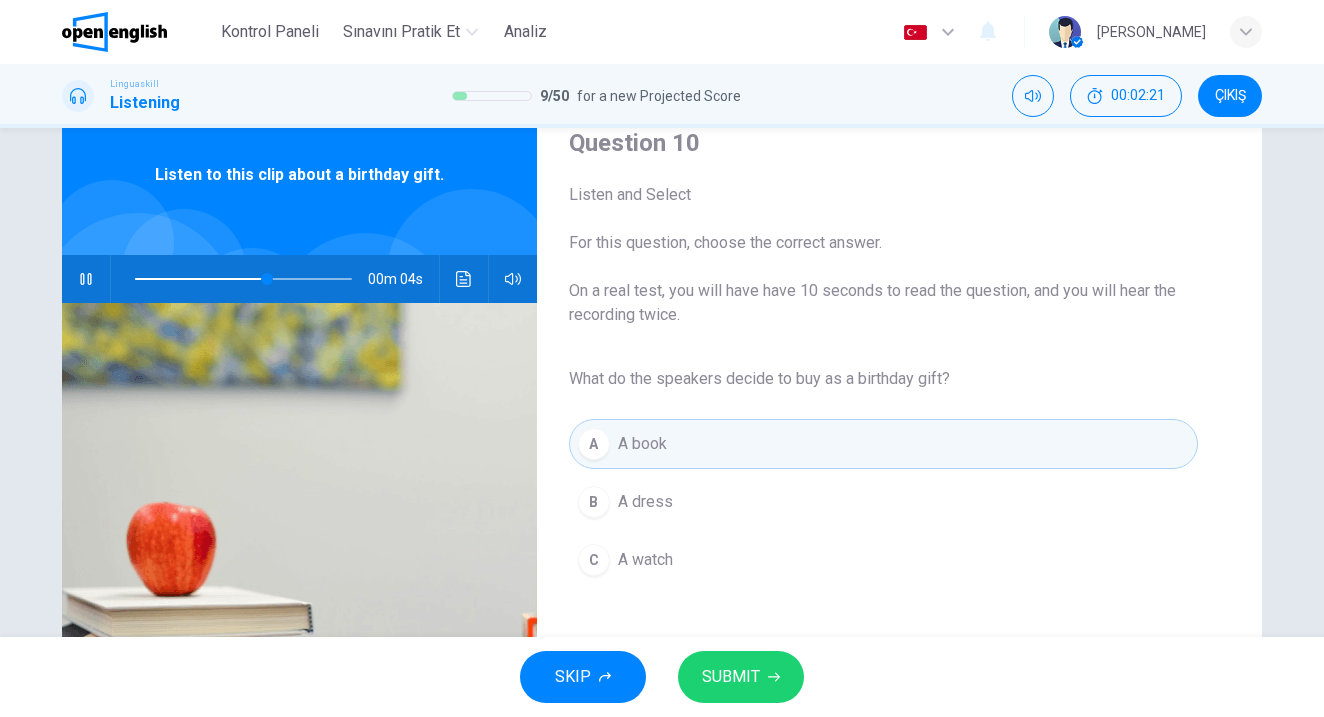 click on "SUBMIT" at bounding box center (741, 677) 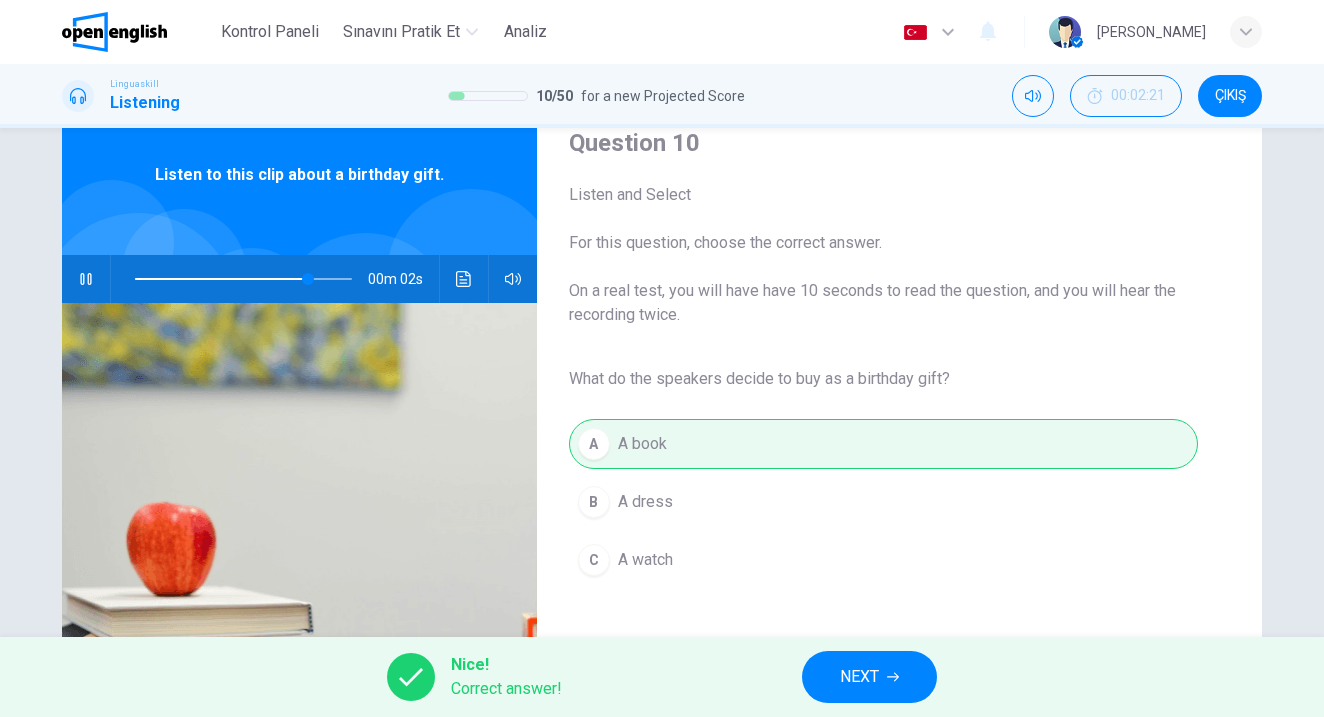 scroll, scrollTop: 0, scrollLeft: 0, axis: both 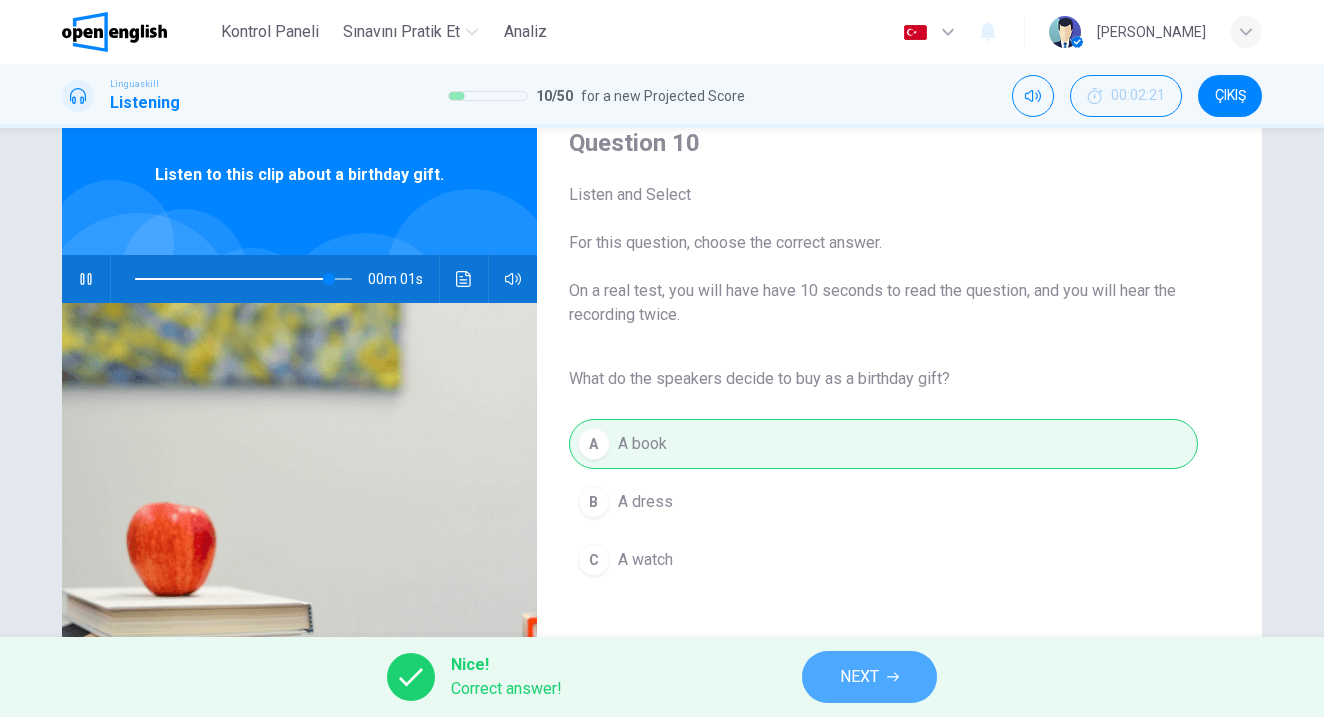 click on "NEXT" at bounding box center (869, 677) 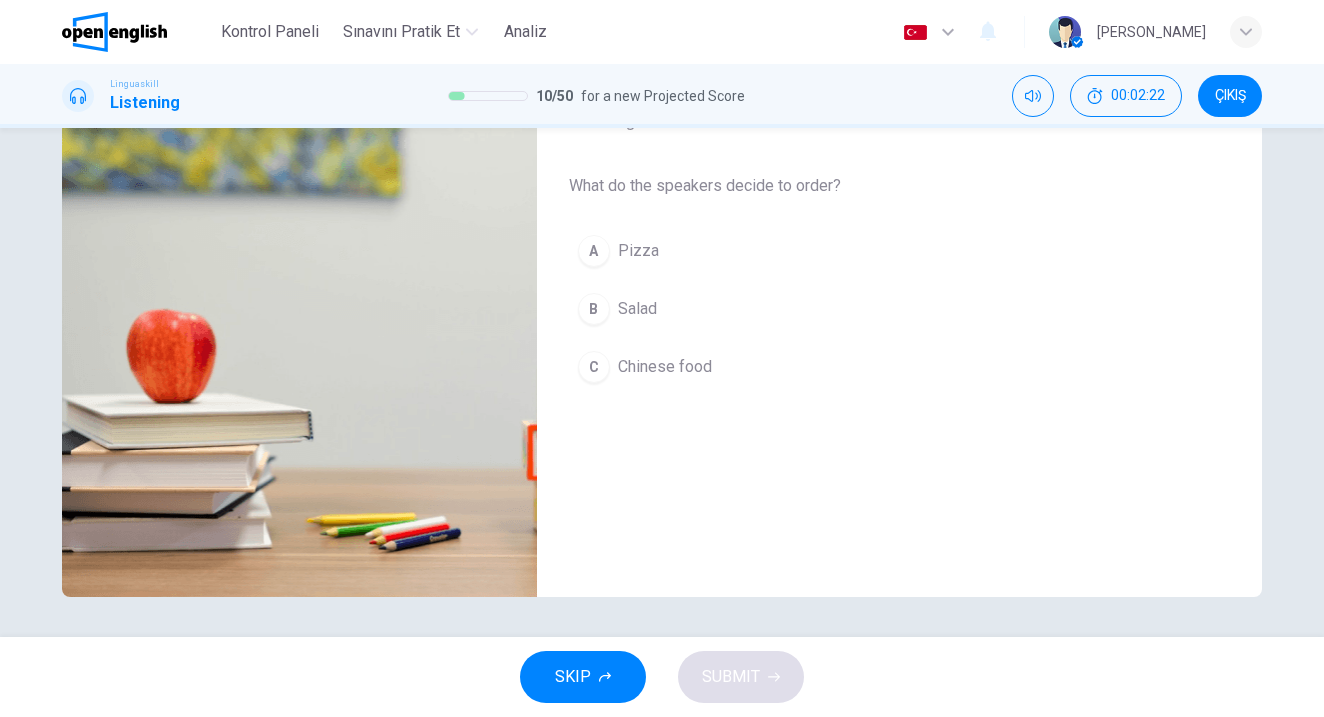 scroll, scrollTop: 269, scrollLeft: 0, axis: vertical 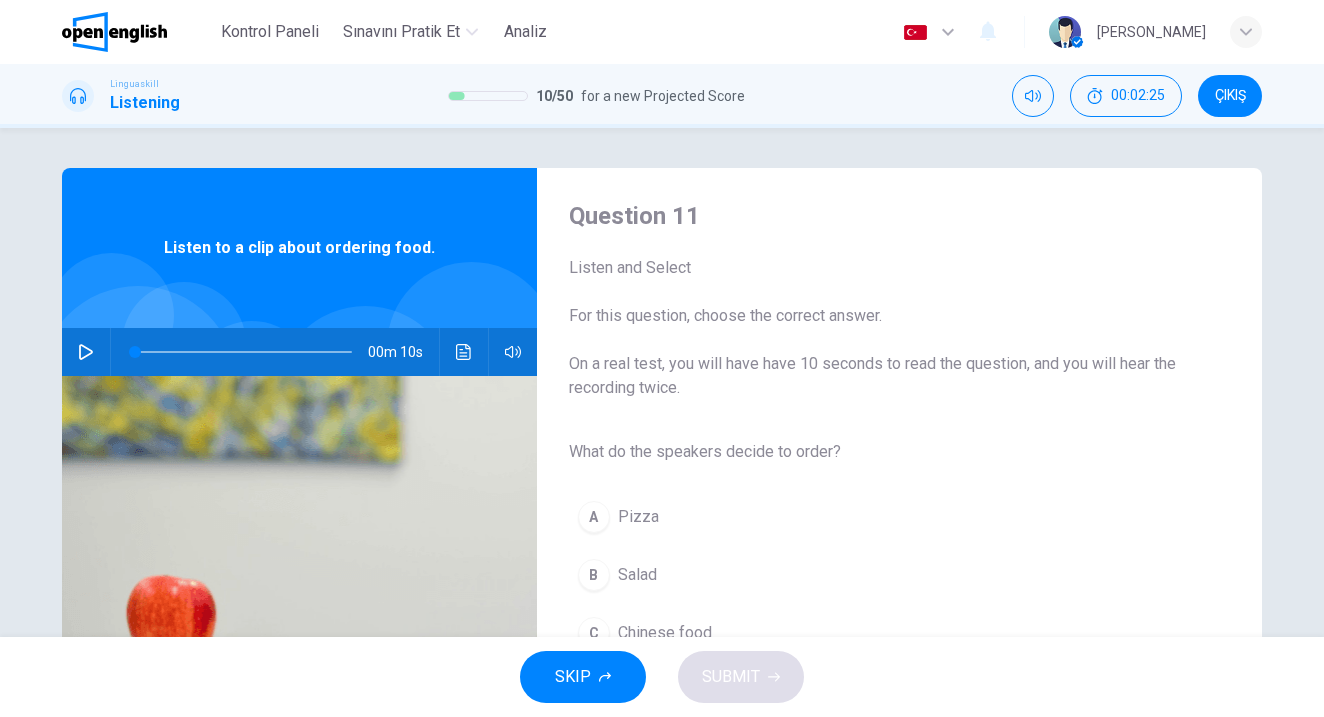 click 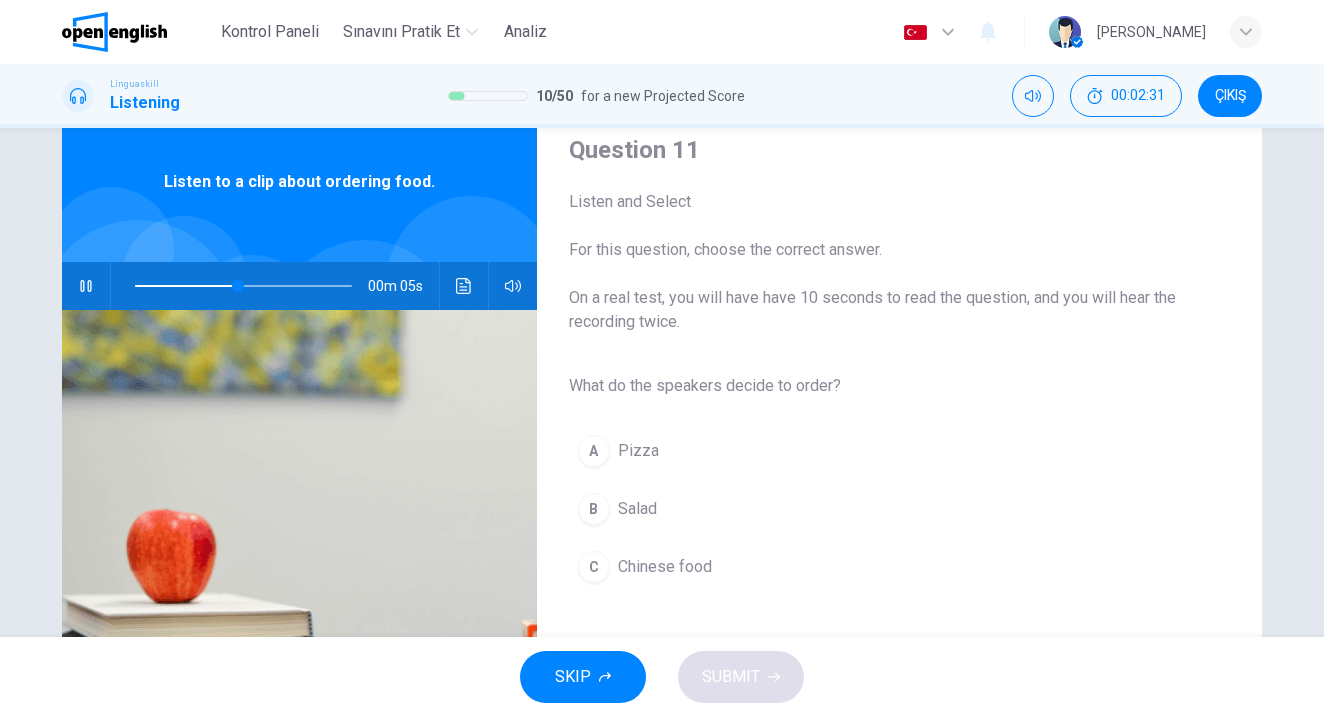 scroll, scrollTop: 79, scrollLeft: 0, axis: vertical 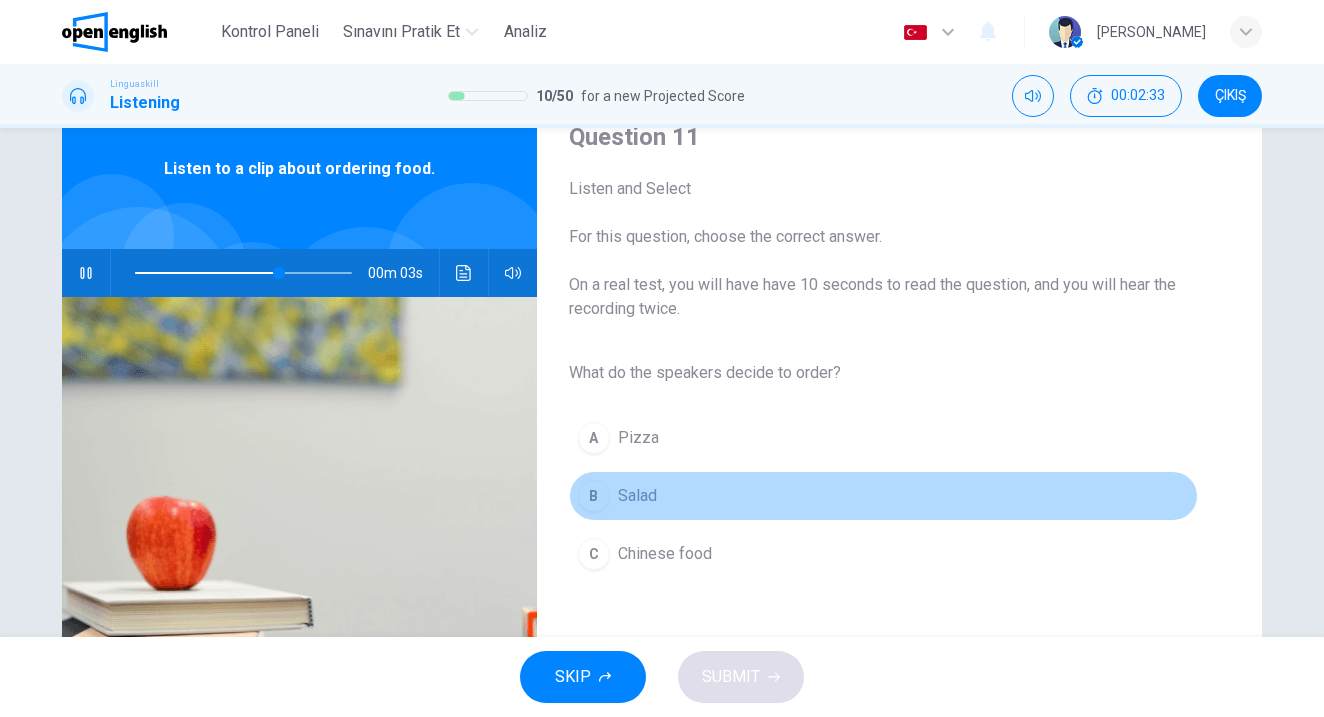 click on "B" at bounding box center [594, 496] 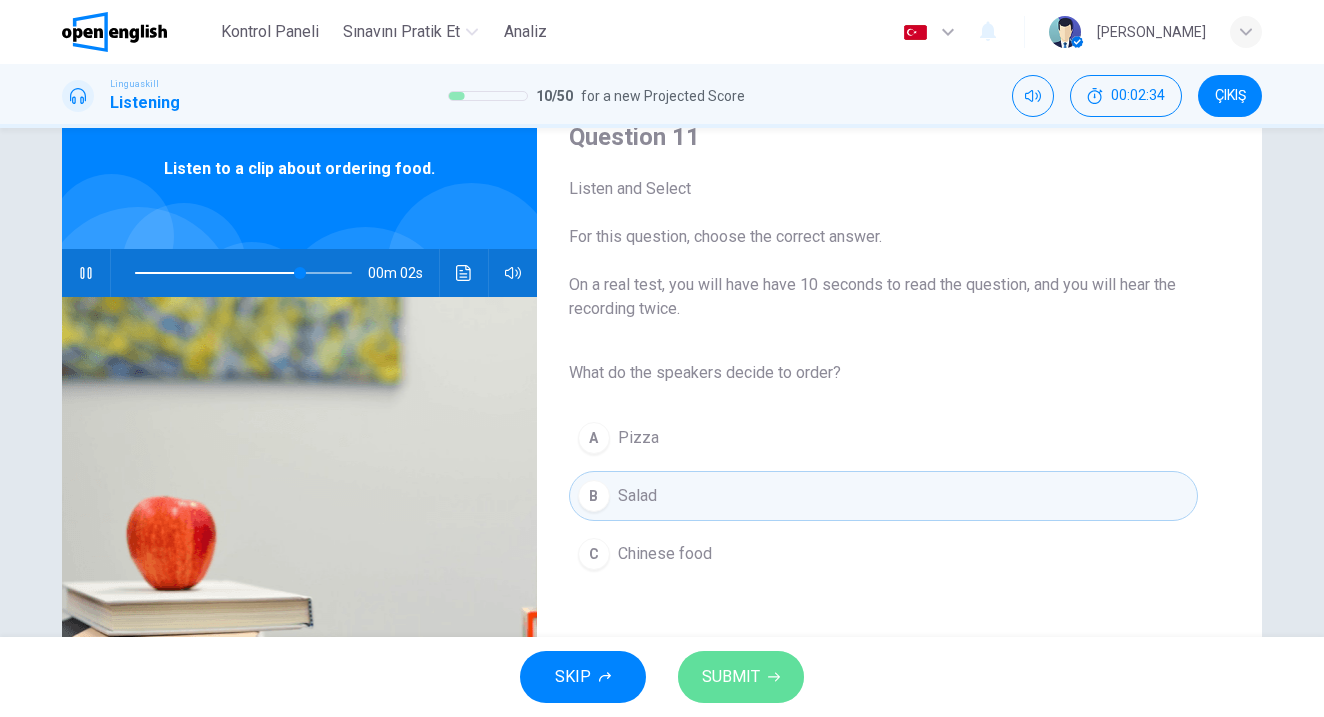 click on "SUBMIT" at bounding box center (731, 677) 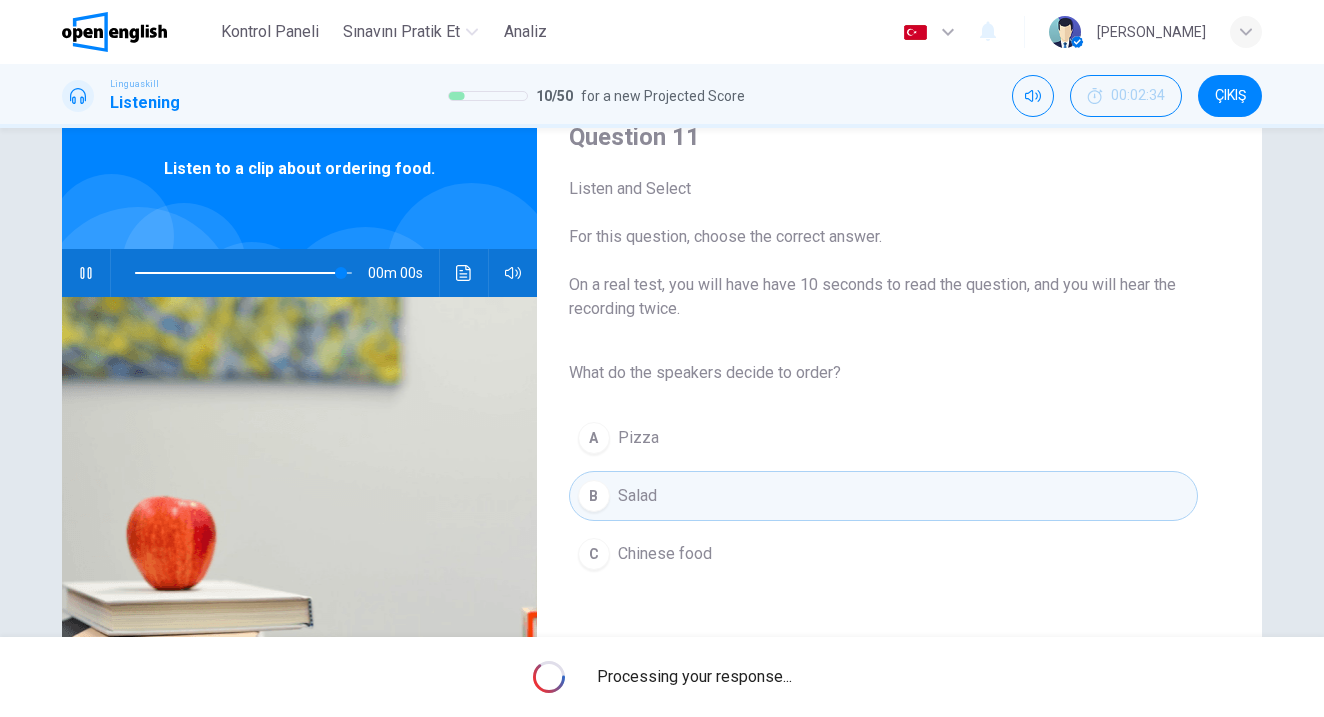 type on "*" 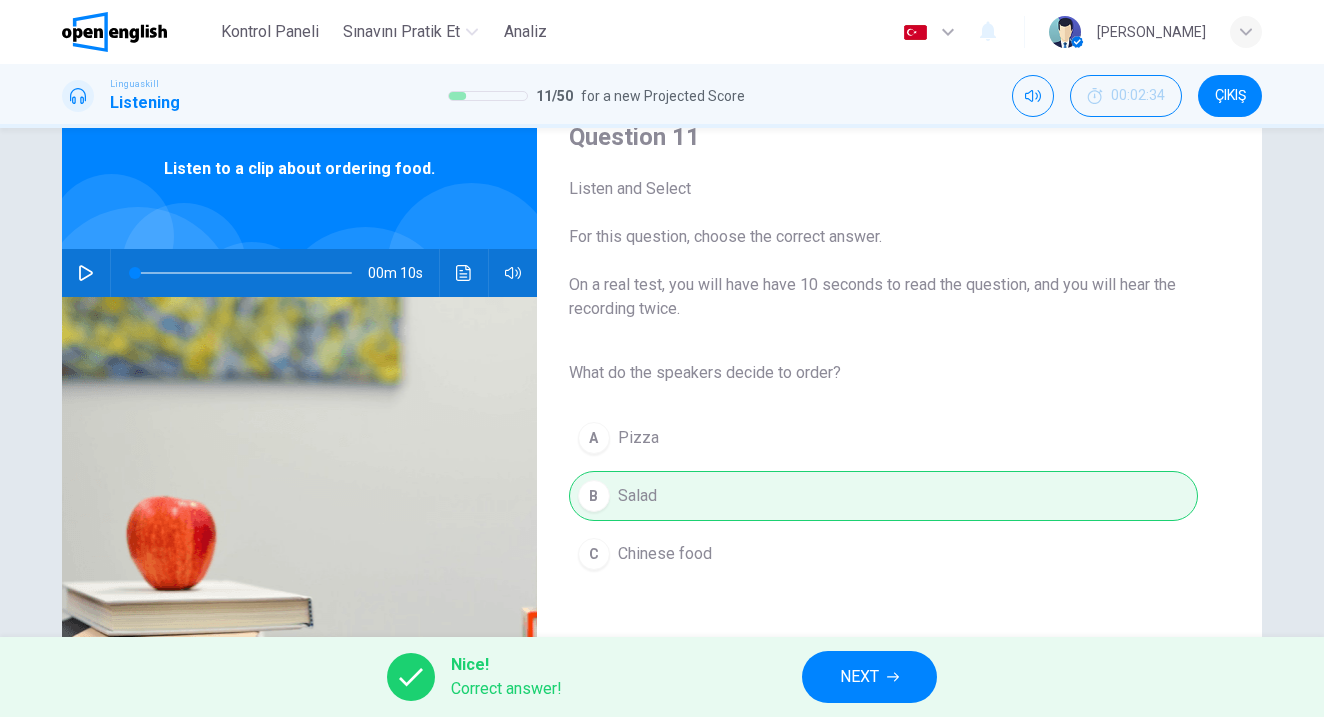 click on "NEXT" at bounding box center [859, 677] 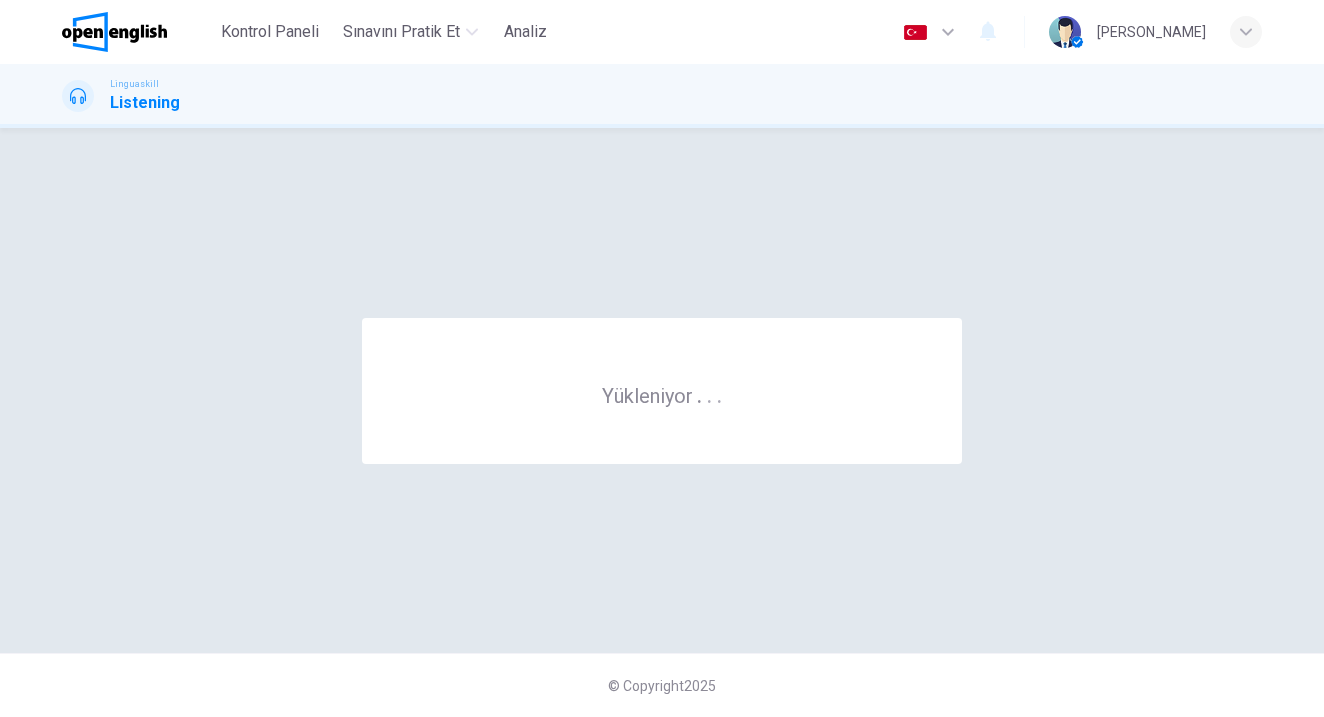 scroll, scrollTop: 0, scrollLeft: 0, axis: both 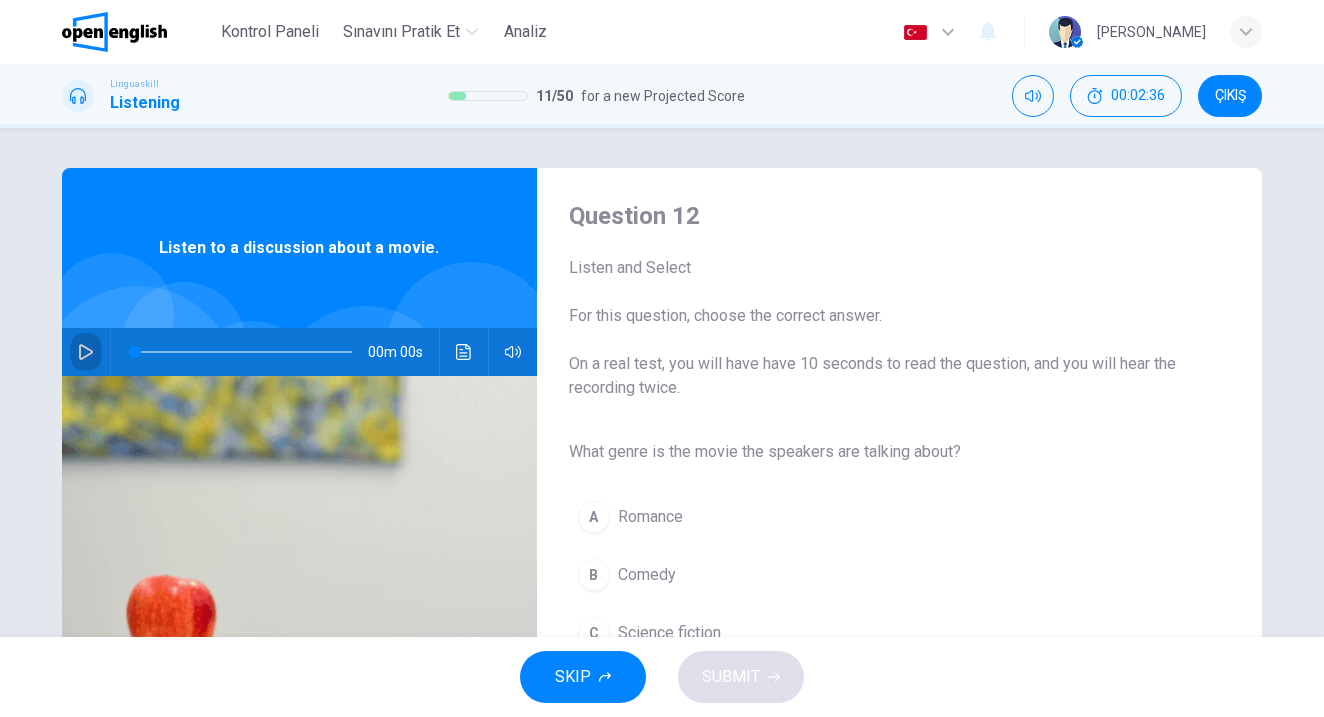 click 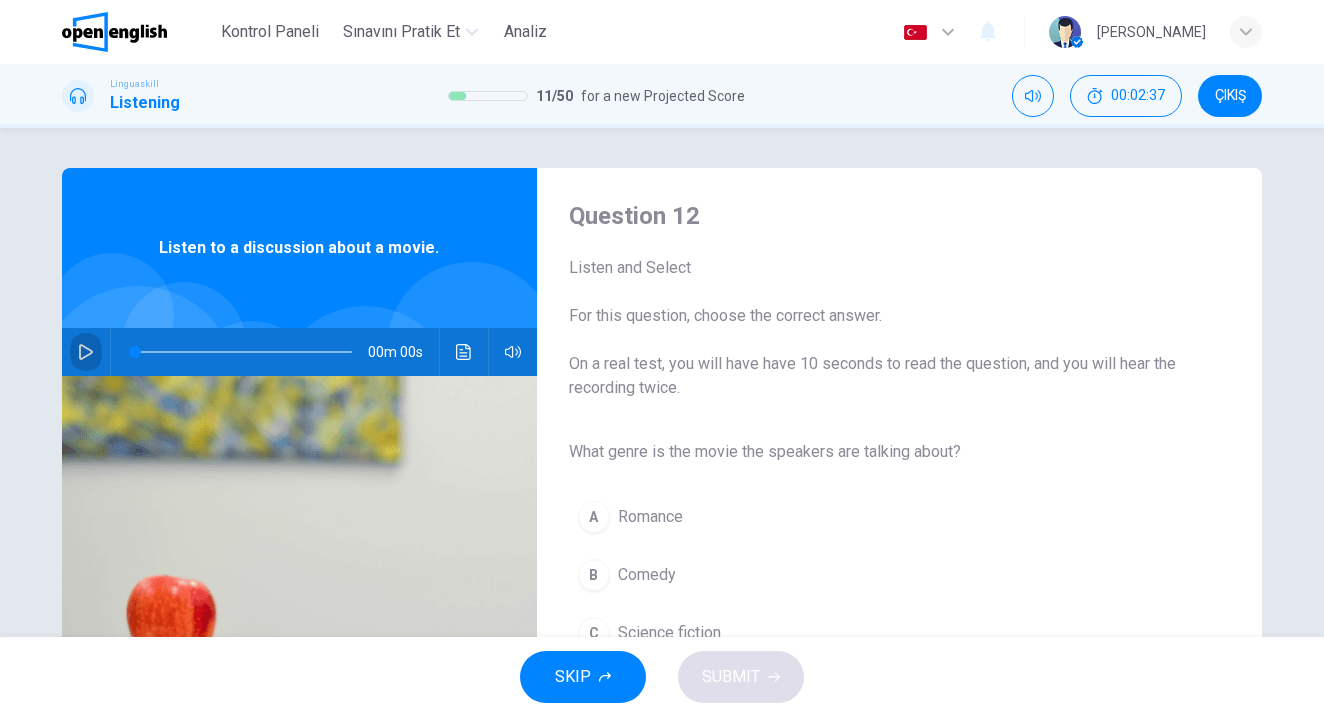 click 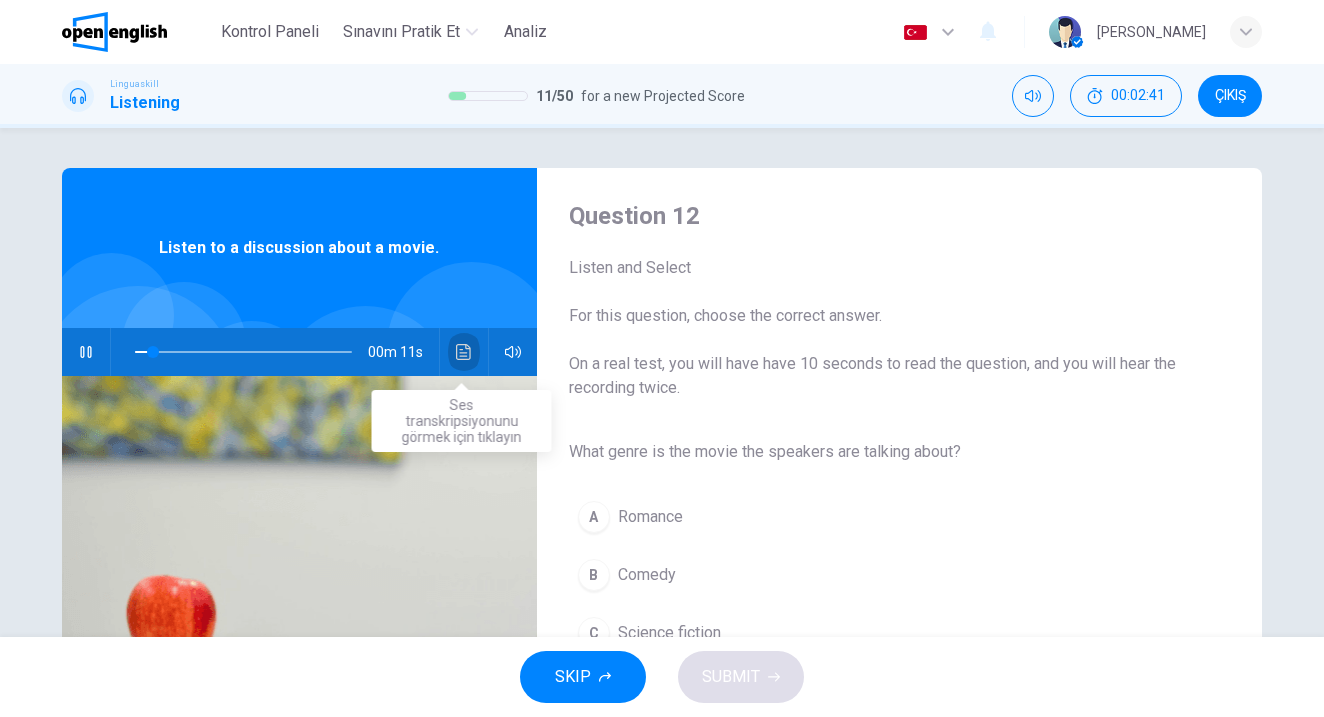 click 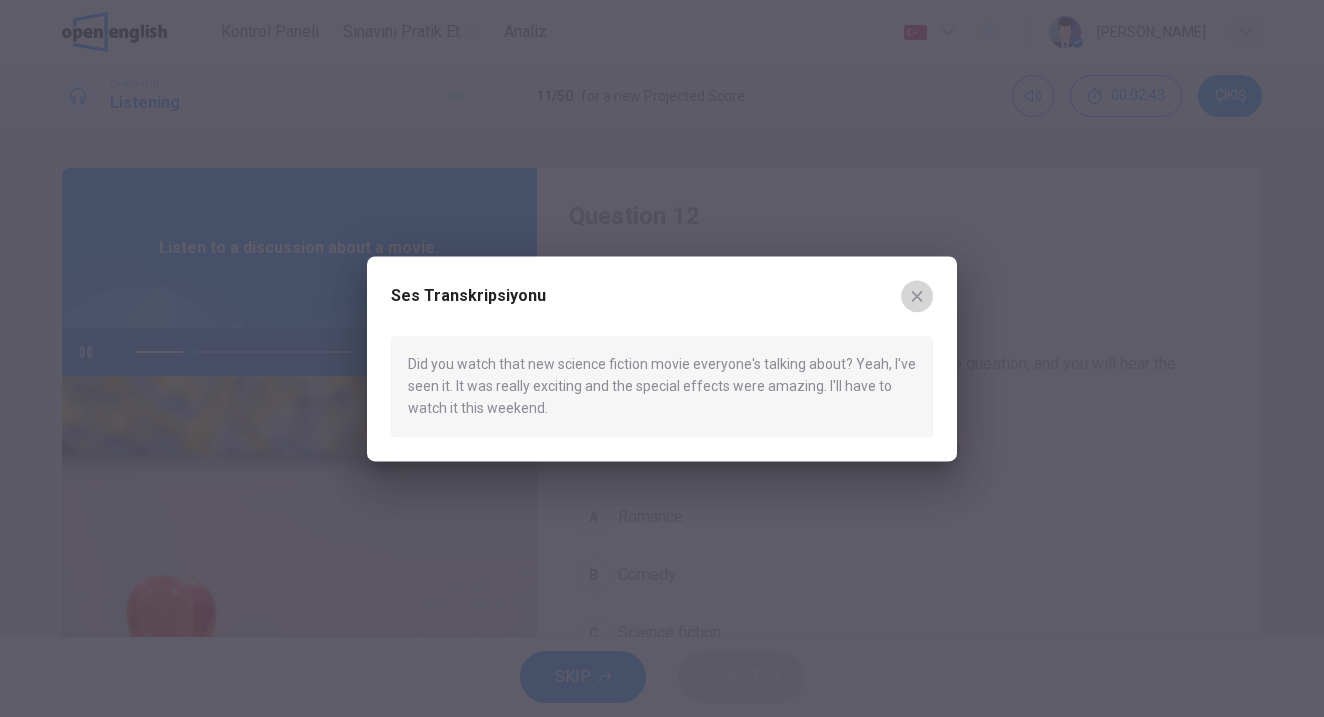 click at bounding box center [917, 296] 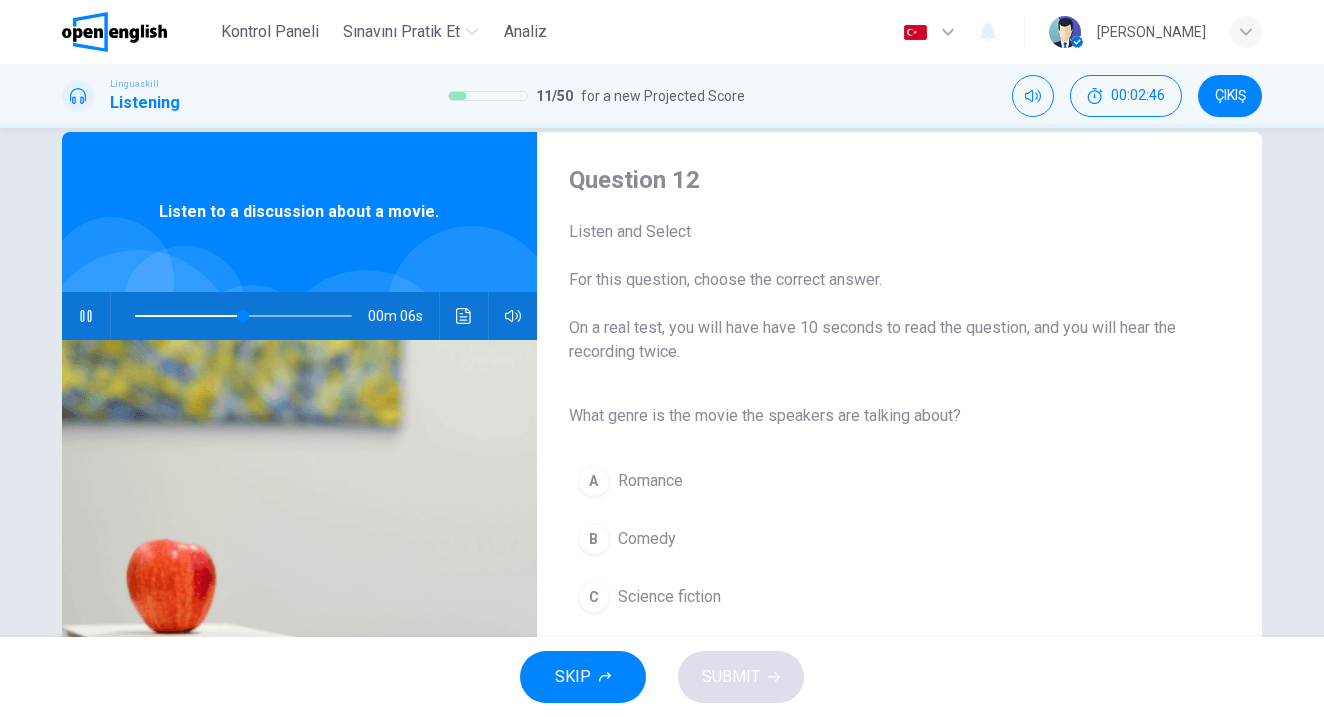 scroll, scrollTop: 100, scrollLeft: 0, axis: vertical 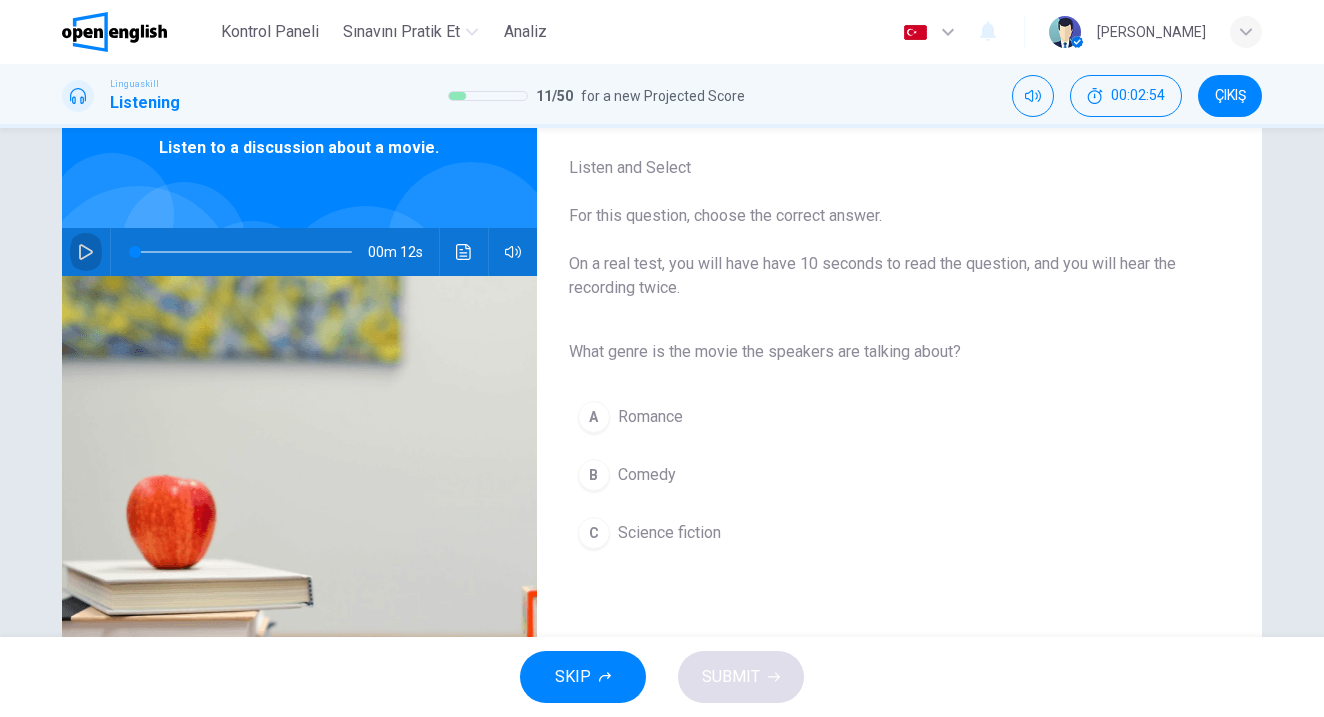 click at bounding box center (86, 252) 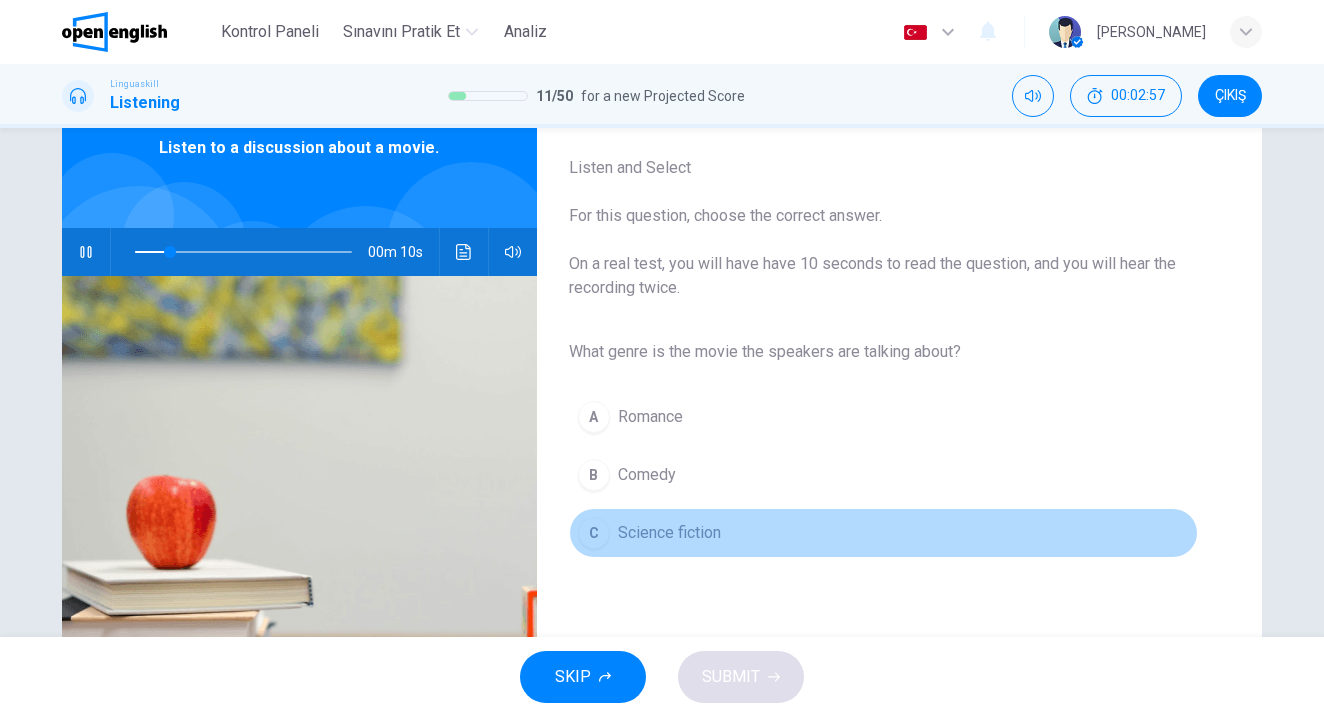 click on "C" at bounding box center (594, 533) 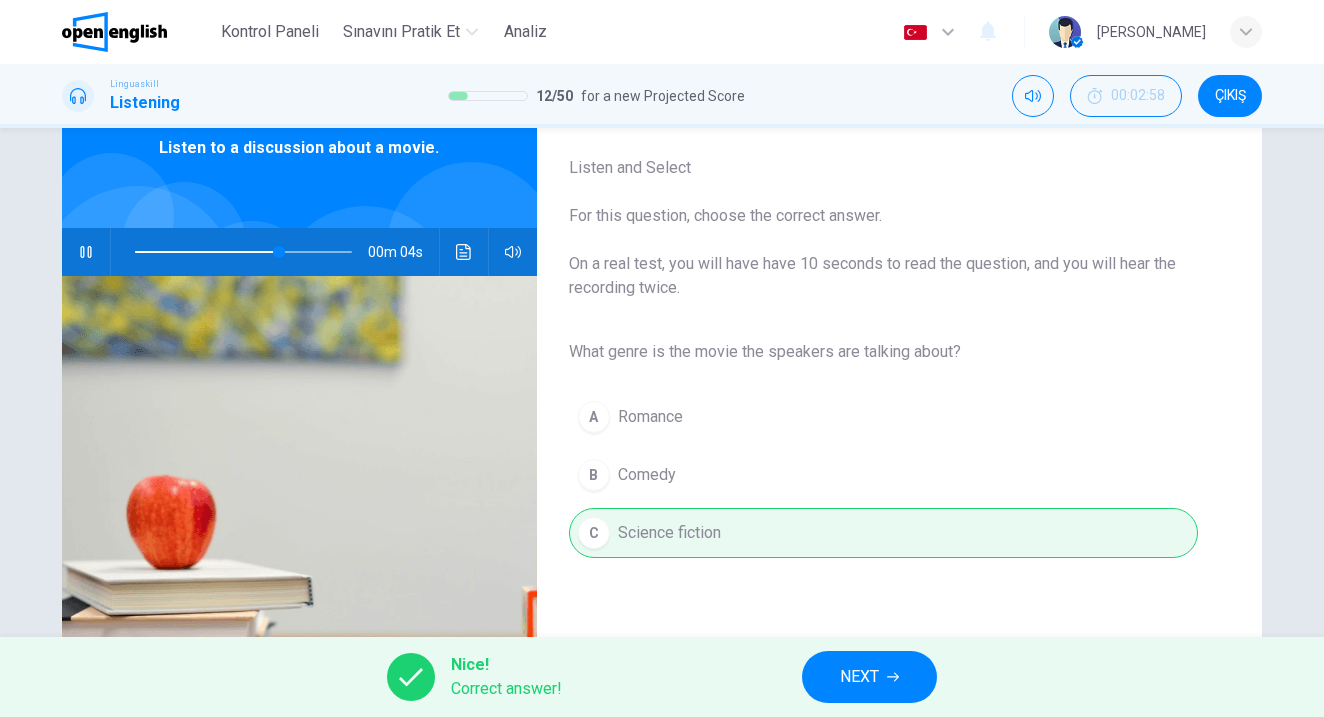 type on "**" 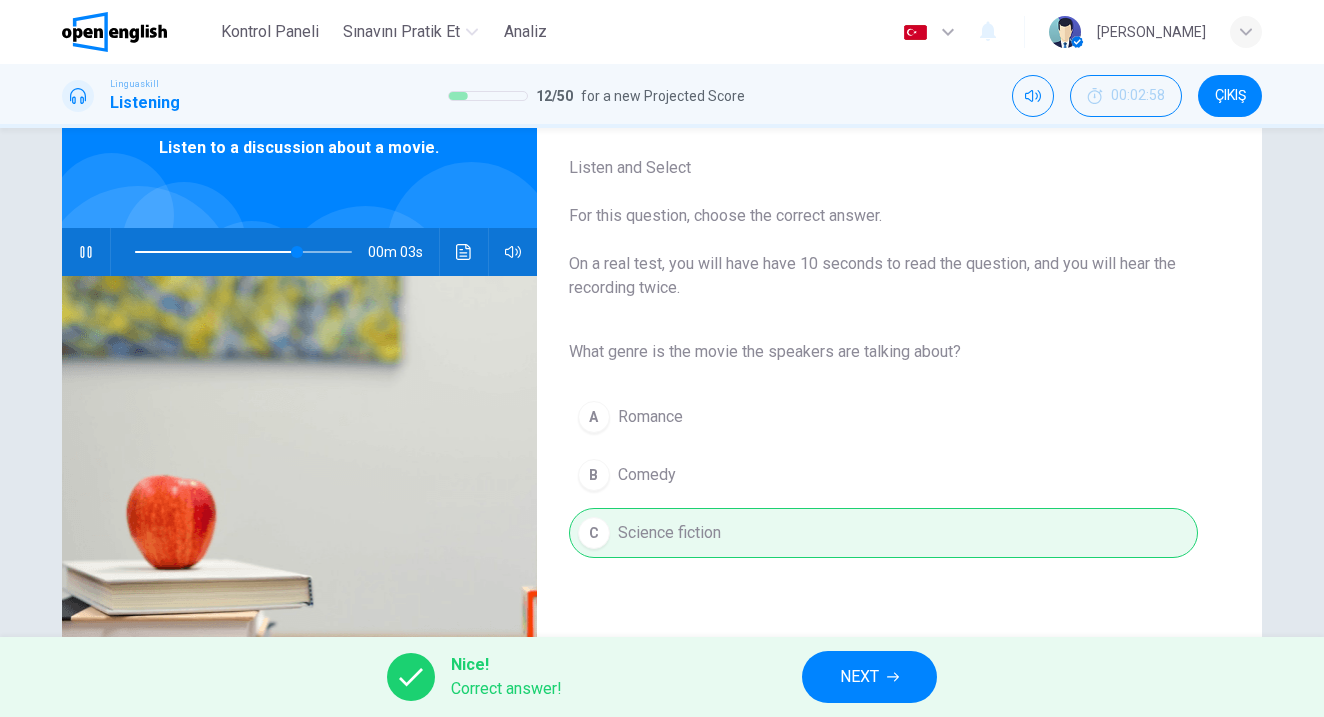 click on "NEXT" at bounding box center (869, 677) 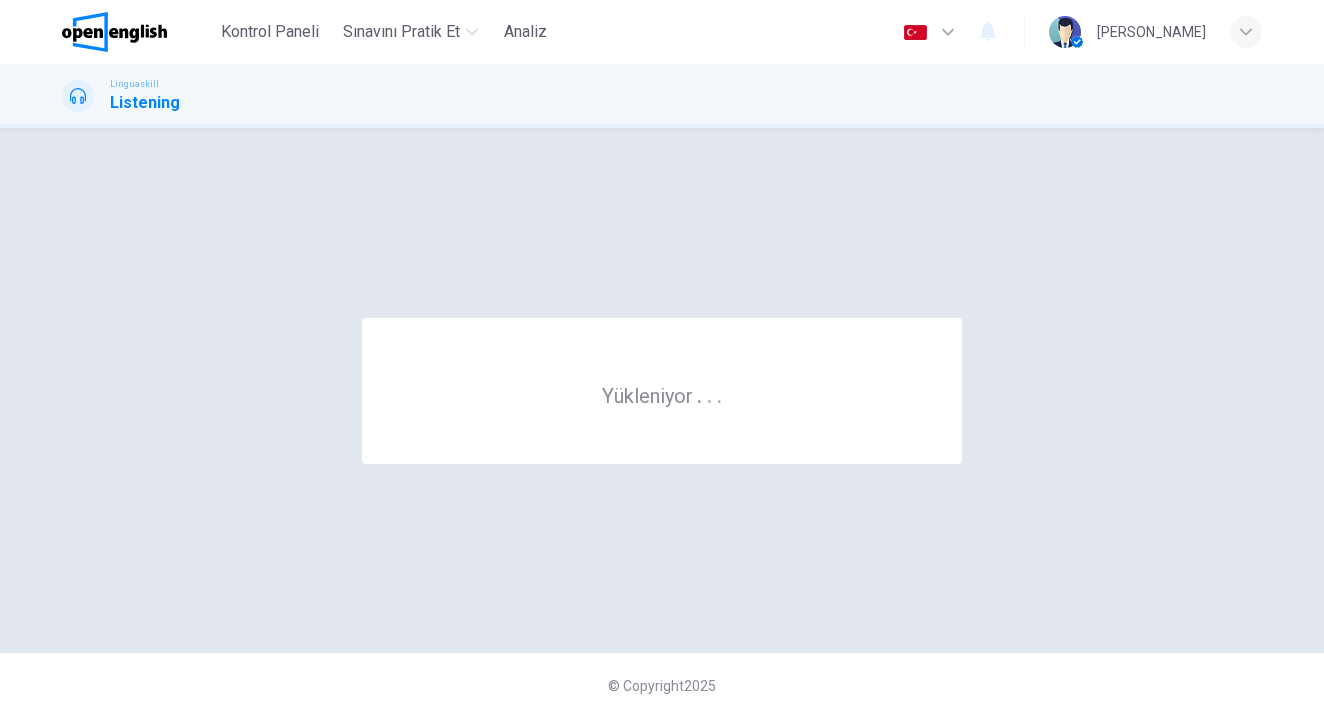 scroll, scrollTop: 0, scrollLeft: 0, axis: both 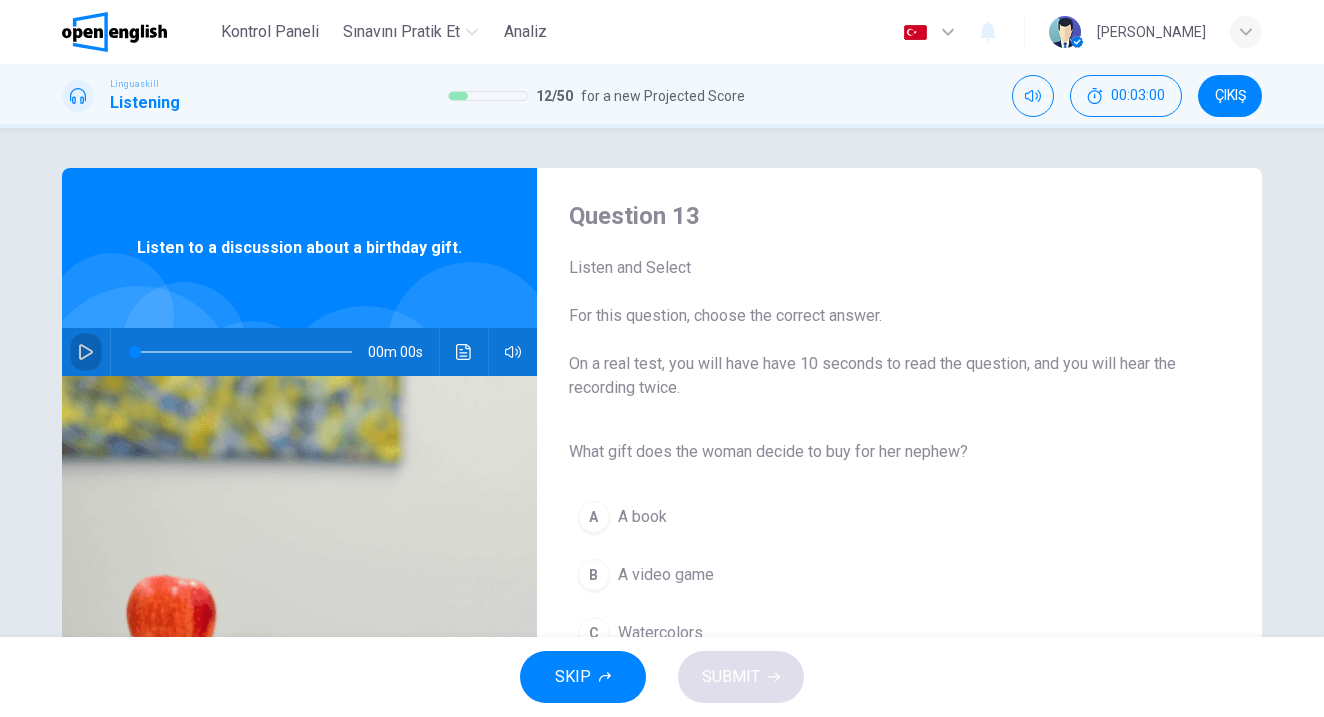 click at bounding box center [86, 352] 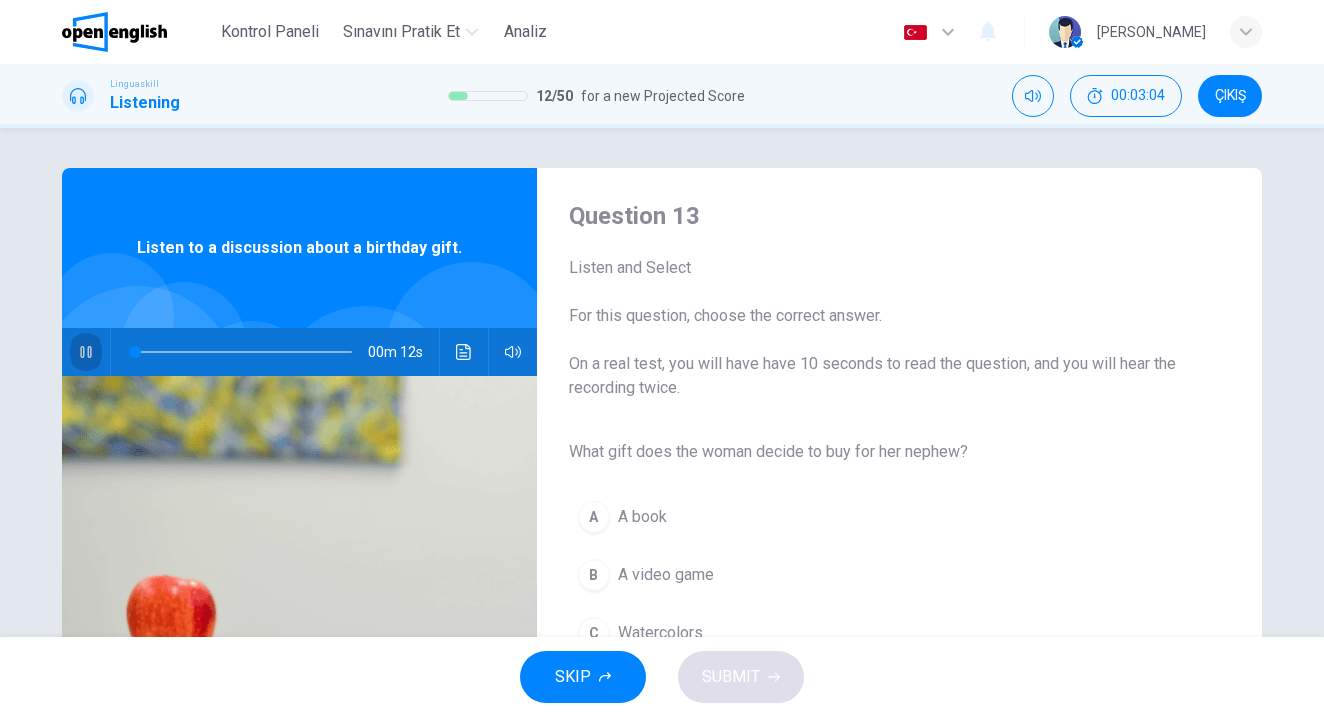 click 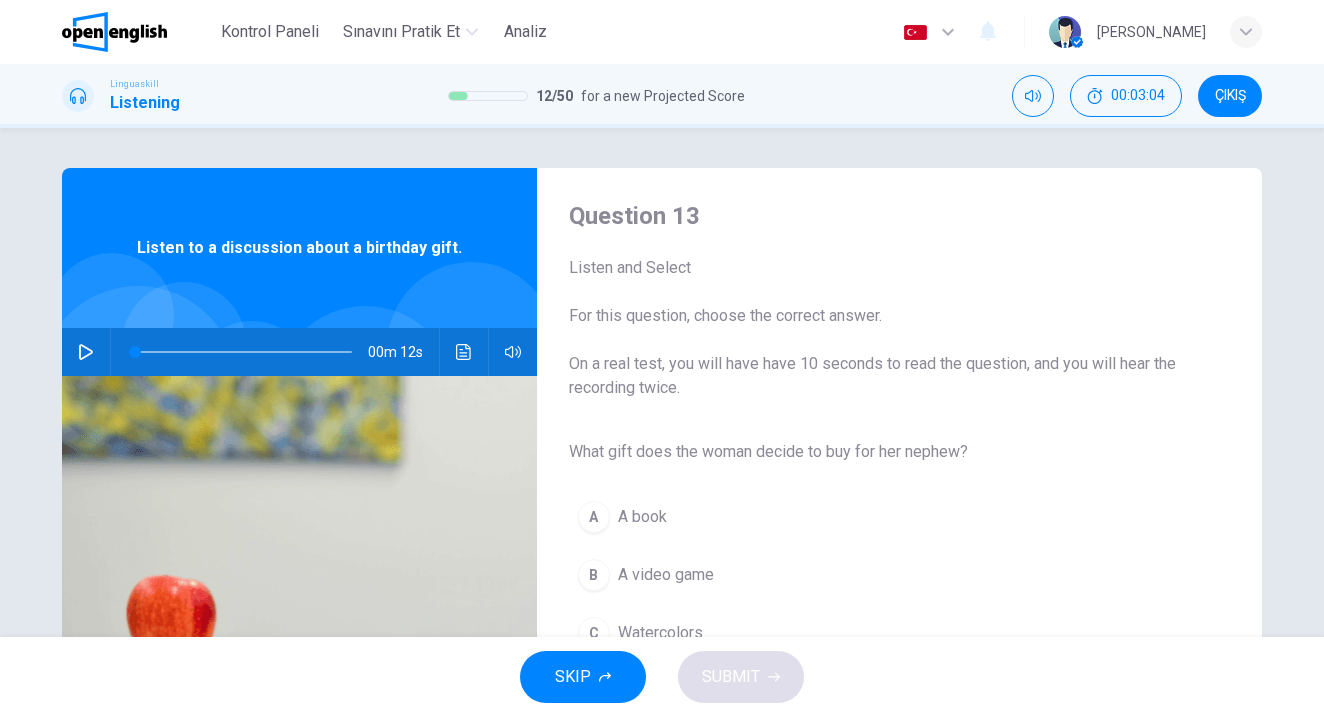 click 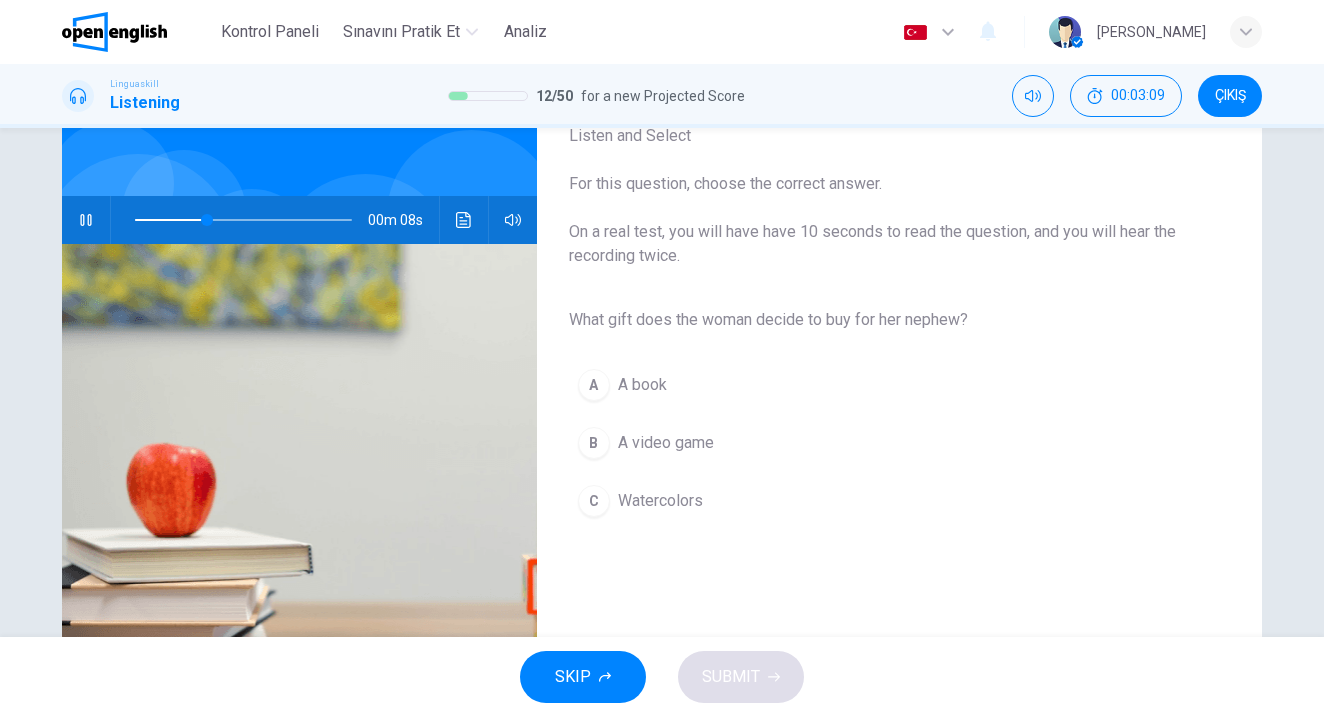 scroll, scrollTop: 133, scrollLeft: 0, axis: vertical 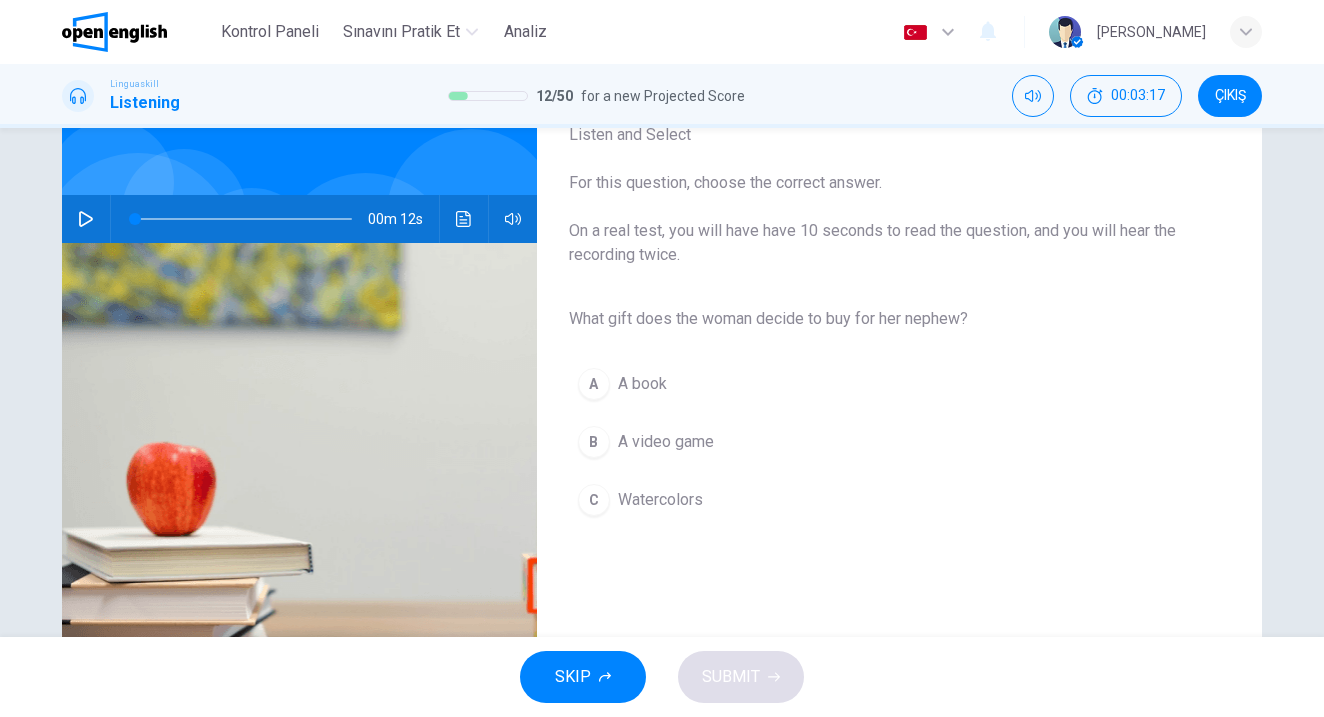 click 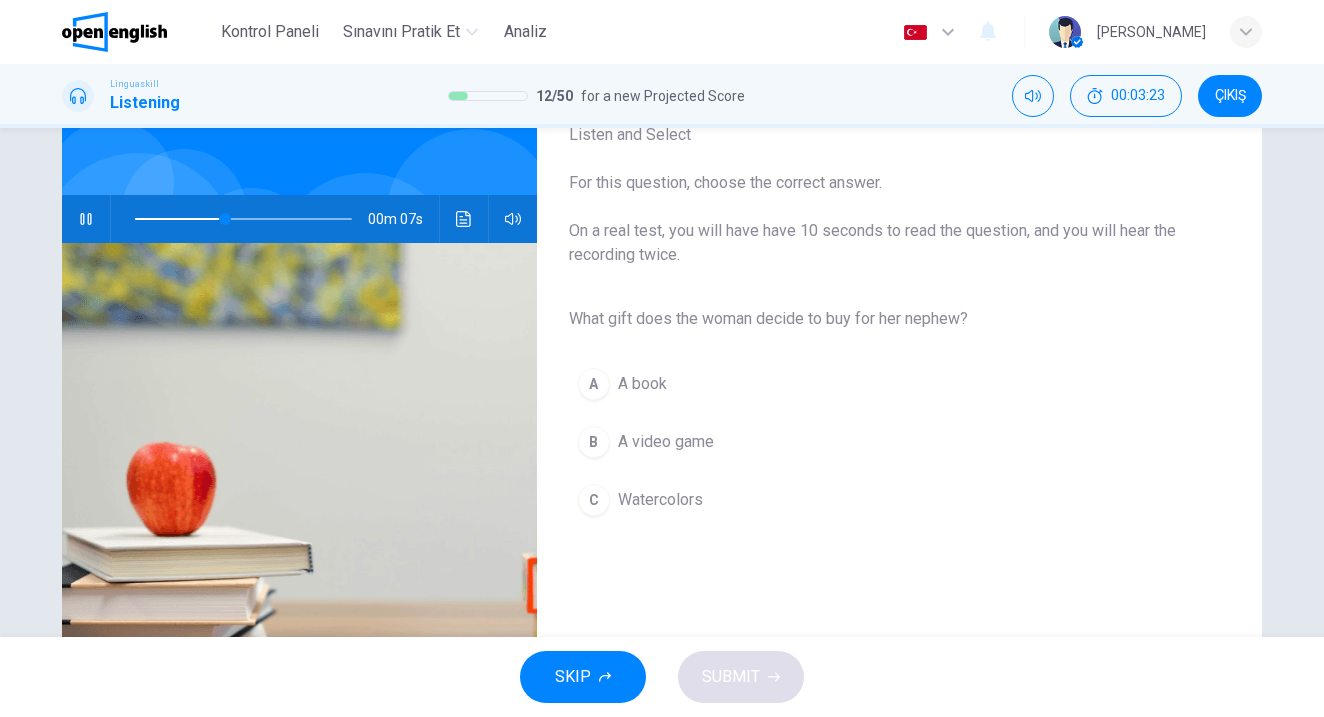 click on "C" at bounding box center [594, 500] 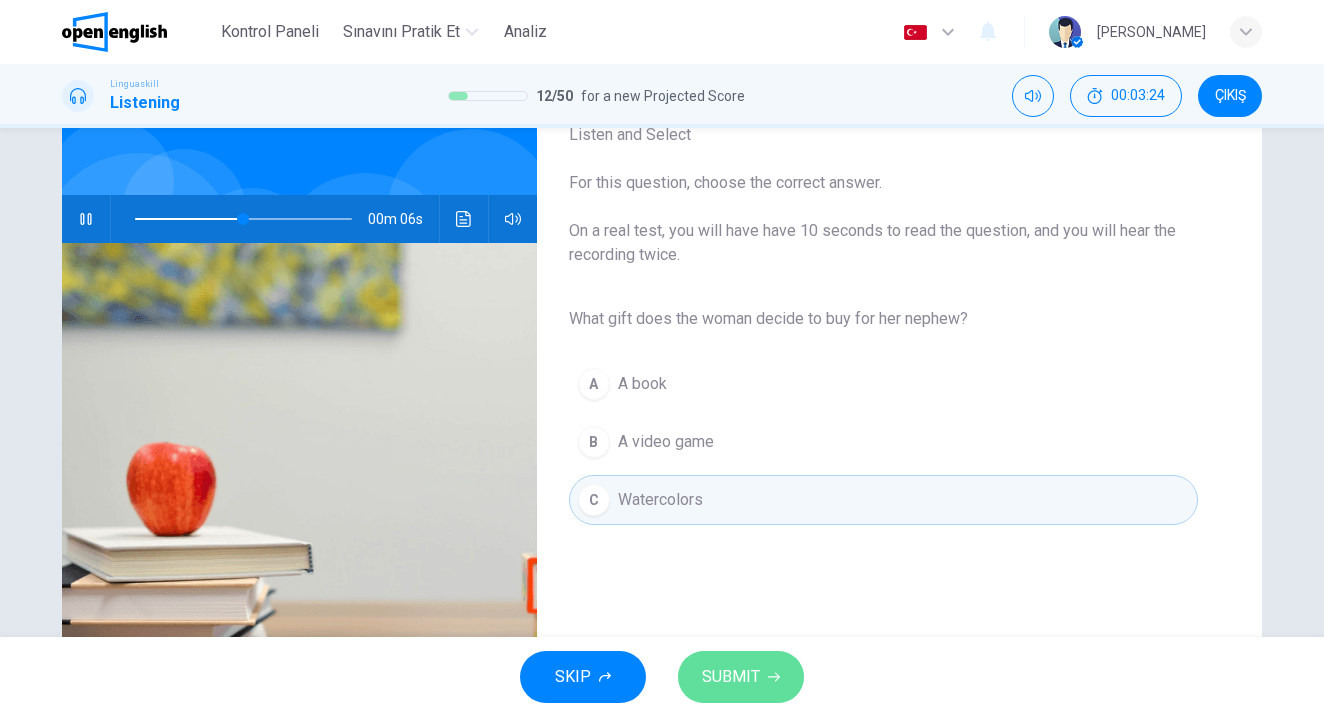 click on "SUBMIT" at bounding box center [741, 677] 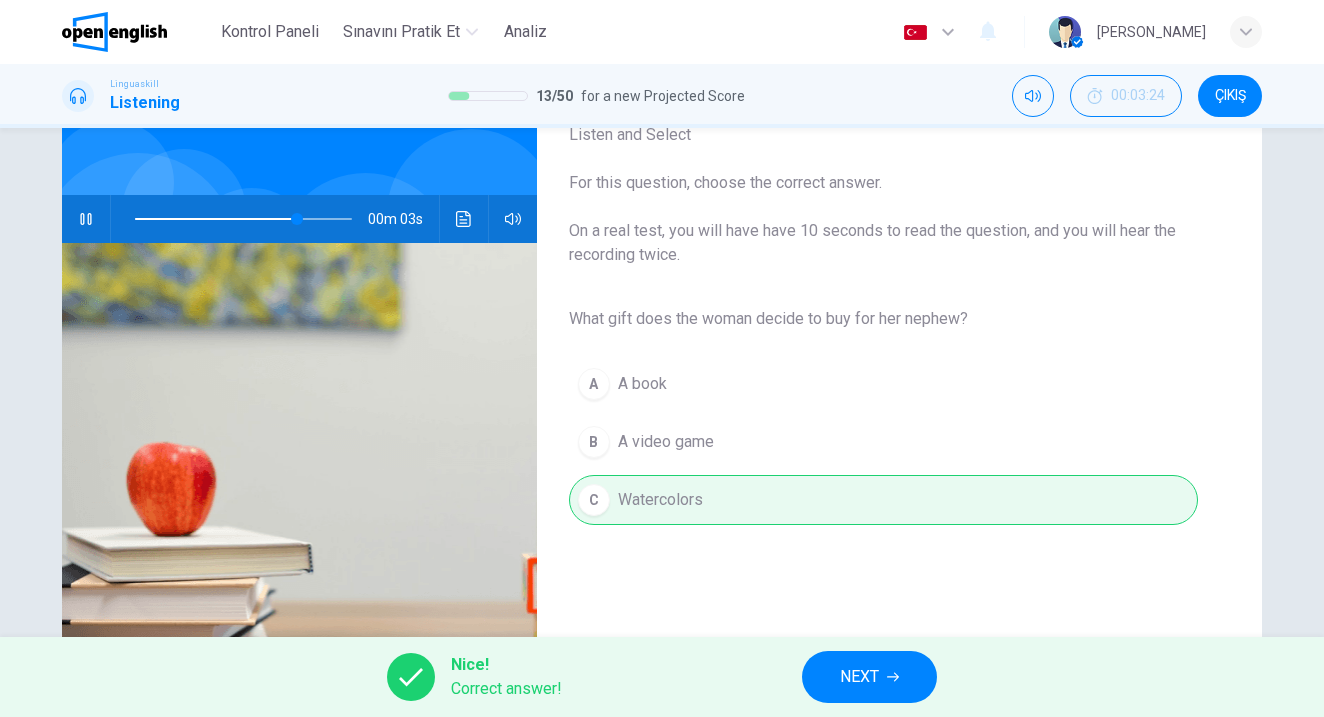 type on "**" 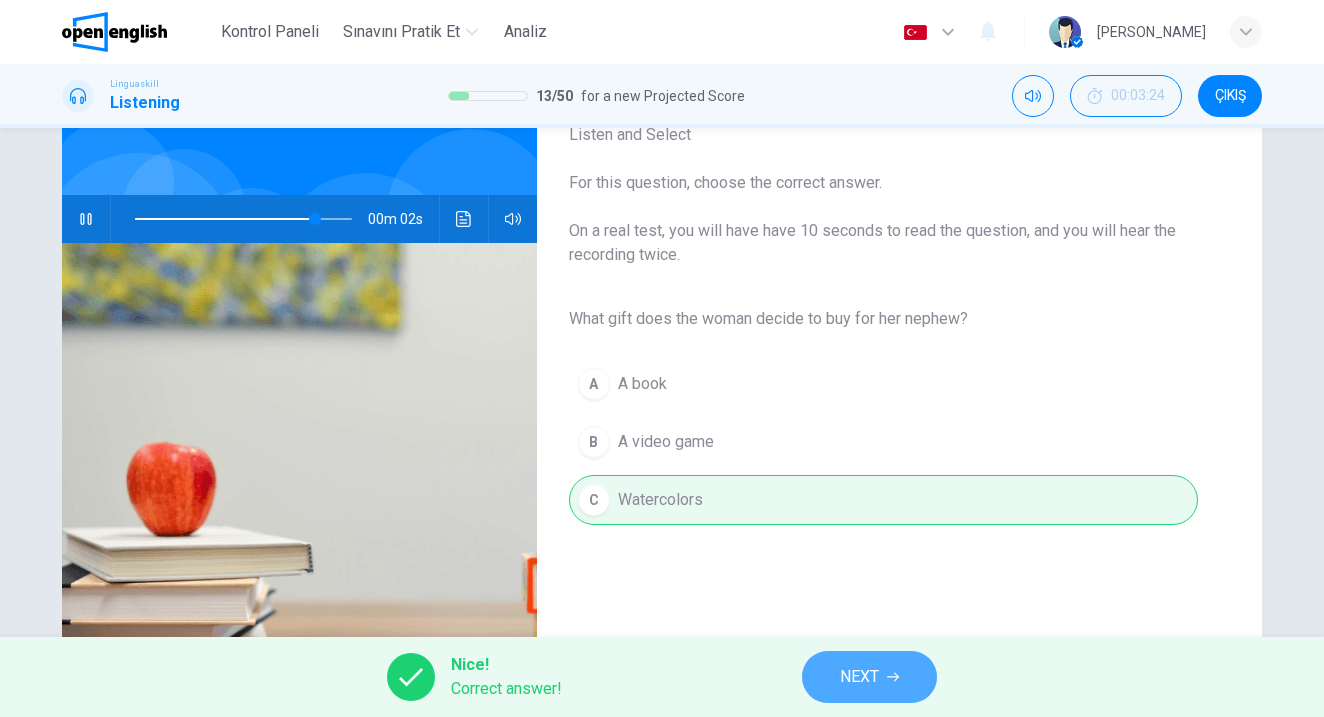 click on "NEXT" at bounding box center [869, 677] 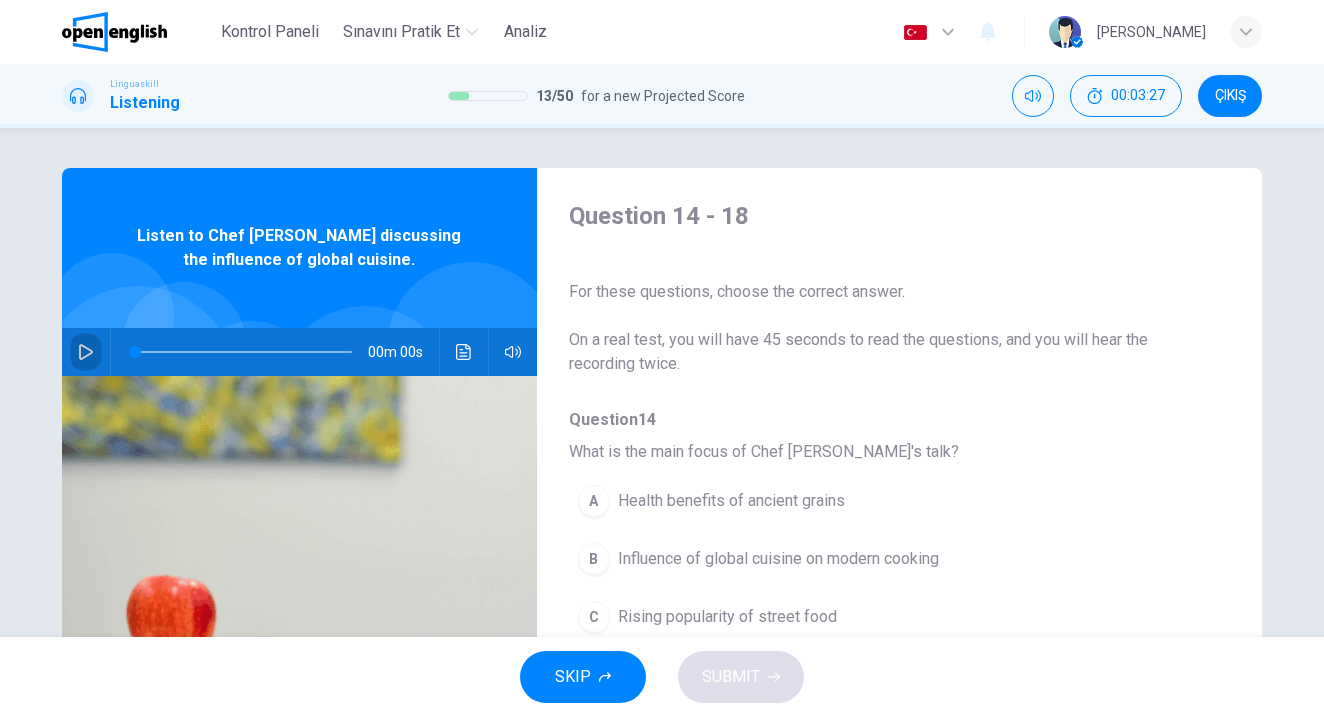 click 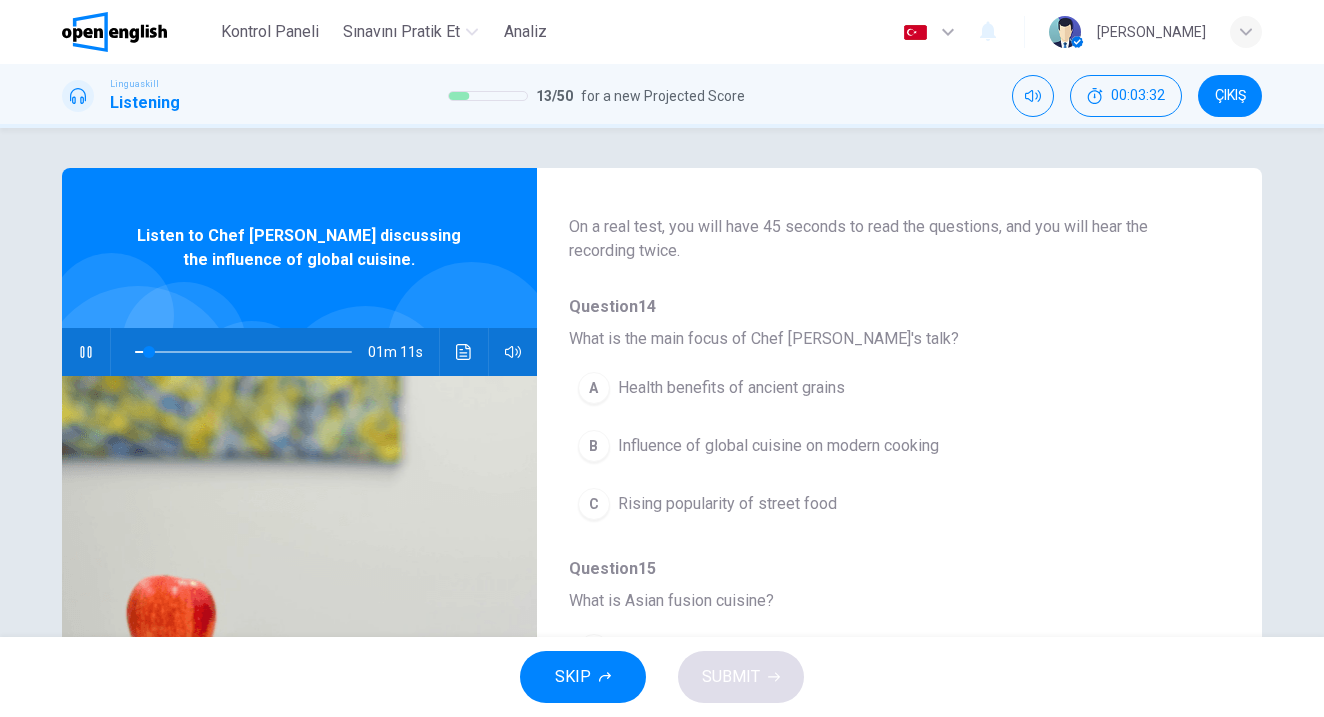 scroll, scrollTop: 126, scrollLeft: 0, axis: vertical 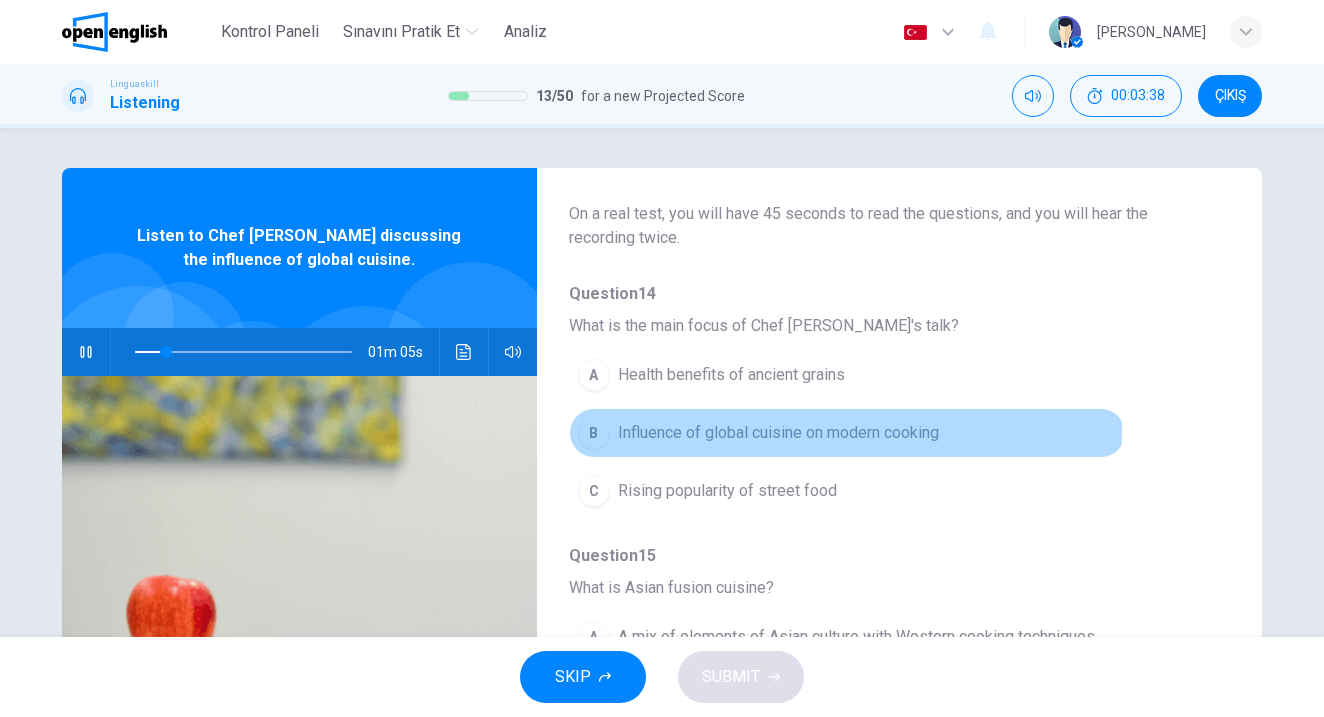 click on "Influence of global cuisine on modern cooking" at bounding box center [778, 433] 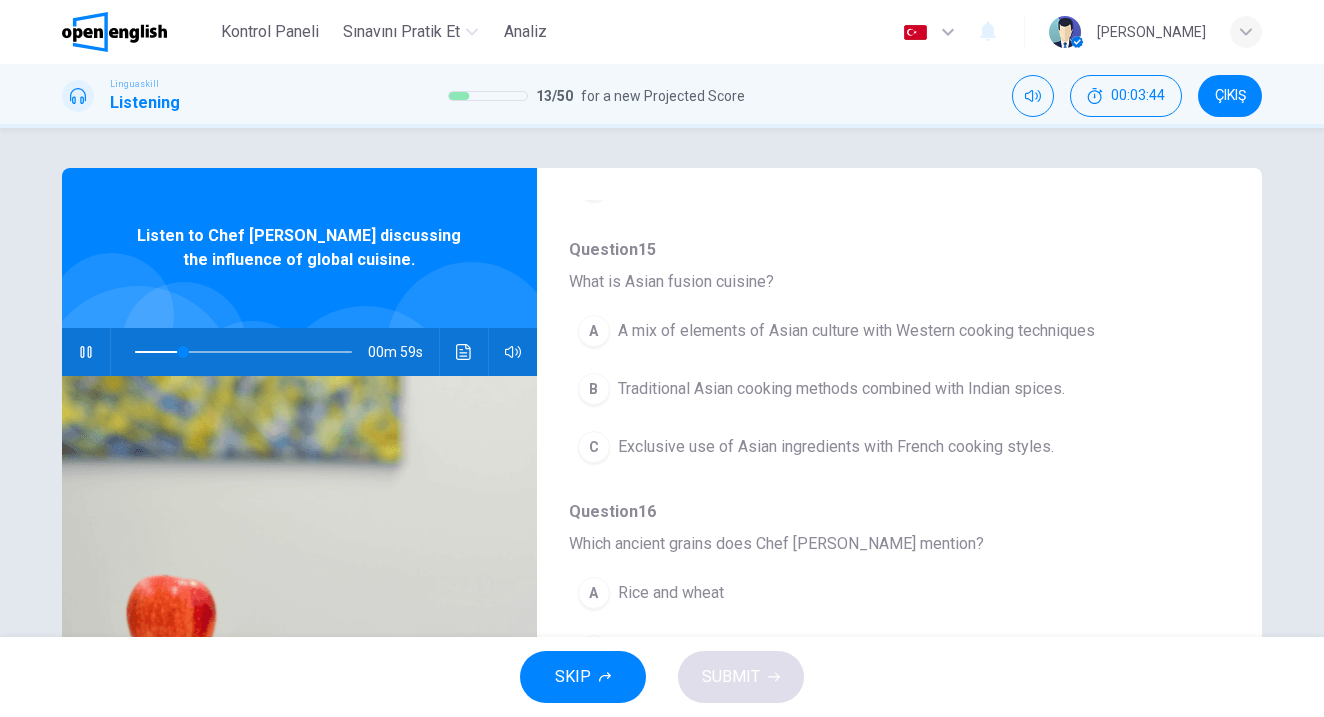 scroll, scrollTop: 456, scrollLeft: 0, axis: vertical 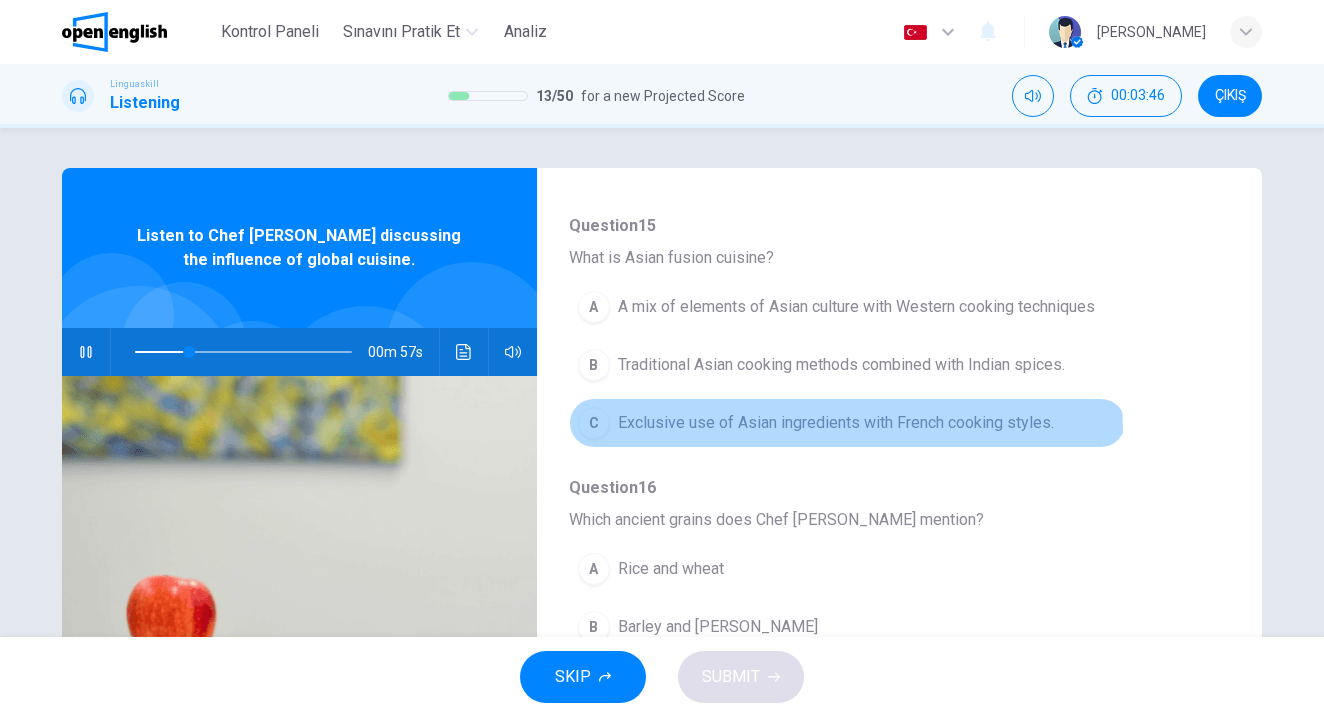 click on "Exclusive use of Asian ingredients with French cooking styles." at bounding box center (836, 423) 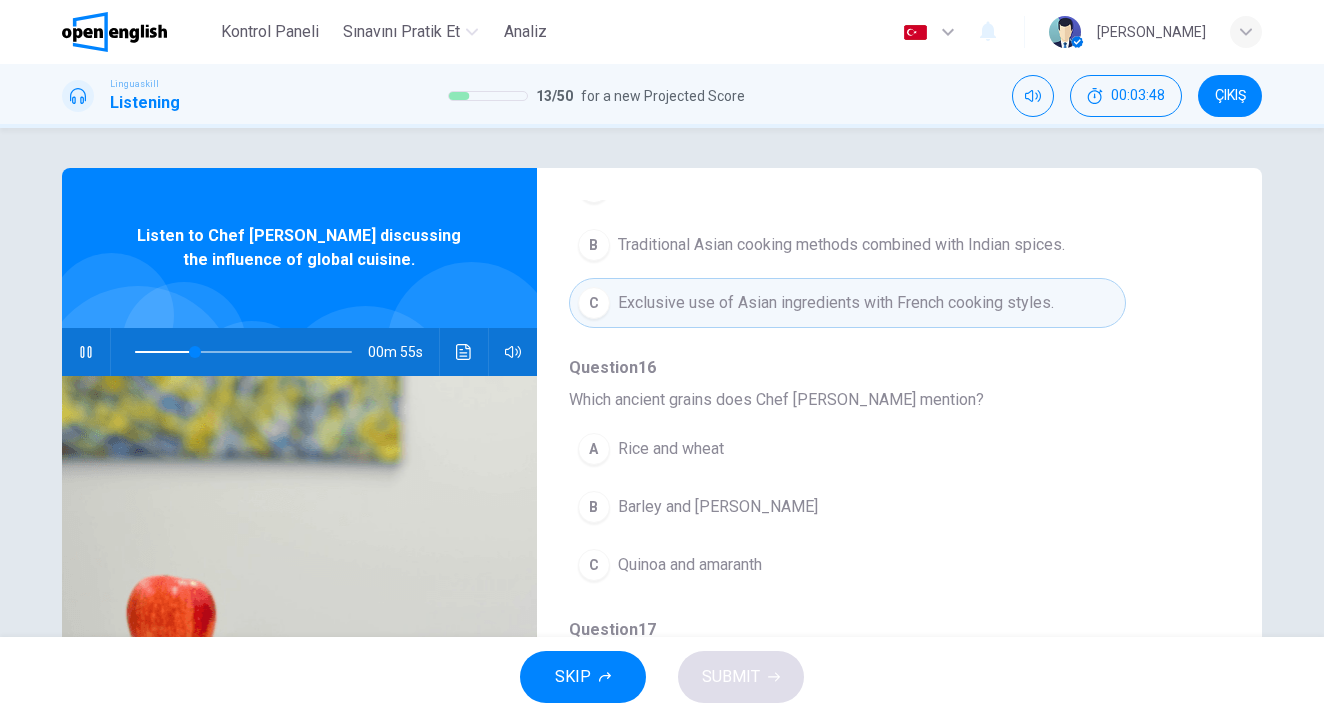 scroll, scrollTop: 588, scrollLeft: 0, axis: vertical 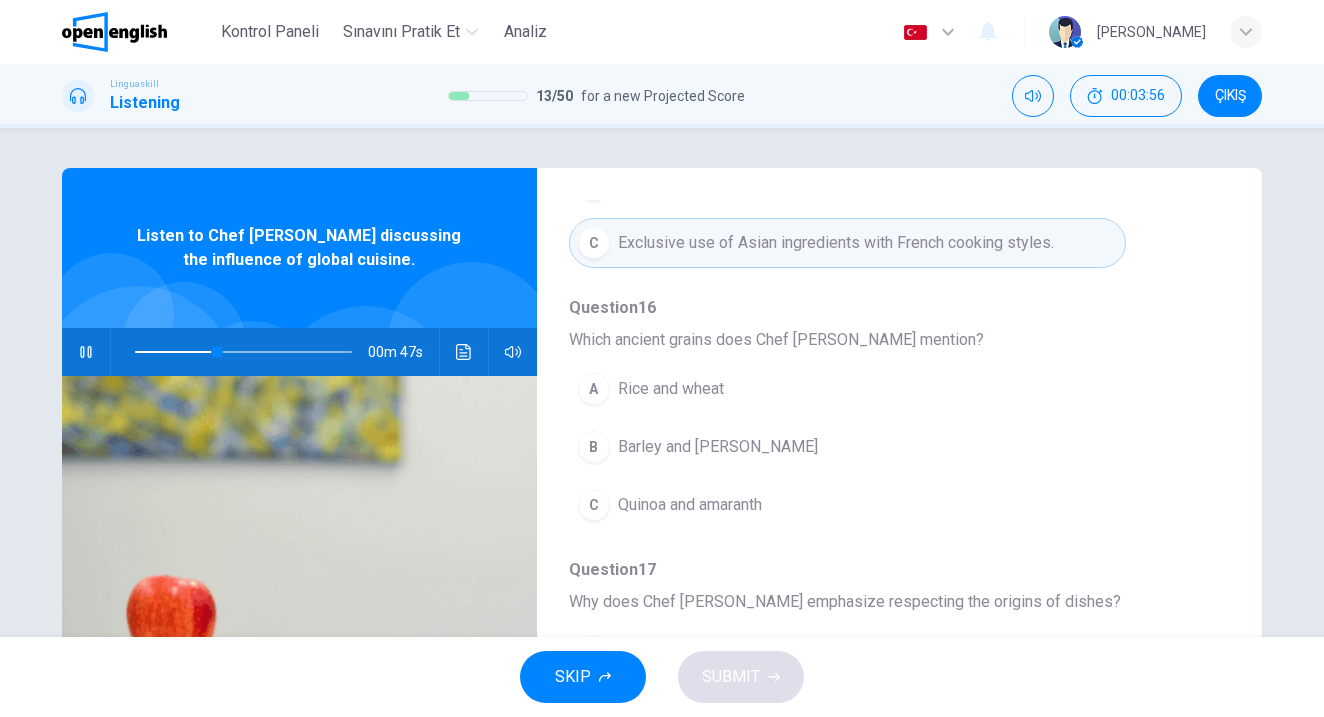click on "C Quinoa and amaranth" at bounding box center [847, 505] 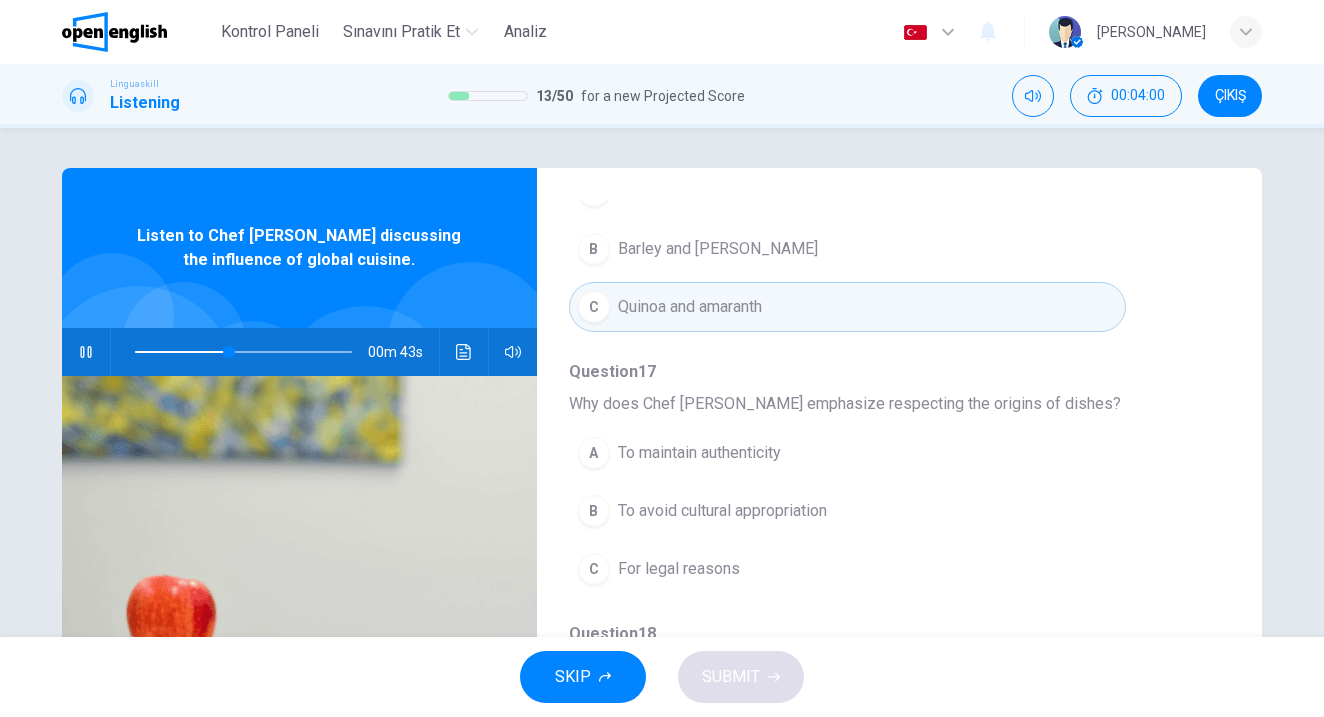 scroll, scrollTop: 859, scrollLeft: 0, axis: vertical 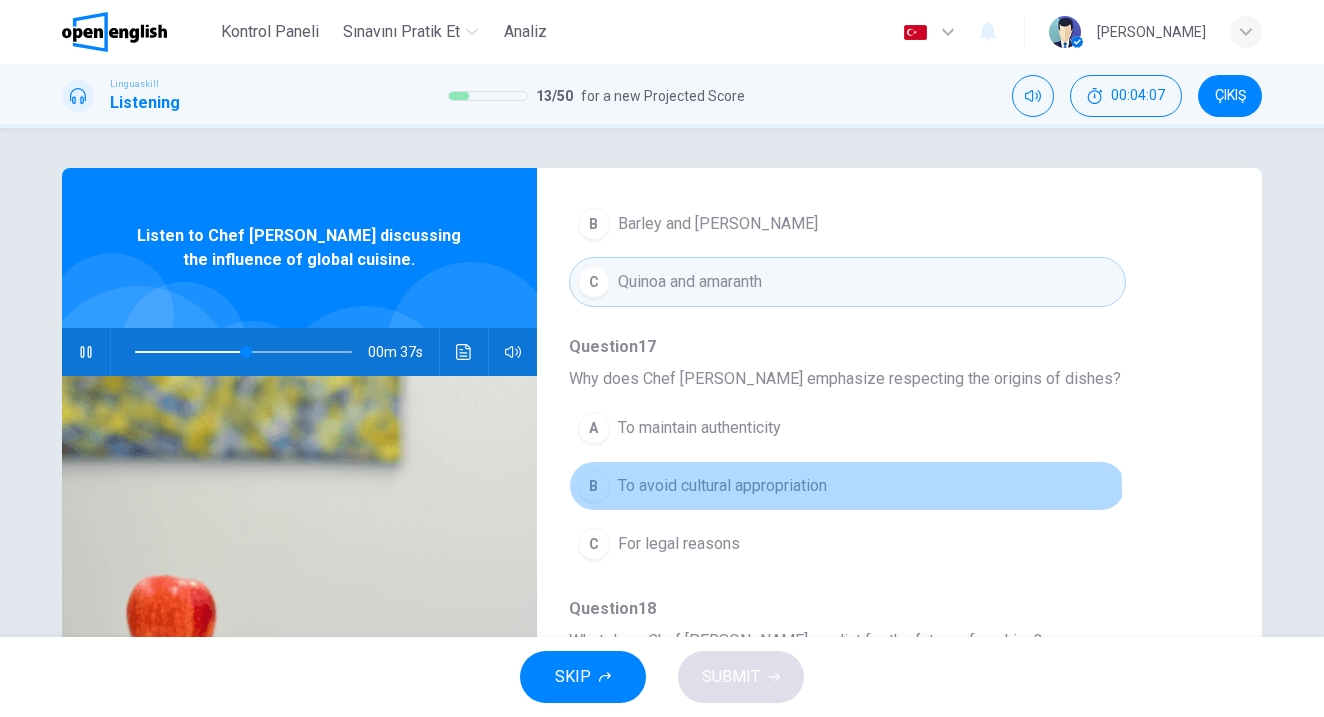 click on "To avoid cultural appropriation" at bounding box center (722, 486) 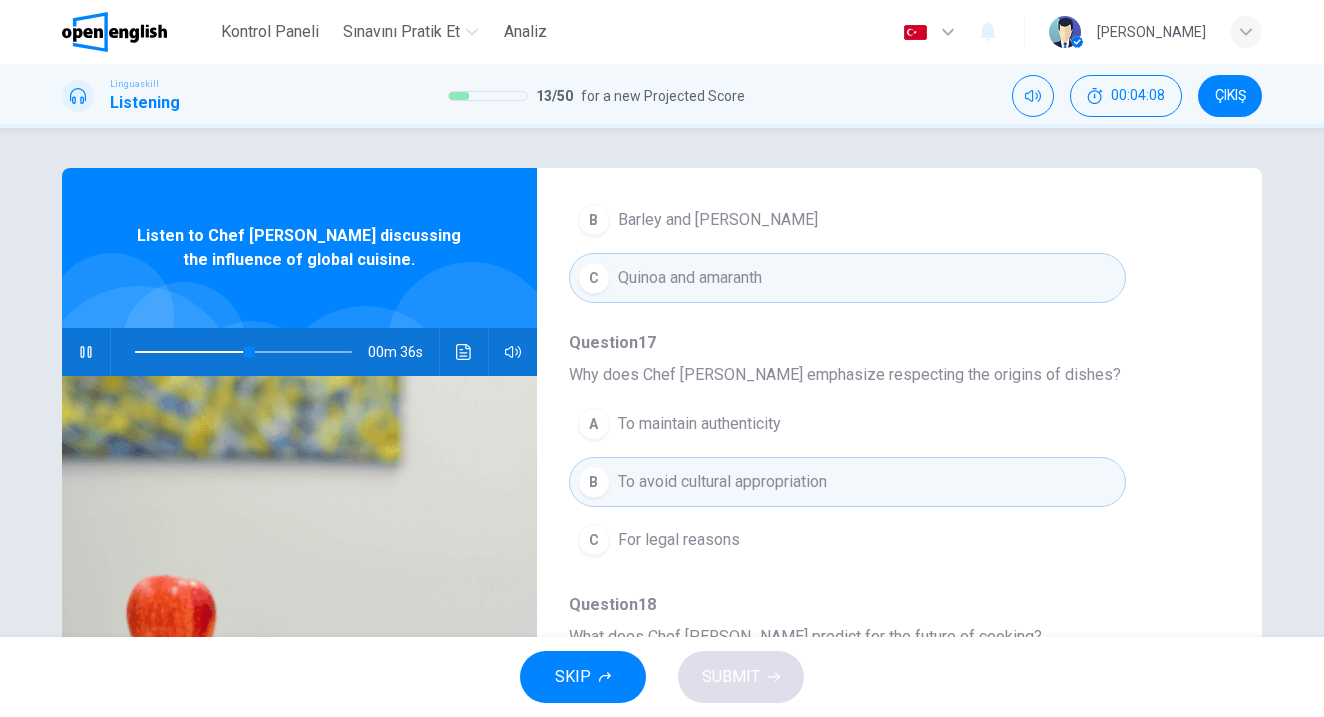 scroll, scrollTop: 863, scrollLeft: 0, axis: vertical 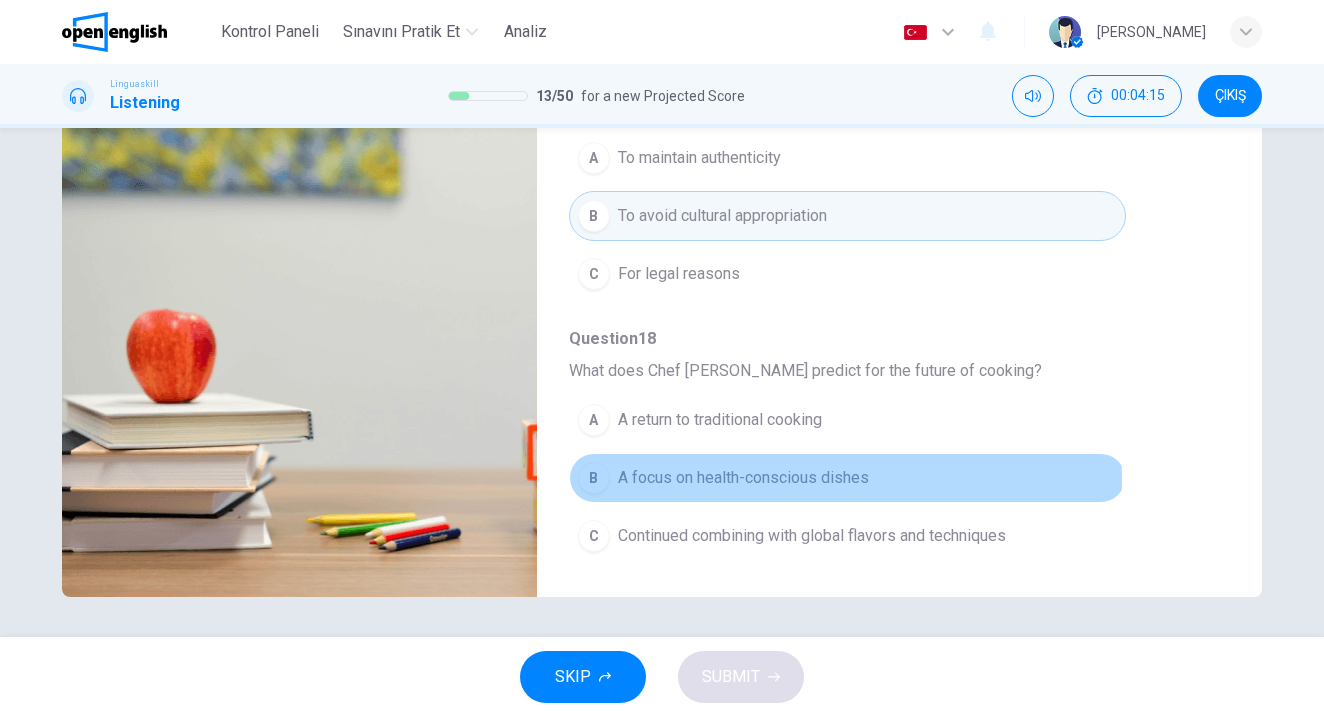 click on "A focus on health-conscious dishes" at bounding box center (743, 478) 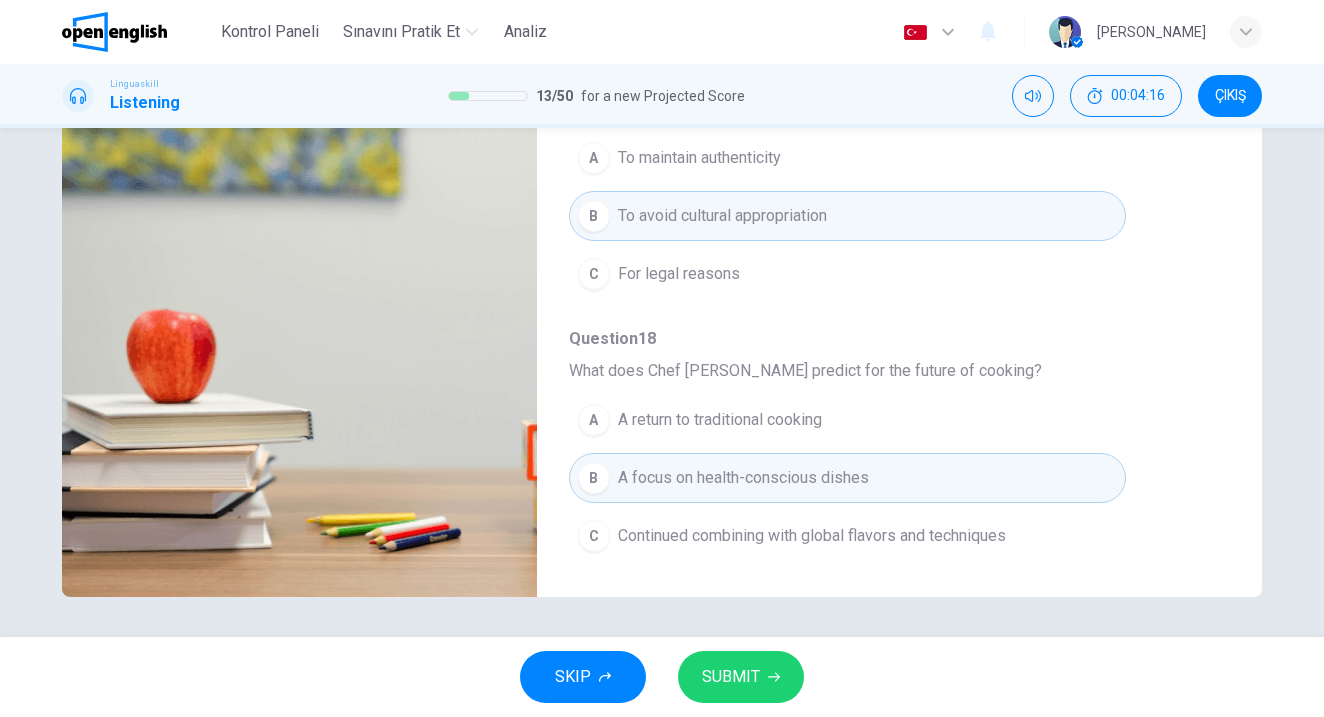 click on "SUBMIT" at bounding box center (731, 677) 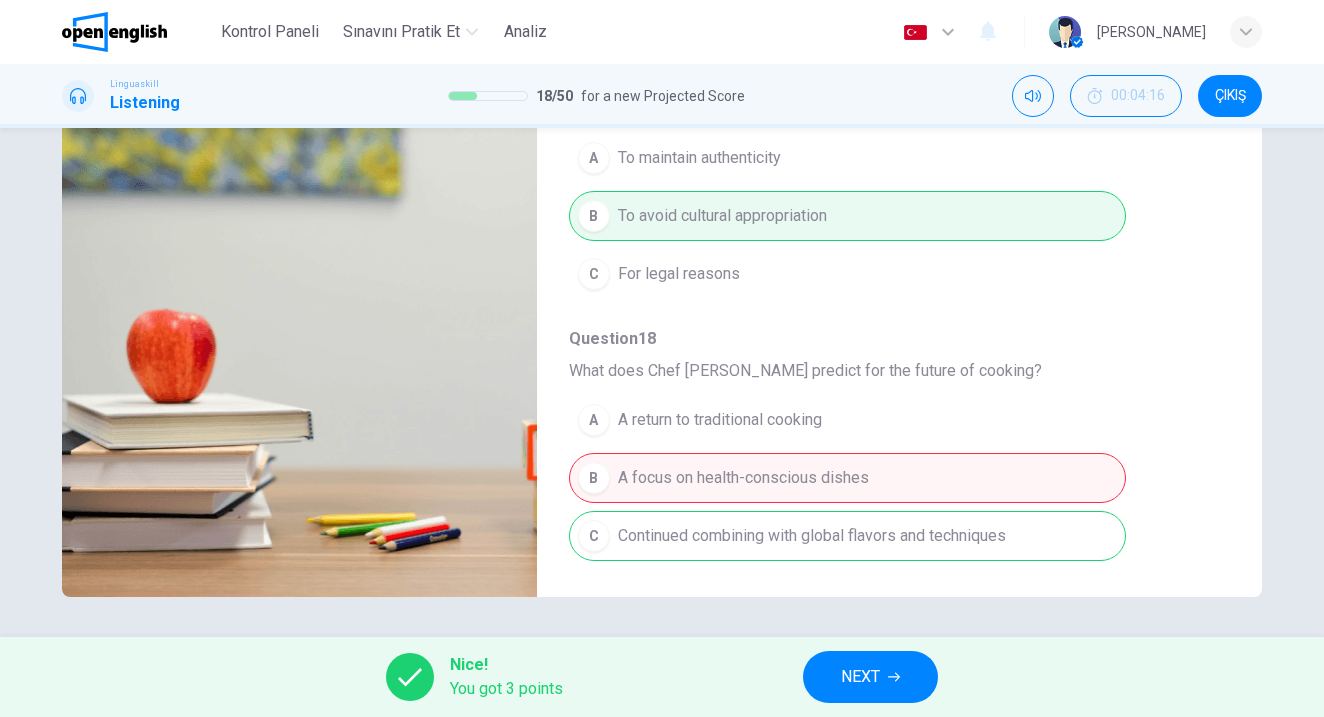 type on "**" 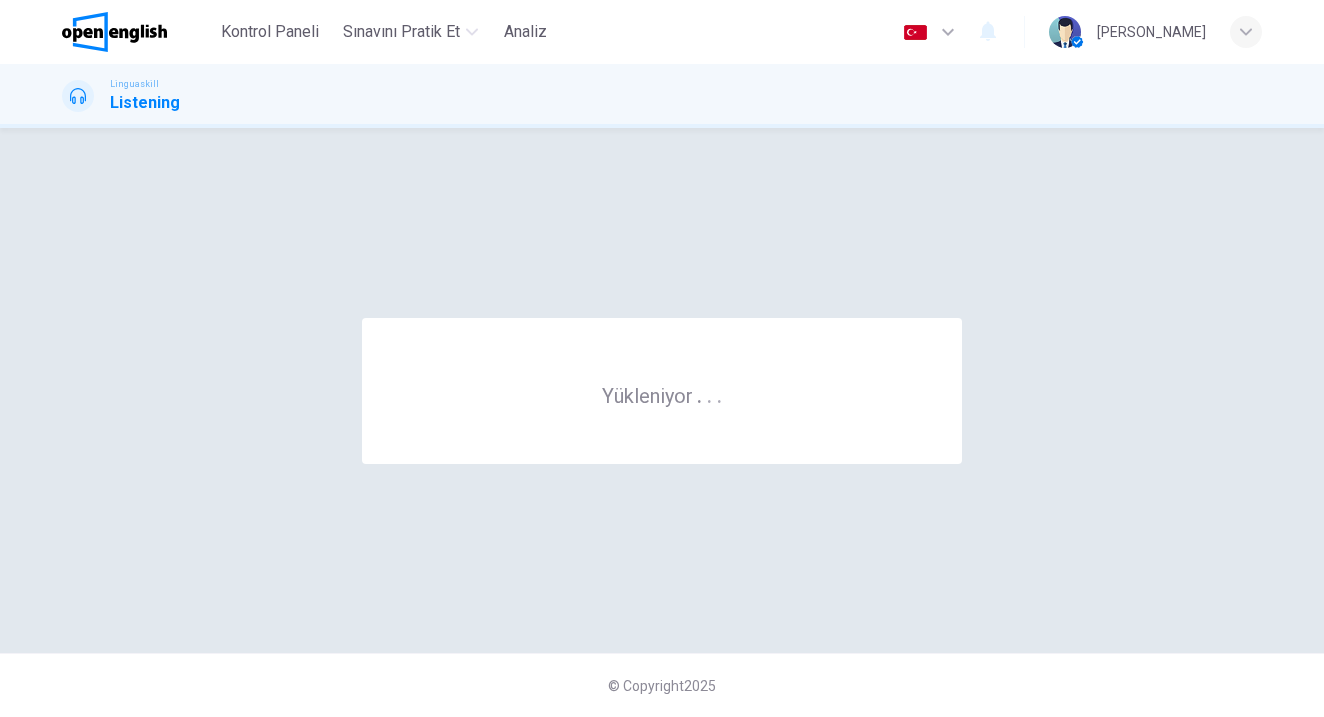 scroll, scrollTop: 0, scrollLeft: 0, axis: both 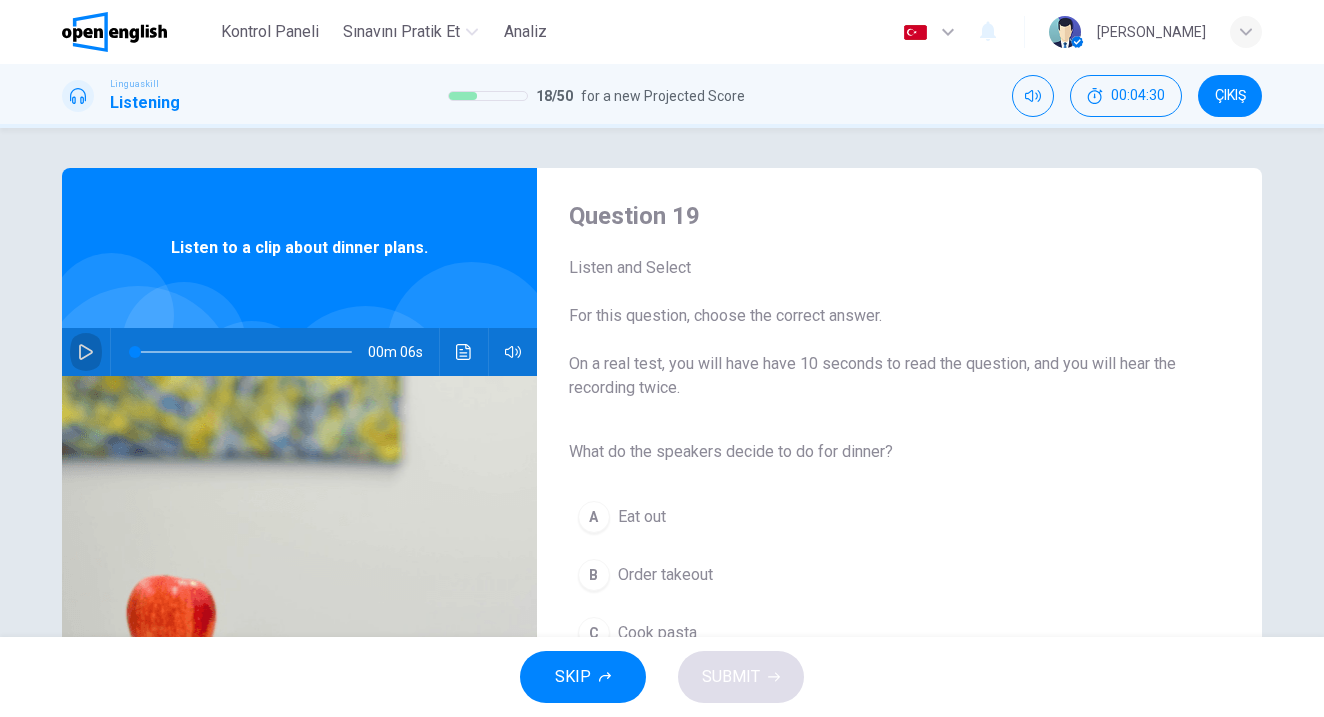 click 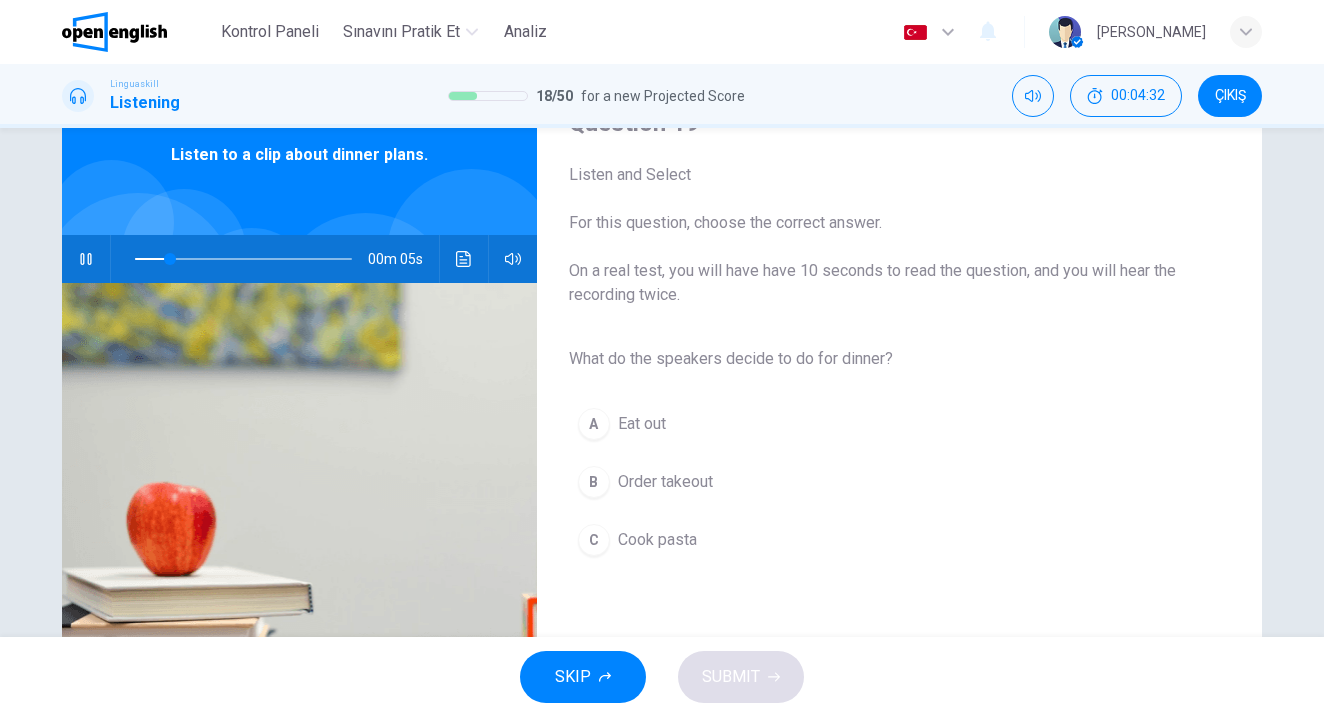 scroll, scrollTop: 89, scrollLeft: 0, axis: vertical 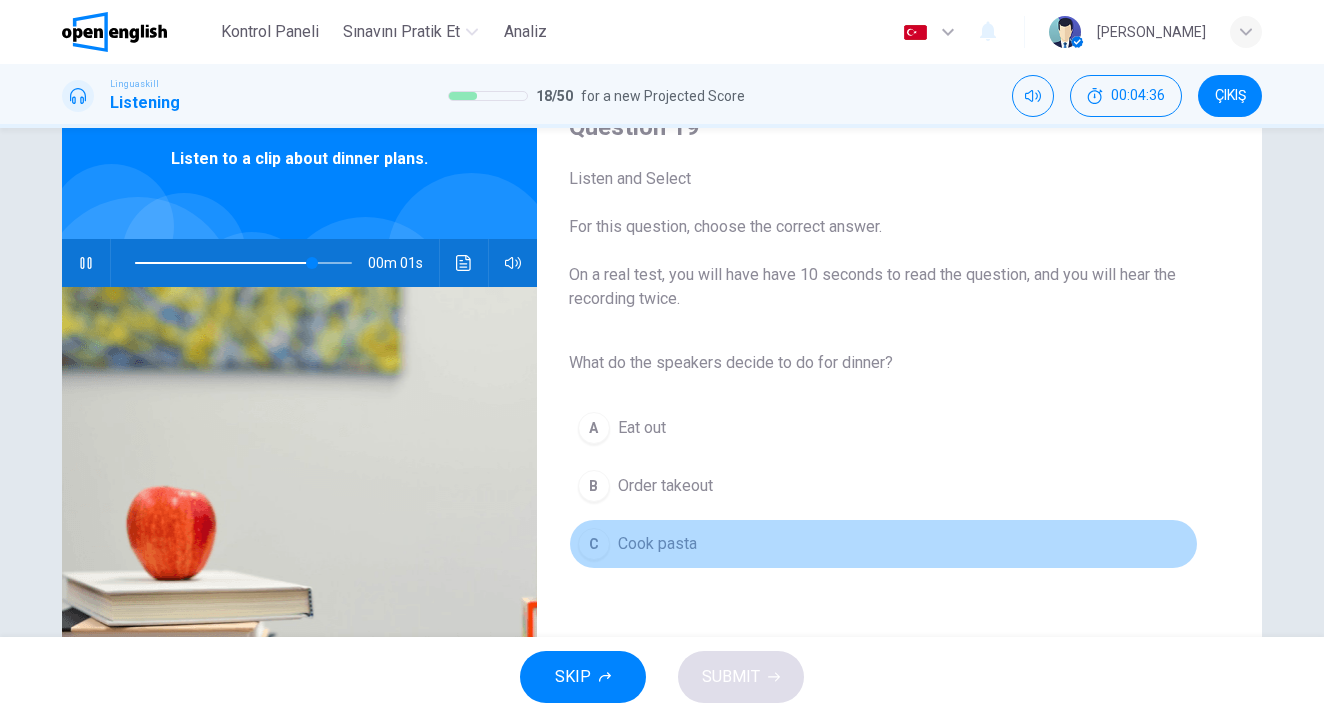 click on "C" at bounding box center (594, 544) 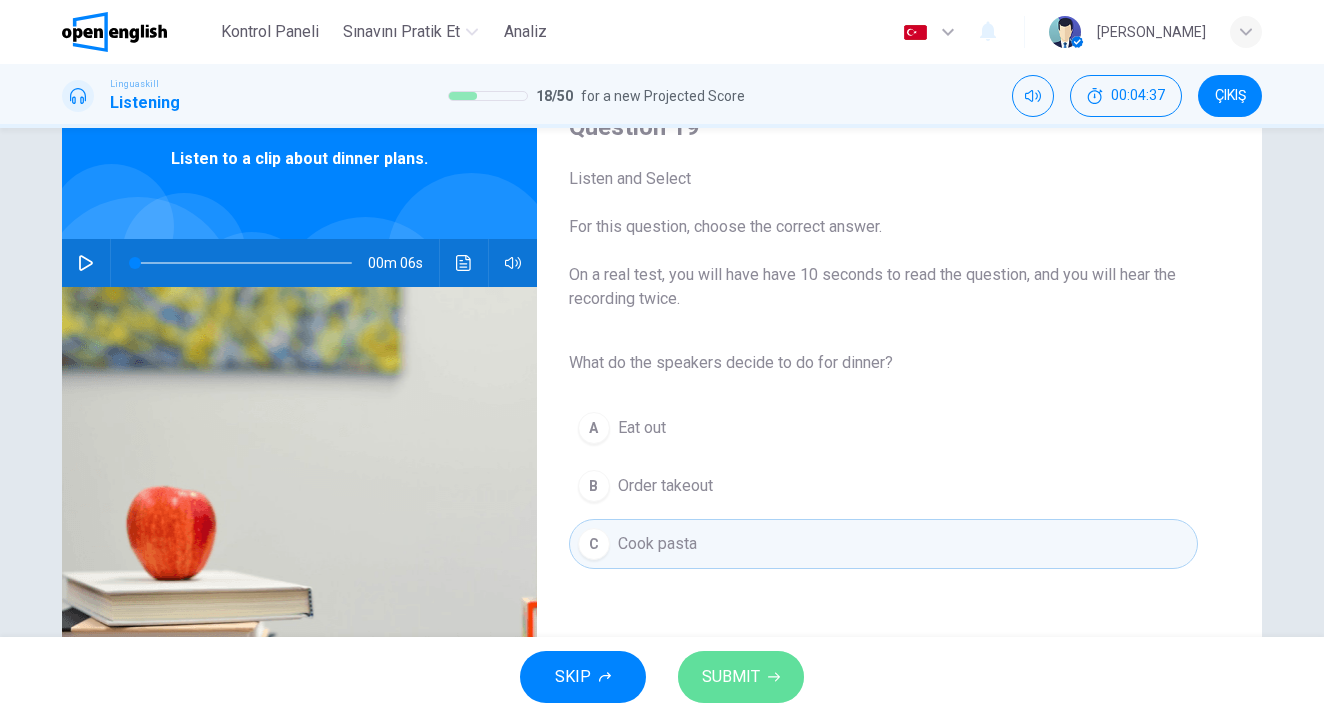 click on "SUBMIT" at bounding box center (741, 677) 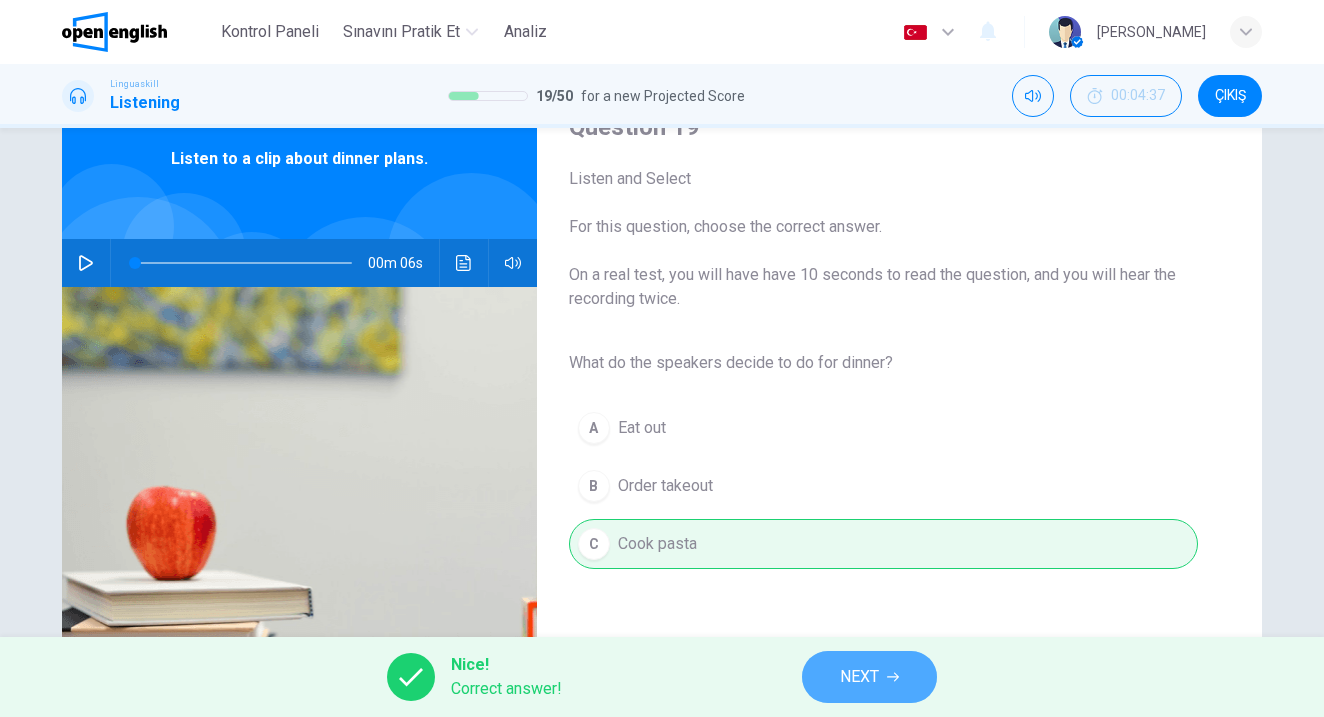 click on "NEXT" at bounding box center [869, 677] 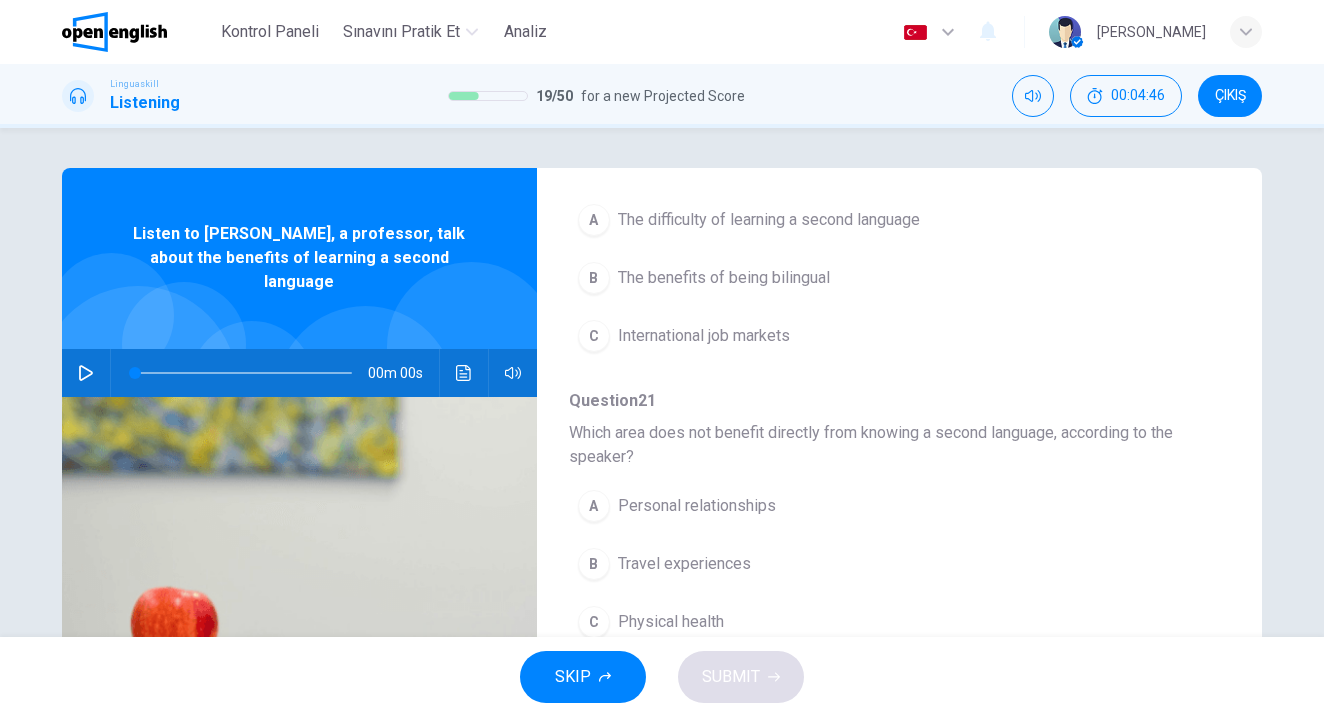 scroll, scrollTop: 438, scrollLeft: 0, axis: vertical 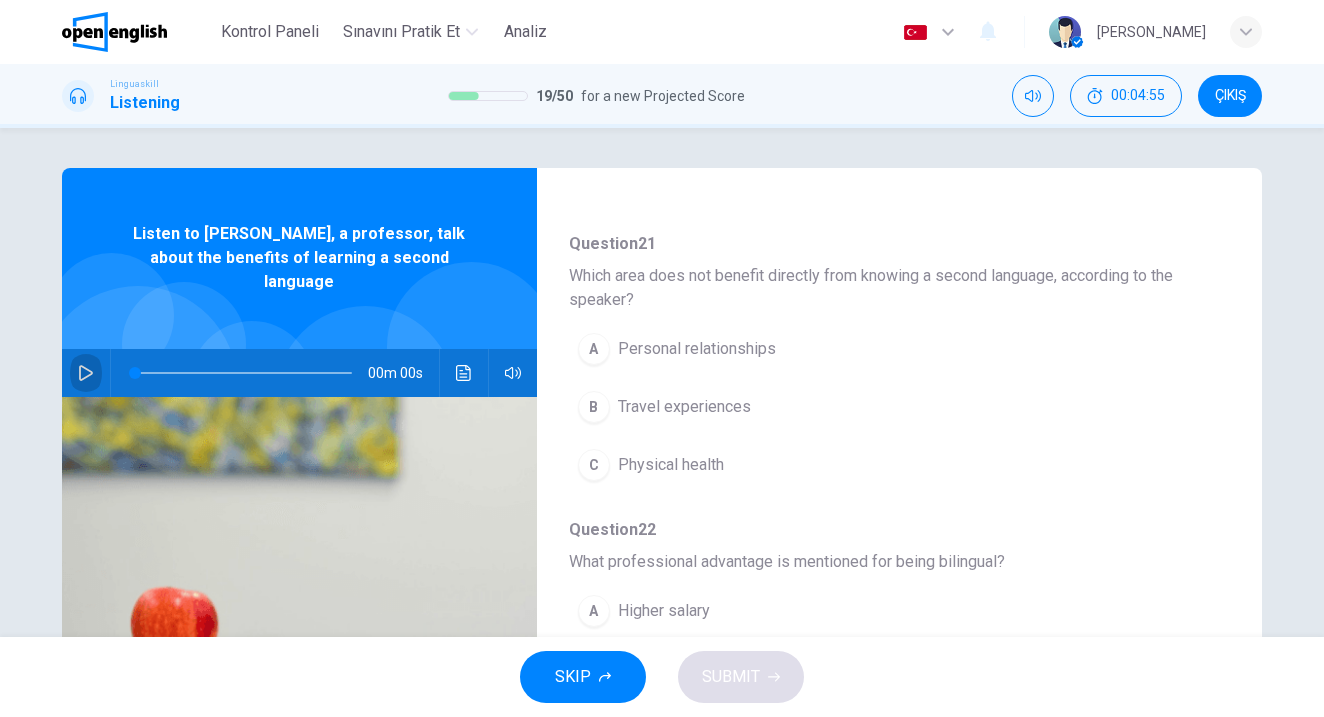 click 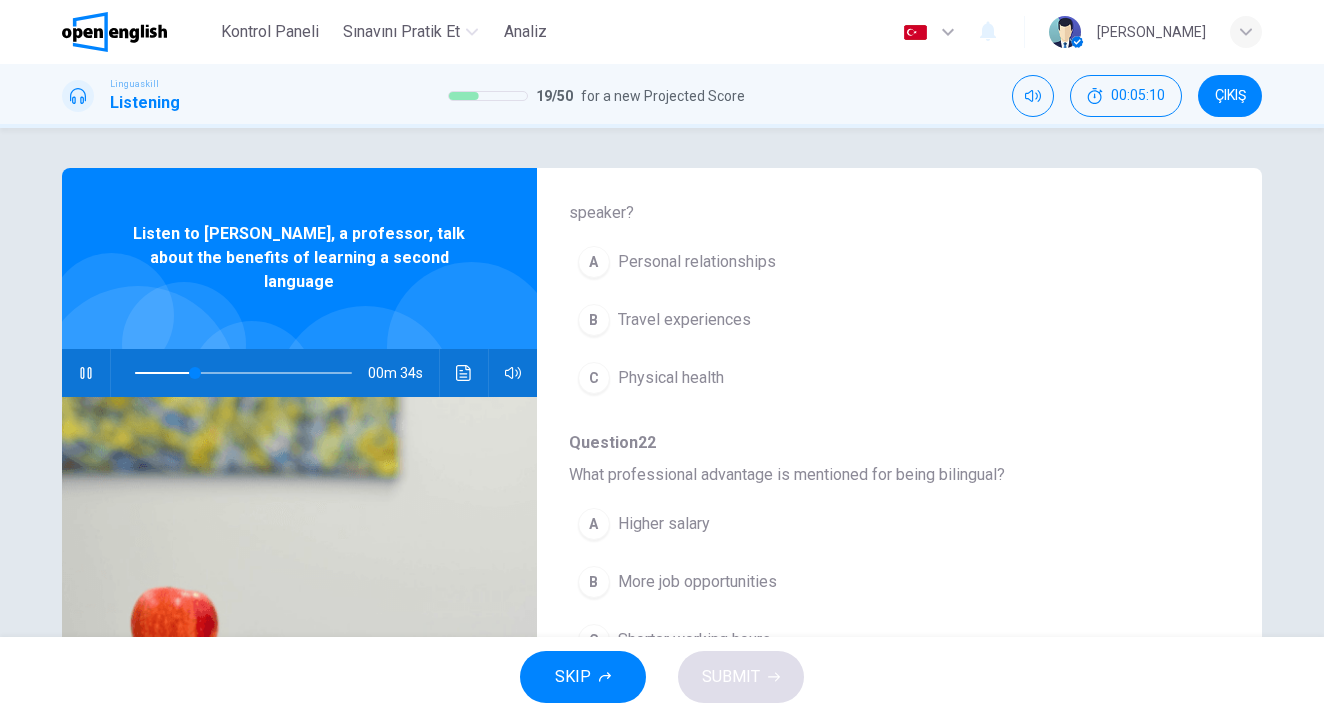scroll, scrollTop: 526, scrollLeft: 0, axis: vertical 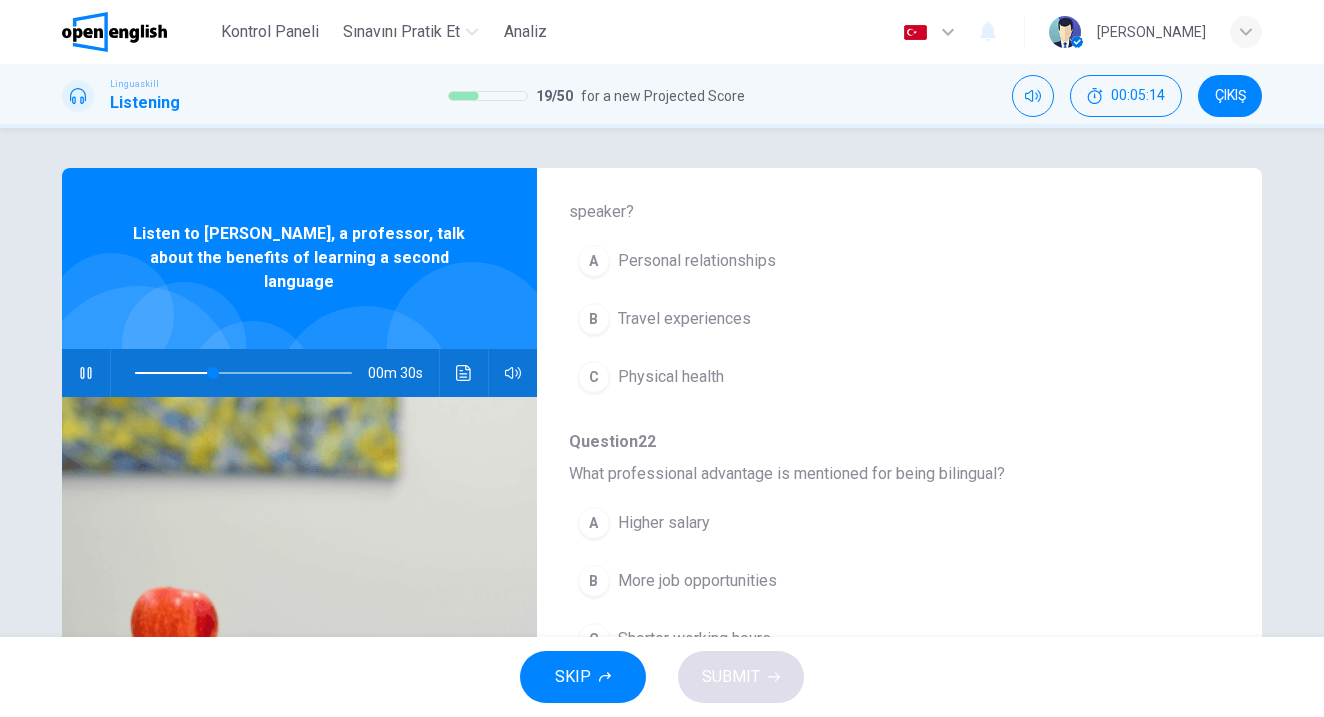 click on "C" at bounding box center (594, 377) 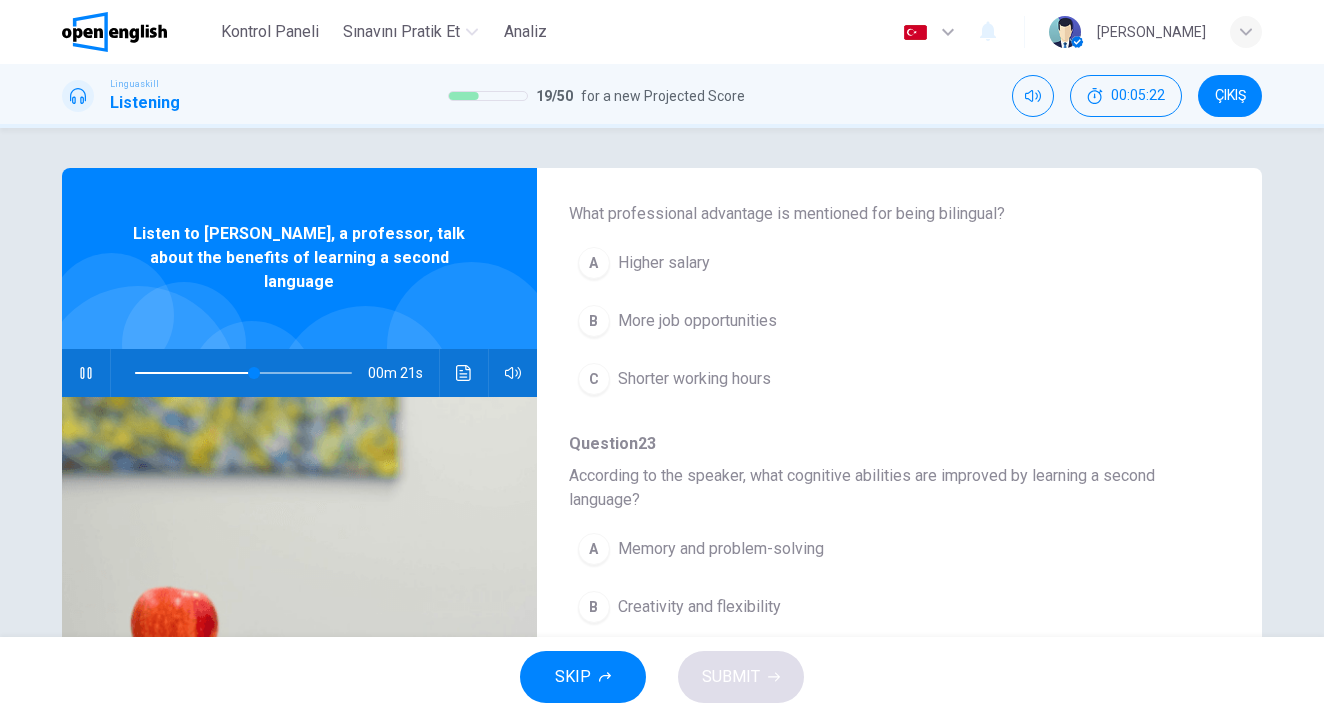 scroll, scrollTop: 782, scrollLeft: 0, axis: vertical 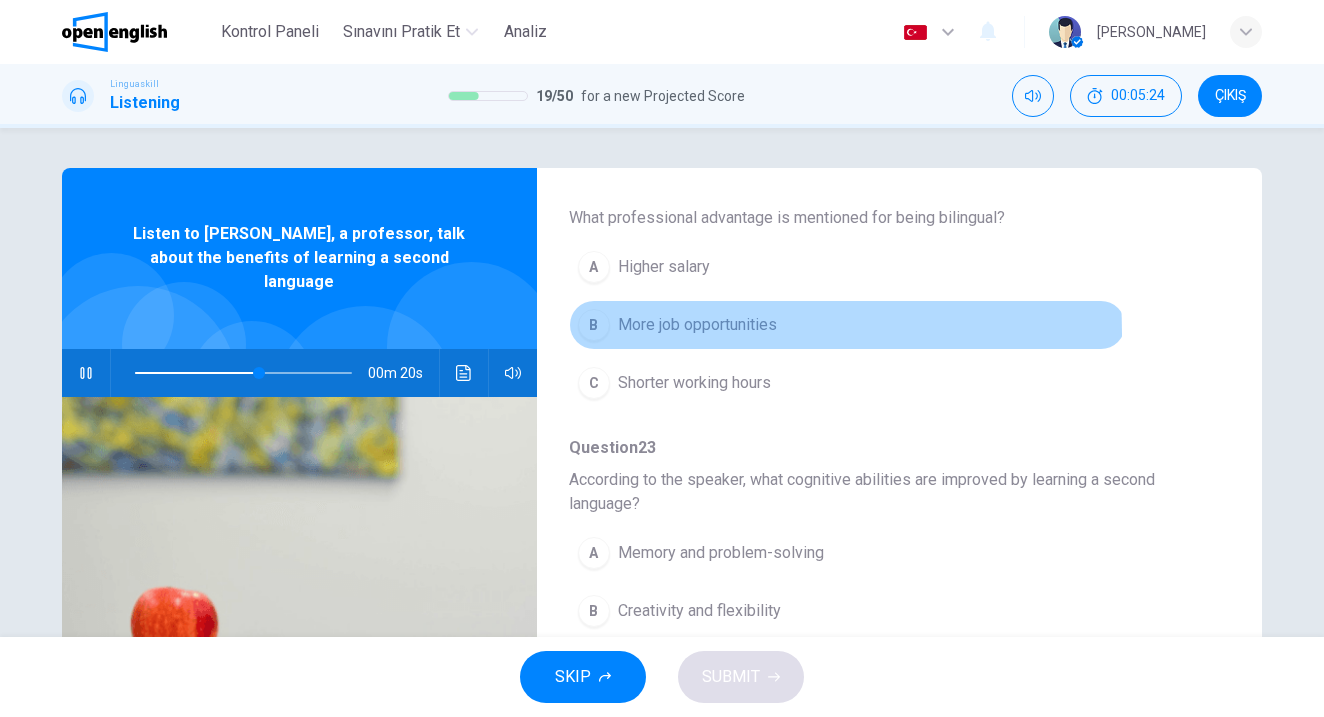 click on "B" at bounding box center [594, 325] 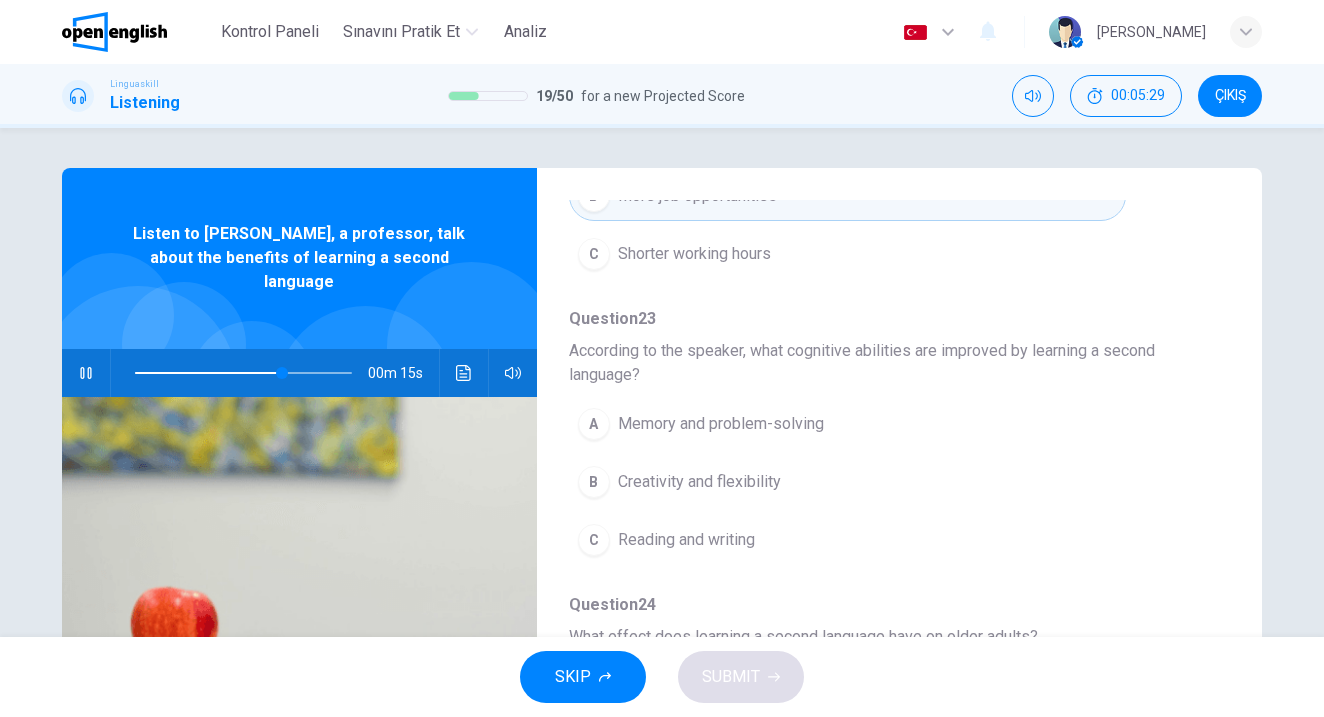 scroll, scrollTop: 911, scrollLeft: 0, axis: vertical 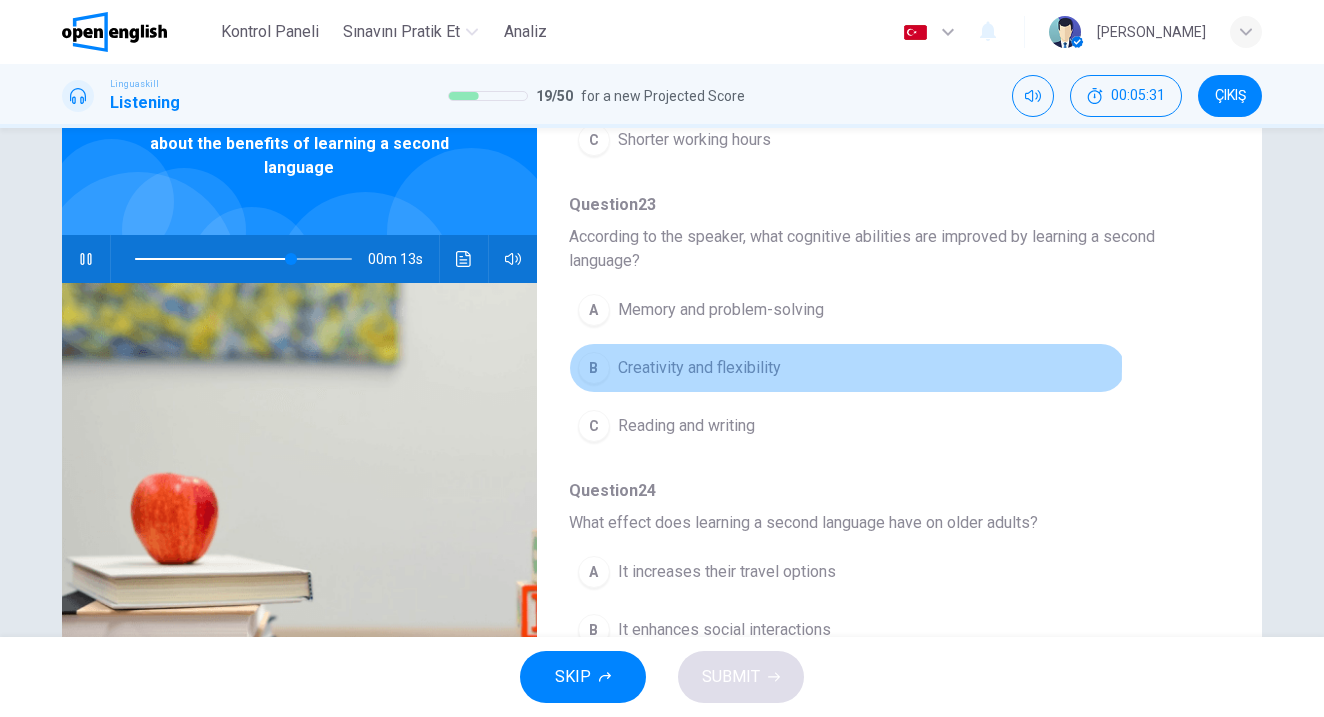 click on "B" at bounding box center [594, 368] 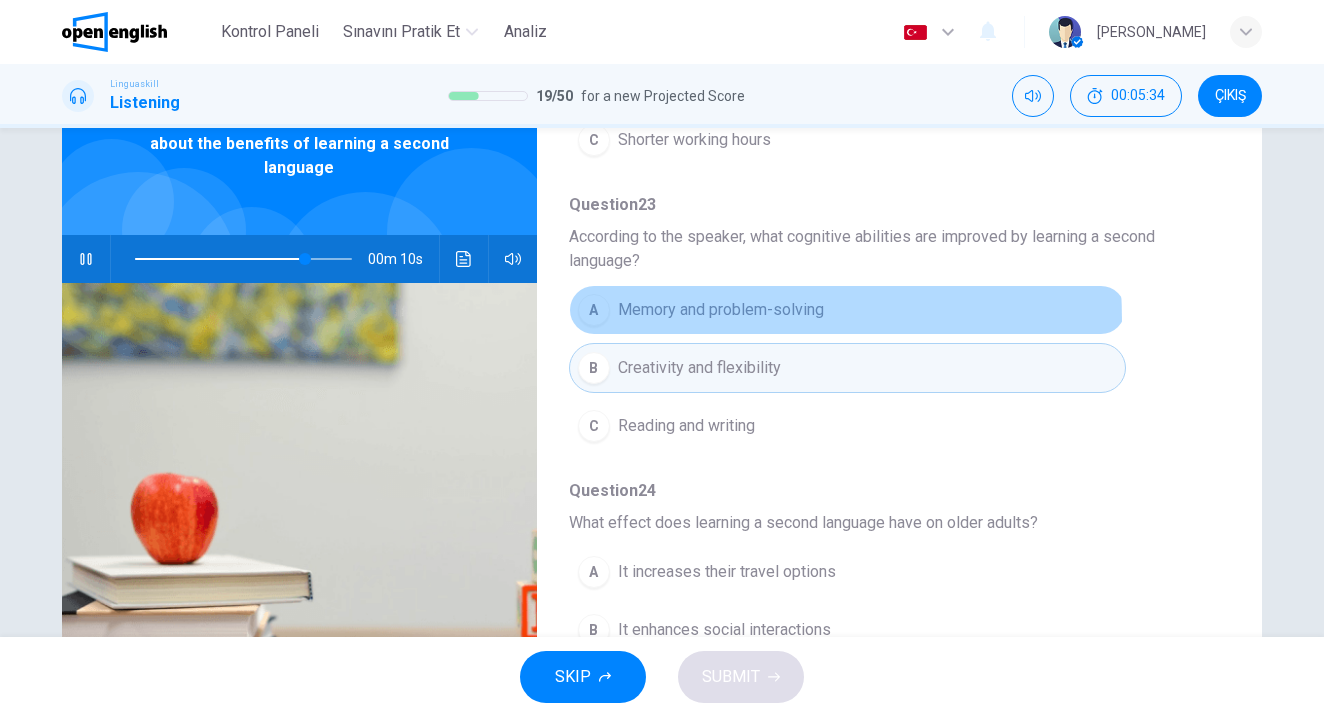 click on "A" at bounding box center [594, 310] 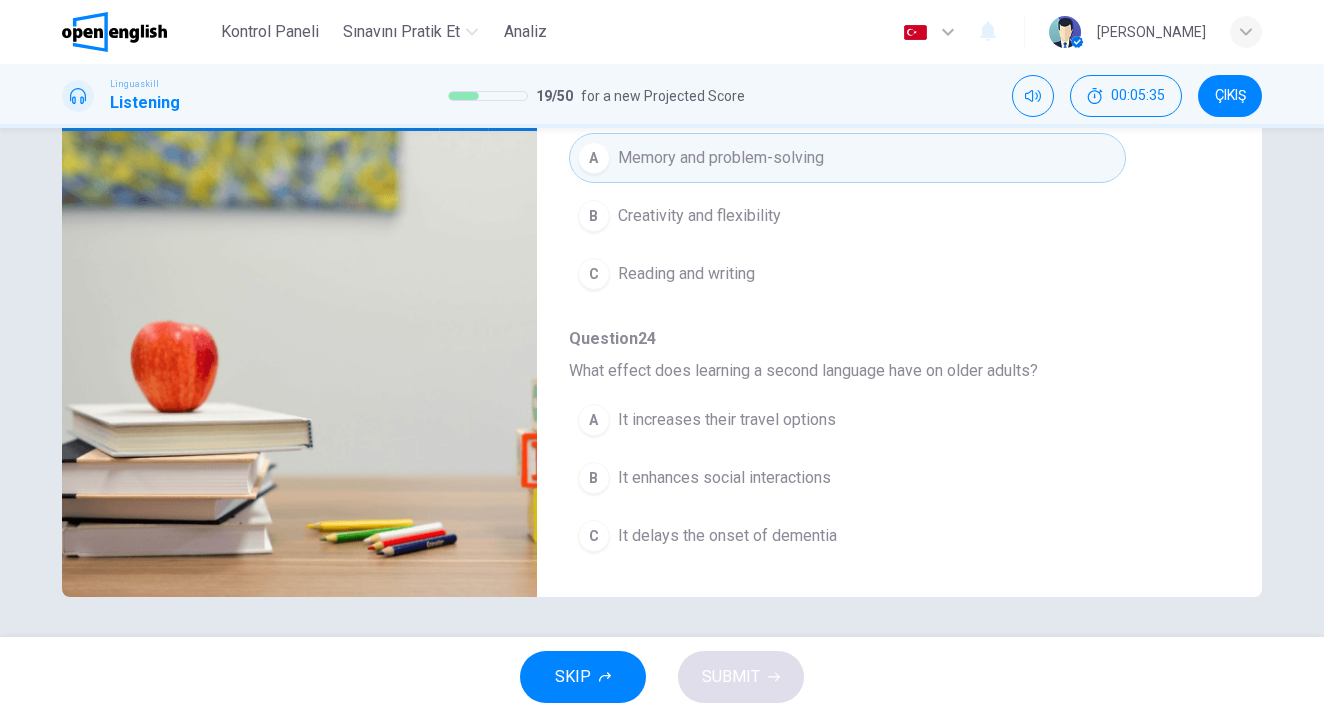 scroll, scrollTop: 266, scrollLeft: 0, axis: vertical 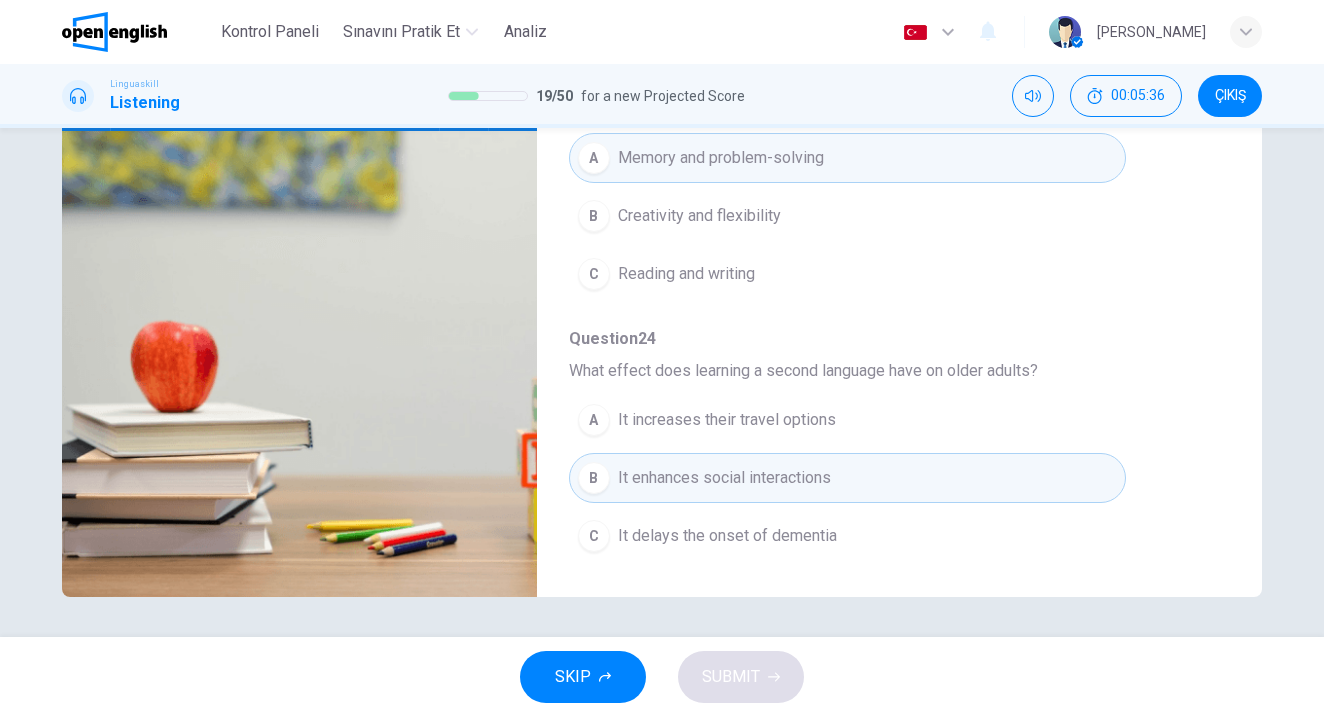 click on "SKIP SUBMIT" at bounding box center (662, 677) 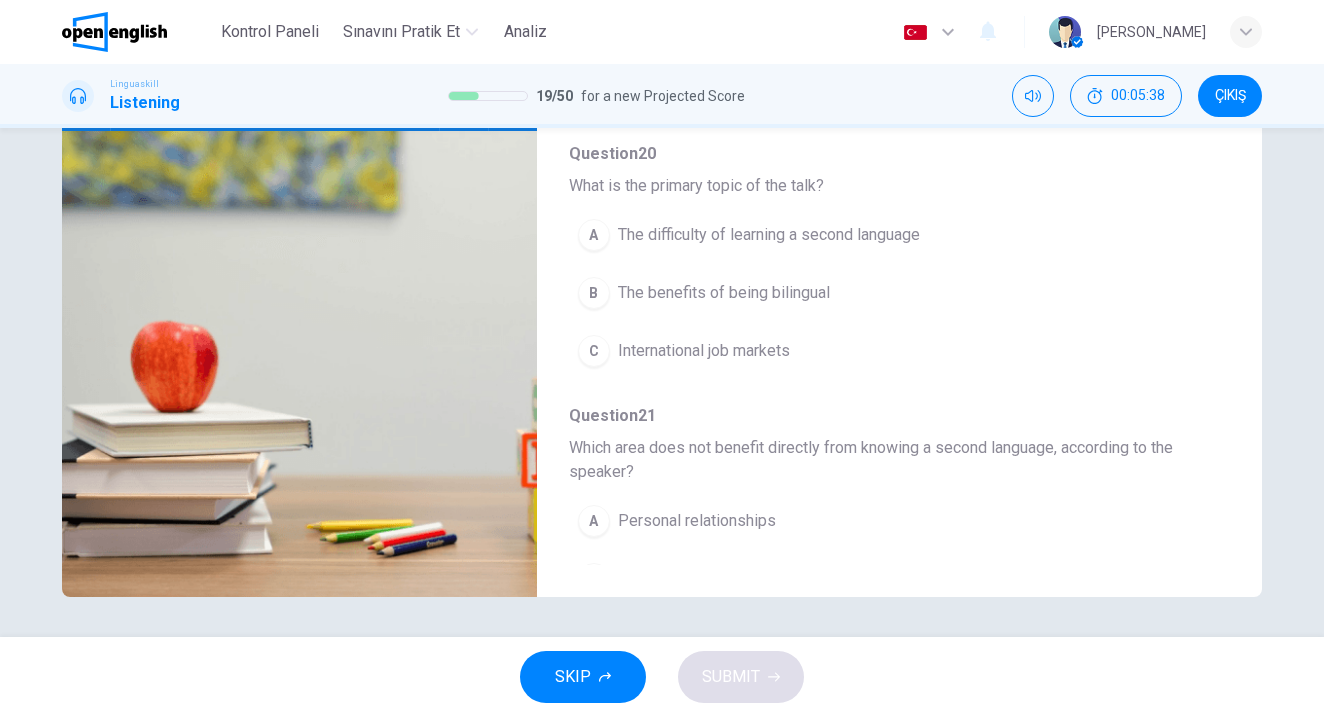 scroll, scrollTop: 0, scrollLeft: 0, axis: both 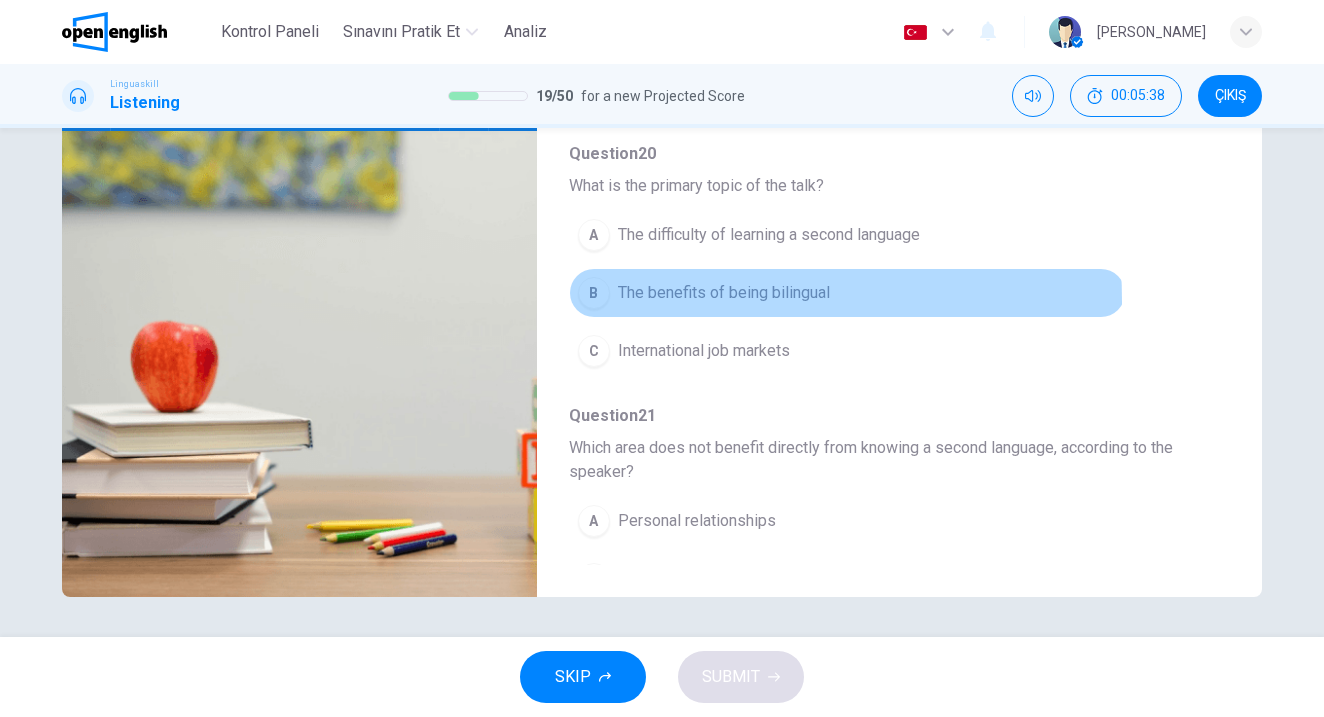 click on "B" at bounding box center (594, 293) 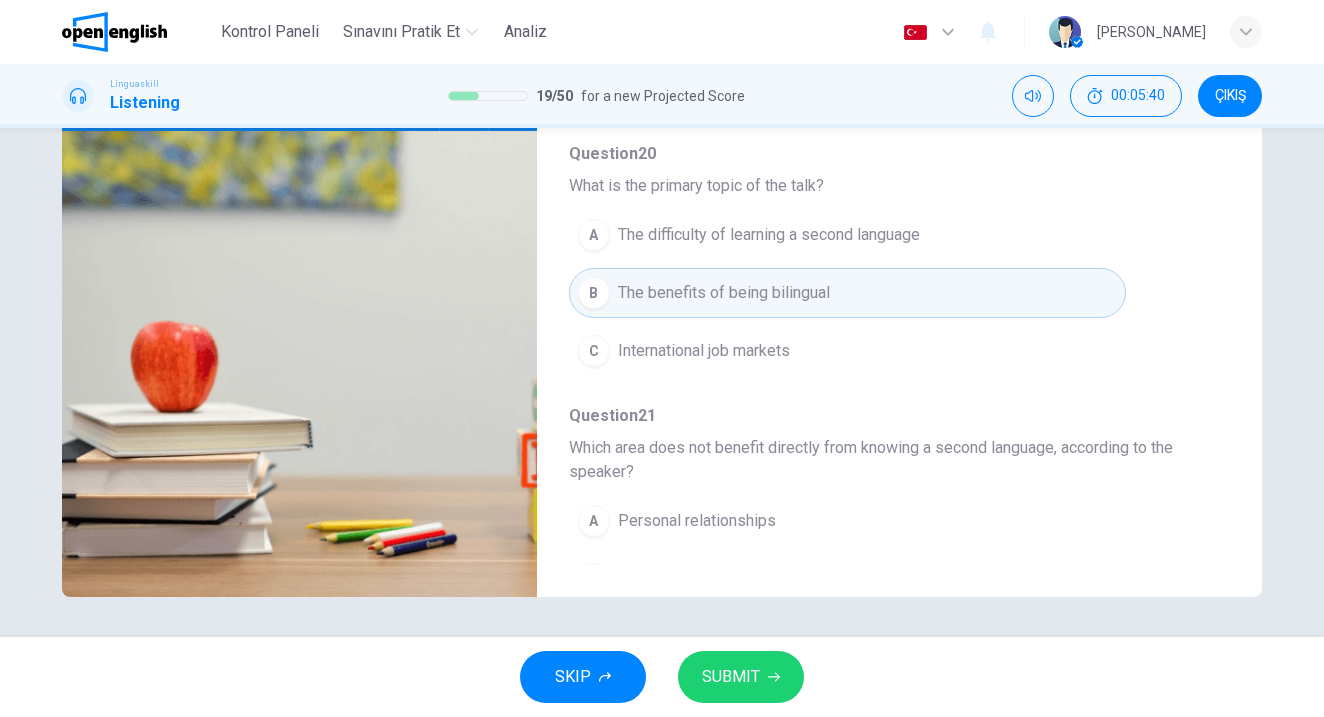 click on "A The difficulty of learning a second language" at bounding box center [847, 235] 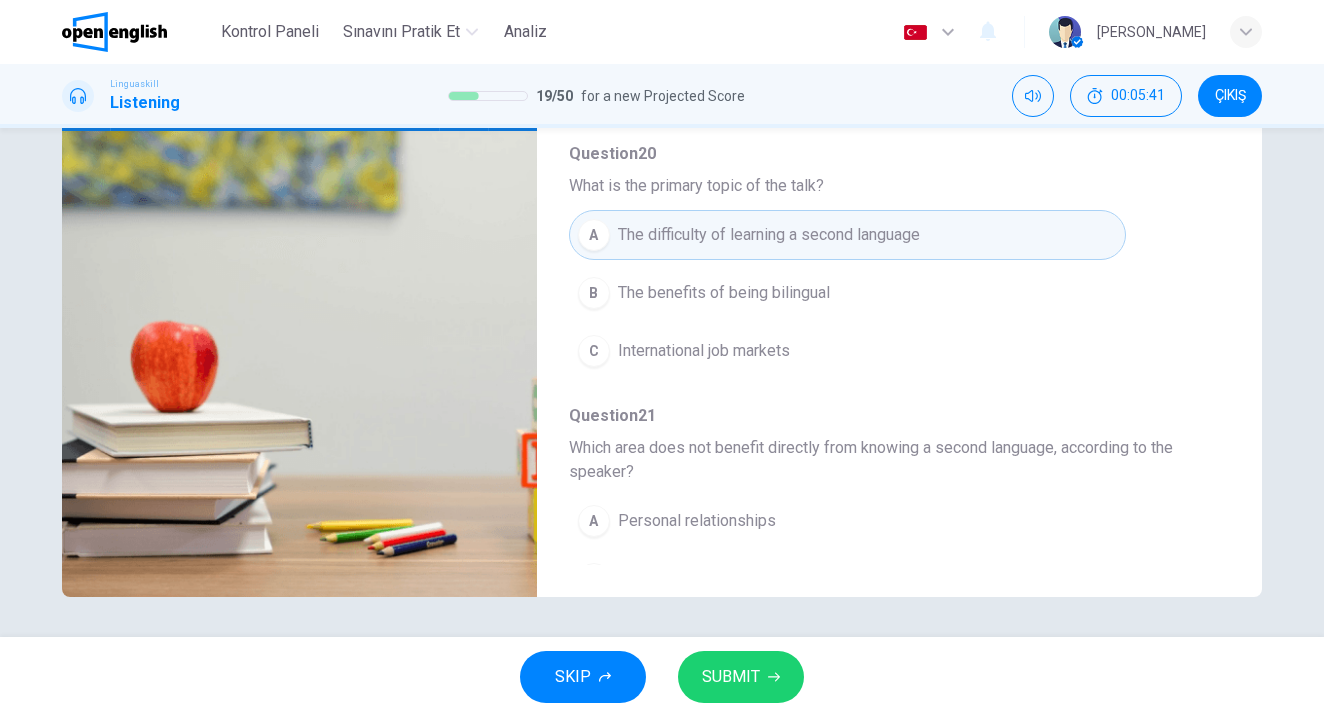 click on "SUBMIT" at bounding box center (731, 677) 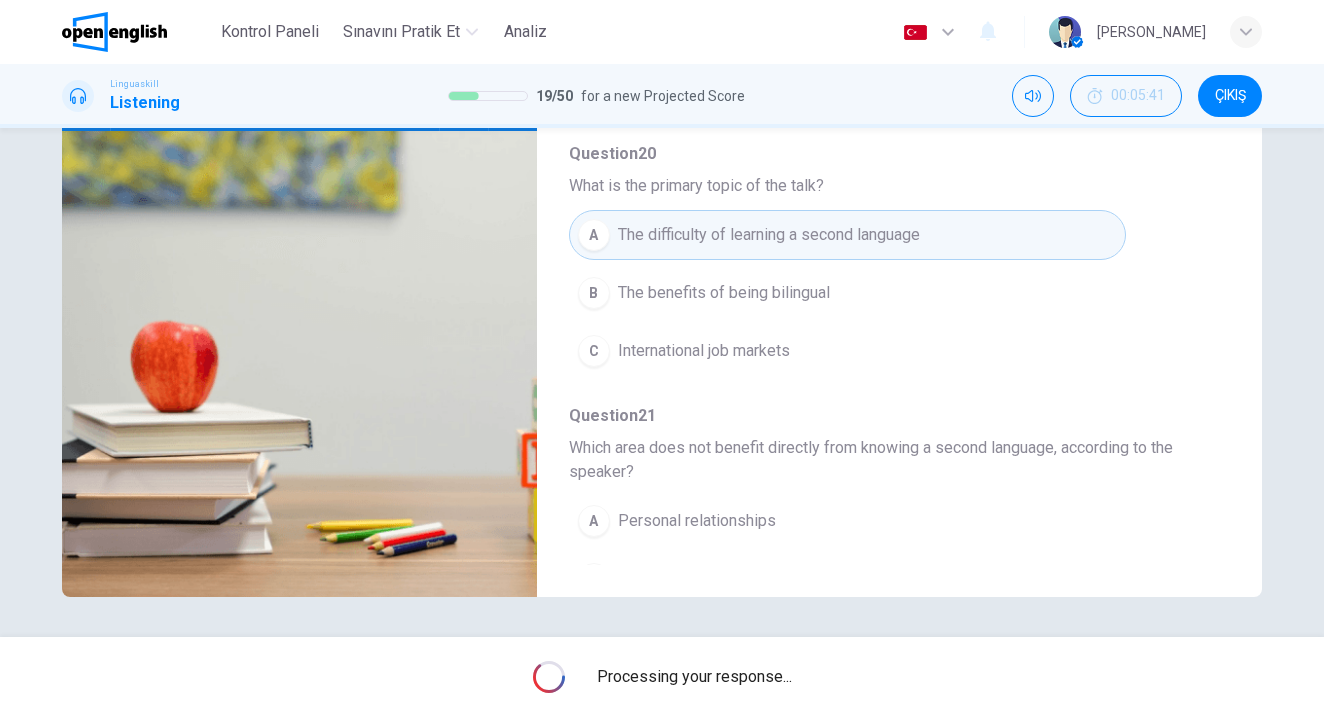 type on "*" 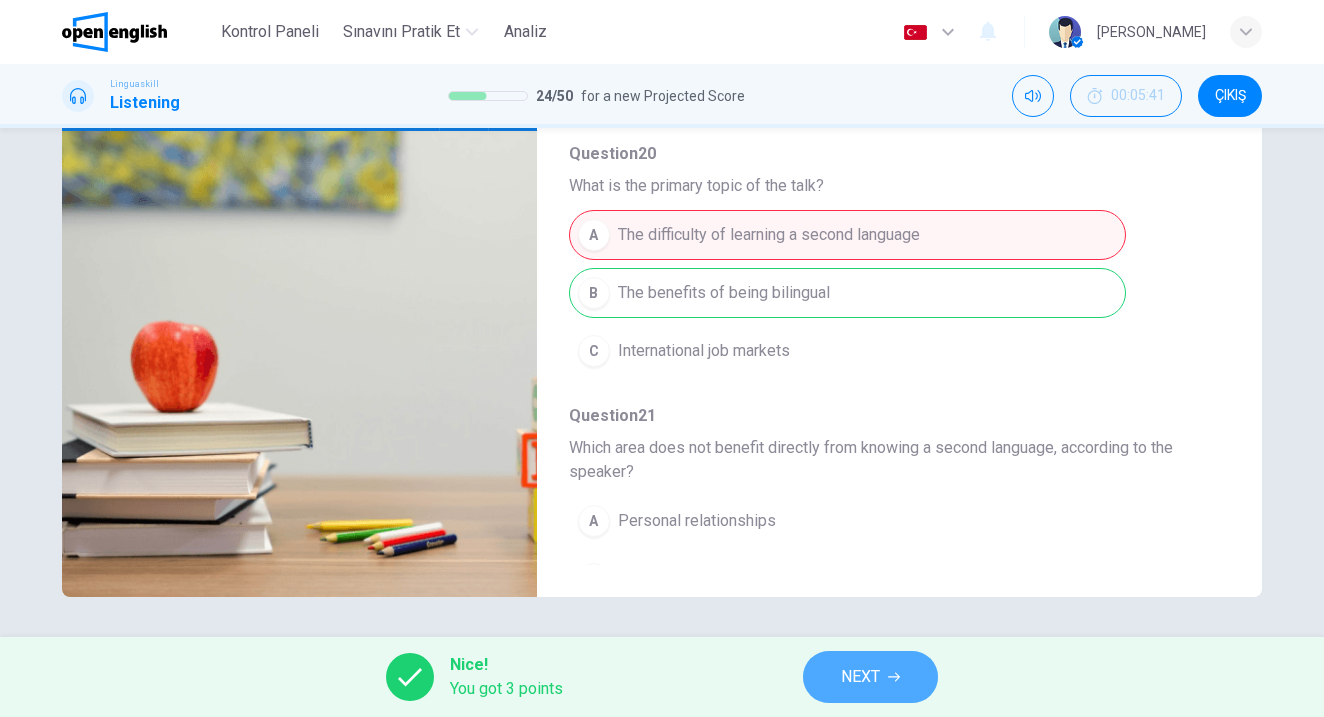 click on "NEXT" at bounding box center [860, 677] 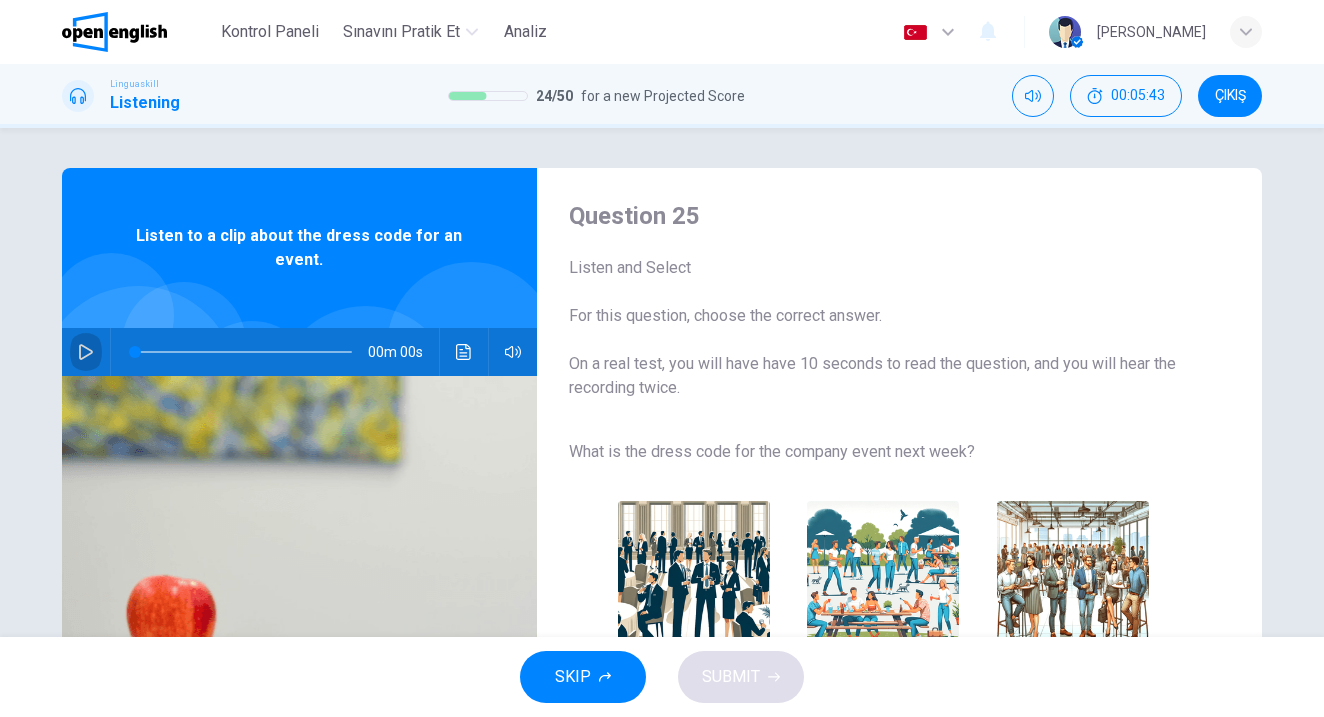 click at bounding box center (86, 352) 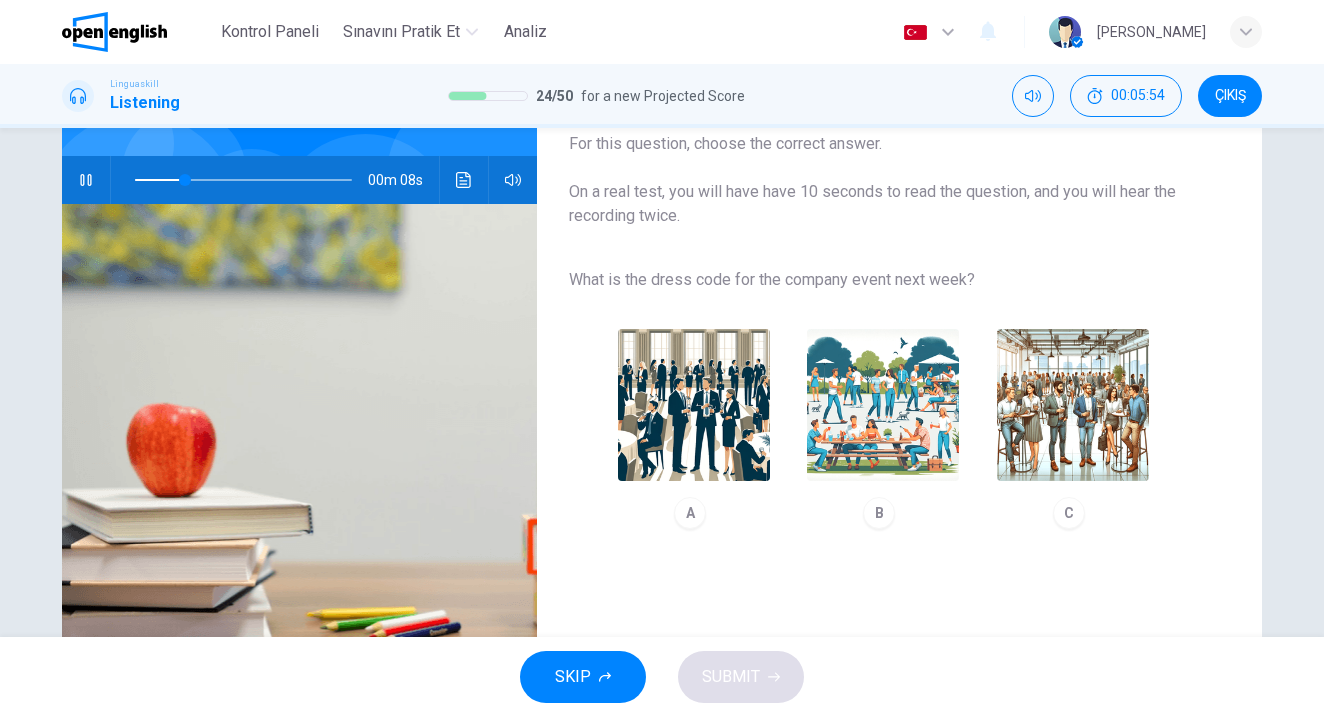 scroll, scrollTop: 182, scrollLeft: 0, axis: vertical 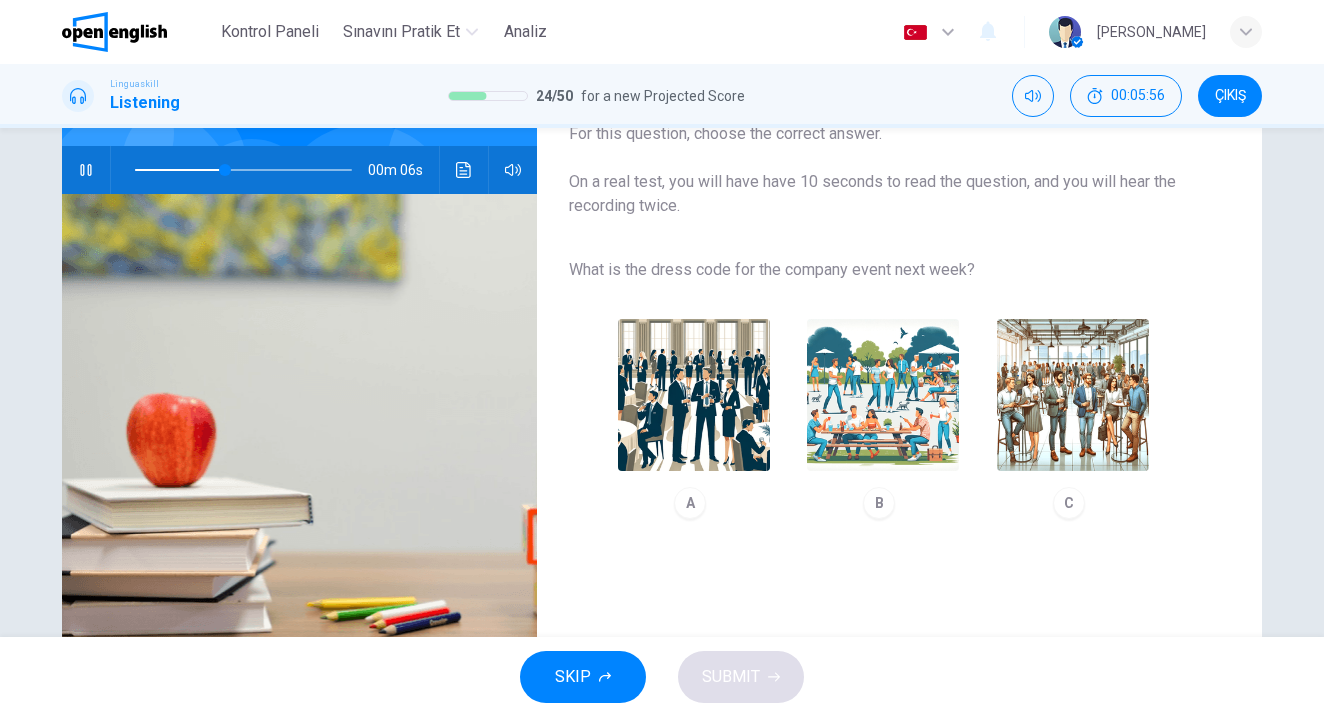 click at bounding box center (694, 395) 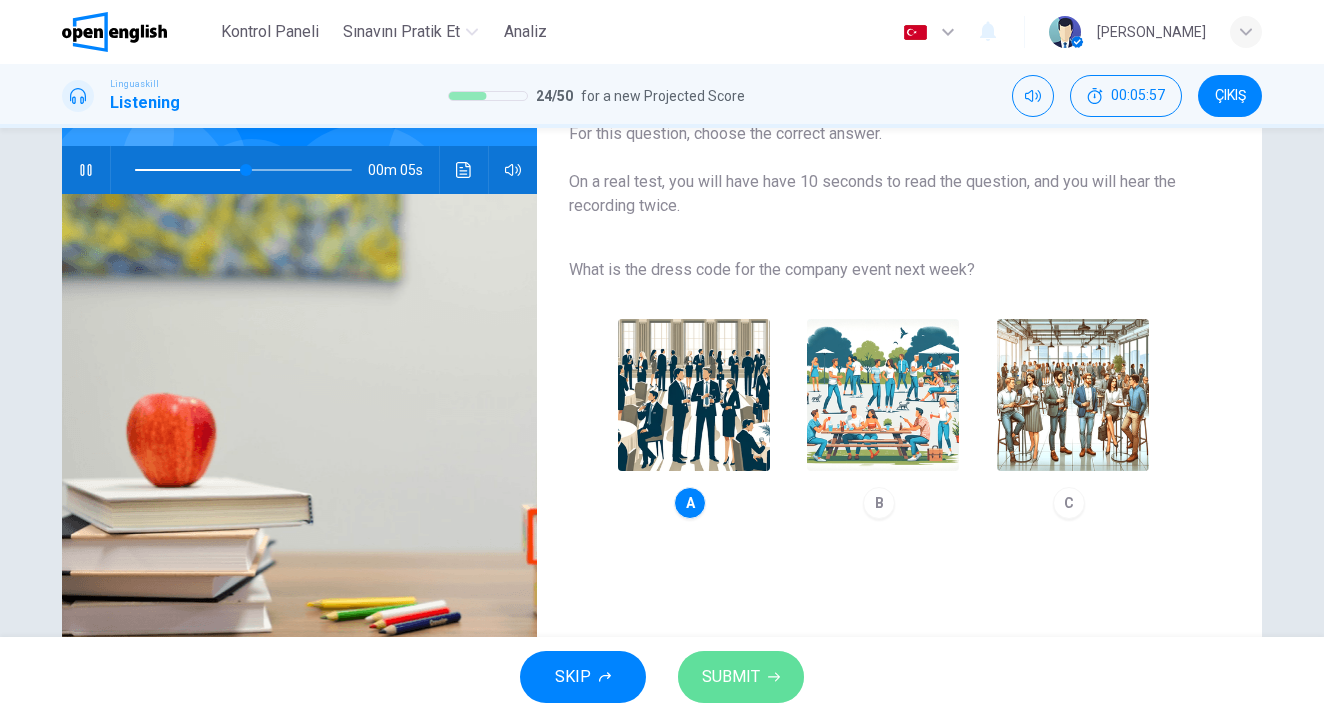 click on "SUBMIT" at bounding box center [741, 677] 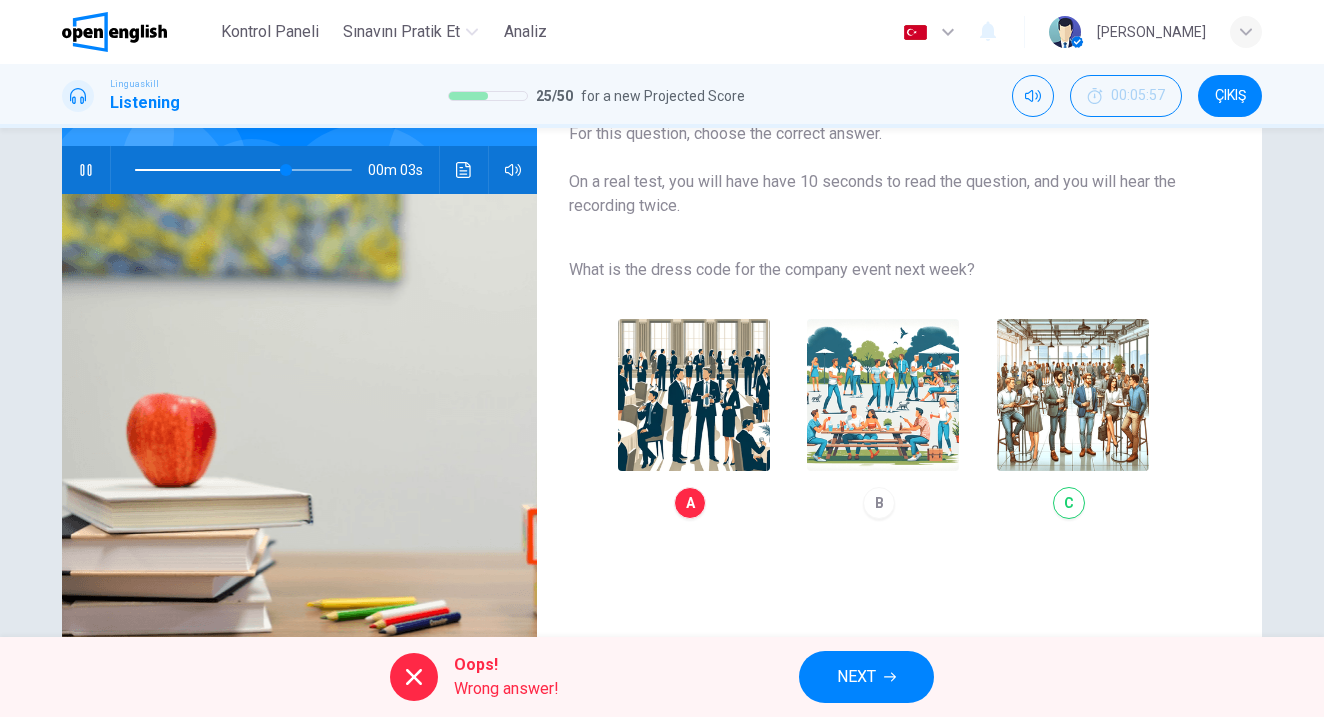 type on "**" 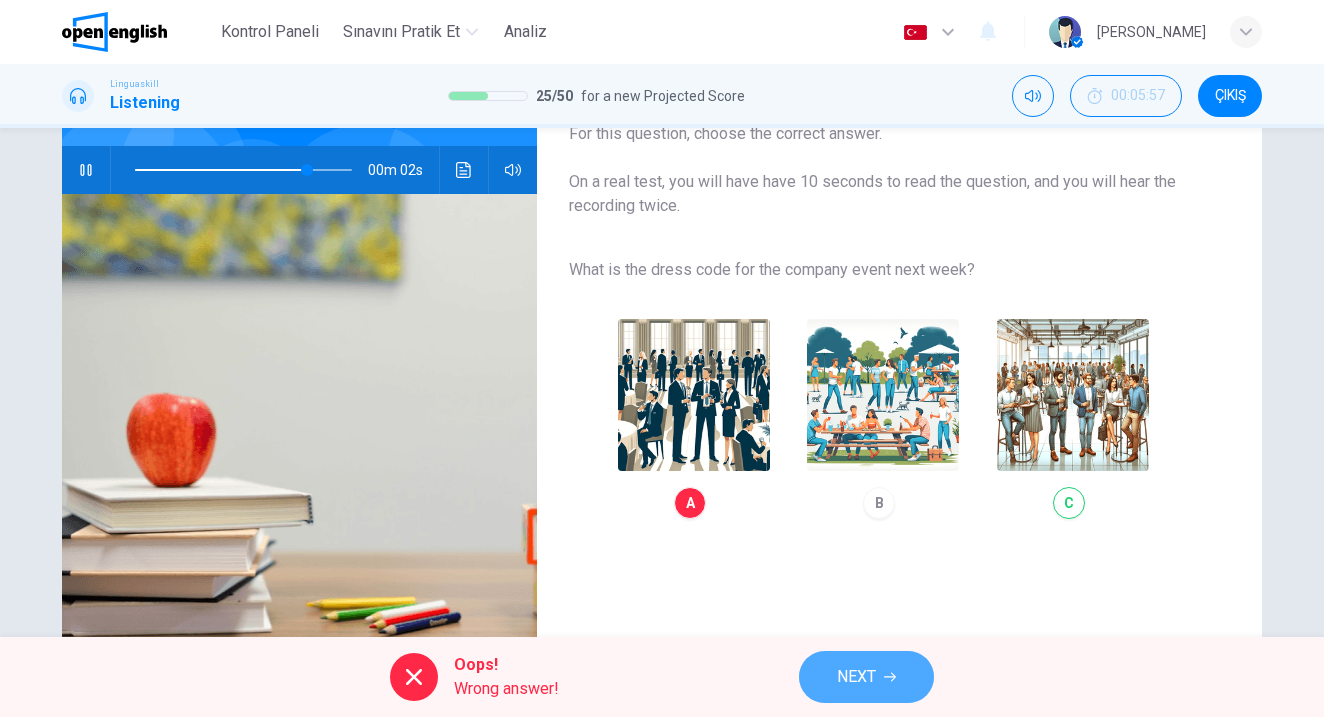 click on "NEXT" at bounding box center (866, 677) 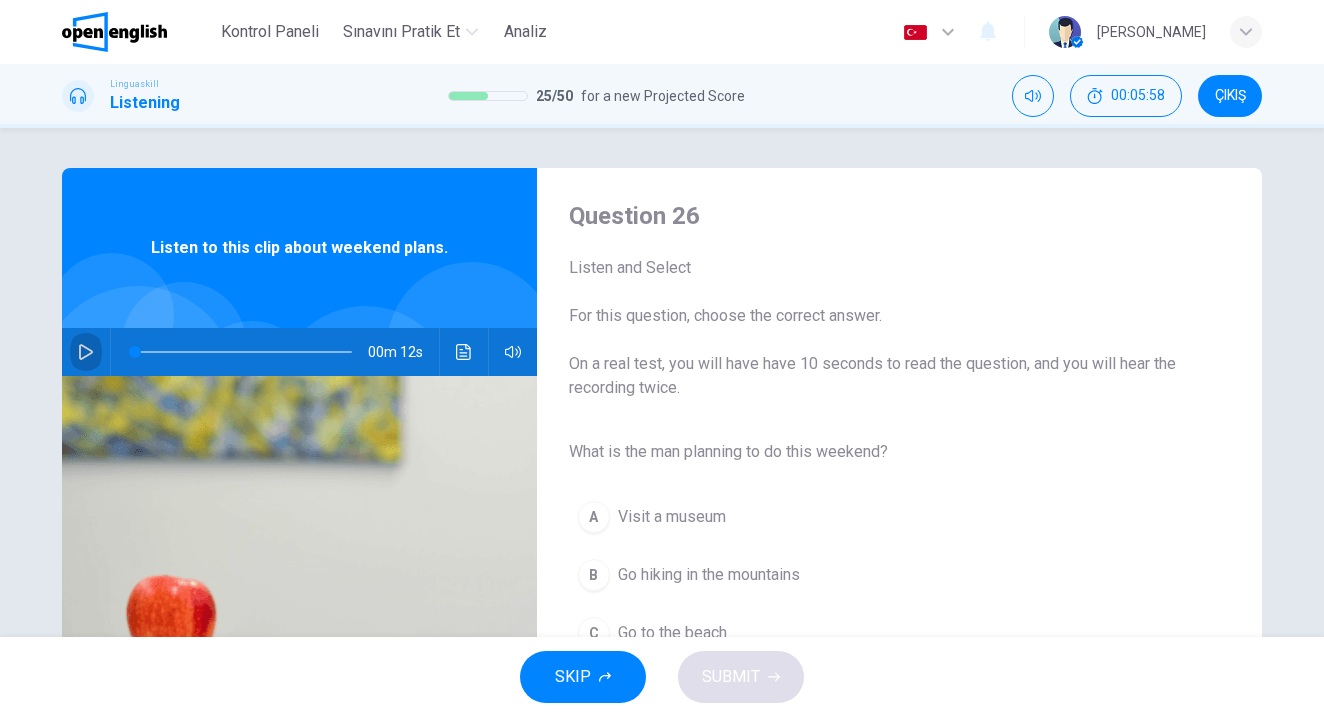 click 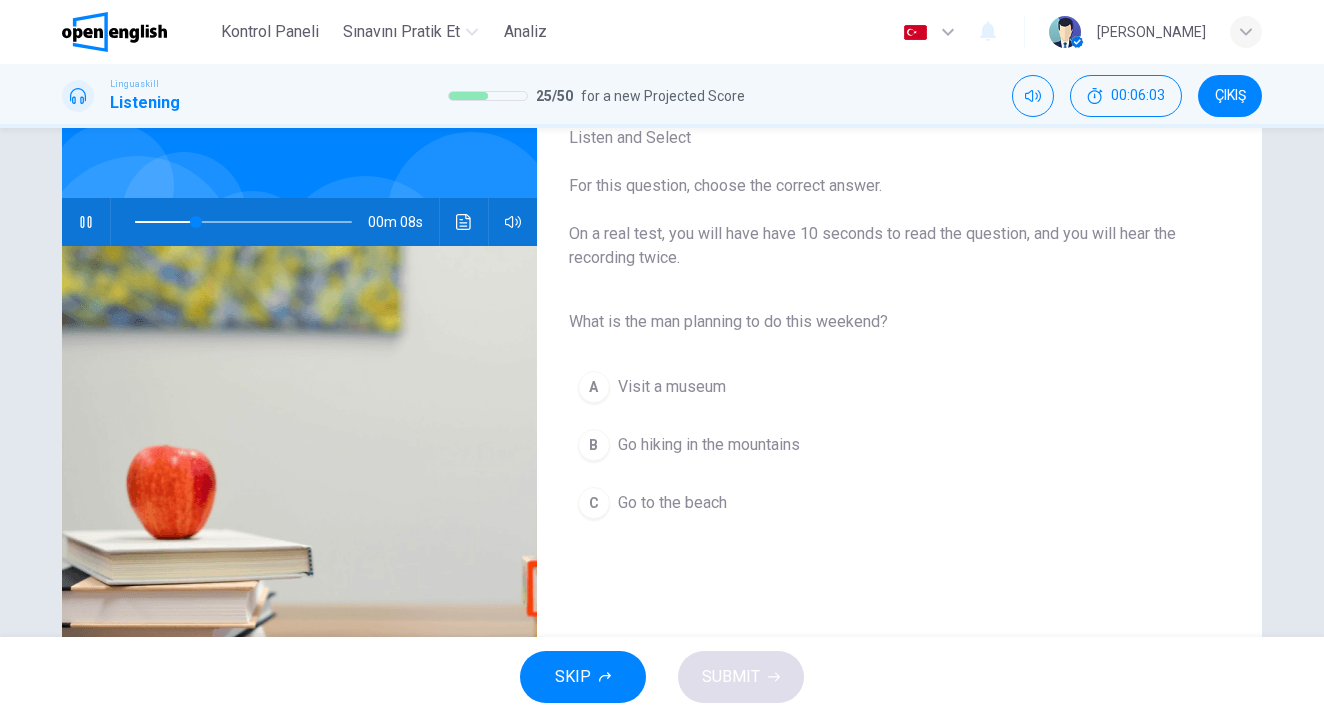 scroll, scrollTop: 129, scrollLeft: 0, axis: vertical 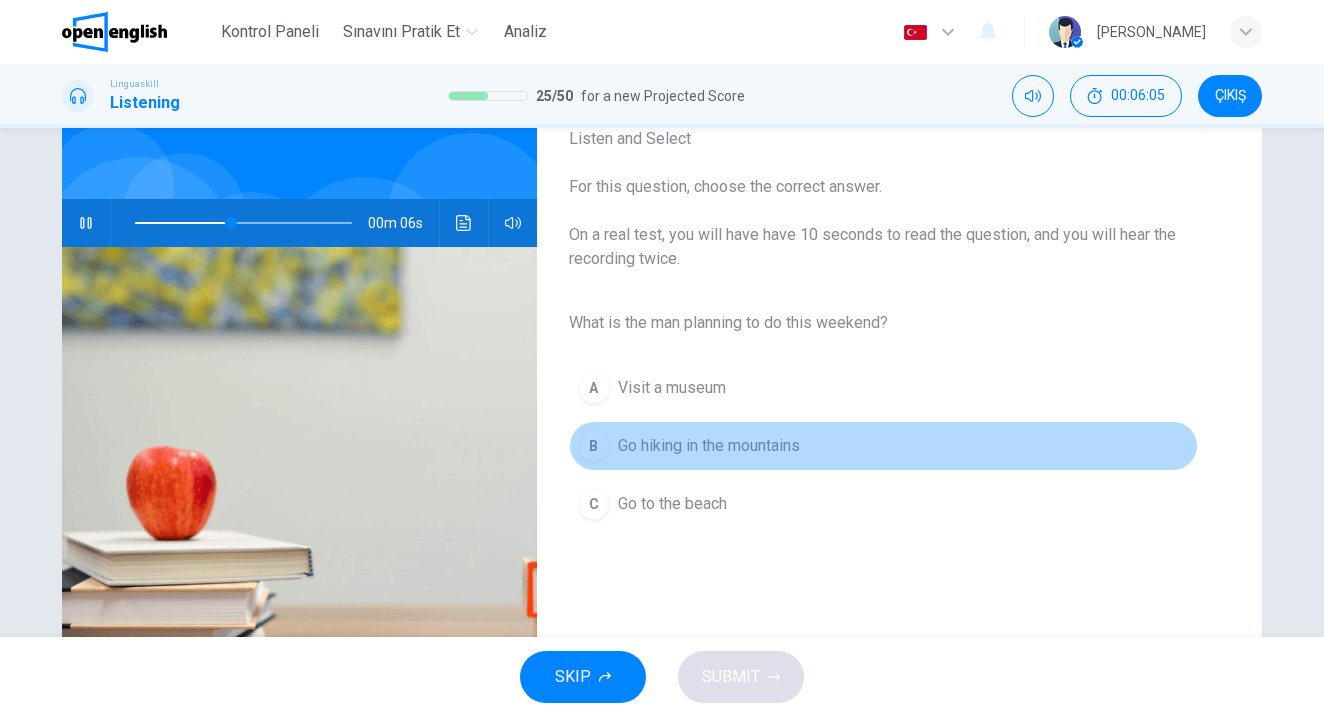 click on "Go hiking in the mountains" at bounding box center (709, 446) 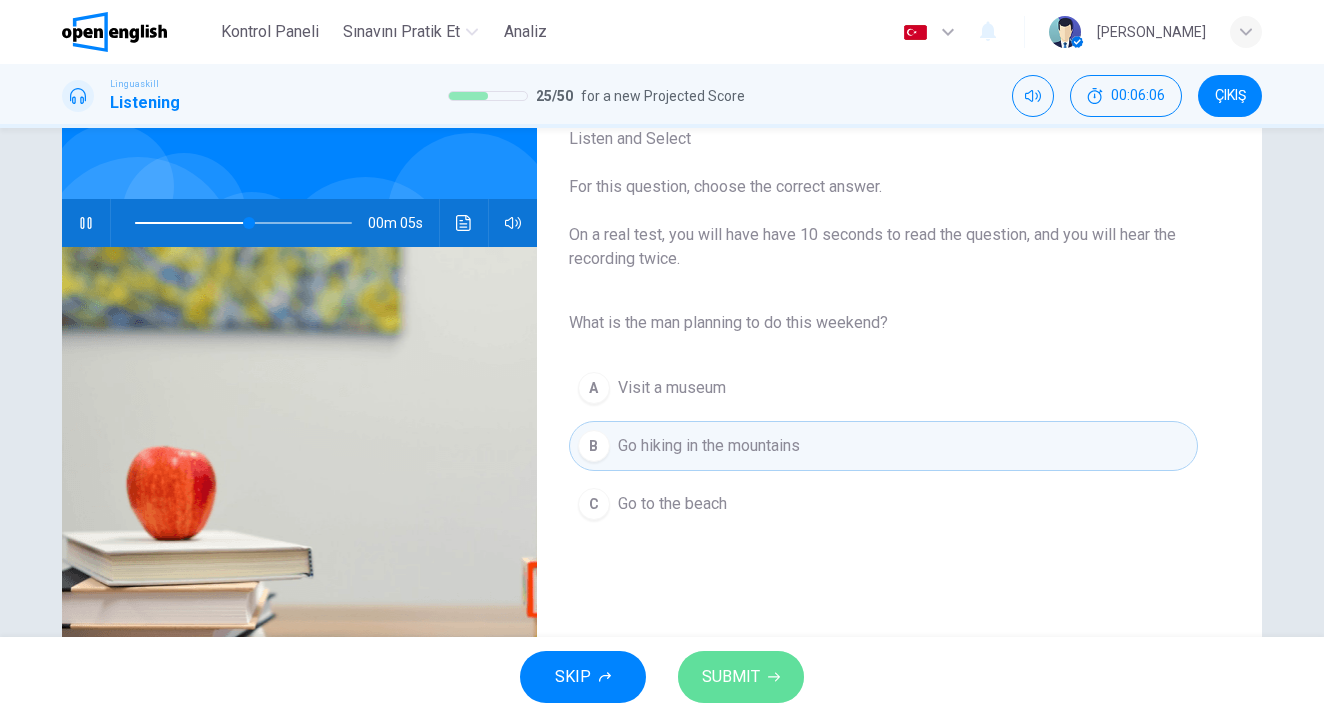 click on "SUBMIT" at bounding box center [731, 677] 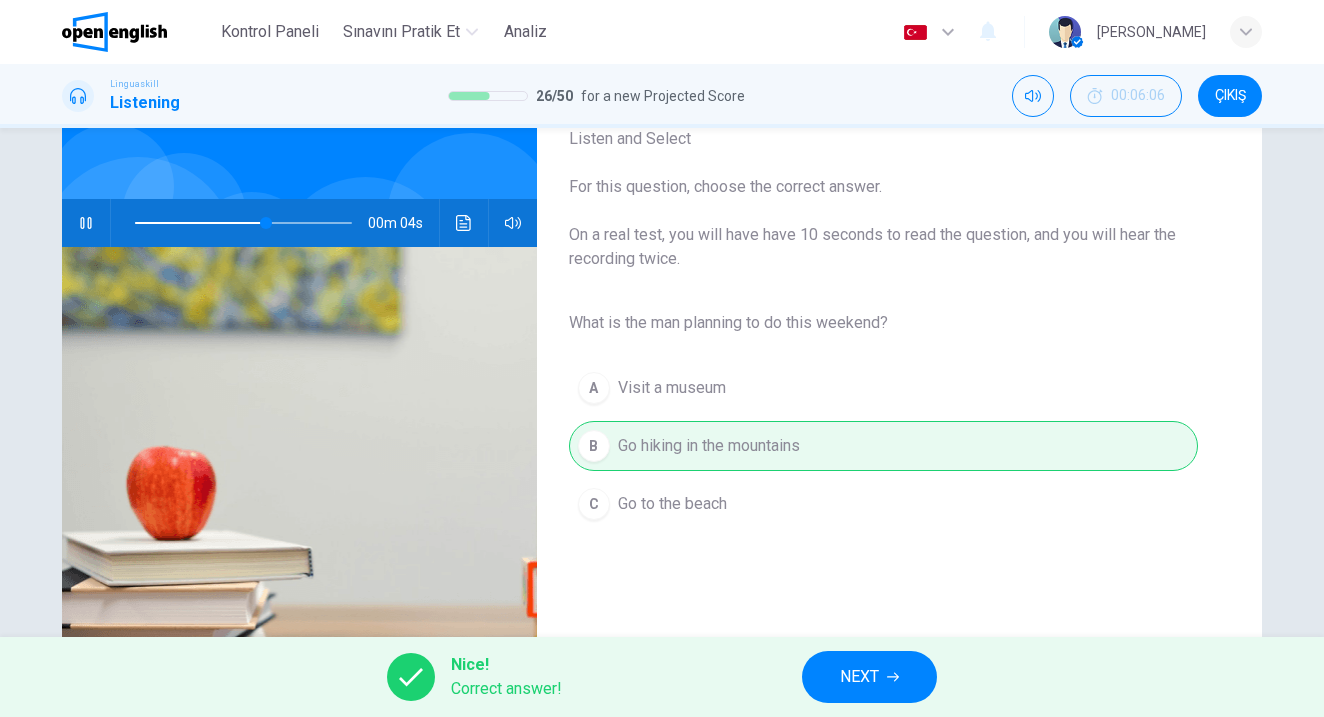 type on "**" 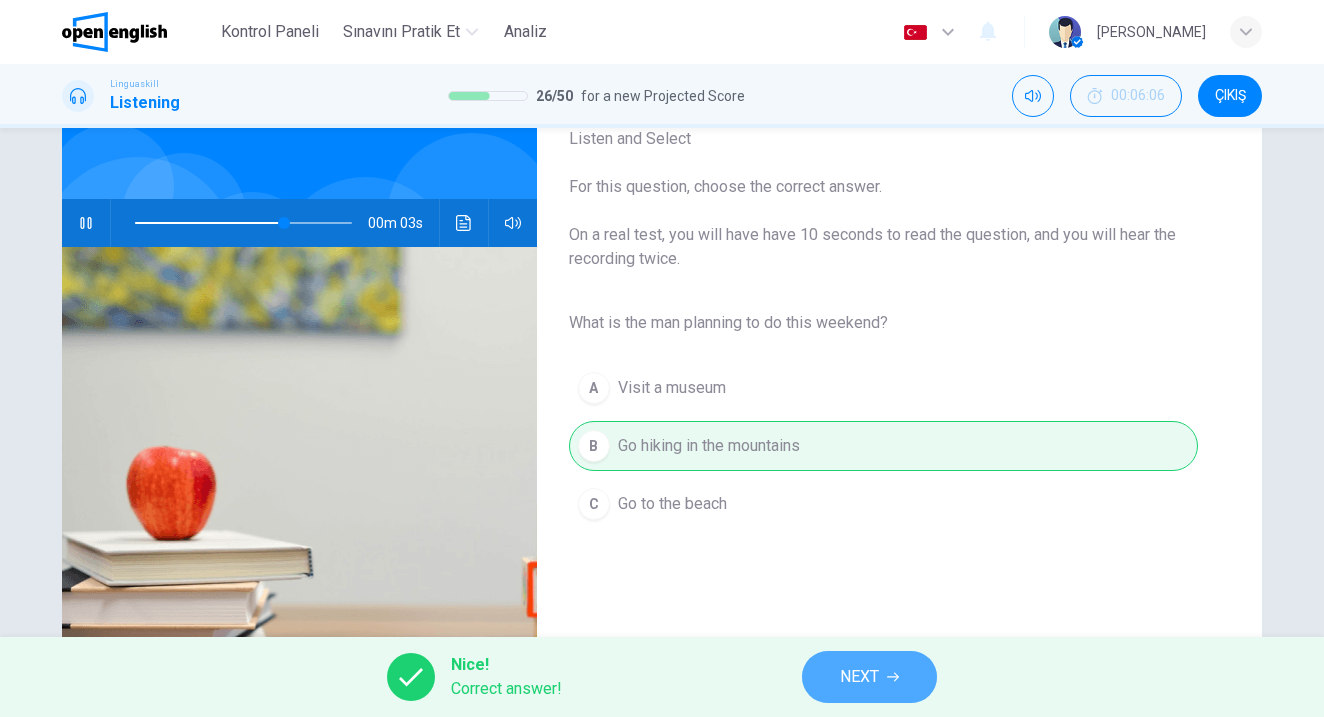 click on "NEXT" at bounding box center [869, 677] 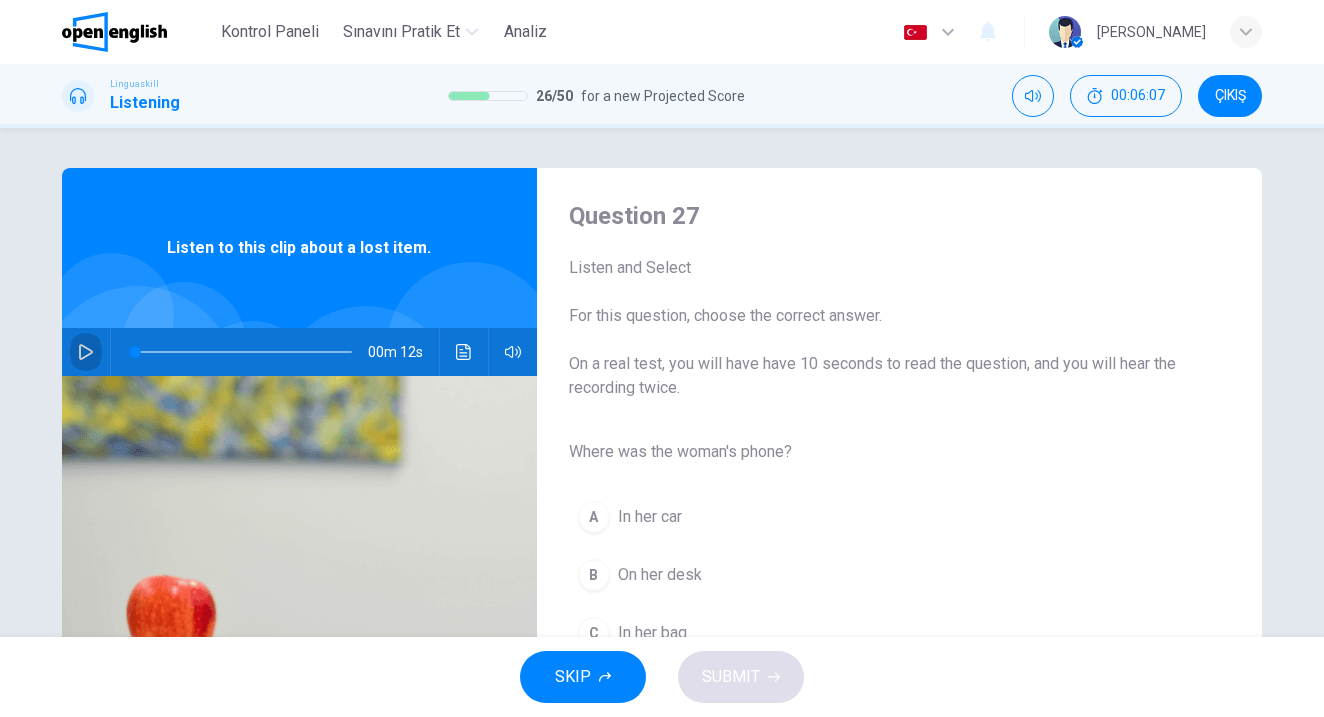 click 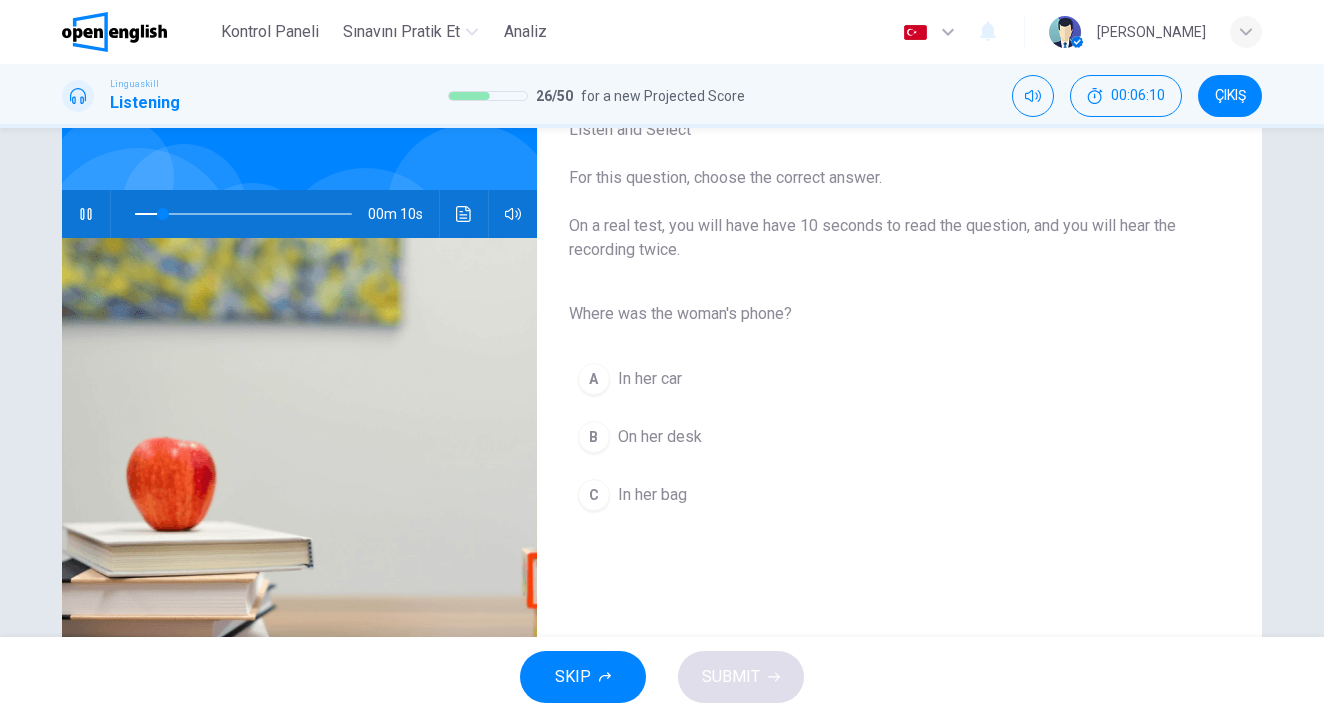 scroll, scrollTop: 133, scrollLeft: 0, axis: vertical 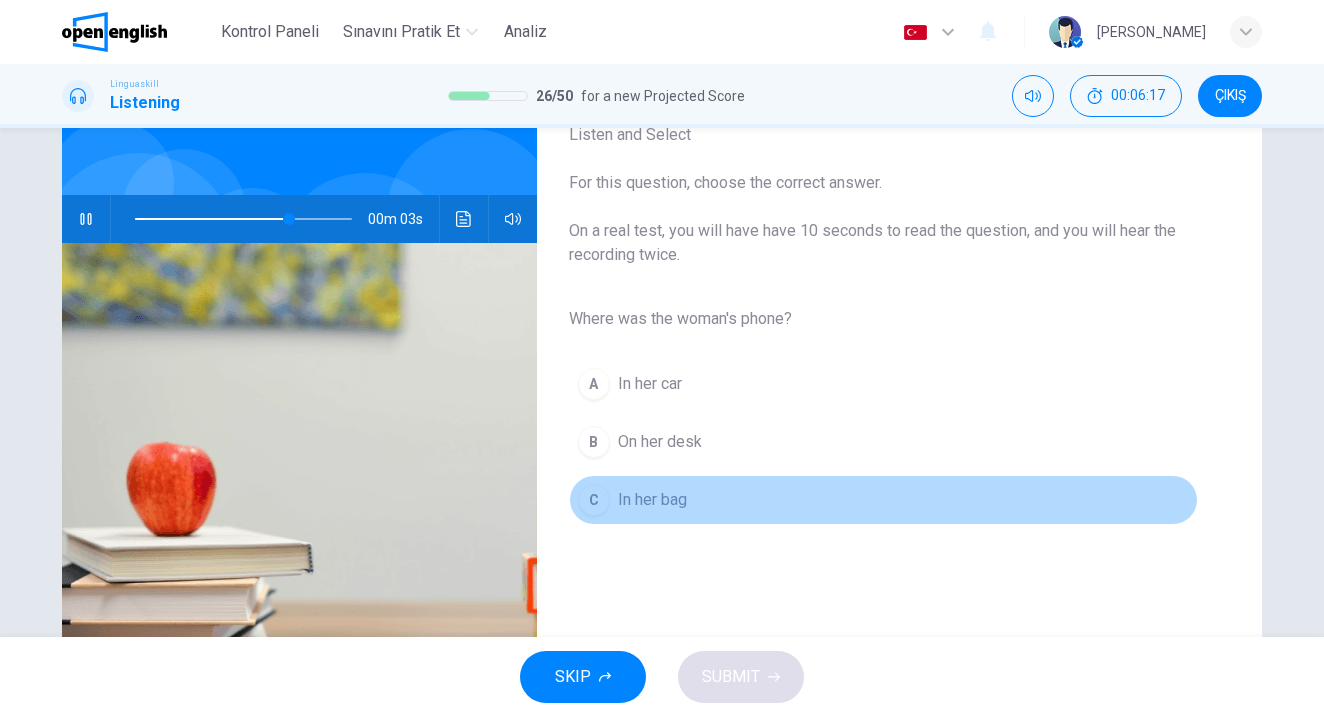 click on "C In her bag" at bounding box center (883, 500) 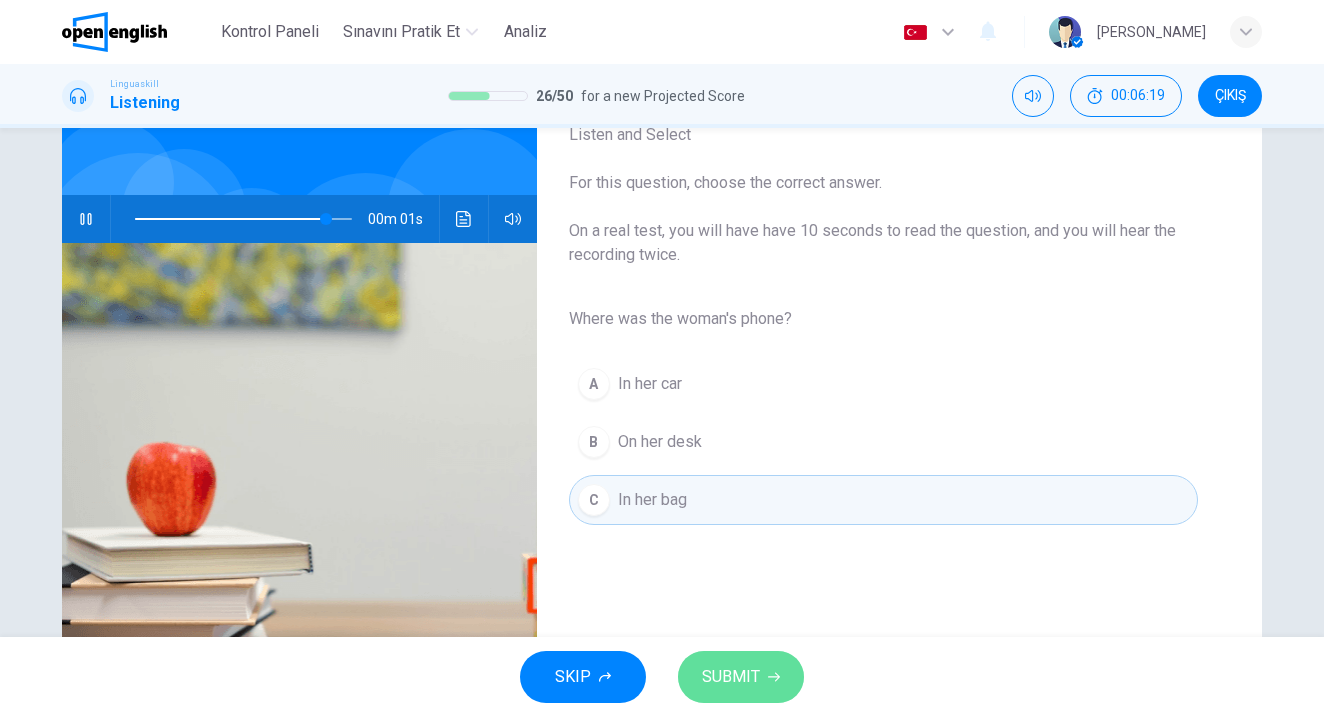click on "SUBMIT" at bounding box center [731, 677] 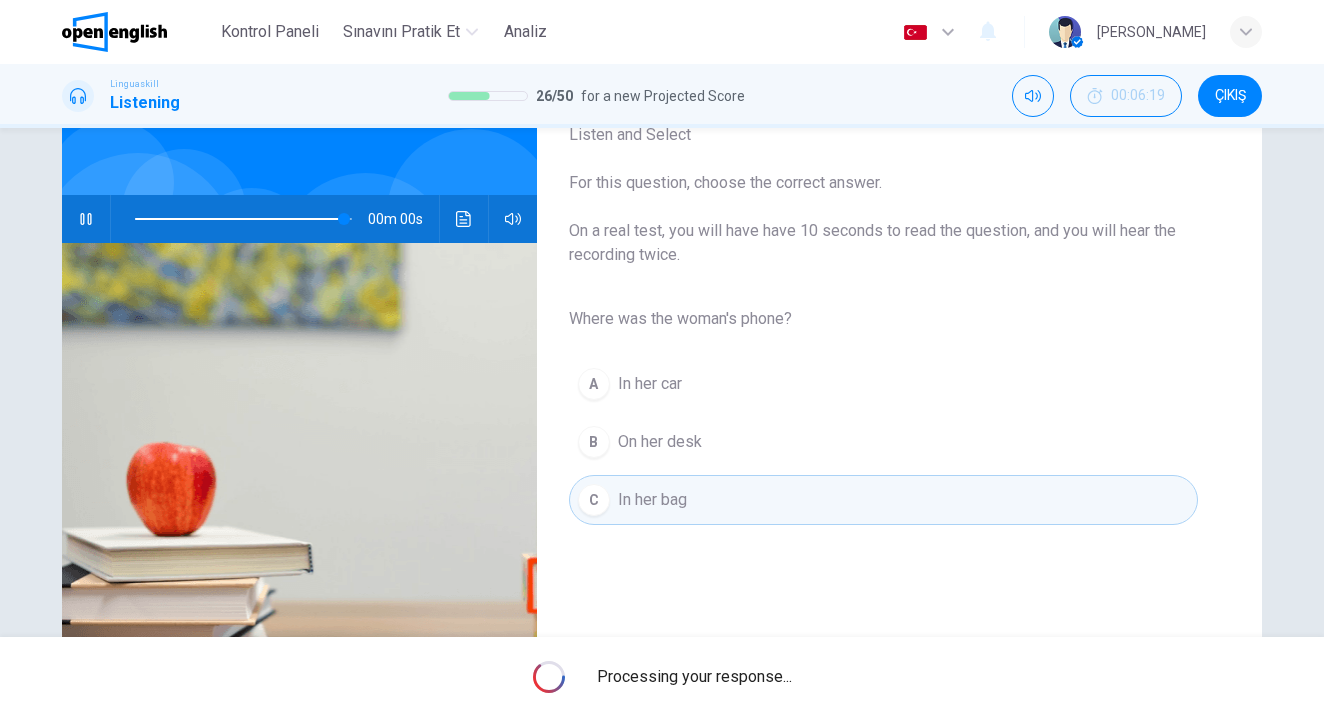type on "*" 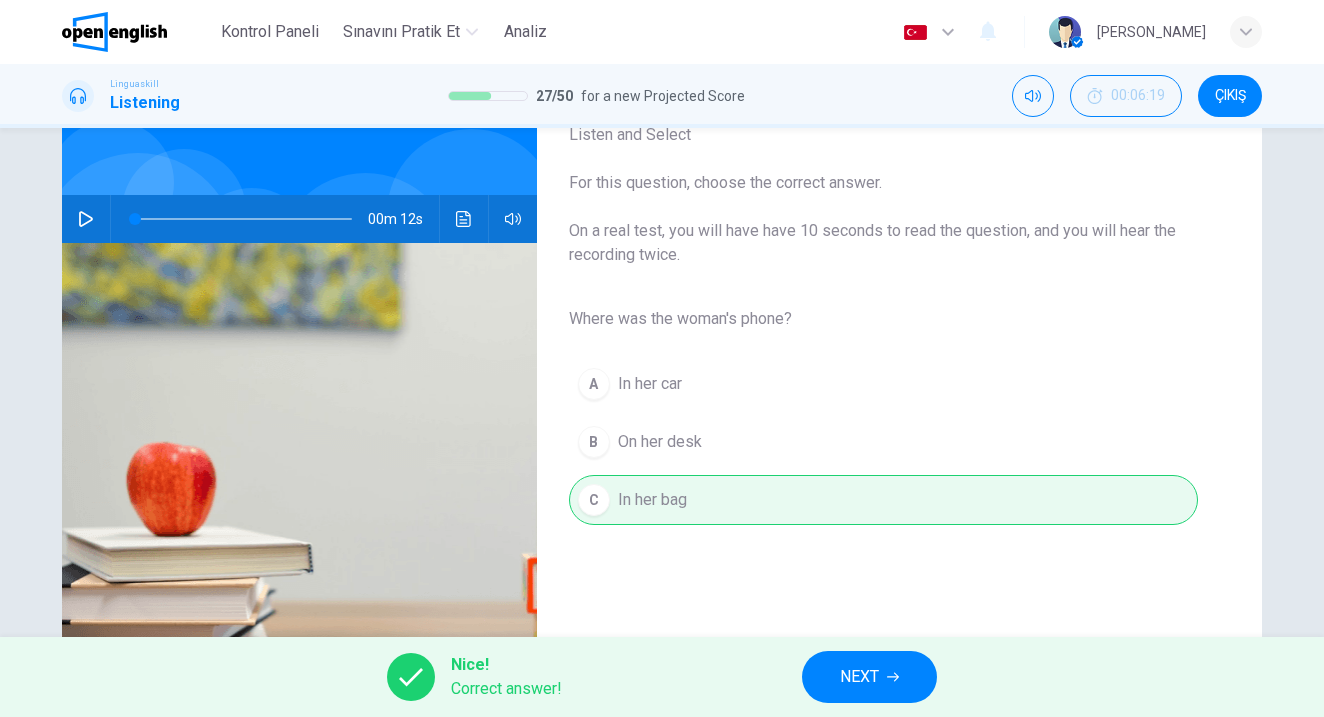 click on "NEXT" at bounding box center (869, 677) 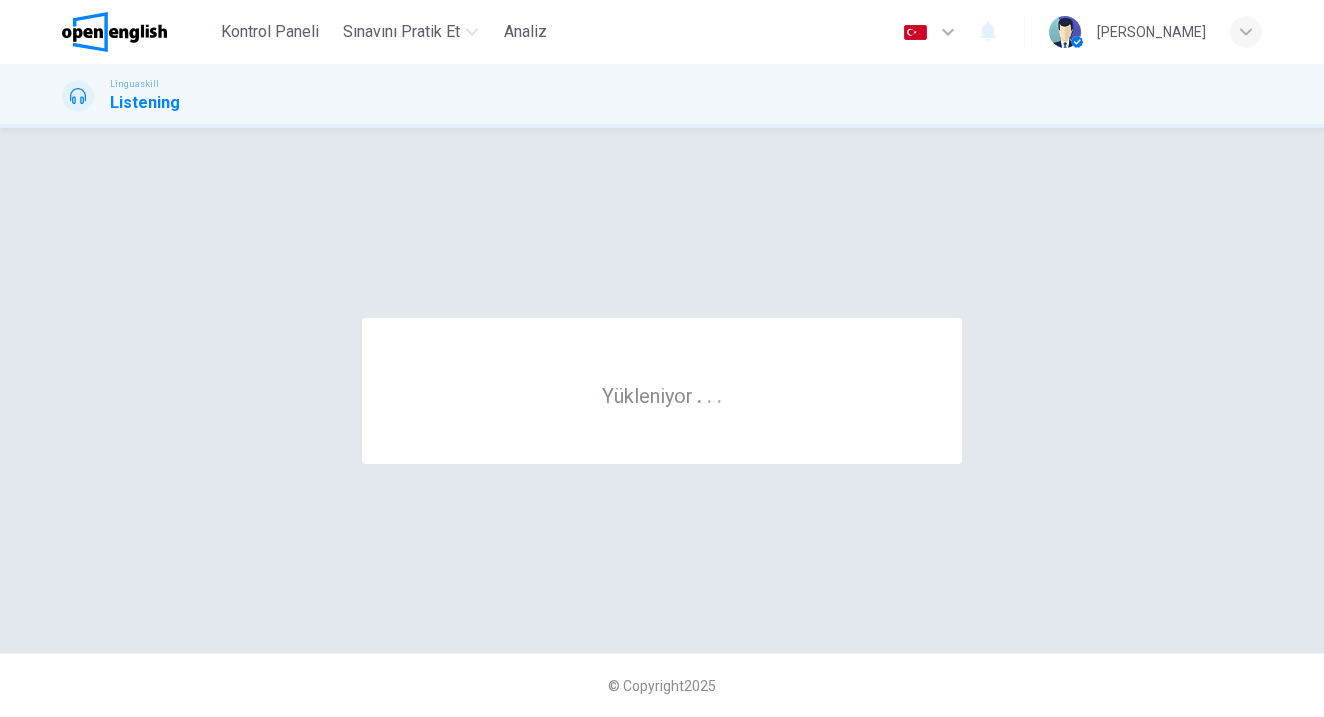 scroll, scrollTop: 0, scrollLeft: 0, axis: both 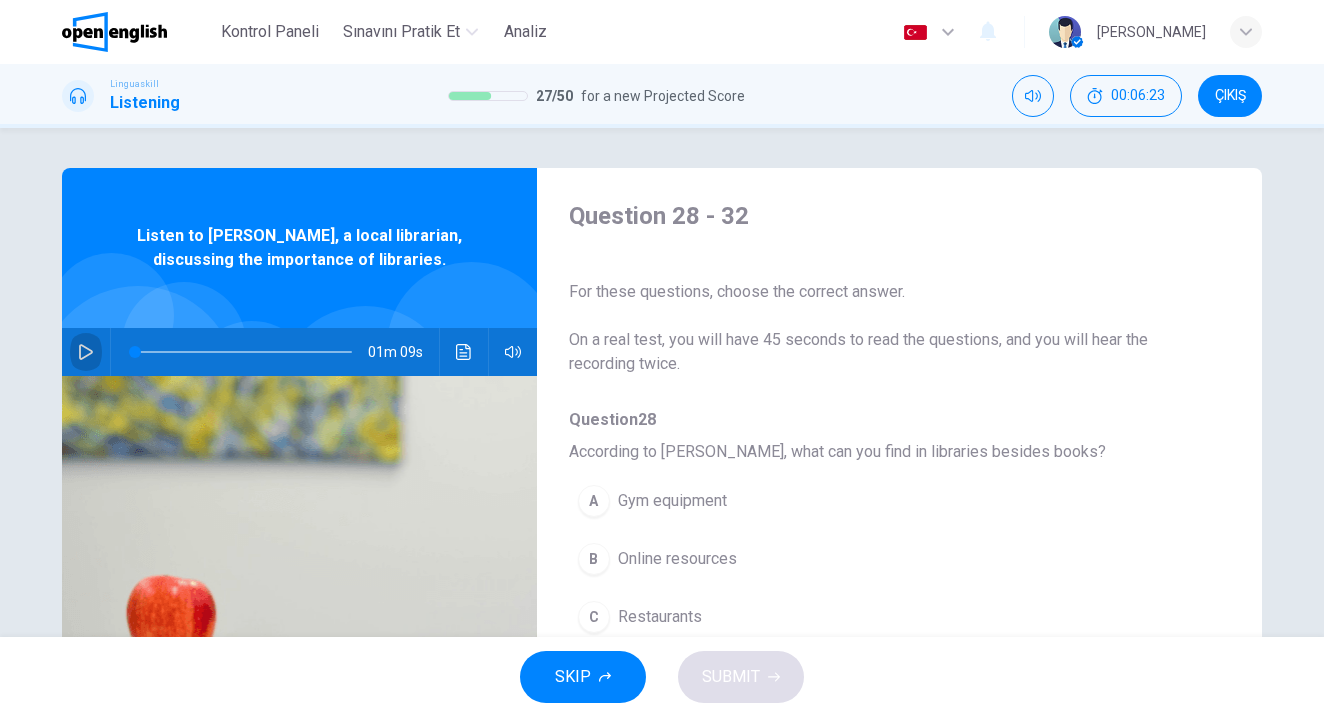 click 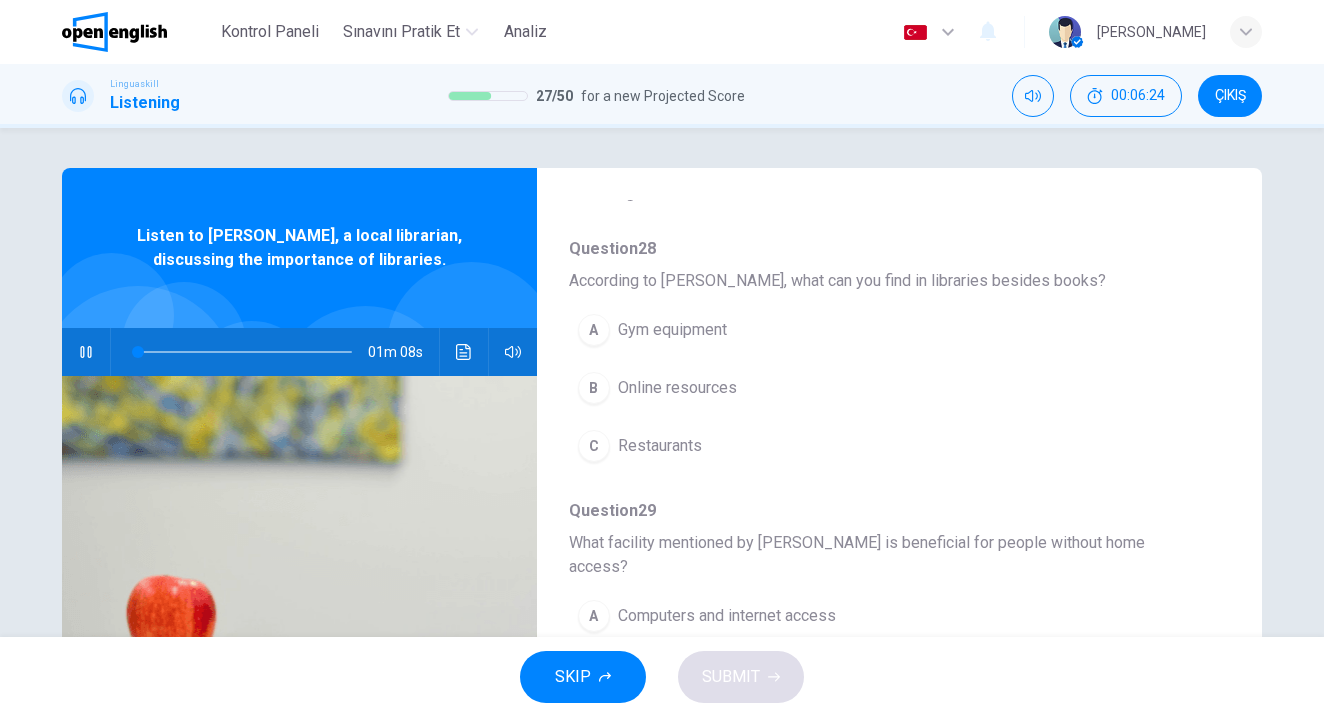 scroll, scrollTop: 174, scrollLeft: 0, axis: vertical 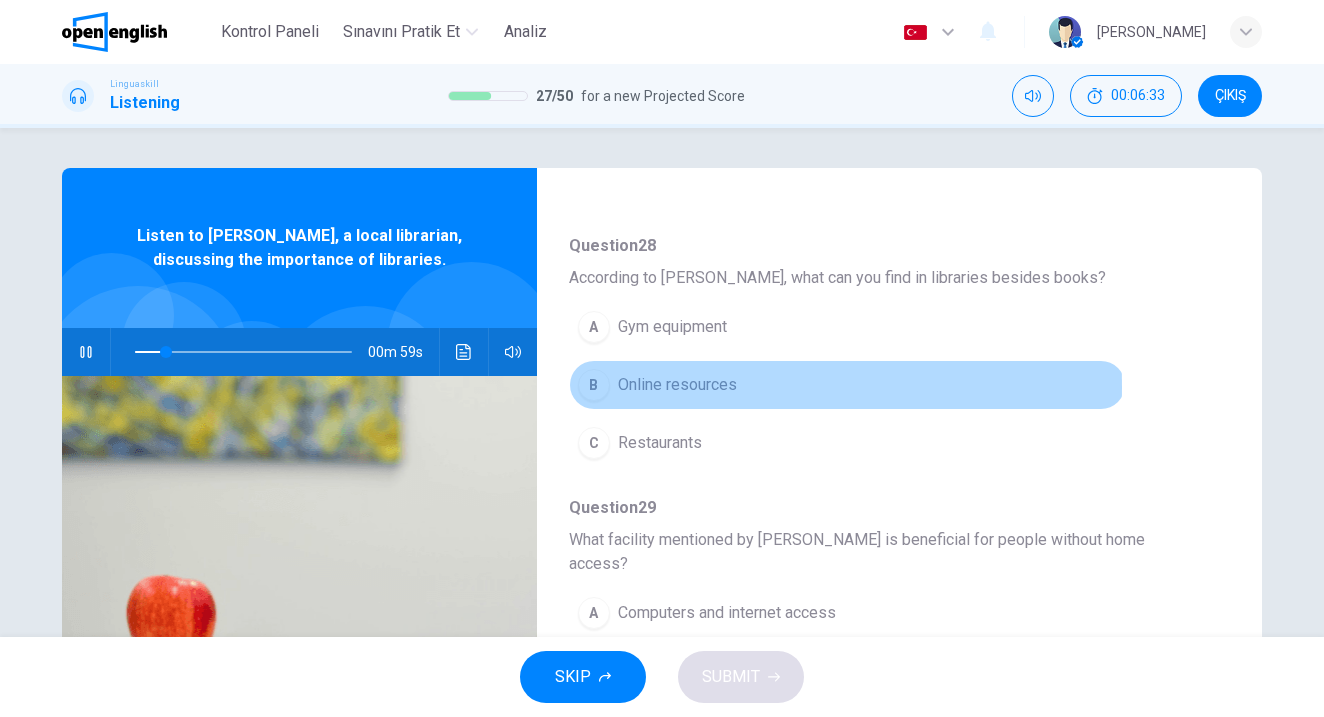 click on "B" at bounding box center (594, 385) 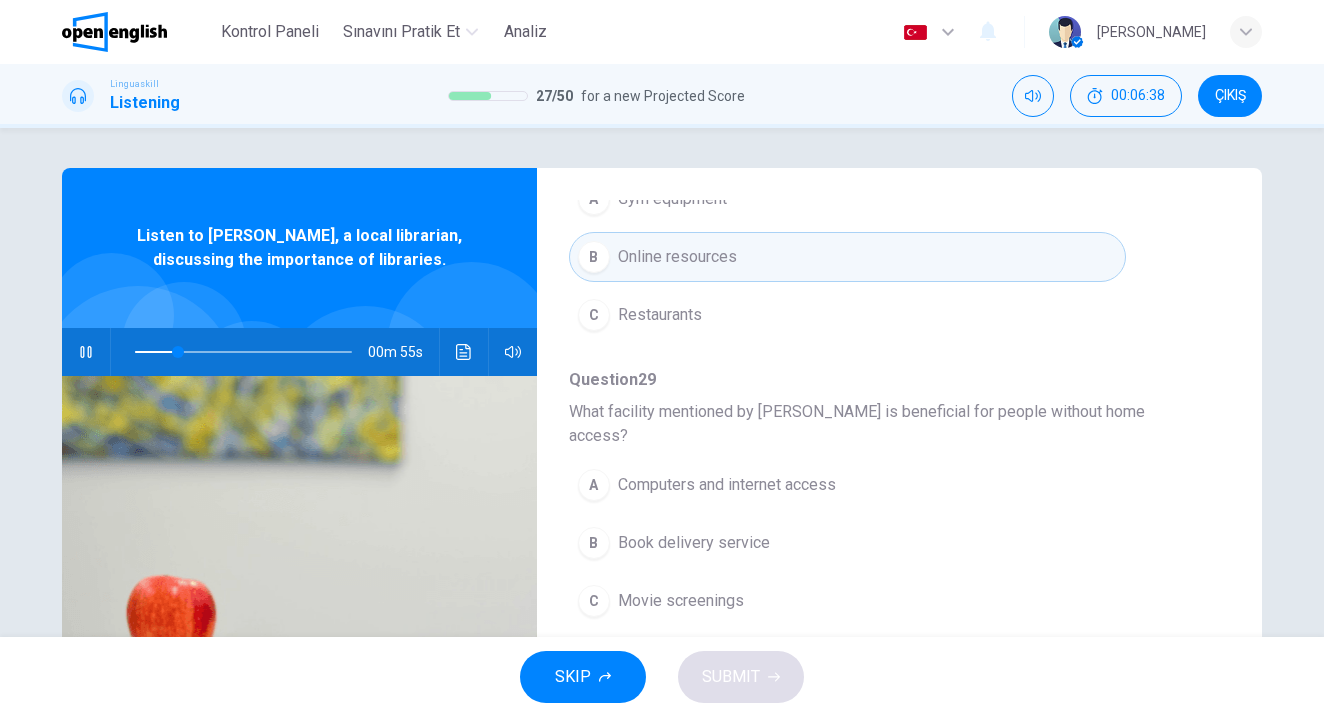 scroll, scrollTop: 354, scrollLeft: 0, axis: vertical 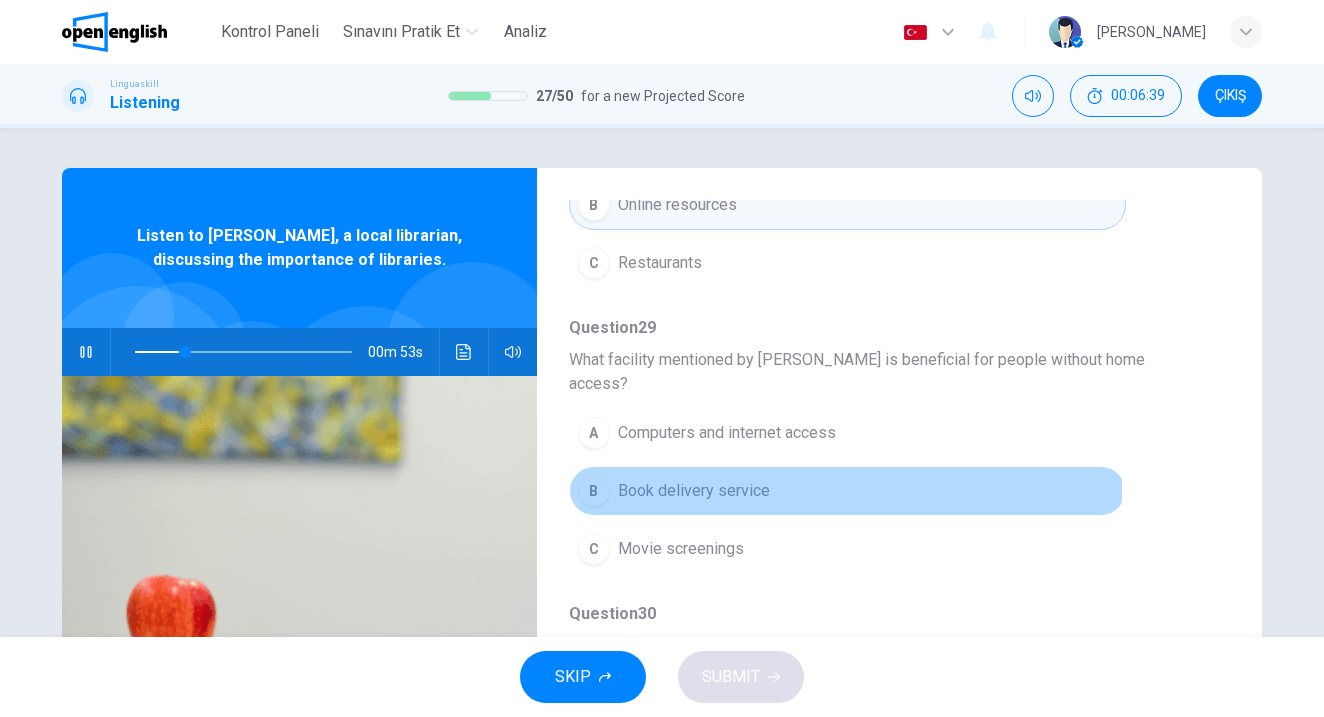 click on "Book delivery service" at bounding box center [694, 491] 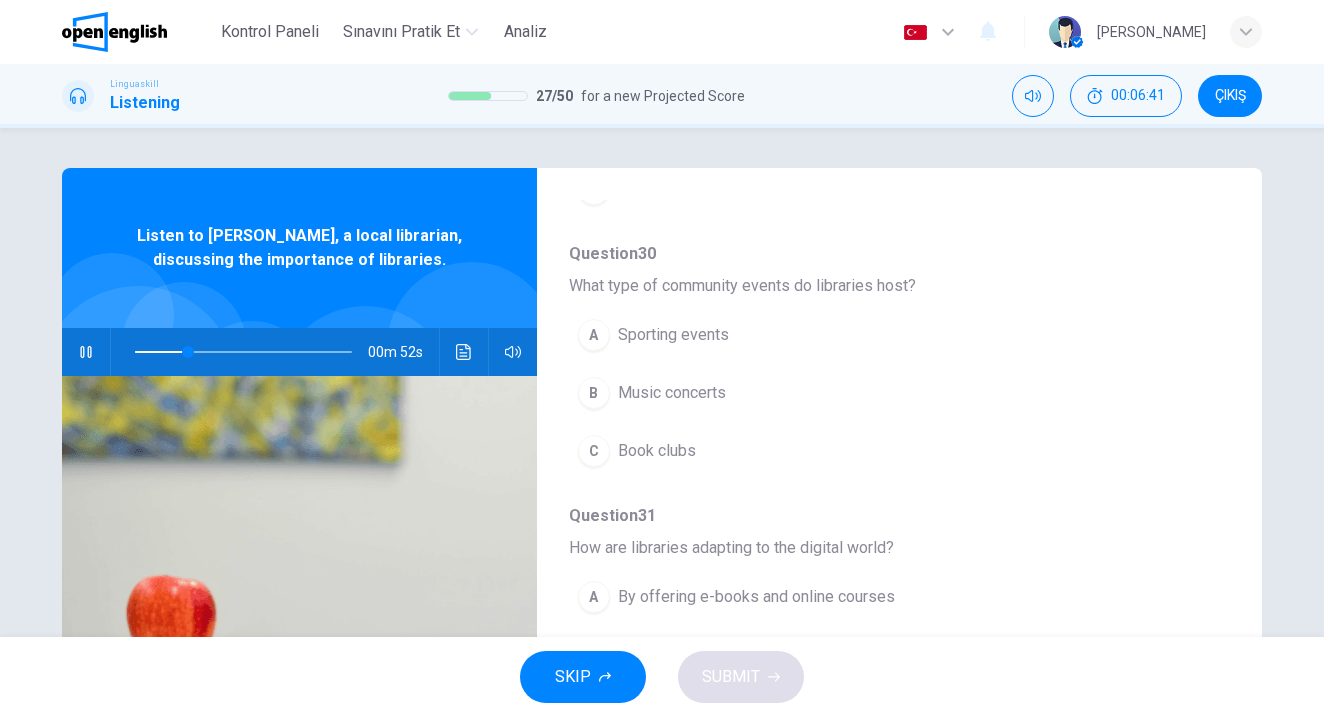 scroll, scrollTop: 709, scrollLeft: 0, axis: vertical 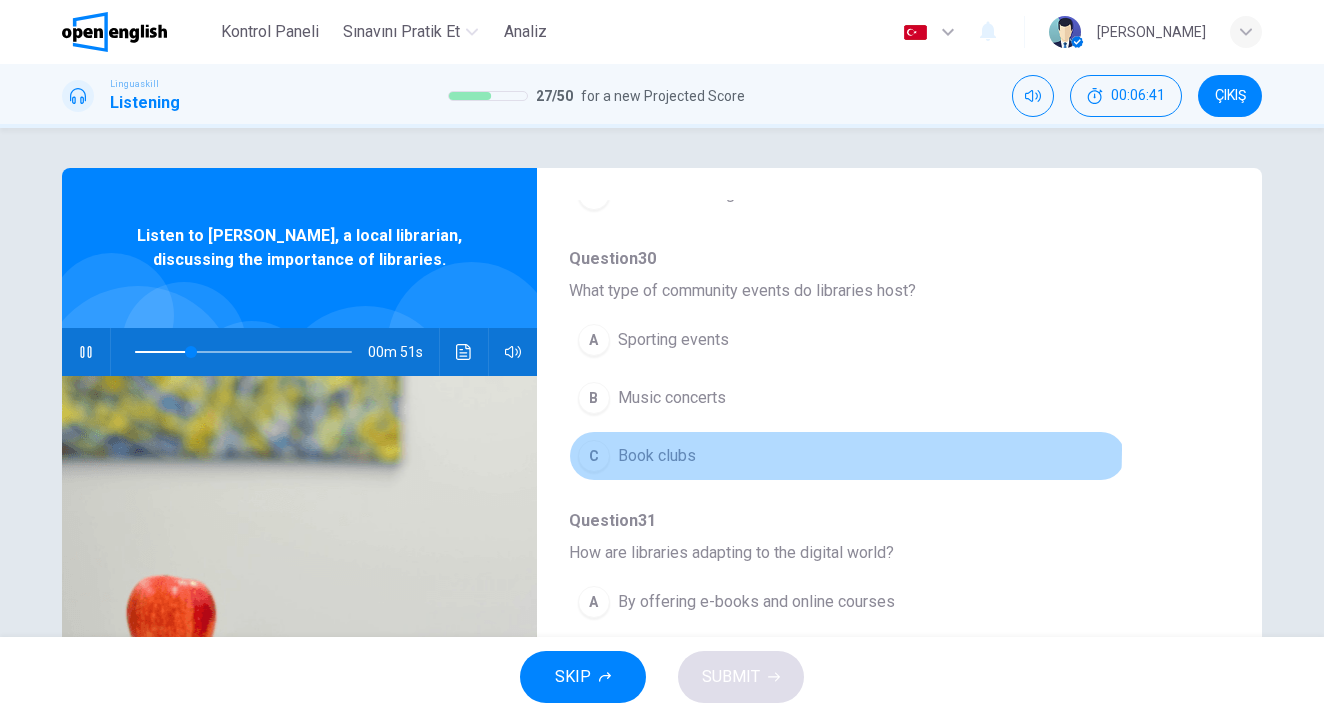 click on "Book clubs" at bounding box center (657, 456) 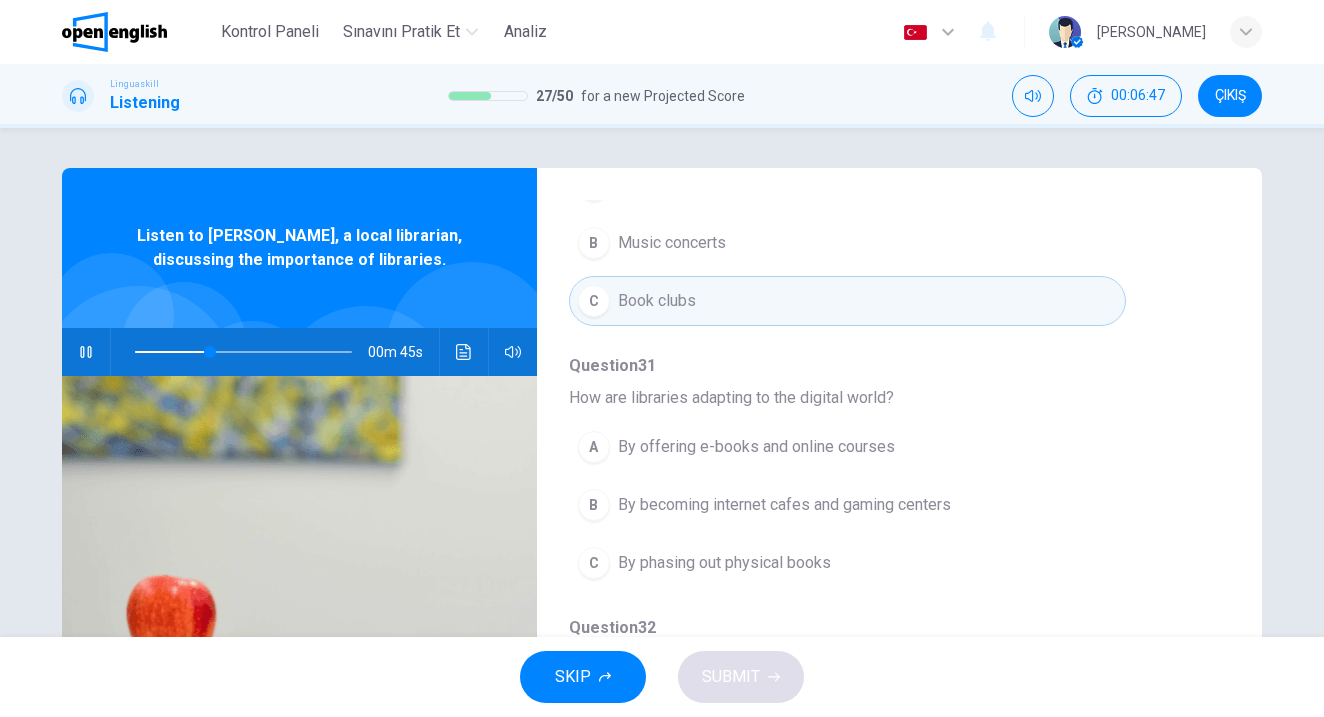 scroll, scrollTop: 863, scrollLeft: 0, axis: vertical 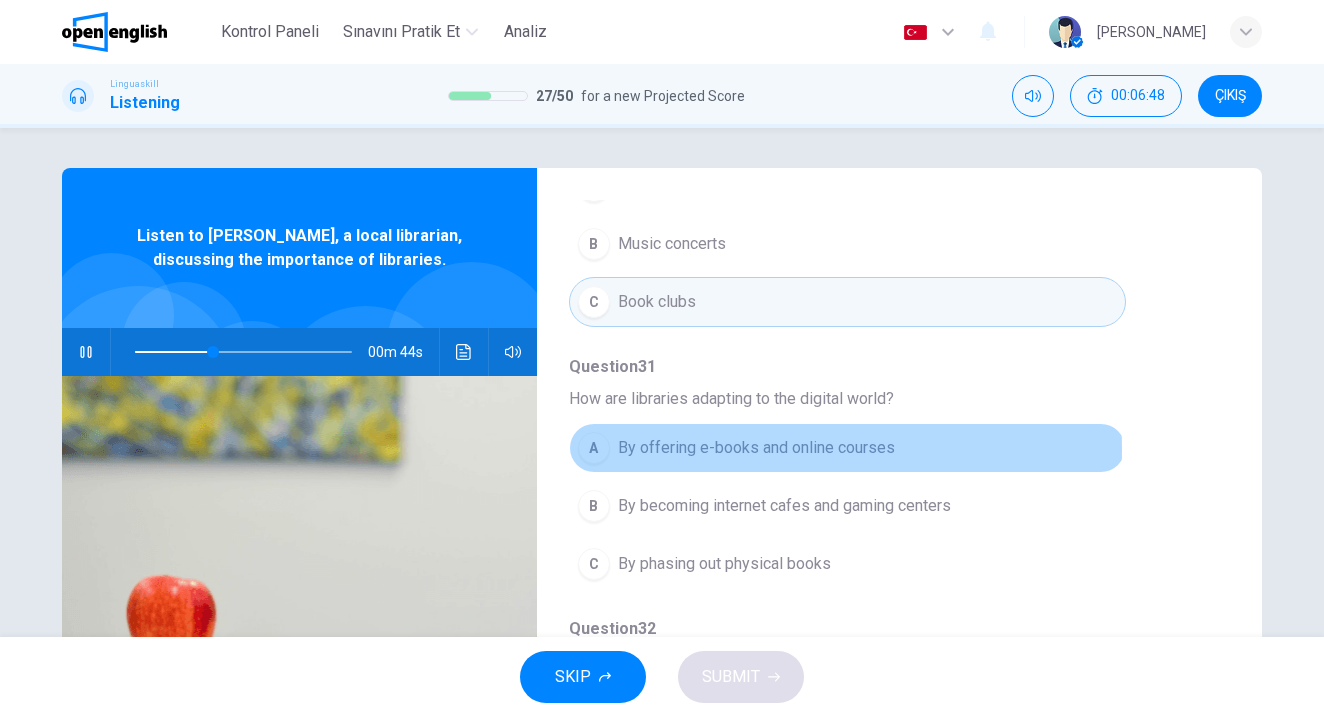 click on "By offering e-books and online courses" at bounding box center (756, 448) 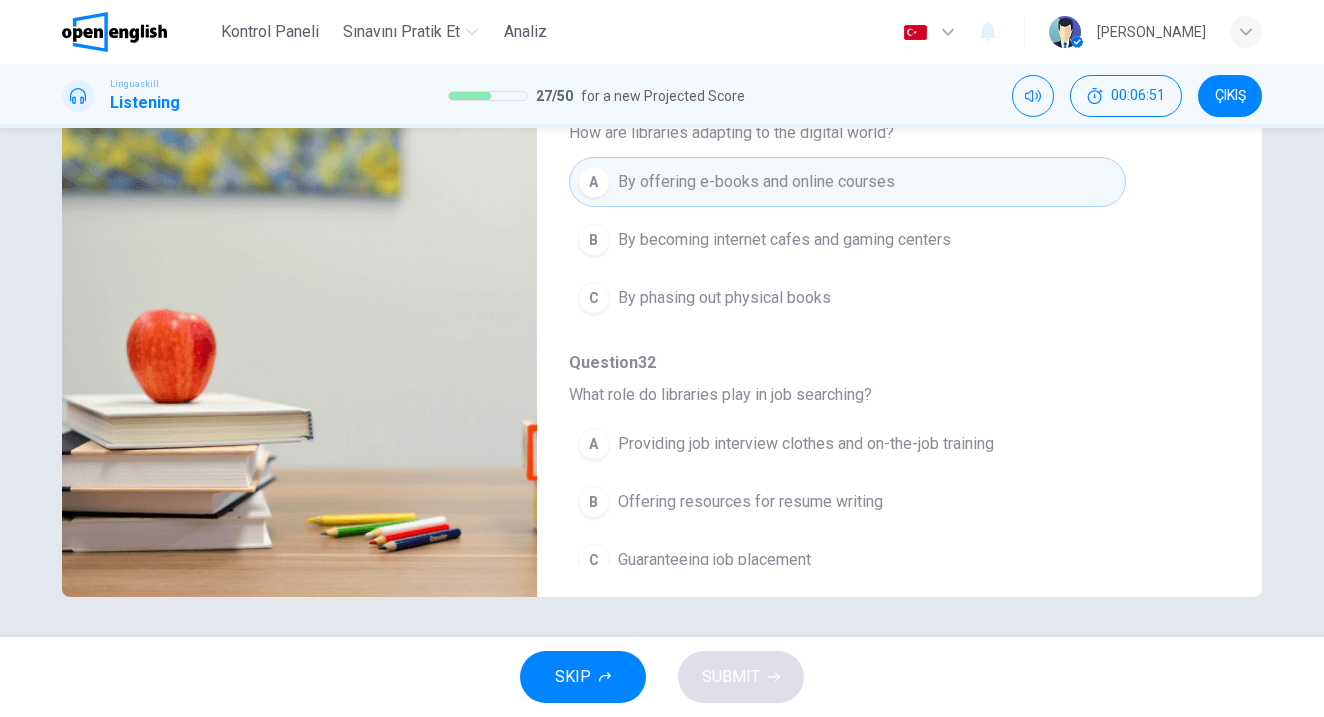 scroll, scrollTop: 266, scrollLeft: 0, axis: vertical 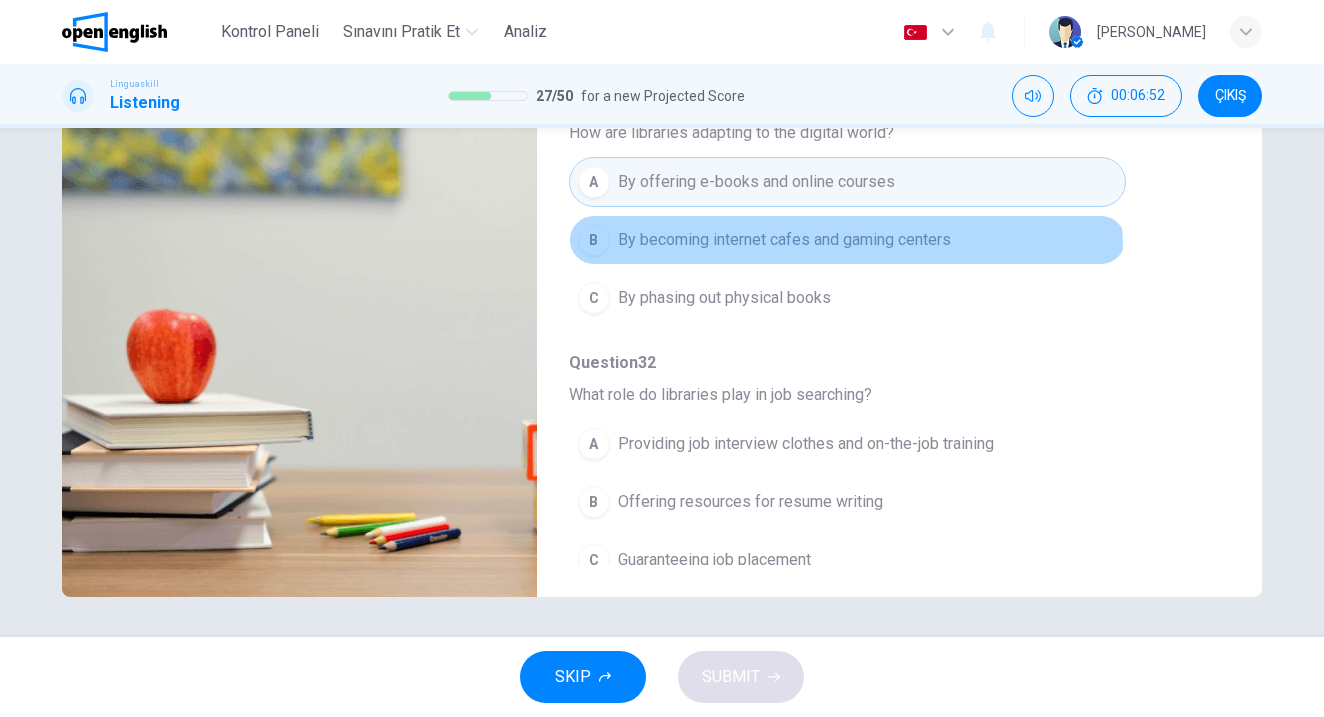click on "B By becoming internet cafes and gaming centers" at bounding box center [847, 240] 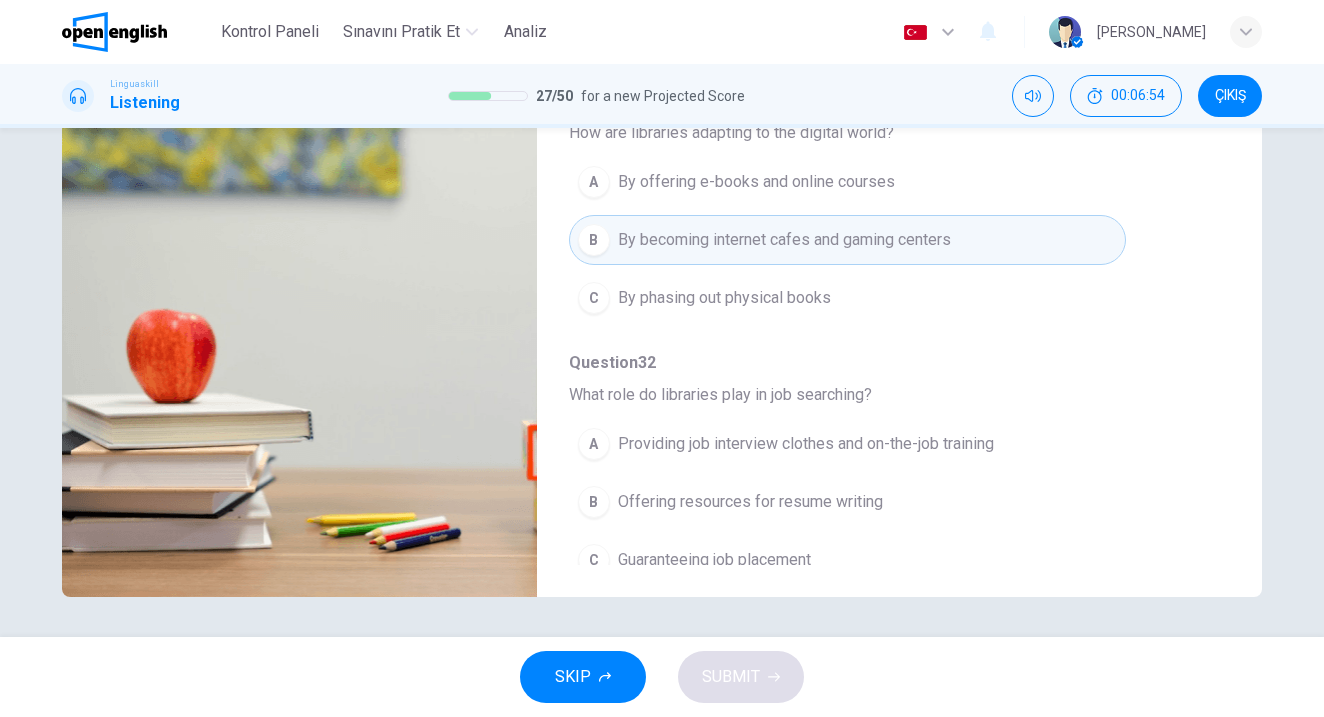 click on "Providing job interview clothes and on-the-job training" at bounding box center [806, 444] 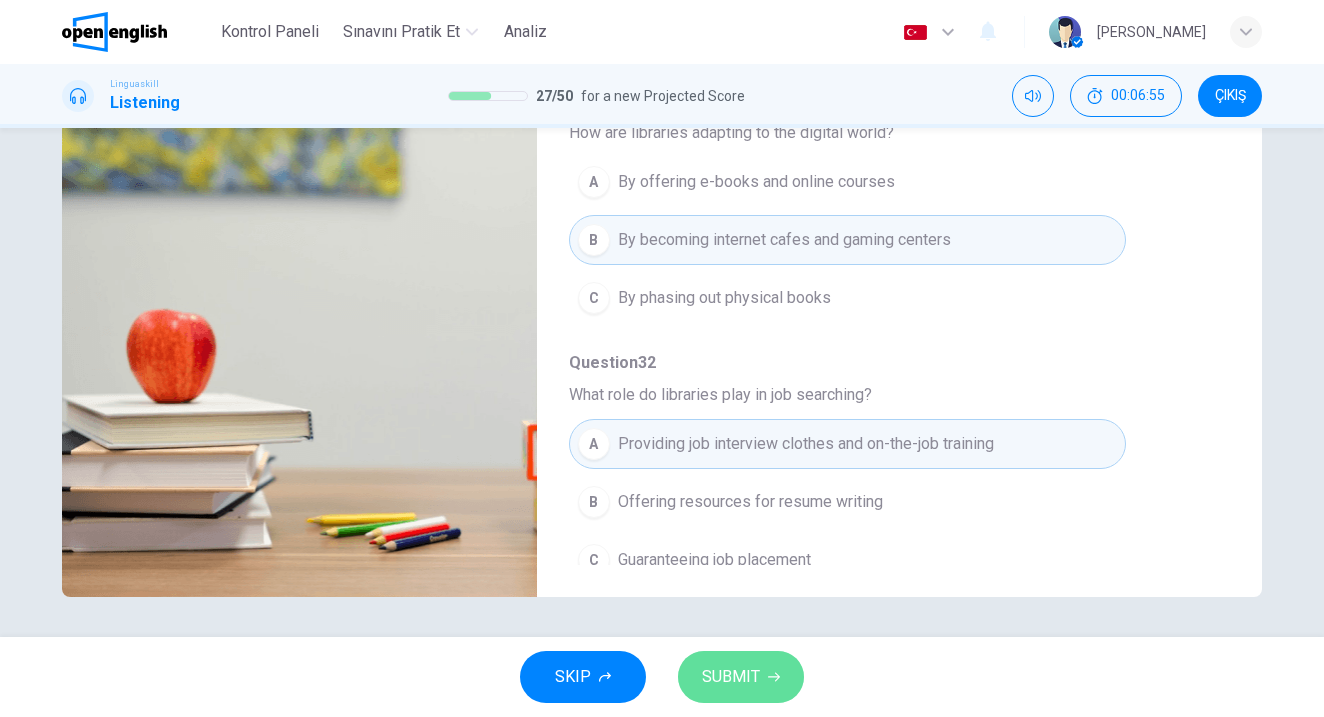 click on "SUBMIT" at bounding box center [741, 677] 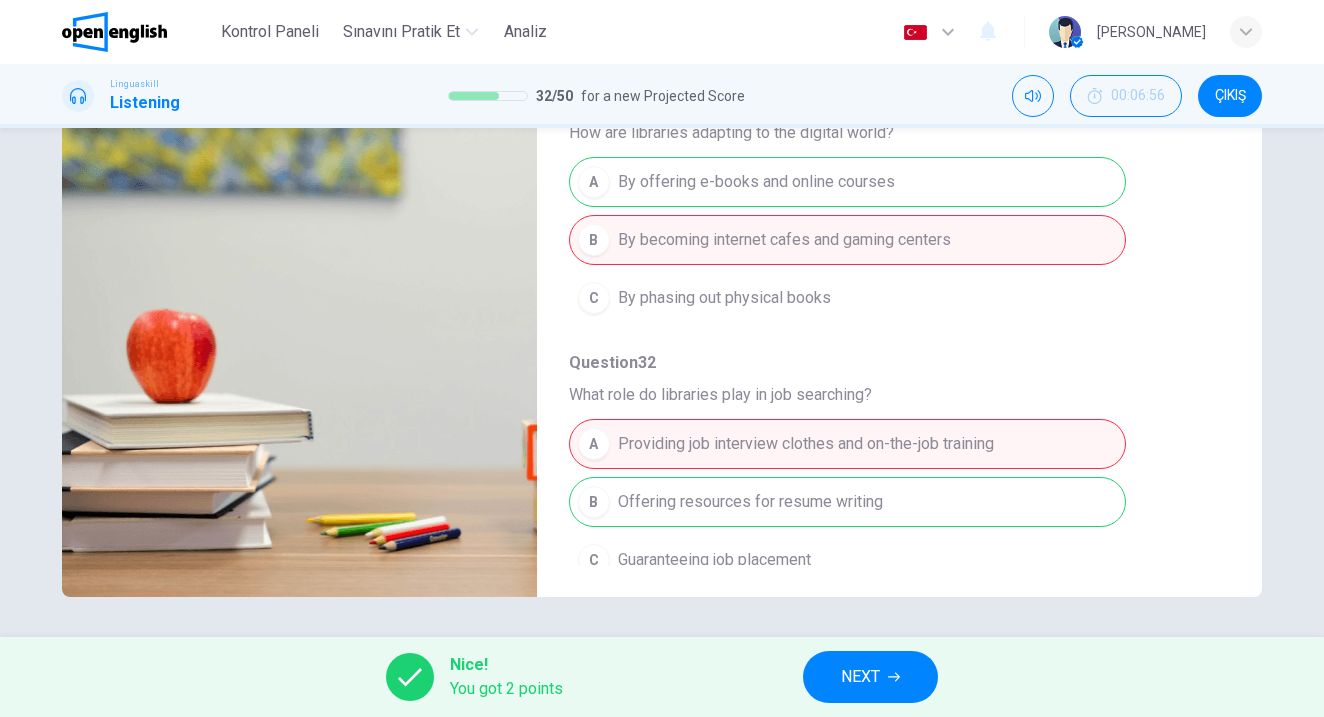 type on "**" 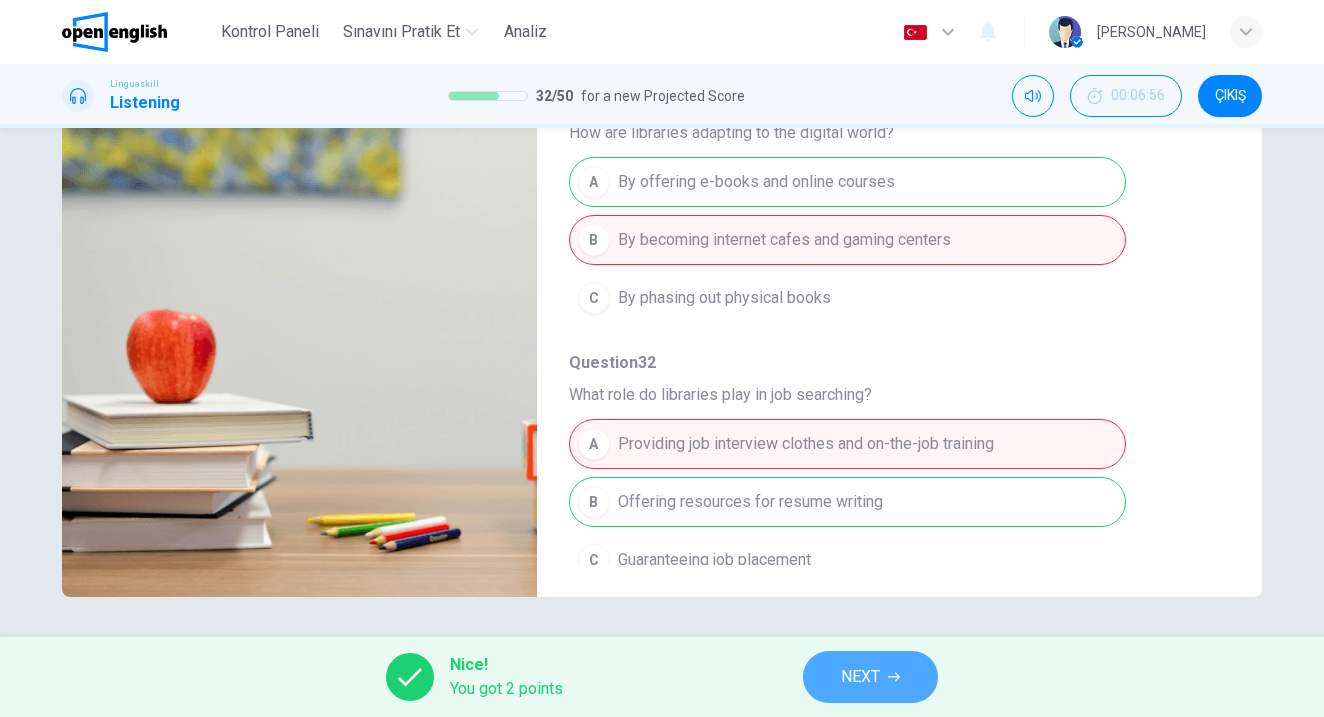 click on "NEXT" at bounding box center (870, 677) 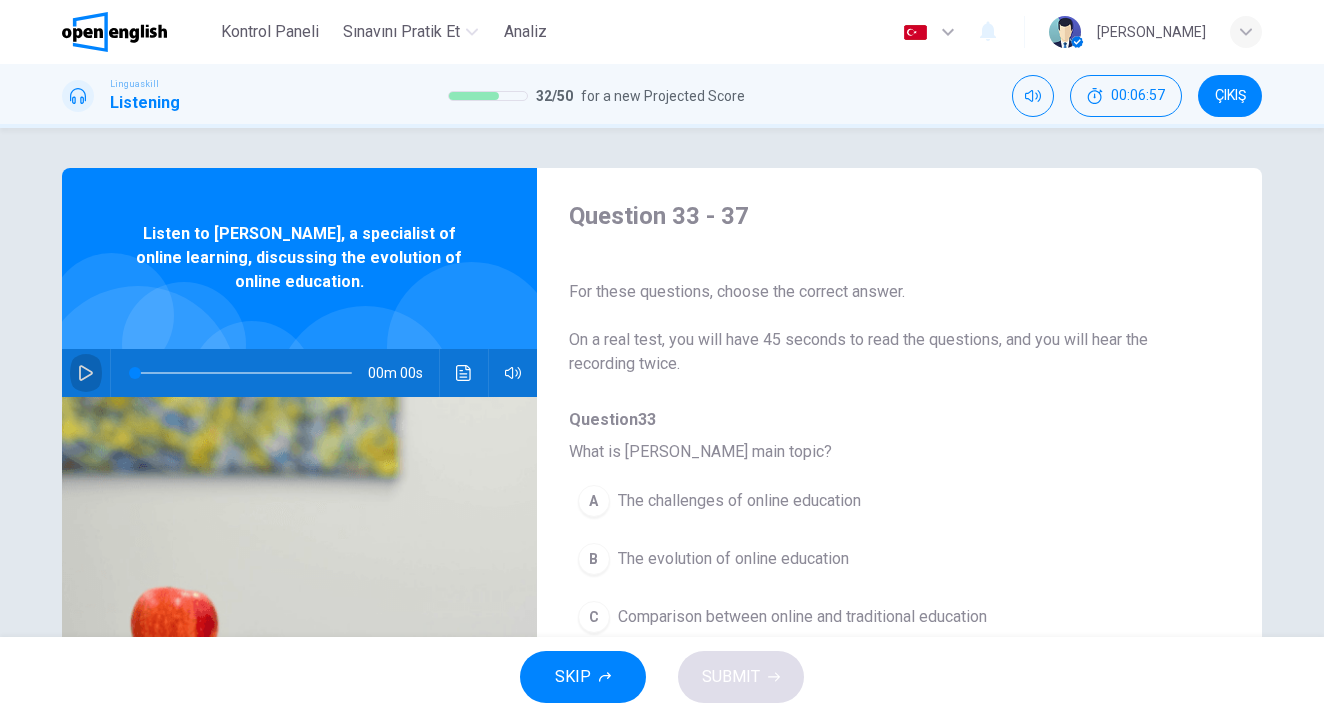 click 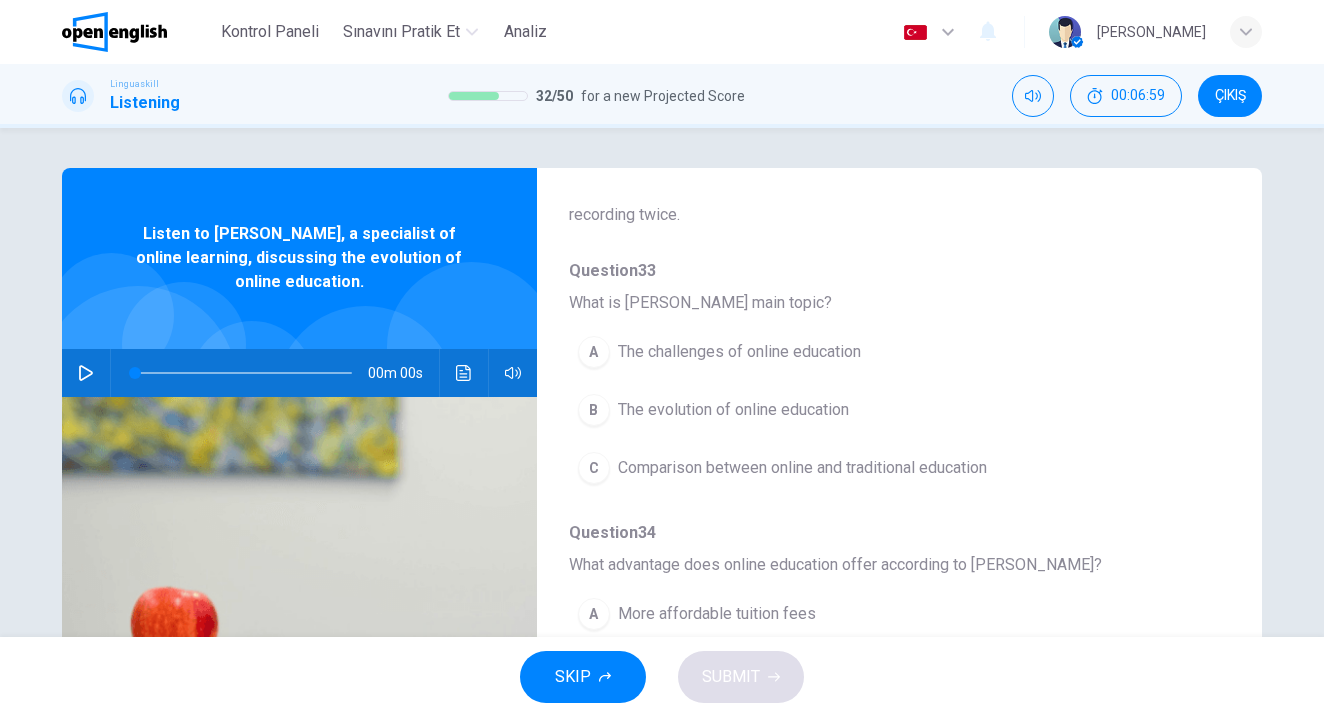 scroll, scrollTop: 151, scrollLeft: 0, axis: vertical 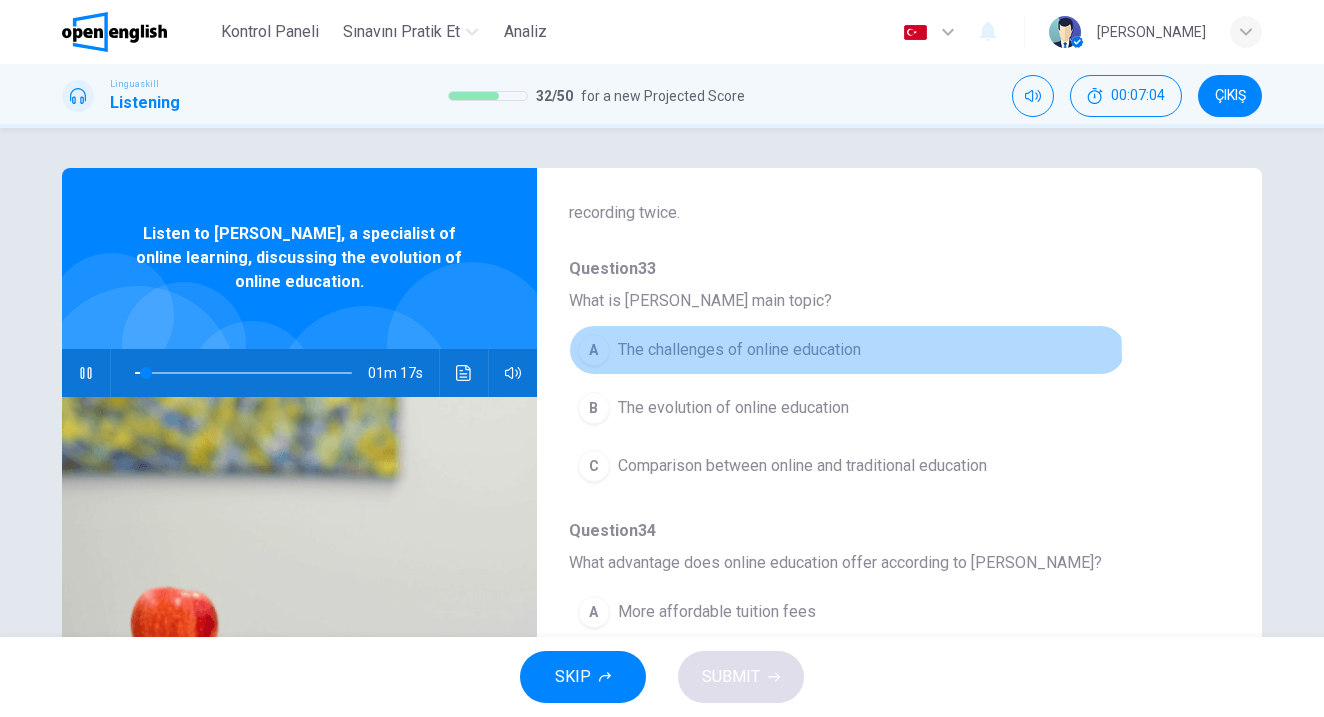 click on "The challenges of online education" at bounding box center [739, 350] 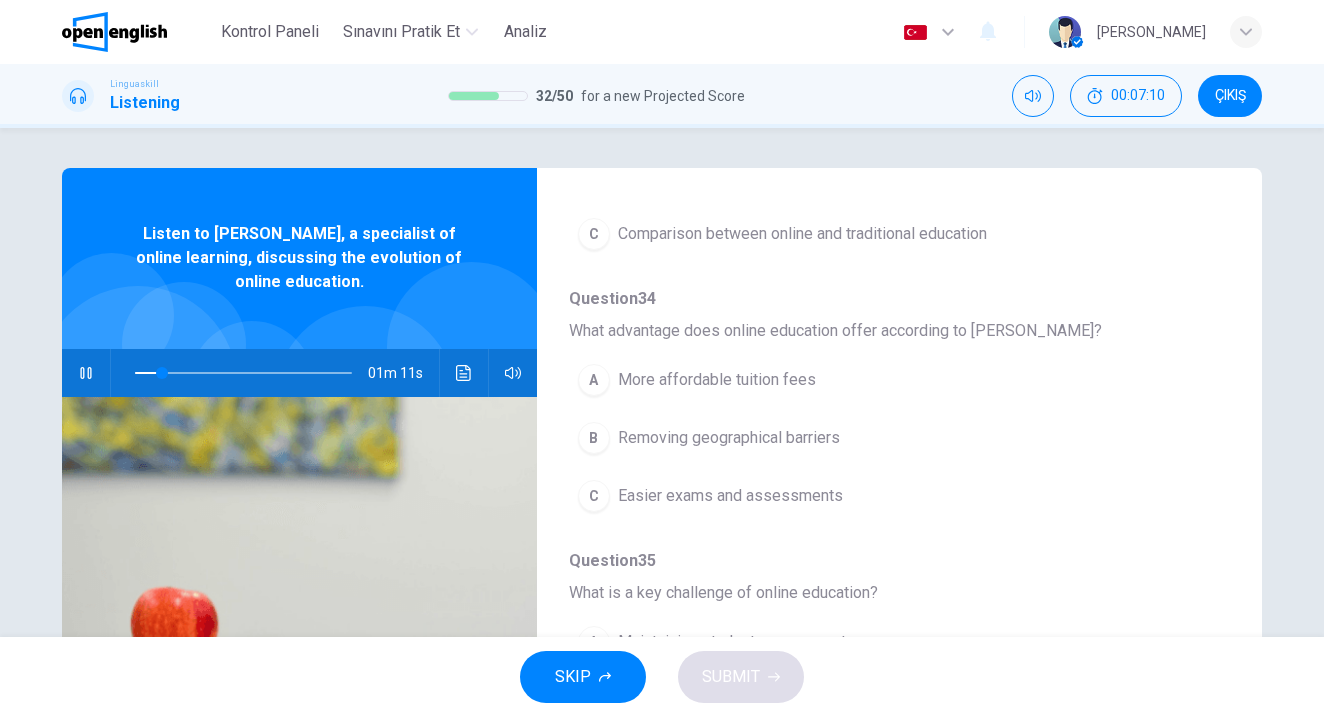 scroll, scrollTop: 378, scrollLeft: 0, axis: vertical 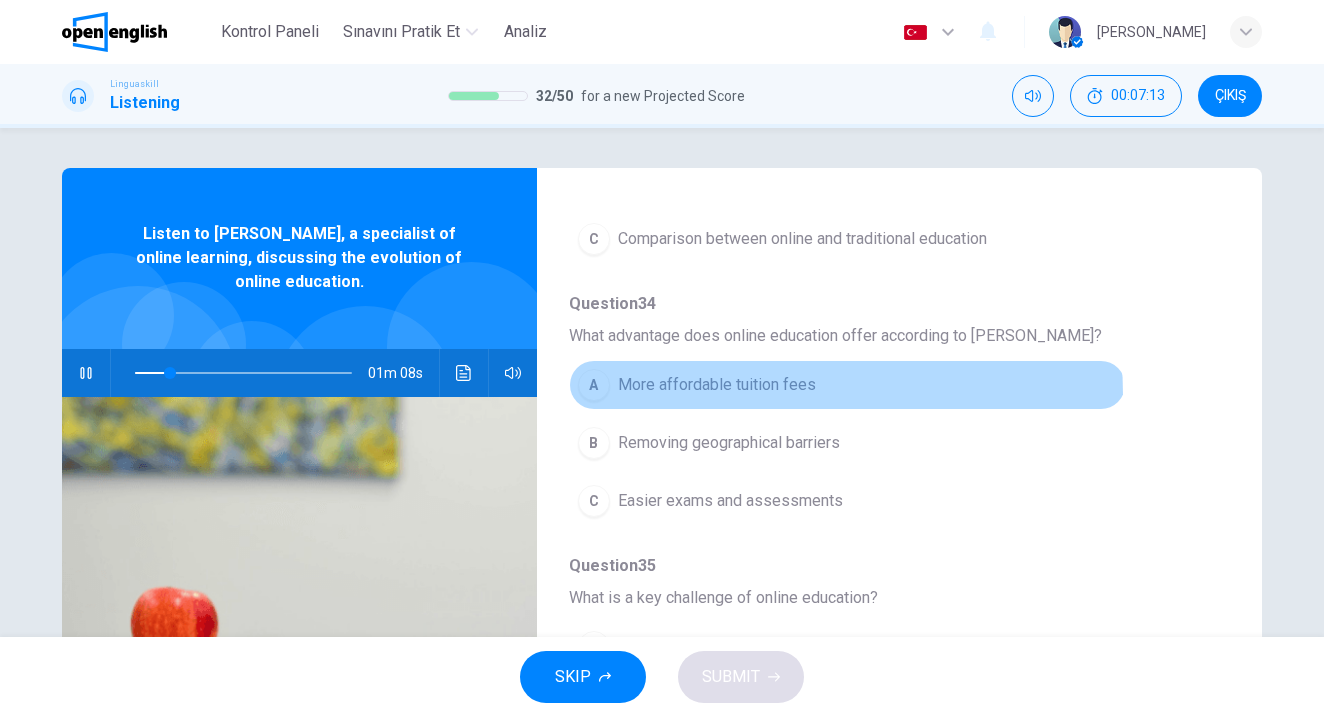click on "More affordable tuition fees" at bounding box center [717, 385] 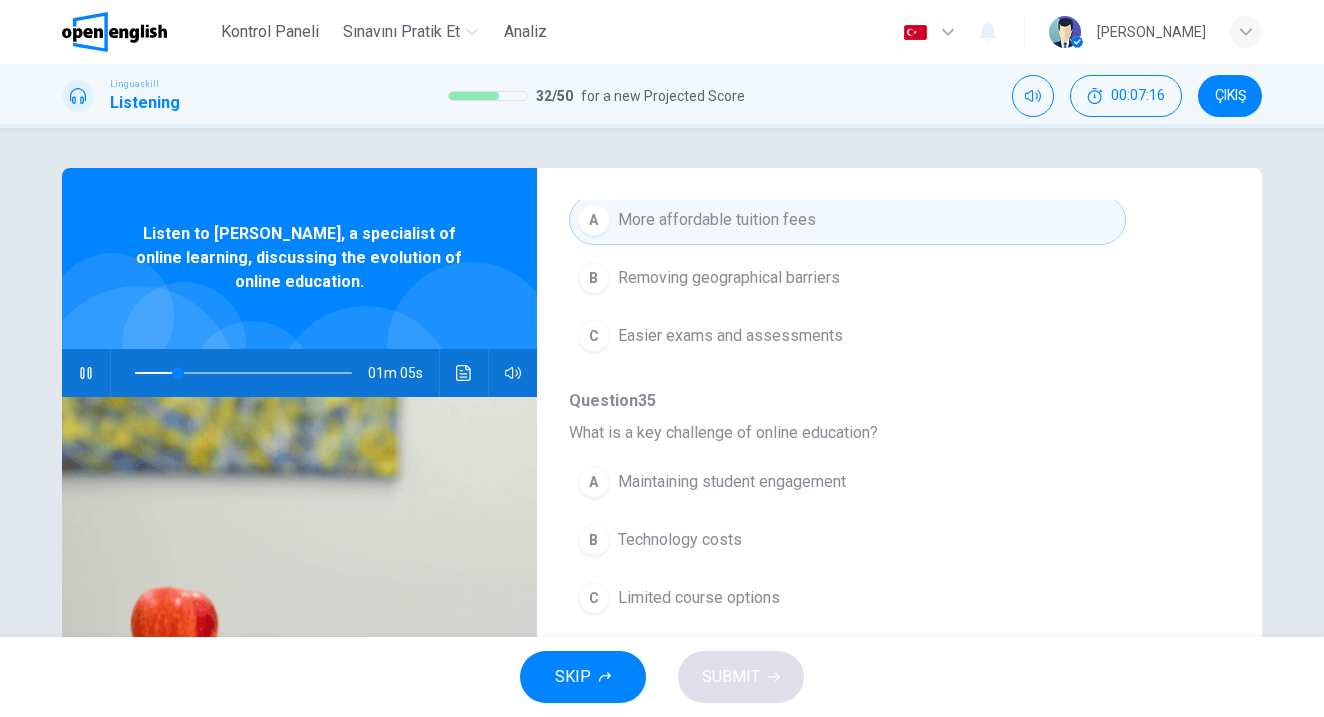 scroll, scrollTop: 538, scrollLeft: 0, axis: vertical 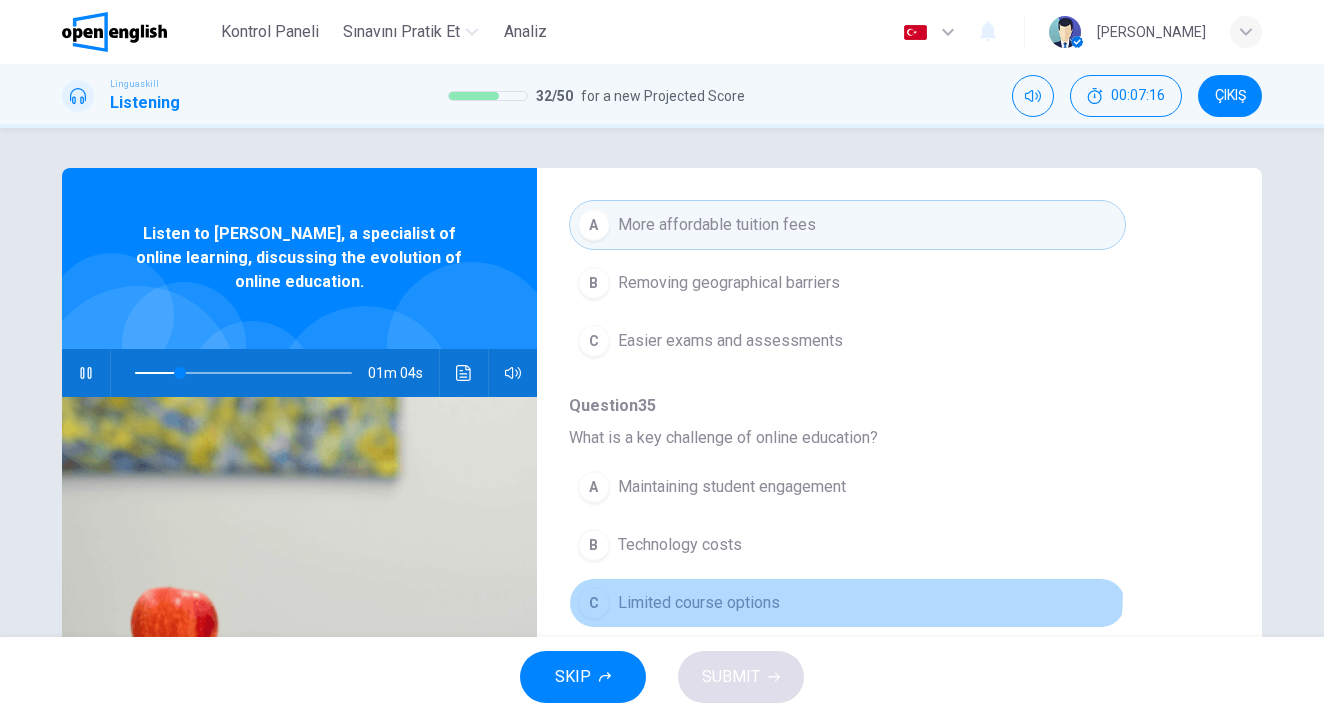 click on "C Limited course options" at bounding box center [847, 603] 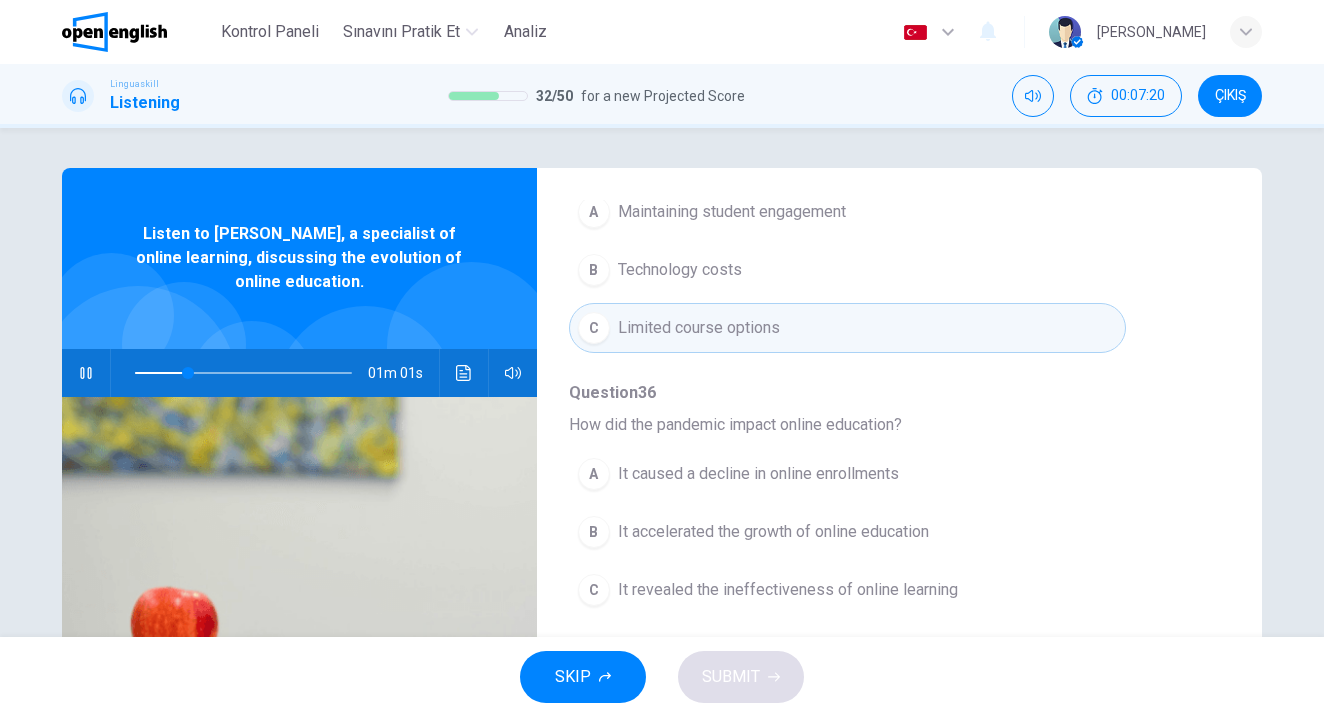 scroll, scrollTop: 805, scrollLeft: 0, axis: vertical 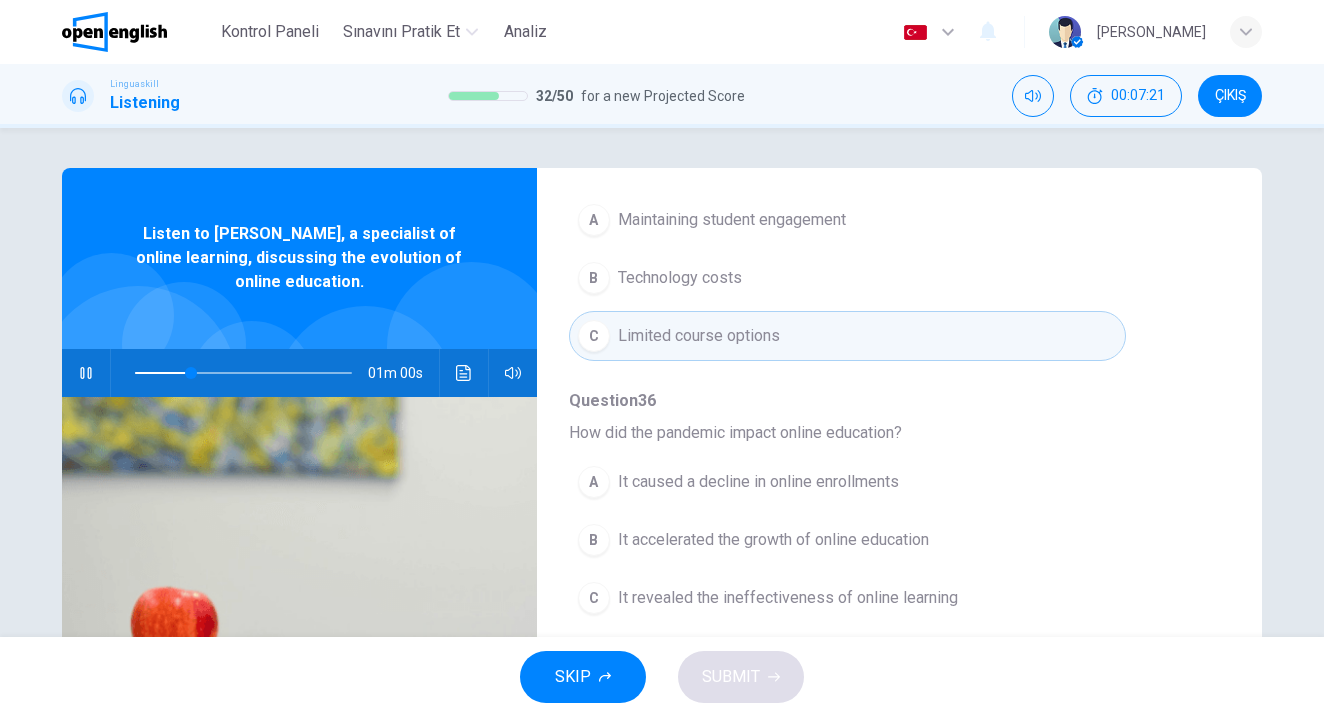 click on "It accelerated the growth of online education" at bounding box center (773, 540) 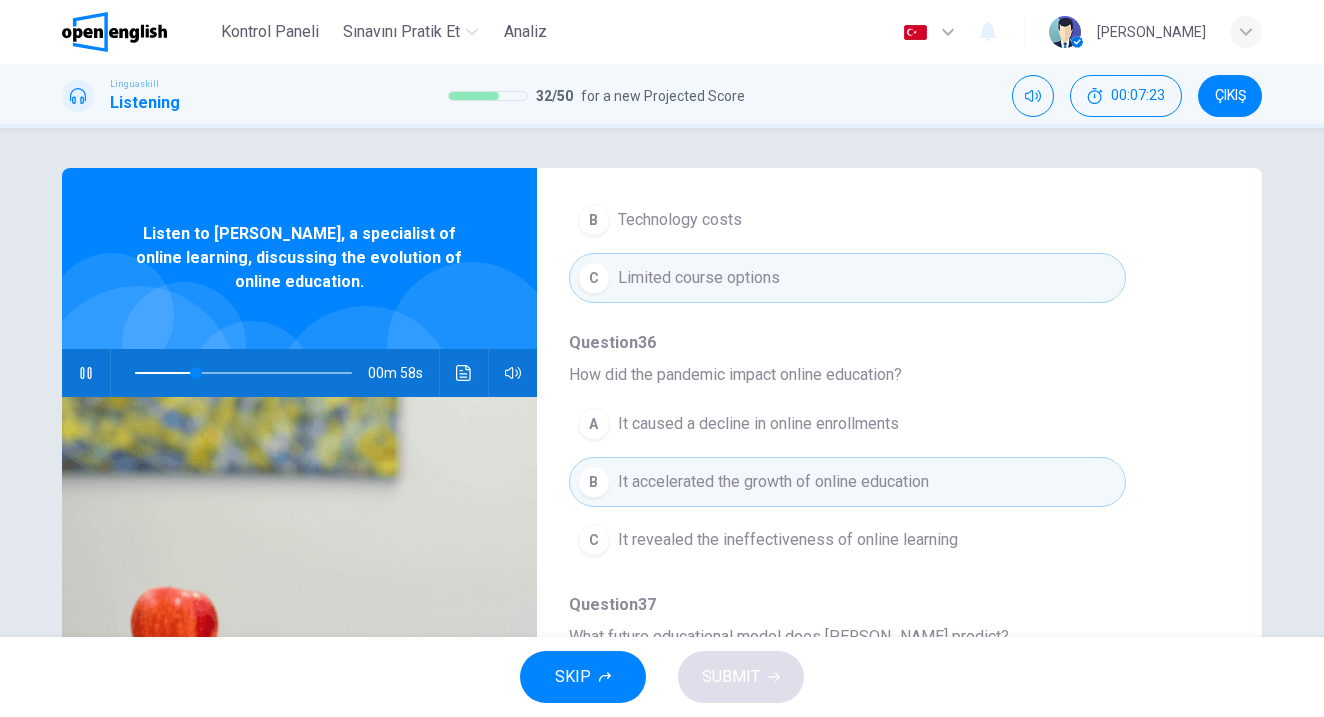 scroll, scrollTop: 863, scrollLeft: 0, axis: vertical 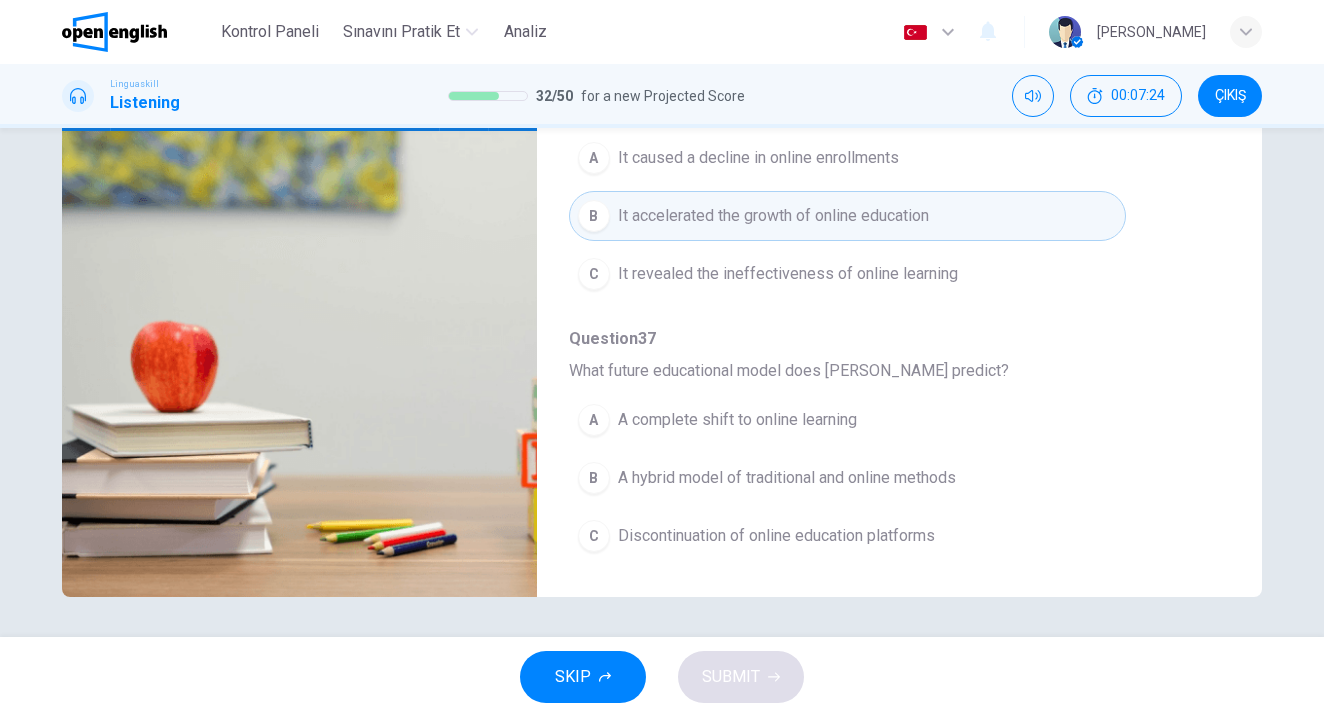 click on "A complete shift to online learning" at bounding box center (737, 420) 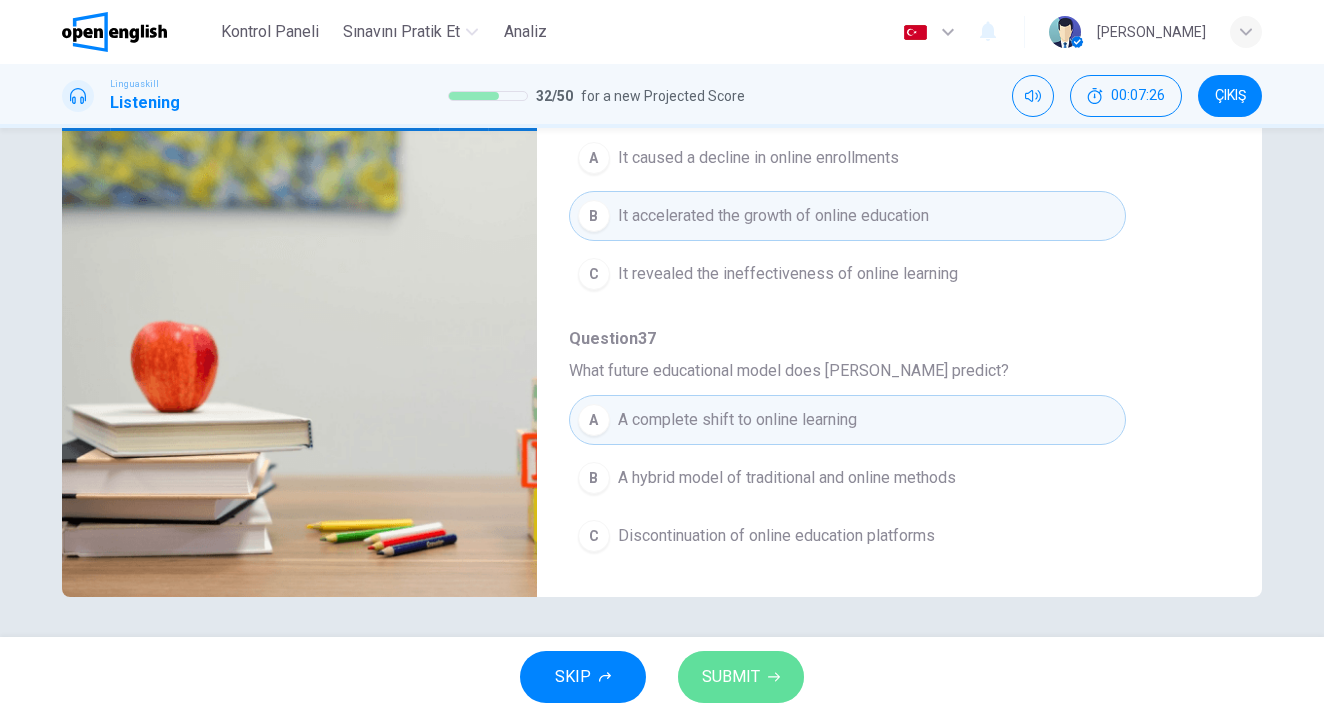 click on "SUBMIT" at bounding box center (731, 677) 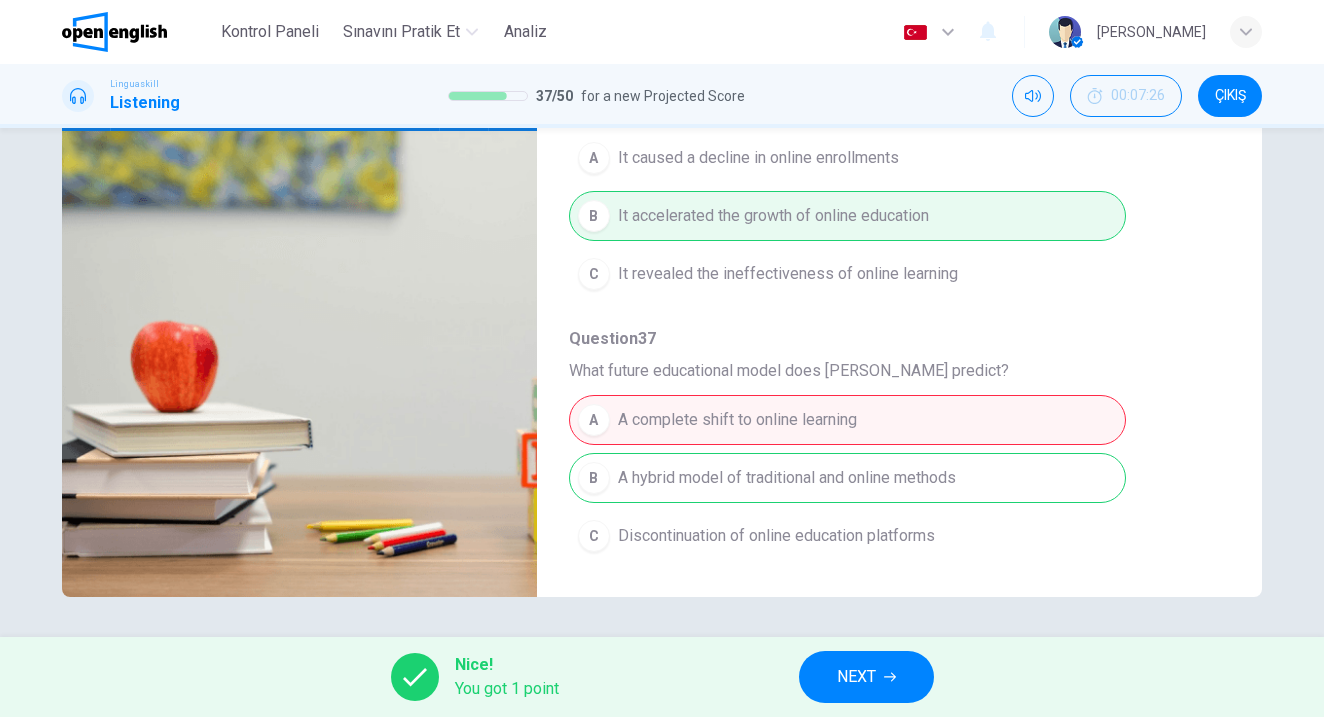 type on "**" 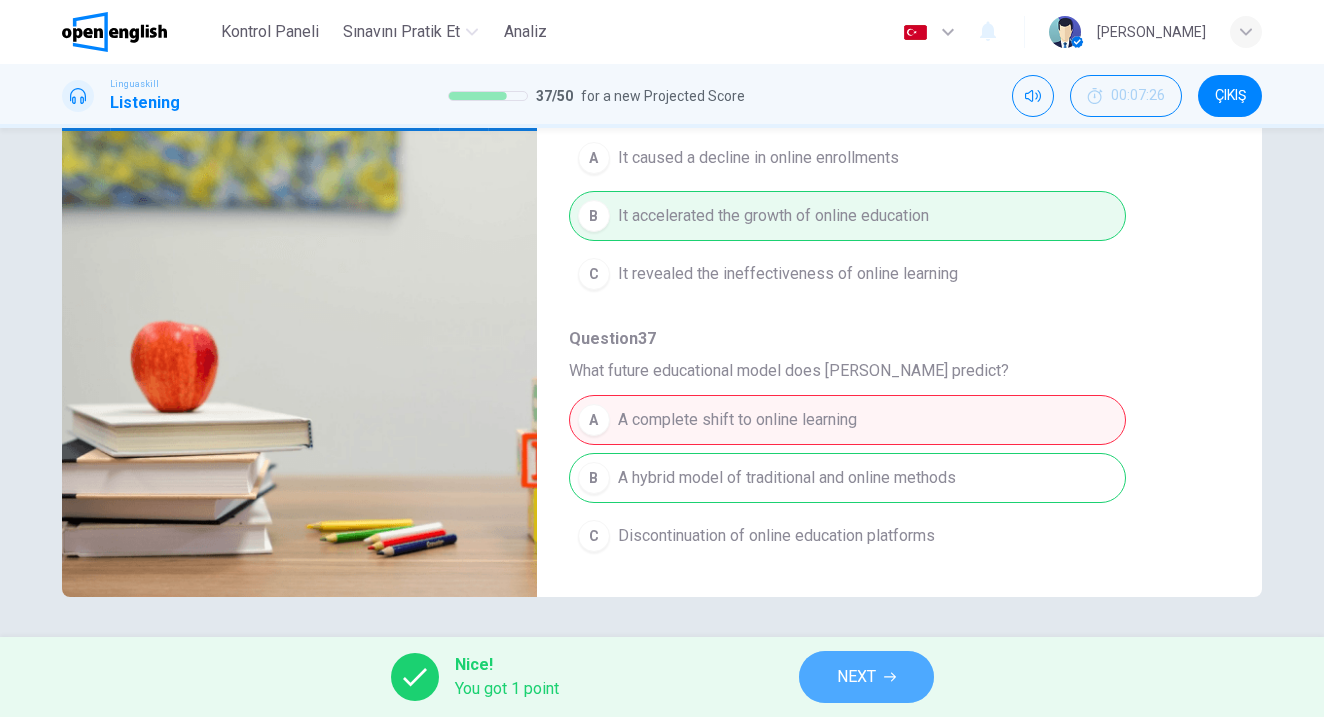 click on "NEXT" at bounding box center (866, 677) 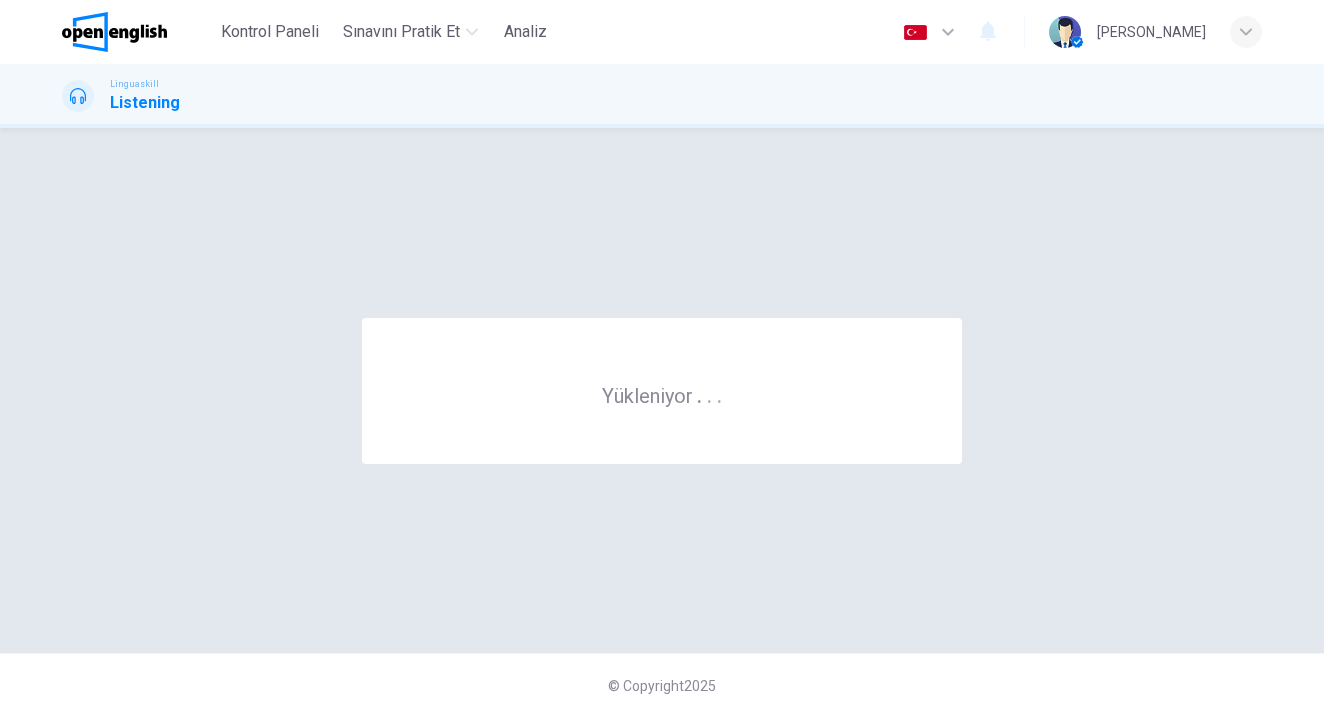 scroll, scrollTop: 0, scrollLeft: 0, axis: both 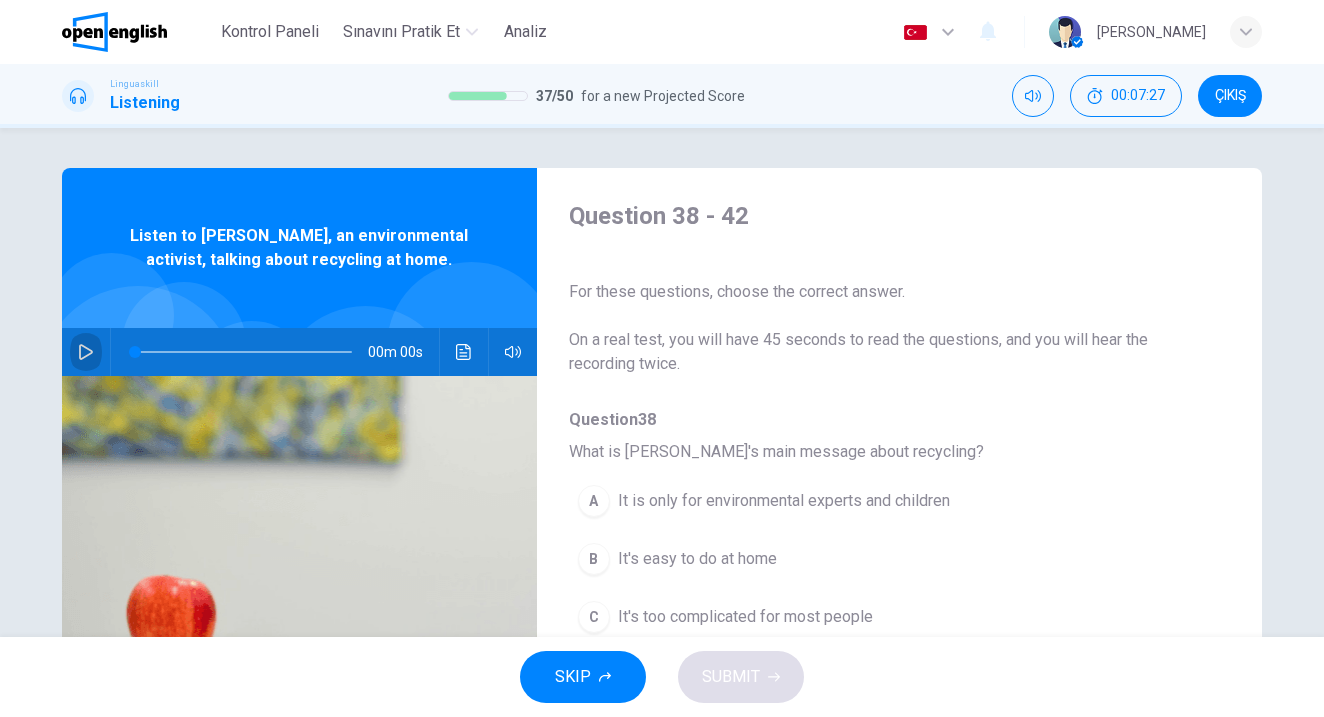 click 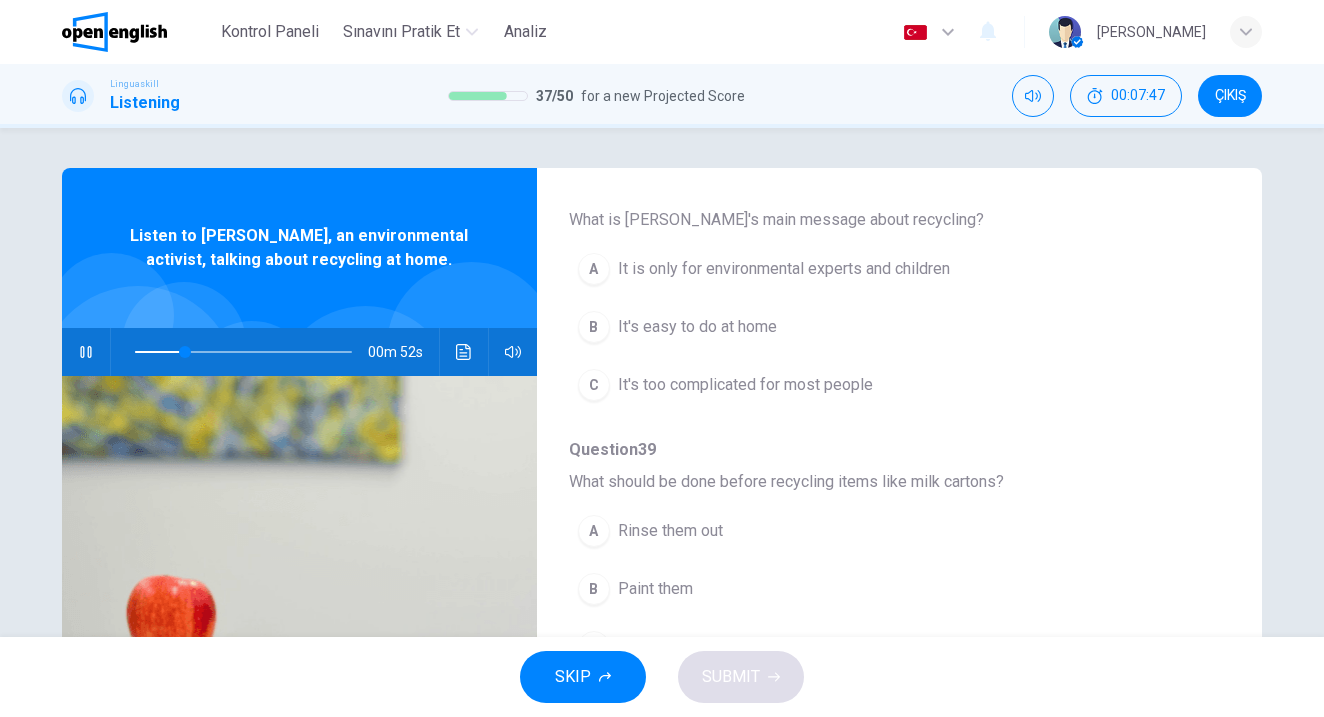 scroll, scrollTop: 235, scrollLeft: 0, axis: vertical 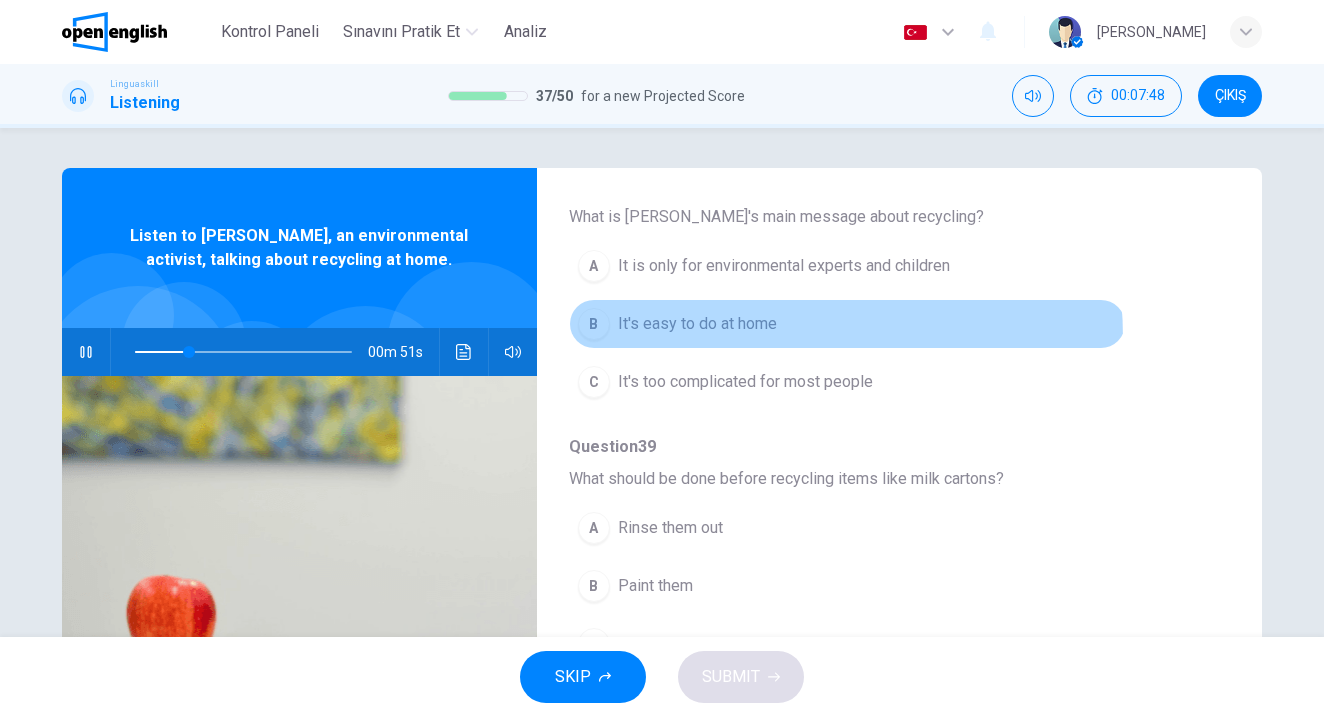 click on "B It's easy to do at home" at bounding box center (847, 324) 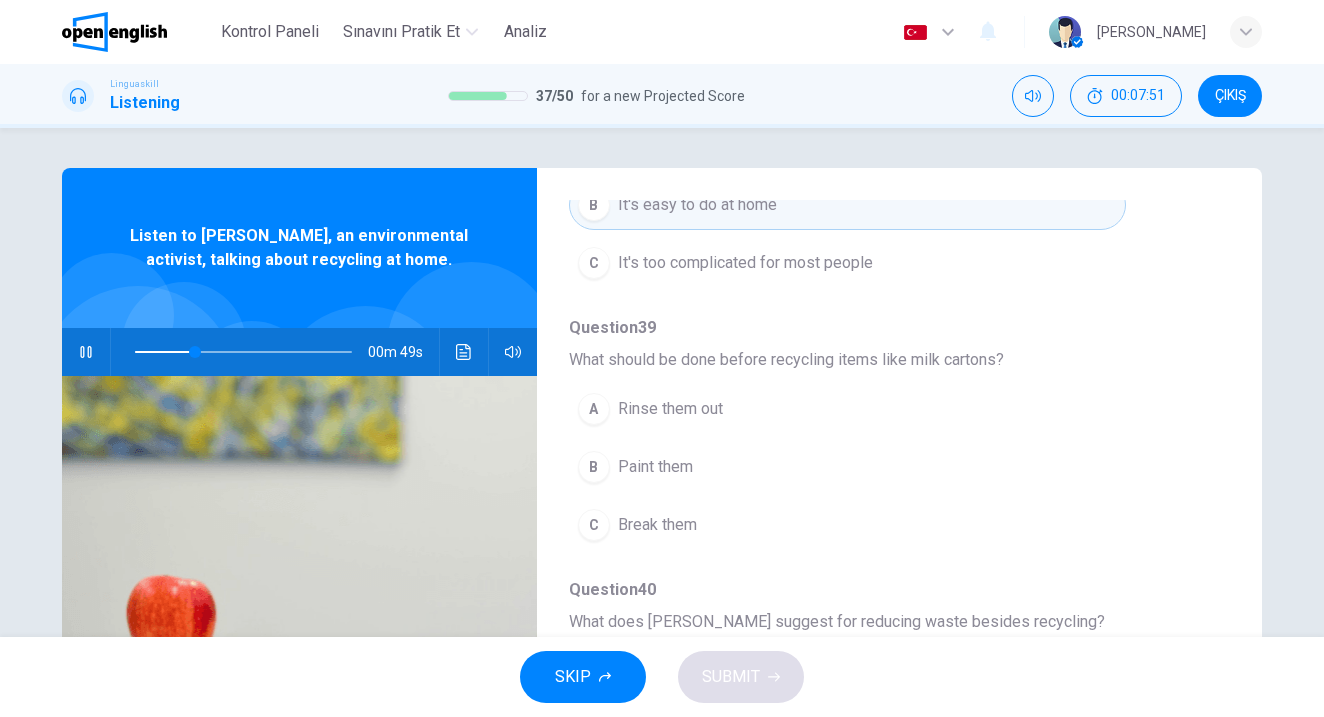 scroll, scrollTop: 360, scrollLeft: 0, axis: vertical 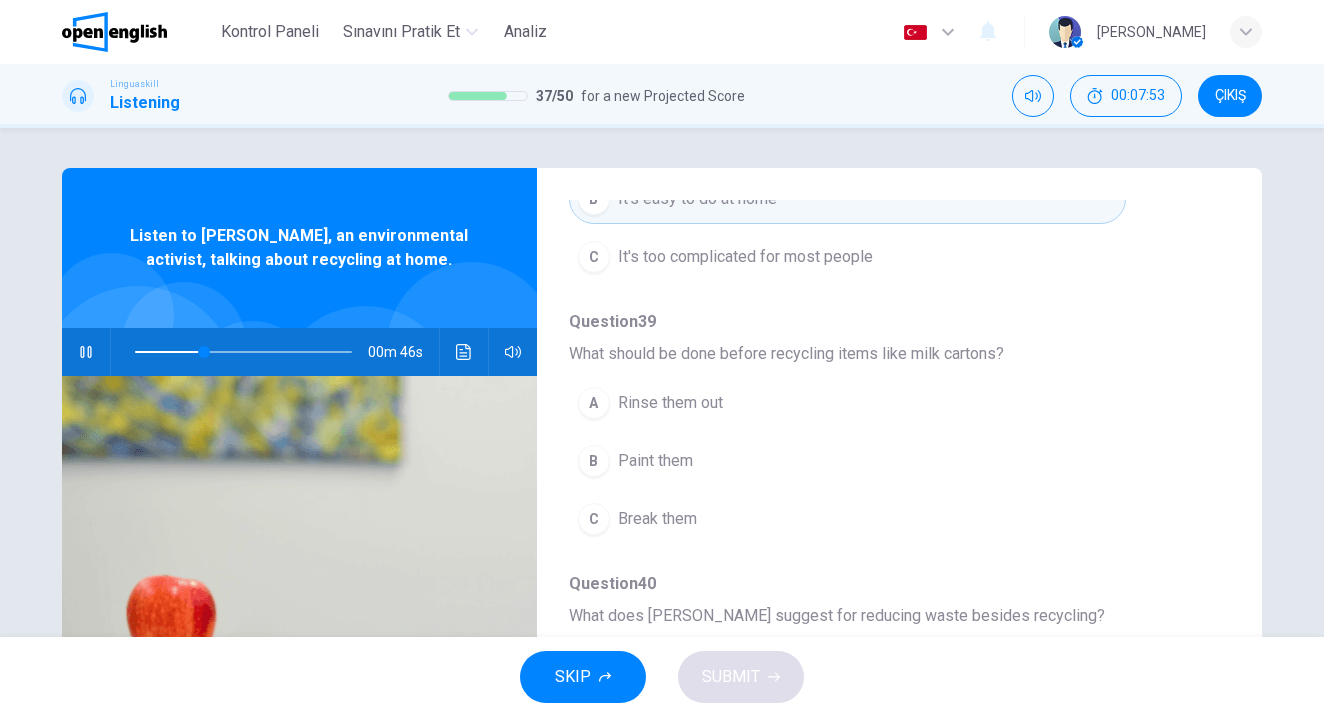 click on "B Paint them" at bounding box center [847, 461] 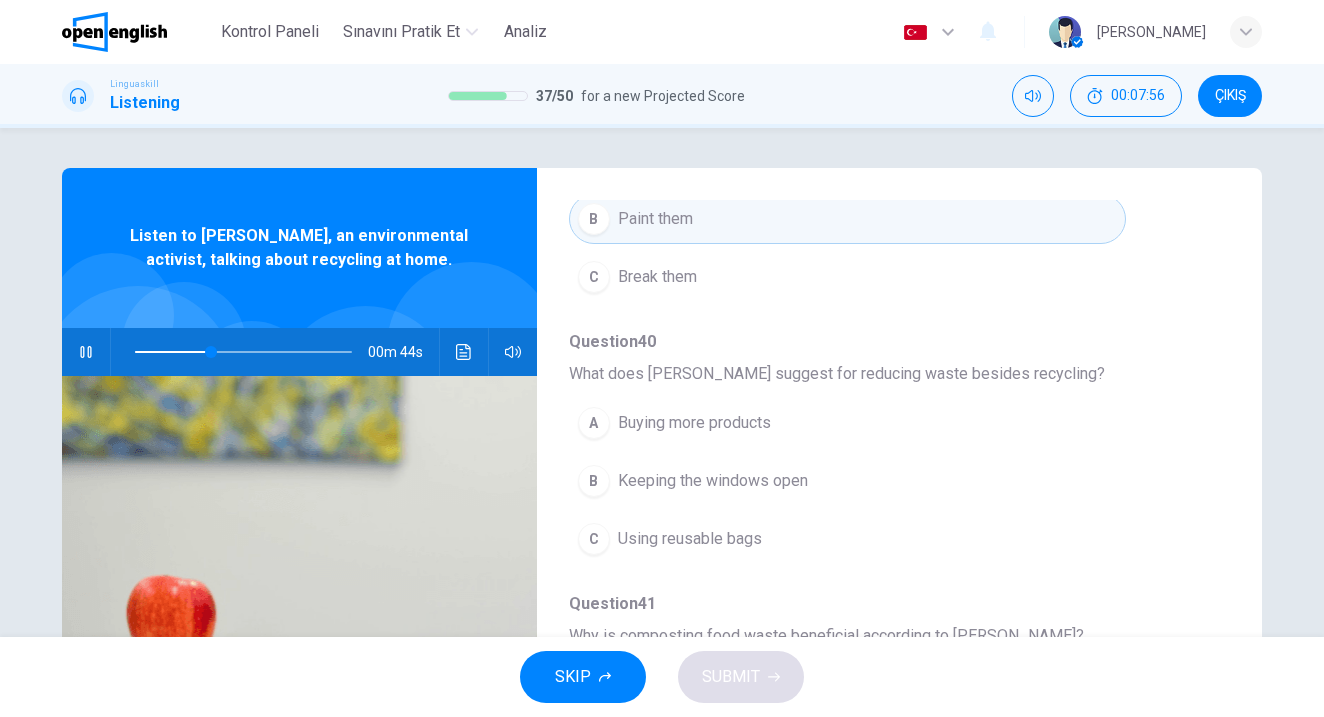 scroll, scrollTop: 602, scrollLeft: 0, axis: vertical 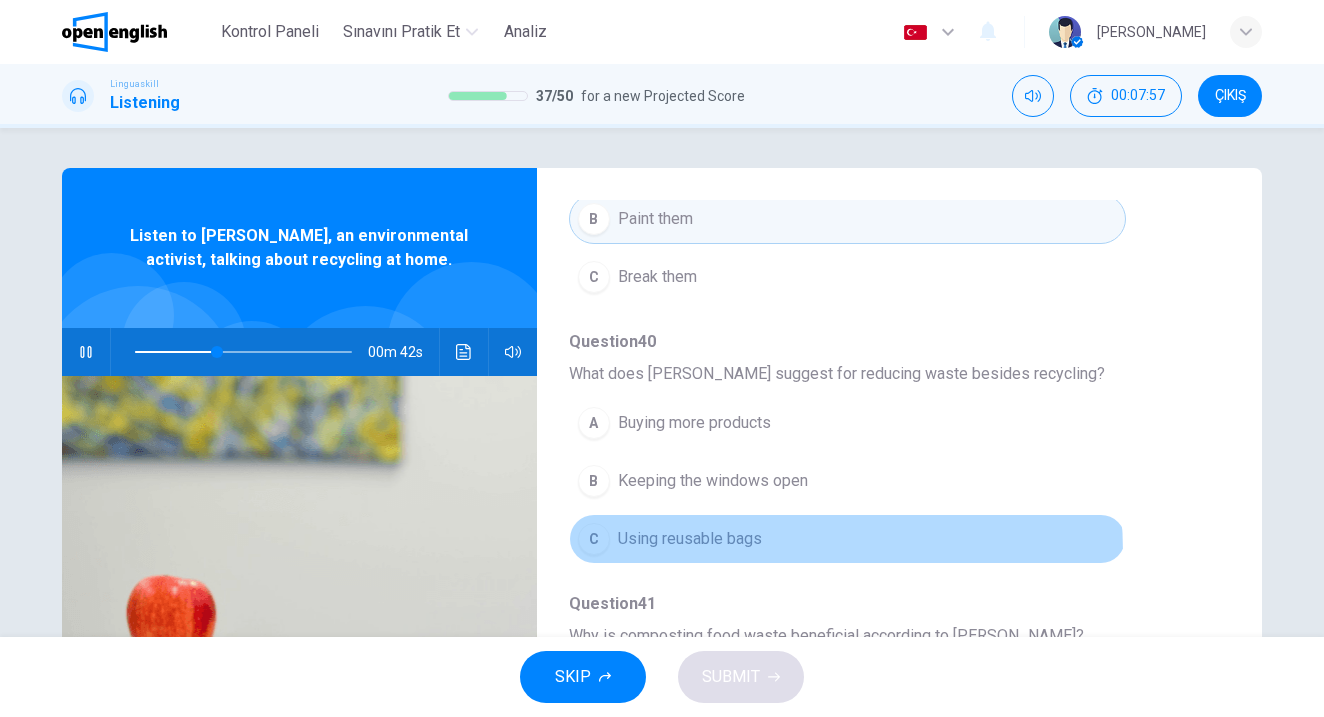 click on "C Using reusable bags" at bounding box center (847, 539) 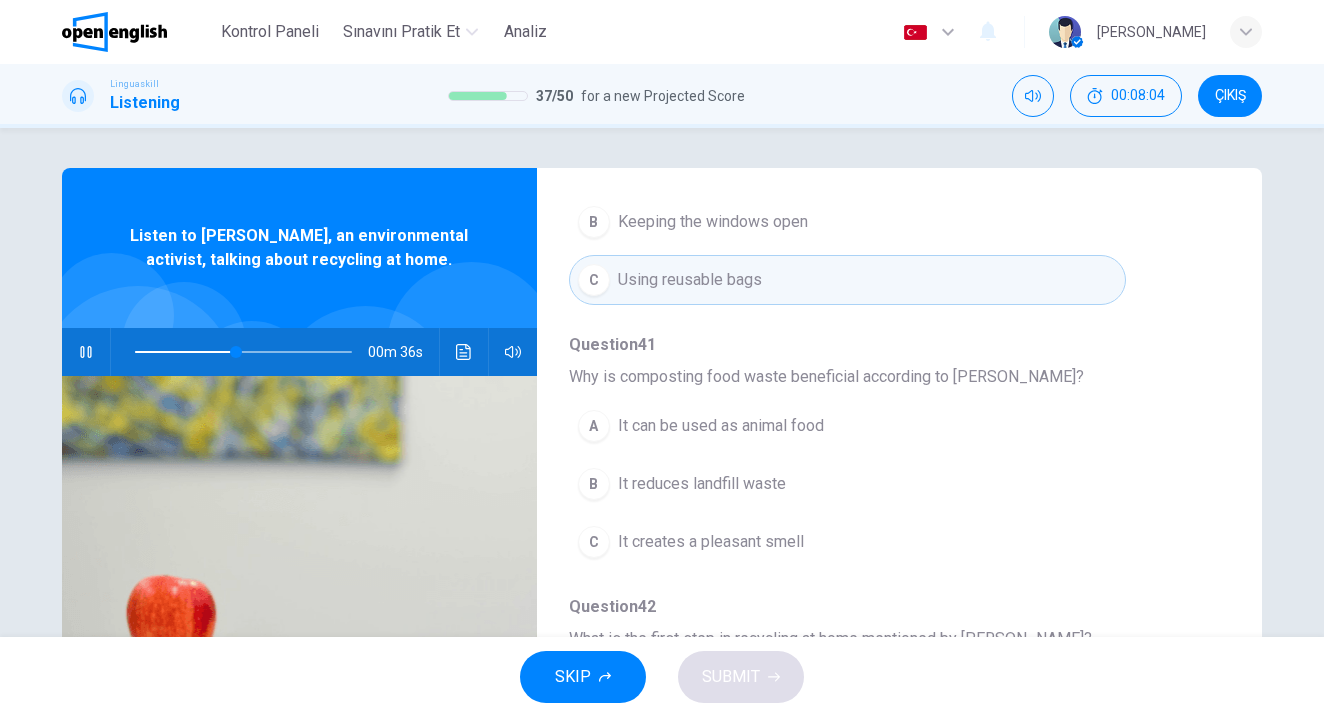 scroll, scrollTop: 864, scrollLeft: 0, axis: vertical 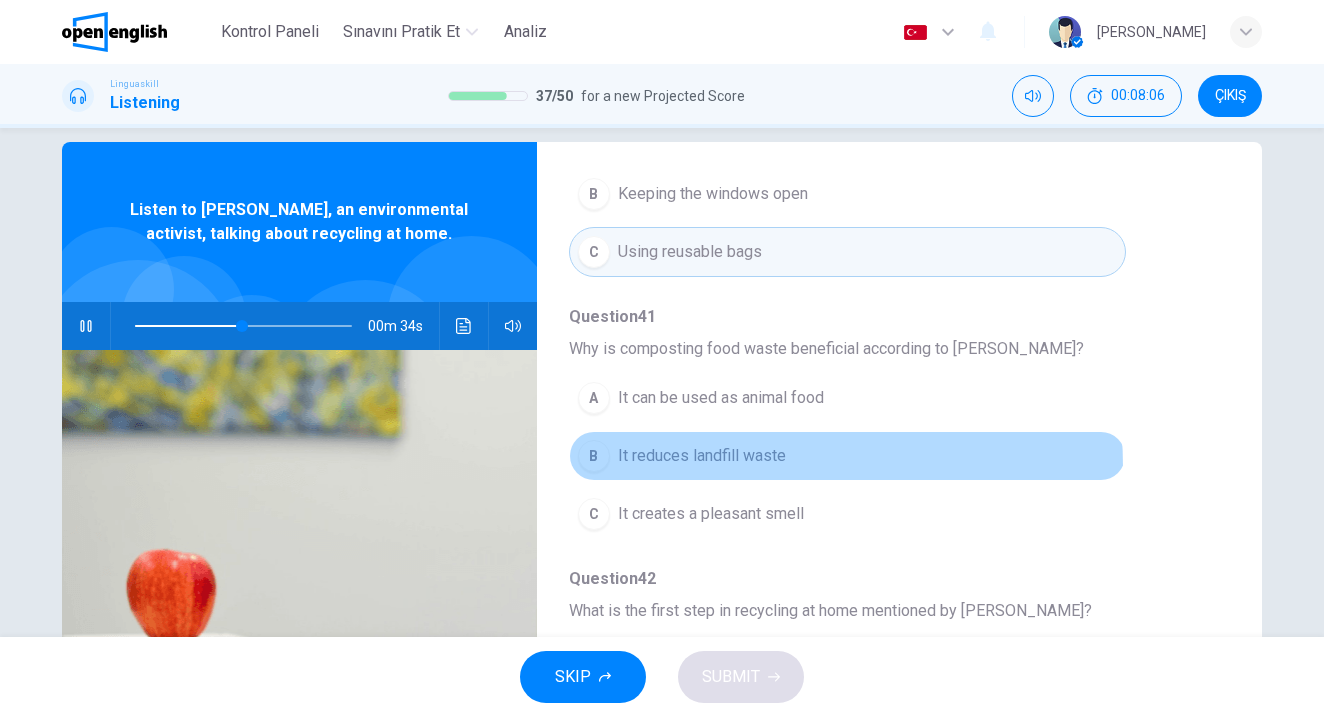 click on "B It reduces landfill waste" at bounding box center (847, 456) 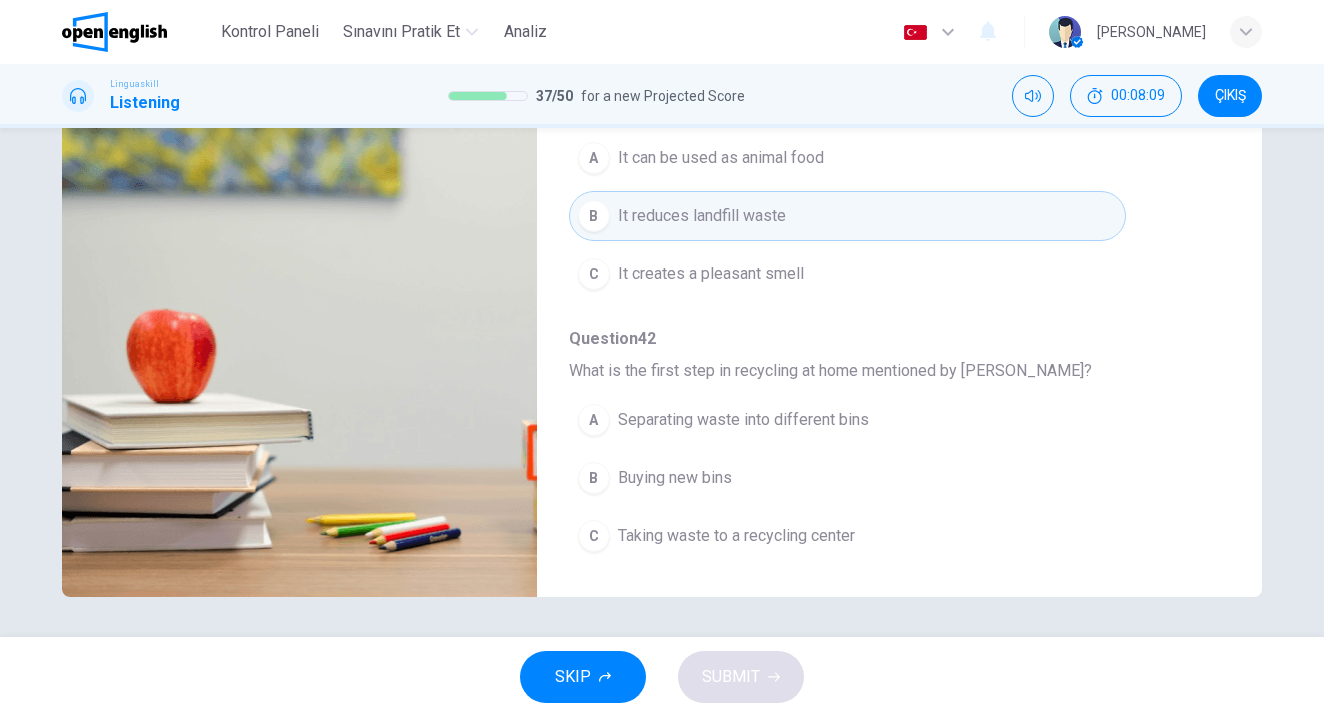 scroll, scrollTop: 266, scrollLeft: 0, axis: vertical 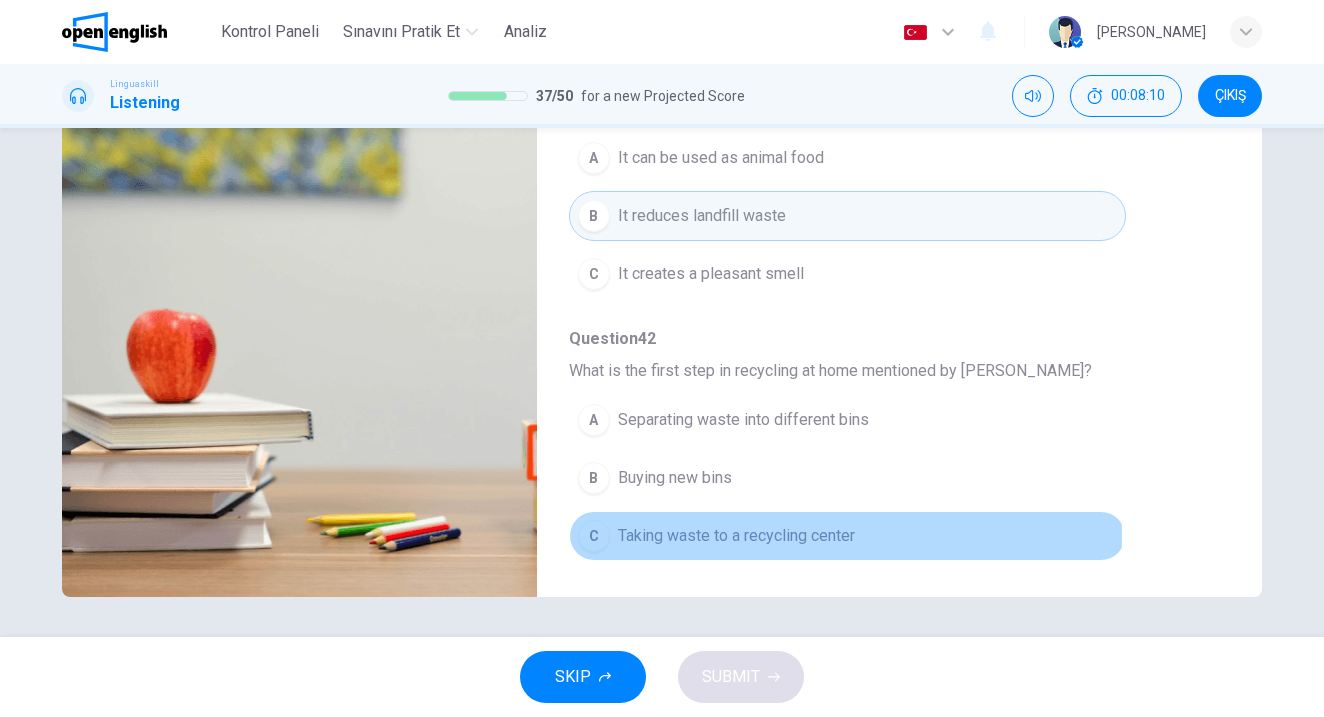 click on "Taking waste to a recycling center" at bounding box center (736, 536) 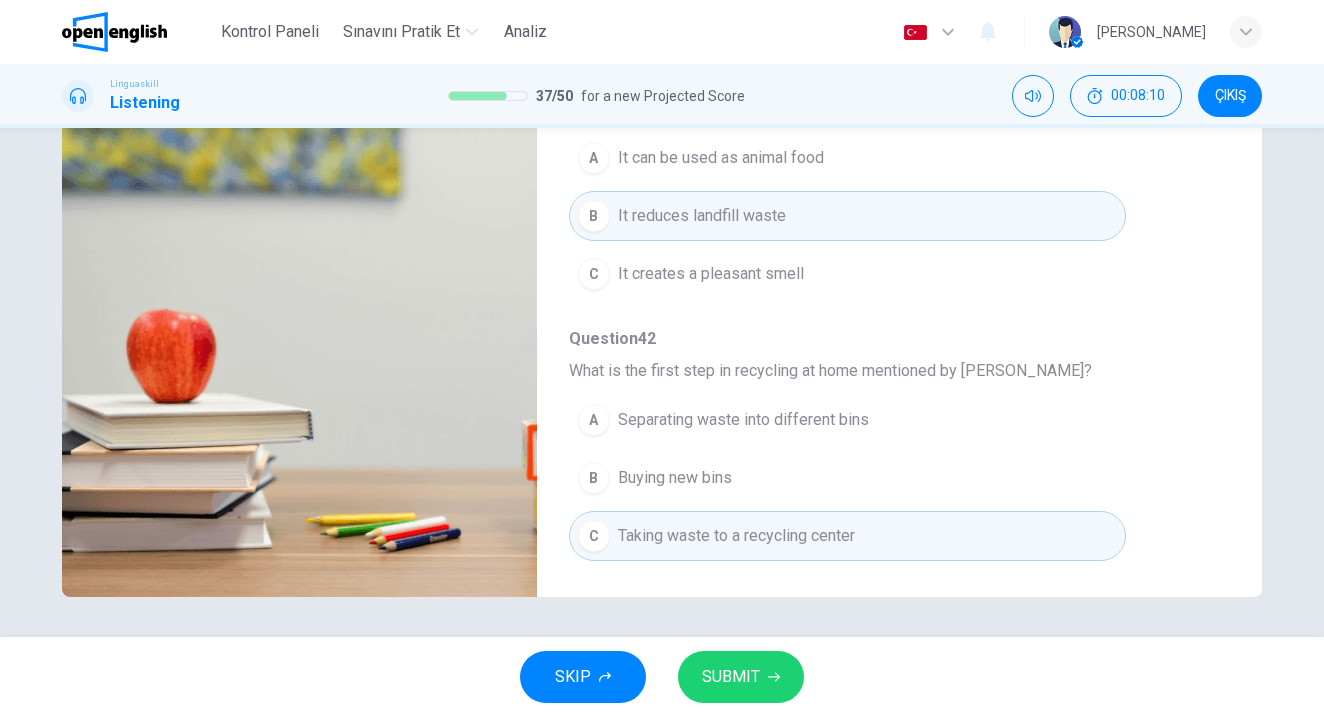click on "Question 38 - 42 For these questions, choose the correct answer. On a real test, you will have 45 seconds to read the questions, and you will hear the recording twice. Question  38 What is [PERSON_NAME]'s main message about recycling? A It is only for environmental experts and children B It's easy to do at home C It's too complicated for most people Question  39 What should be done before recycling items like milk cartons? A Rinse them out B Paint them C Break them Question  40 What does [PERSON_NAME] suggest for reducing waste besides recycling? A Buying more products B Keeping the windows open C Using reusable bags  Question  41 Why is composting food waste beneficial according to [PERSON_NAME]? A It can be used as animal food B It reduces landfill waste C It creates a pleasant smell Question  42 What is the first step in recycling at home mentioned by [PERSON_NAME]? A Separating waste into different bins B Buying new bins C Taking waste to a recycling center Listen to [PERSON_NAME], an environmental activist, talking about recycling at home." at bounding box center (662, 382) 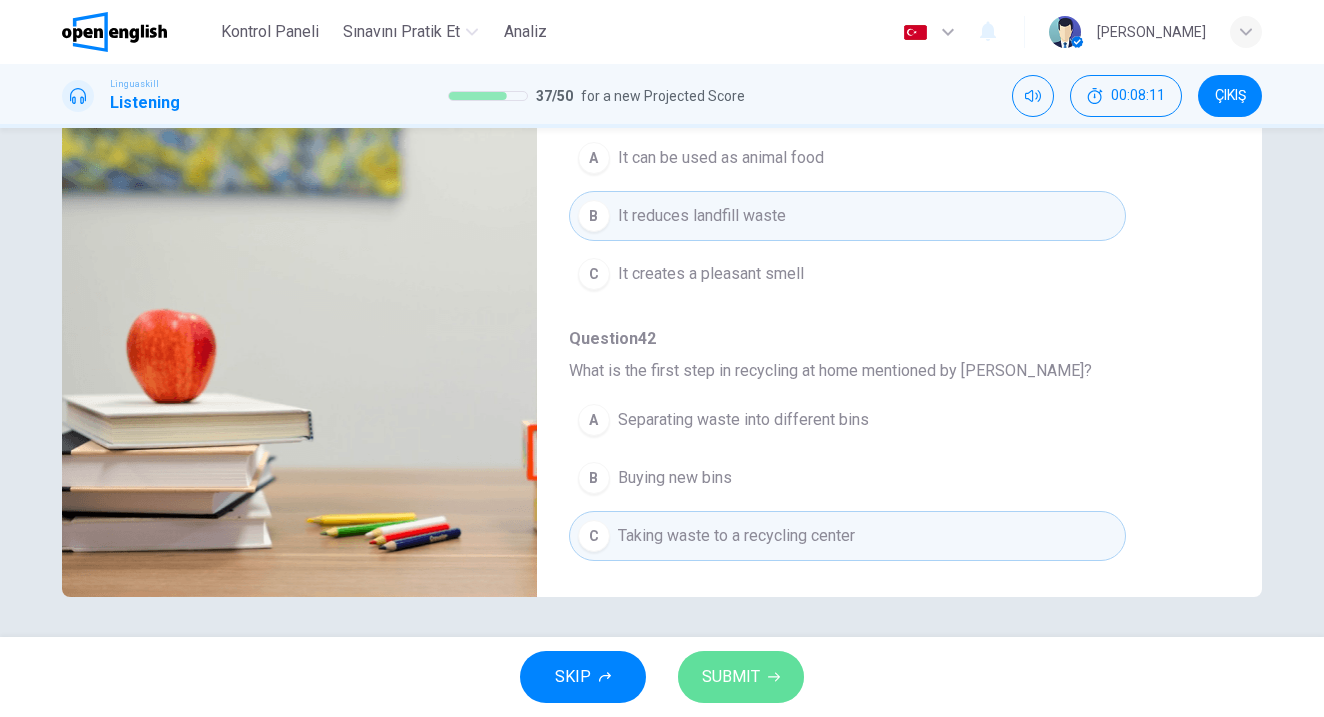 click on "SUBMIT" at bounding box center (731, 677) 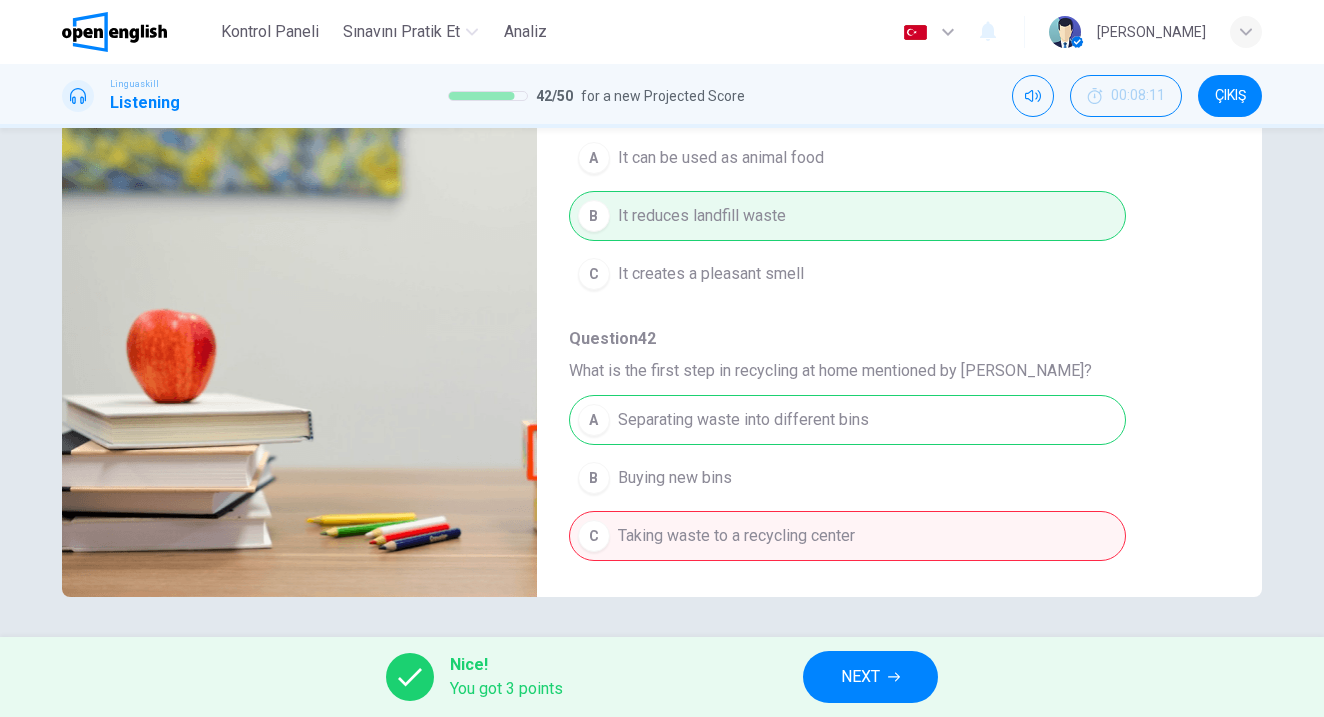 type on "**" 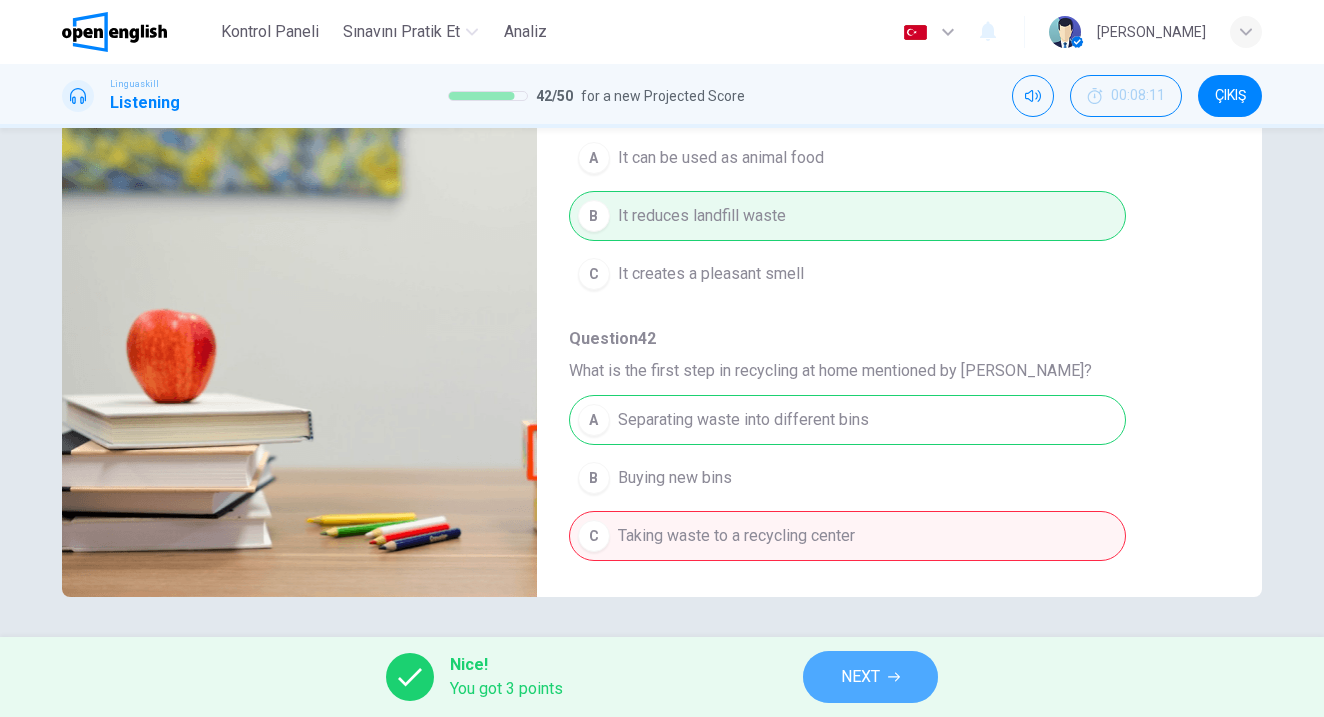 click on "NEXT" at bounding box center (870, 677) 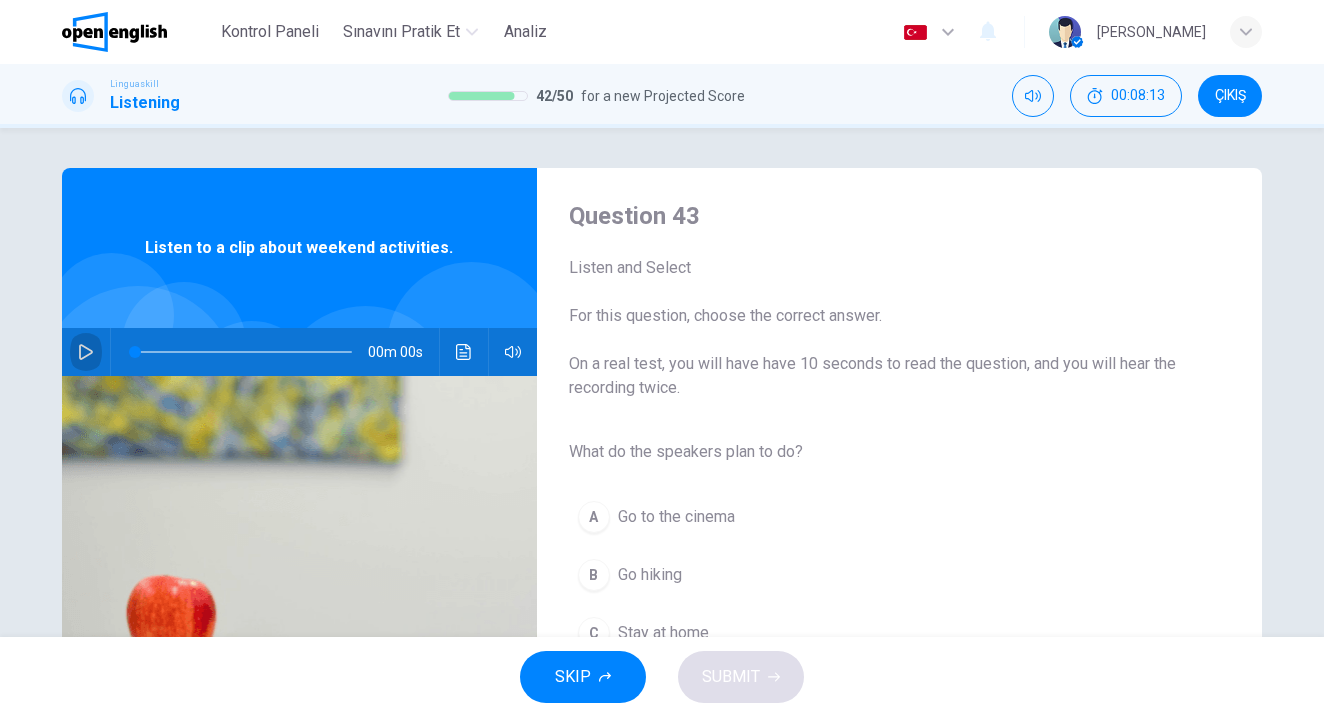 click 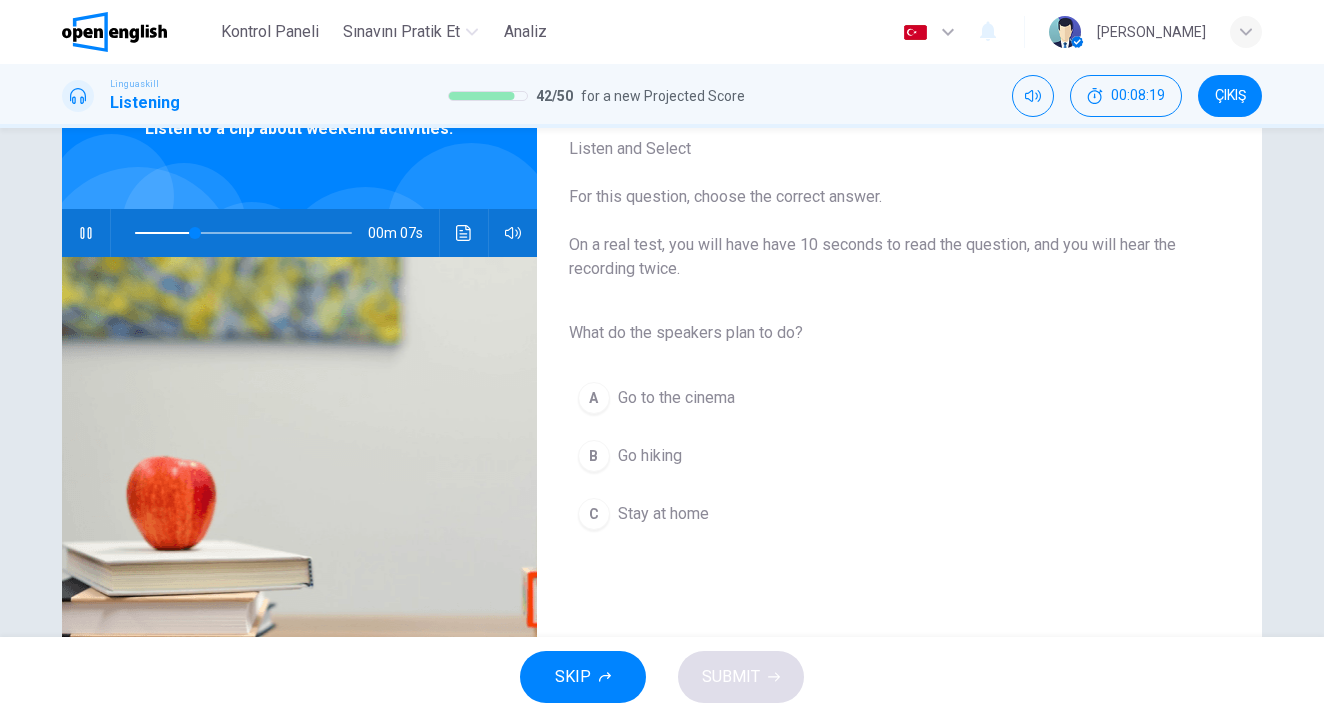 scroll, scrollTop: 122, scrollLeft: 0, axis: vertical 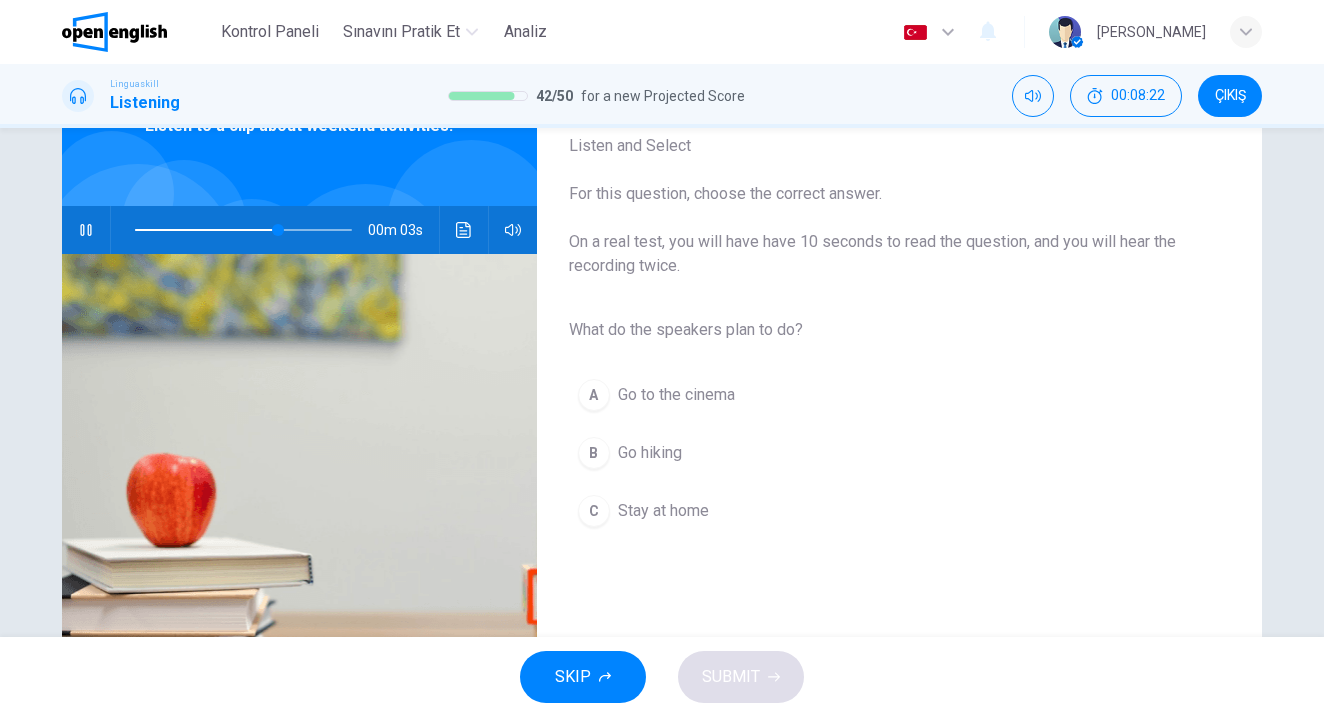 click on "B" at bounding box center (594, 453) 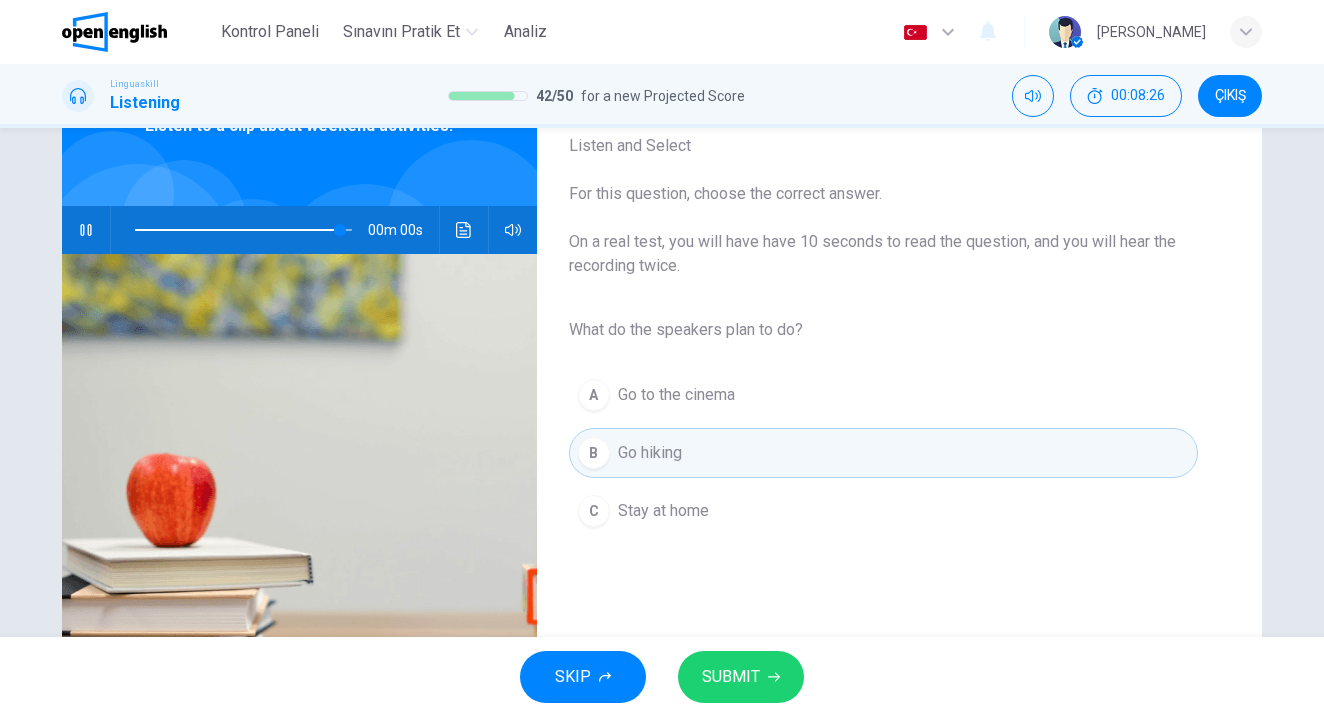 type on "*" 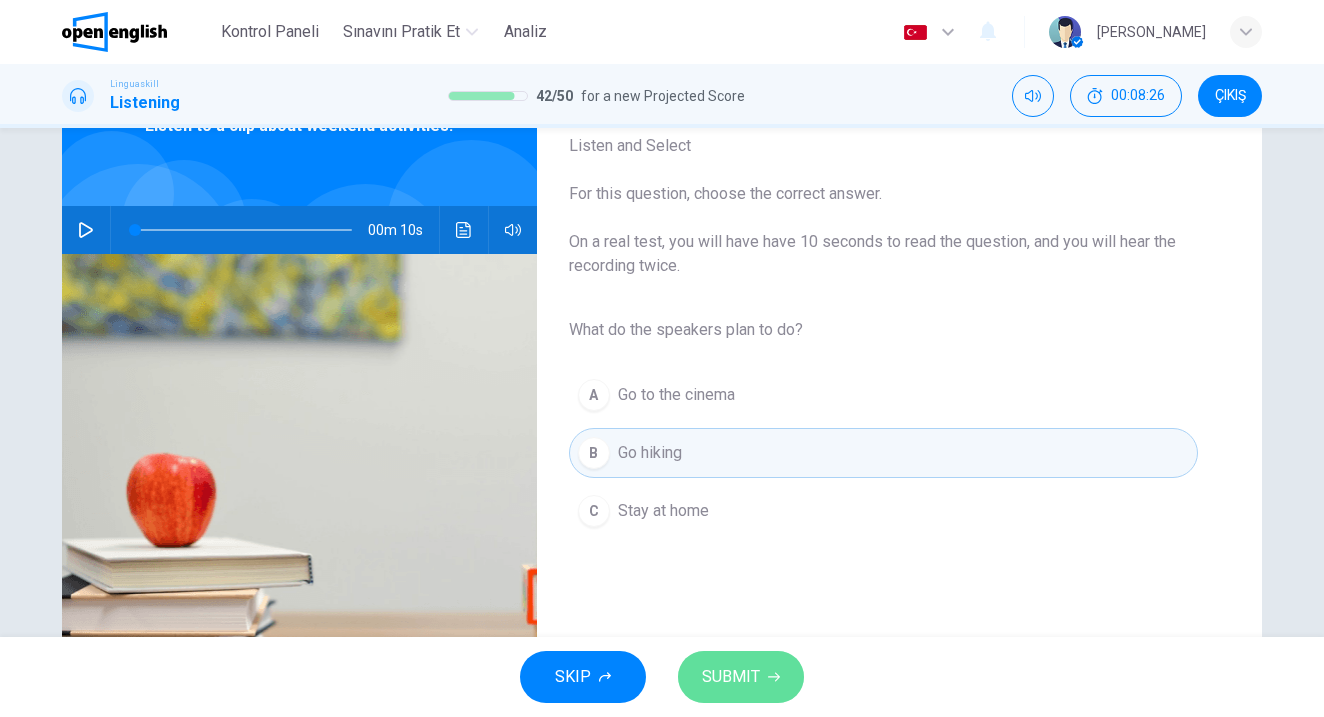 click on "SUBMIT" at bounding box center [731, 677] 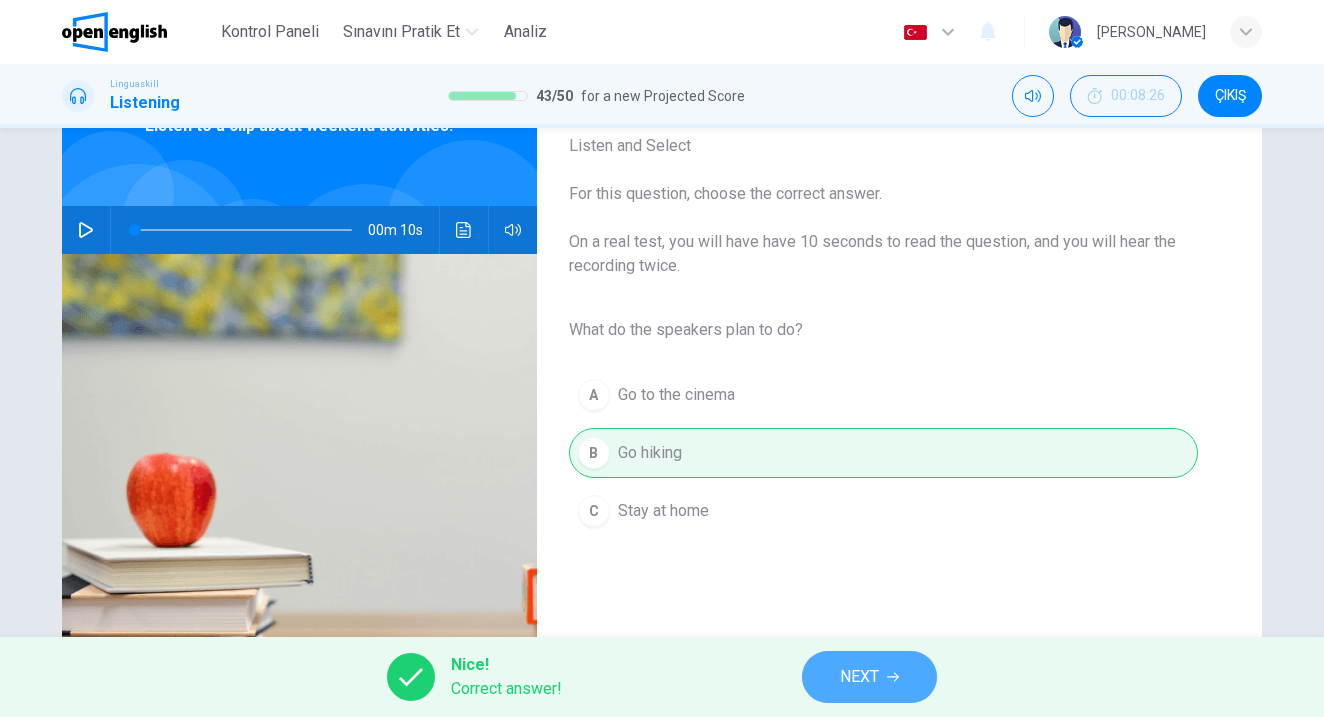 click on "NEXT" at bounding box center (869, 677) 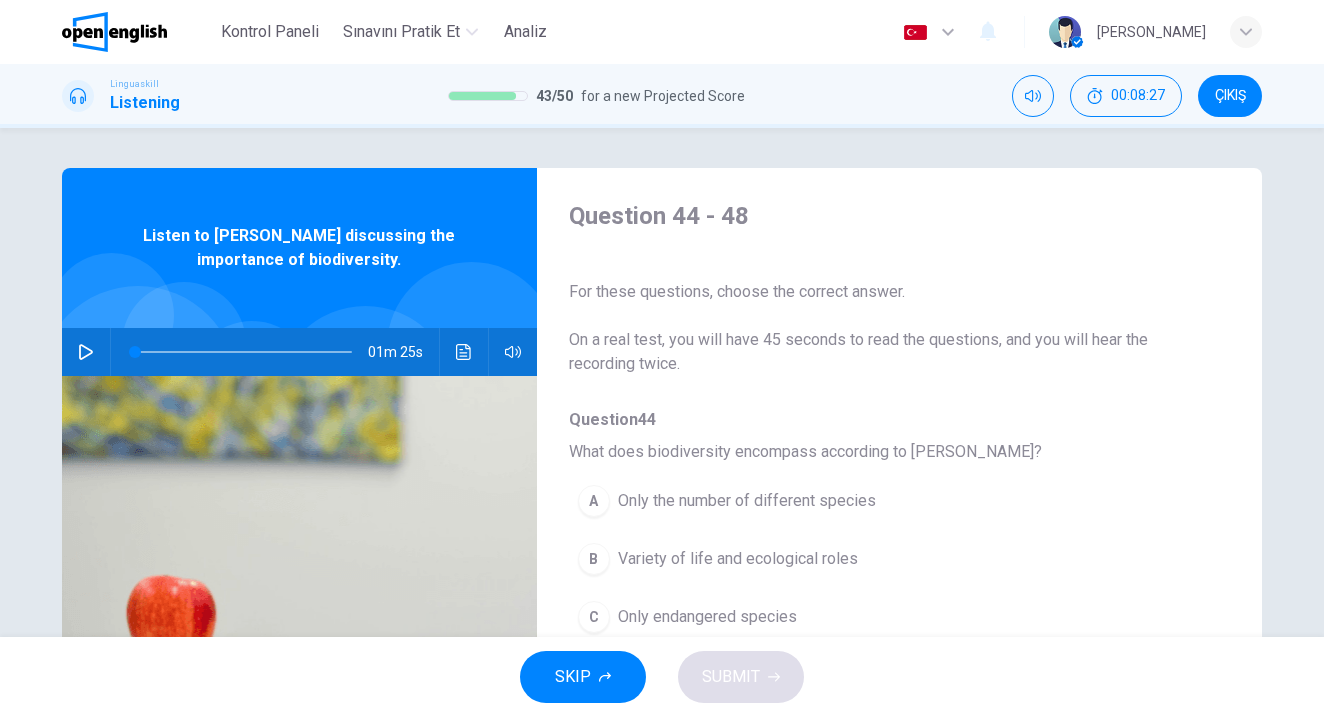 click 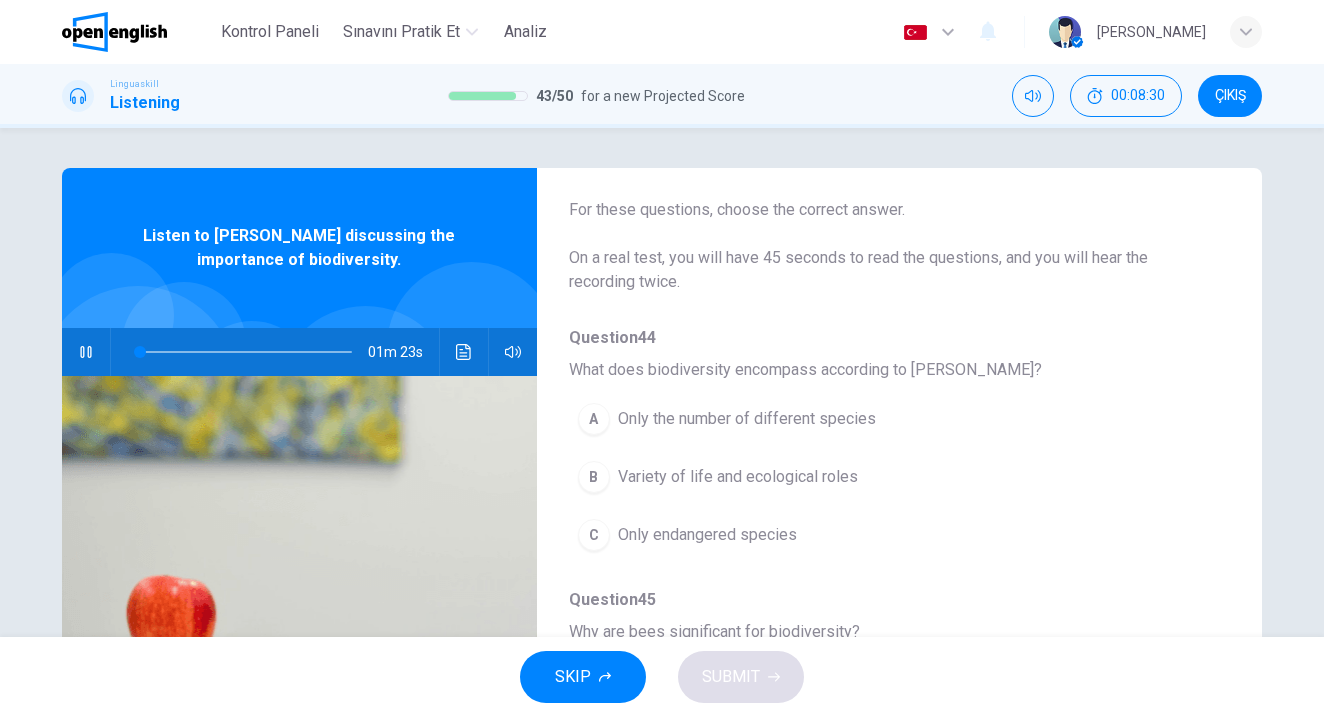 scroll, scrollTop: 83, scrollLeft: 0, axis: vertical 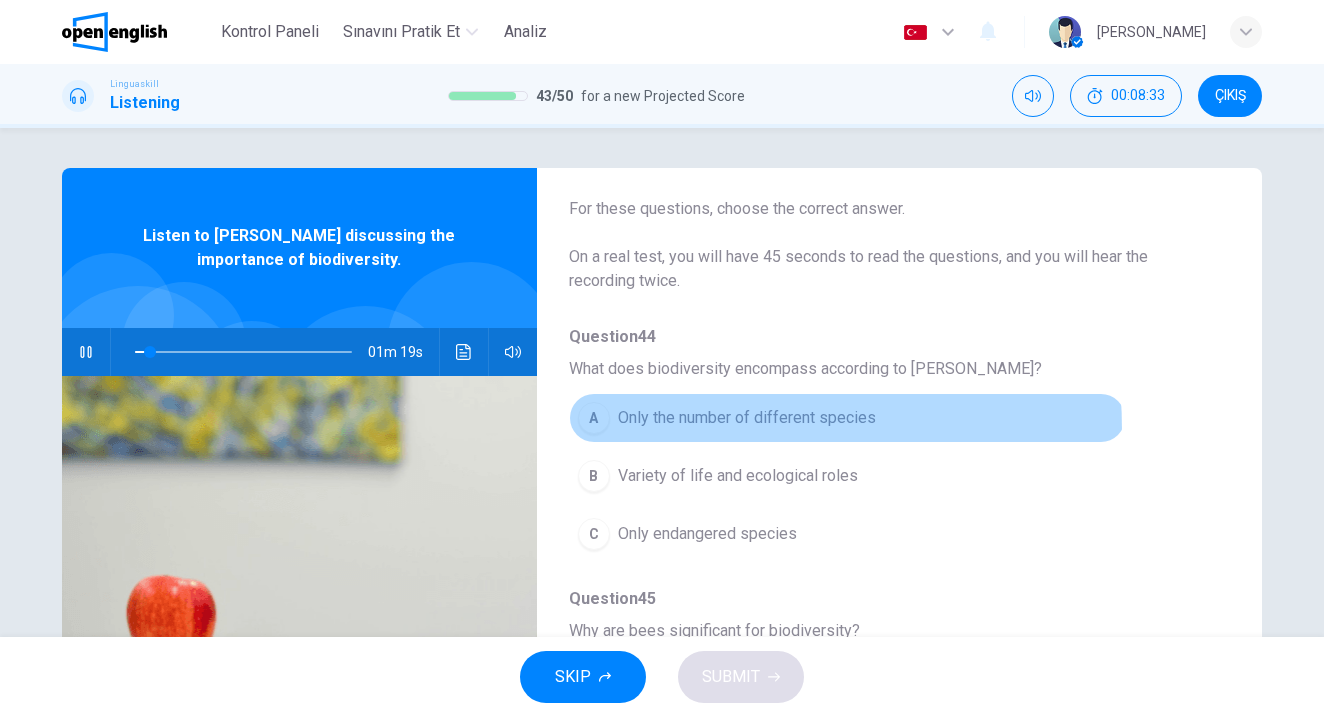 click on "A Only the number of different species" at bounding box center [847, 418] 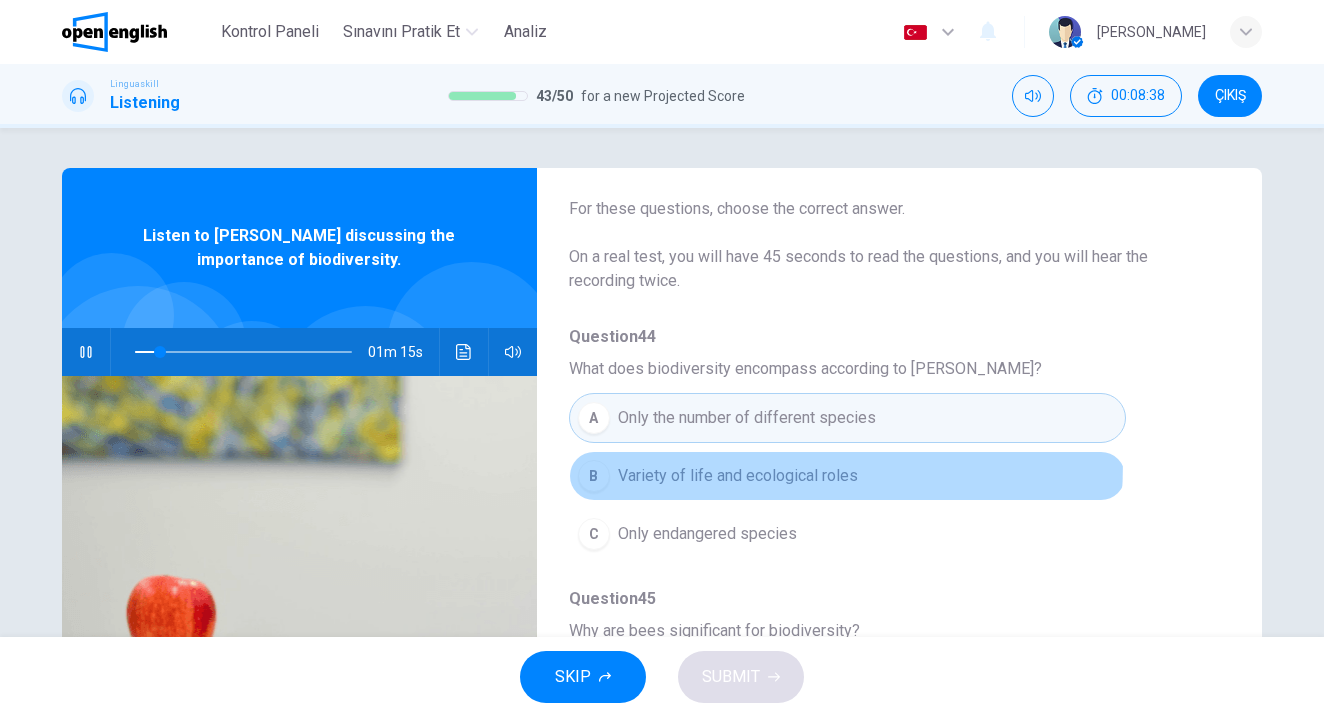 click on "B Variety of life and ecological roles" at bounding box center [847, 476] 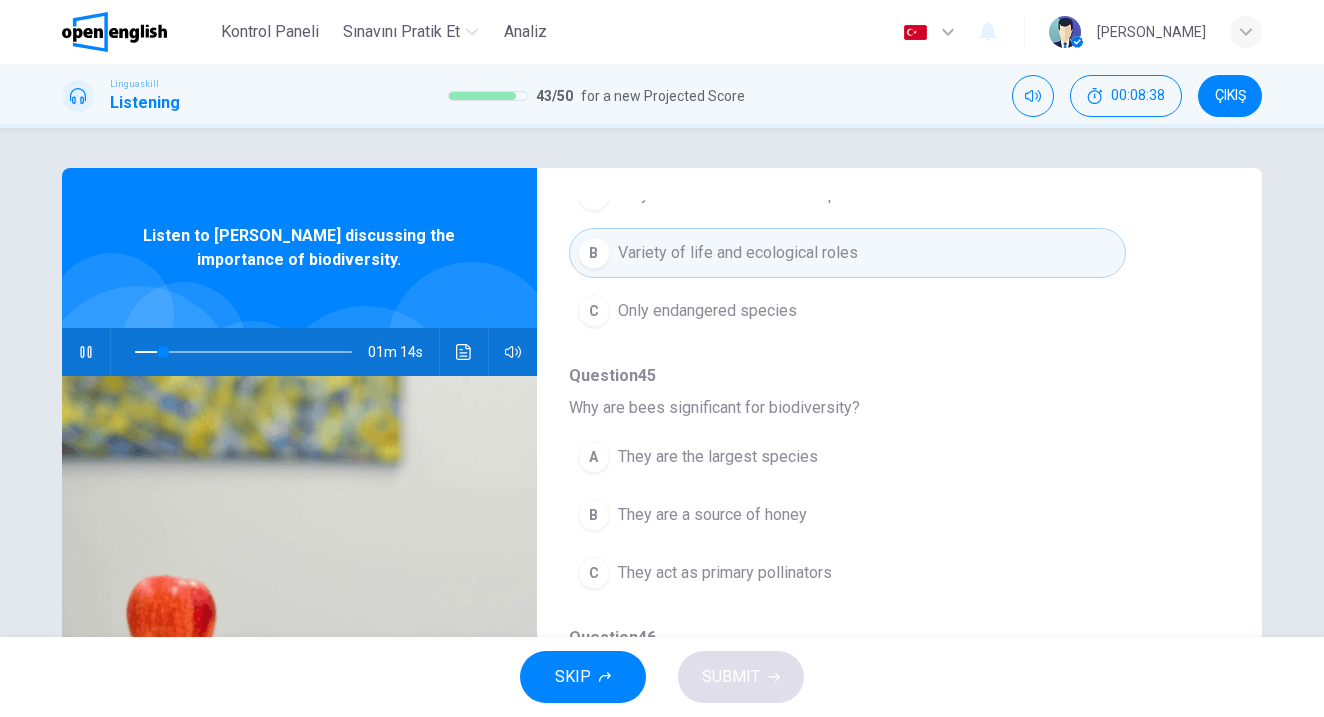 scroll, scrollTop: 308, scrollLeft: 0, axis: vertical 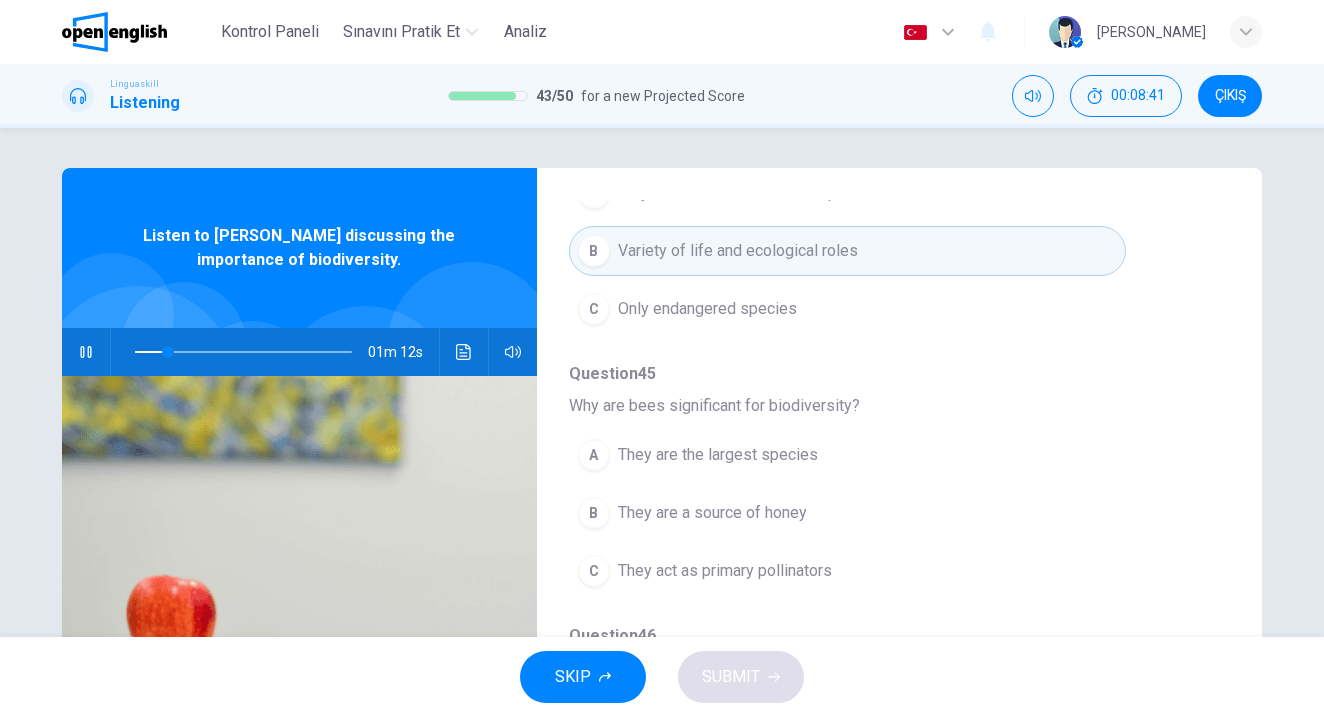 click on "They are the largest species" at bounding box center [718, 455] 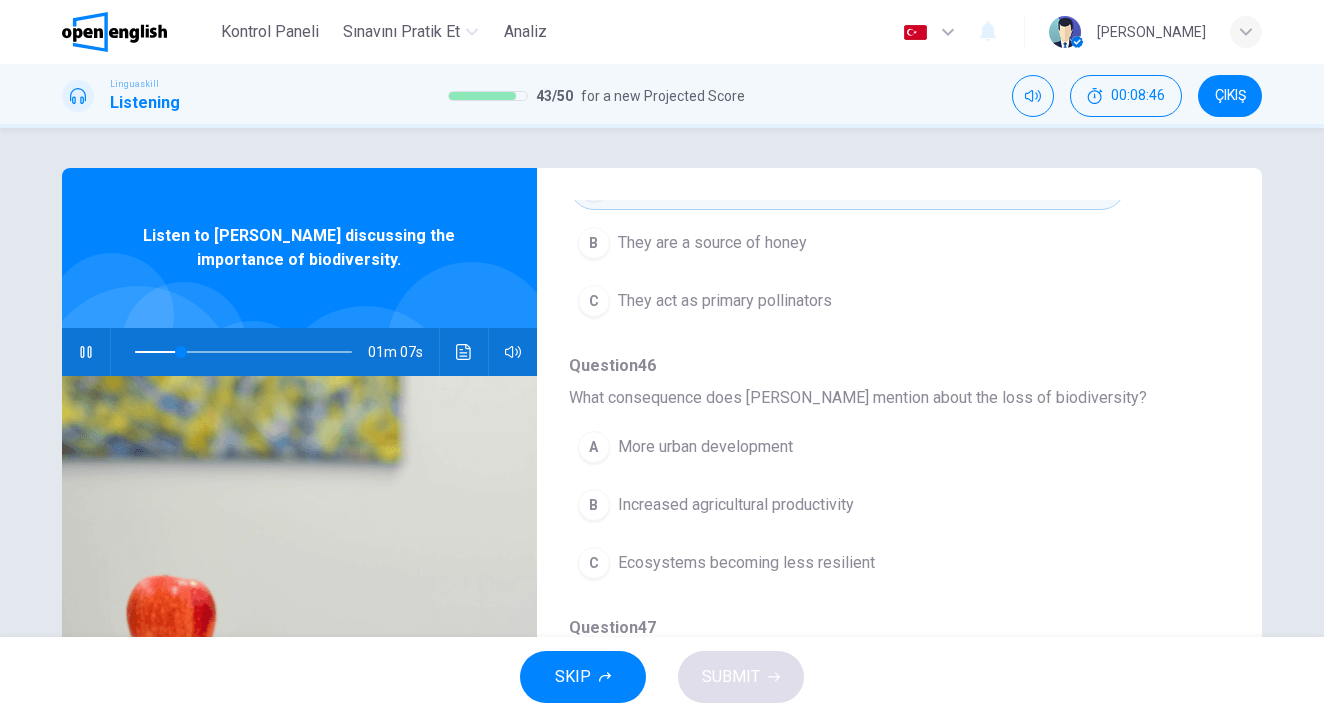 scroll, scrollTop: 579, scrollLeft: 0, axis: vertical 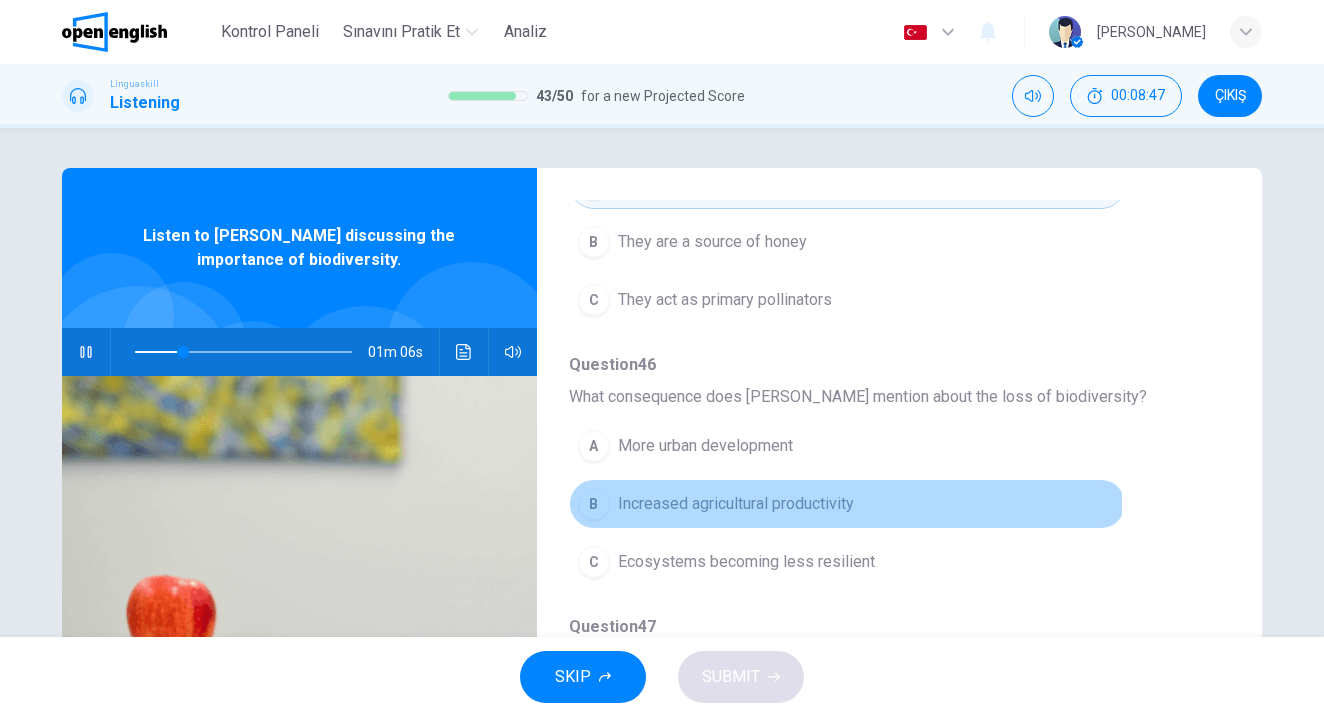 click on "Increased agricultural productivity" at bounding box center (736, 504) 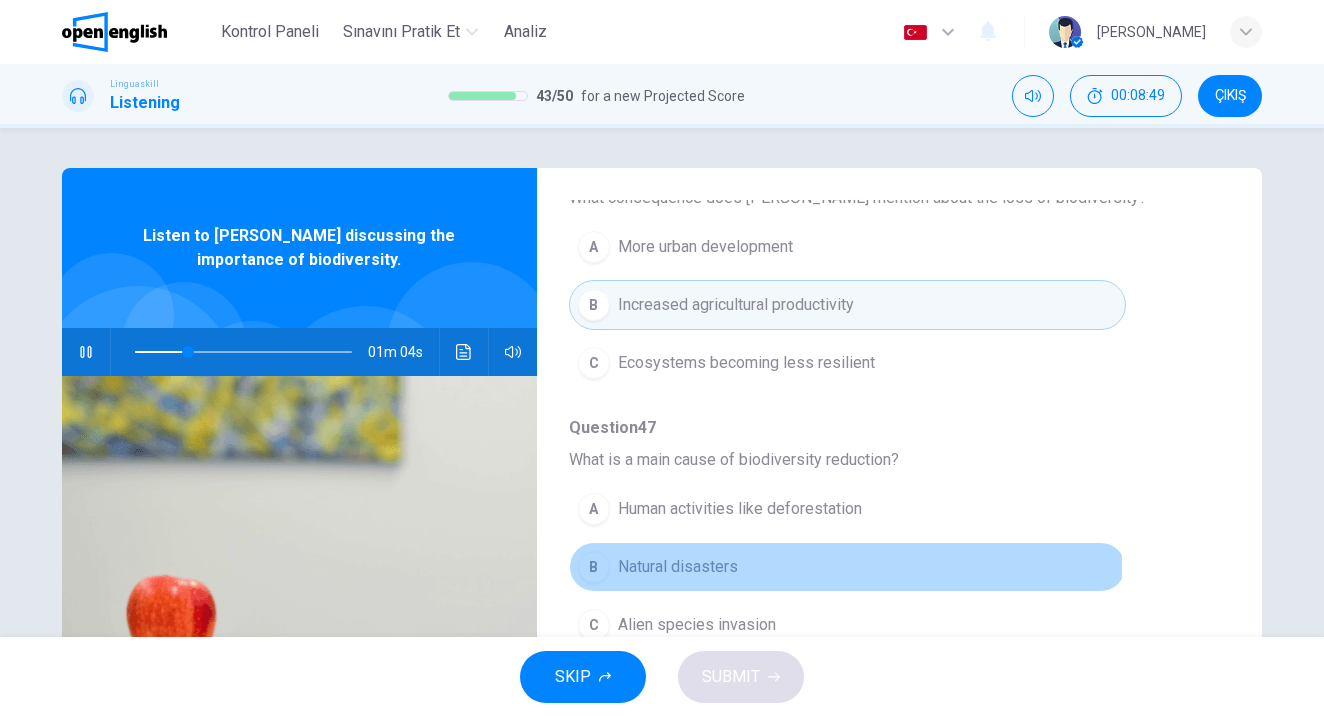 click on "Natural disasters" at bounding box center [678, 567] 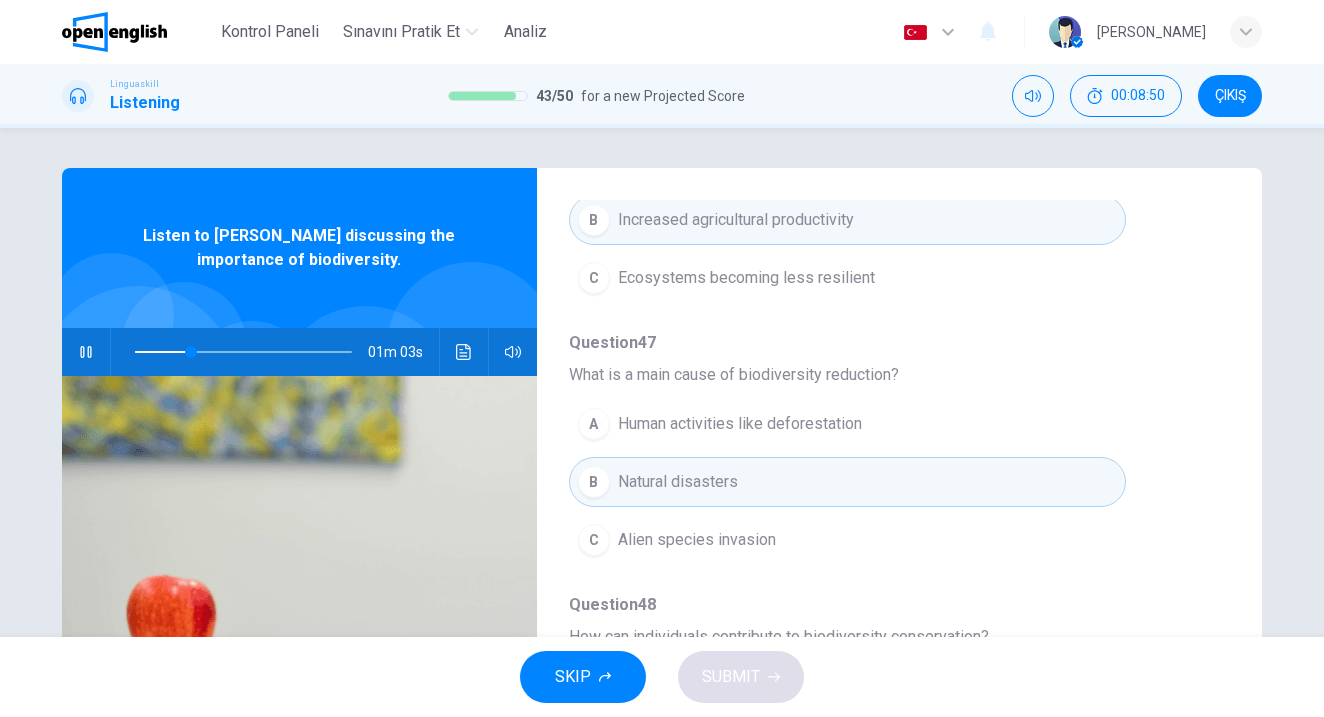 scroll, scrollTop: 863, scrollLeft: 0, axis: vertical 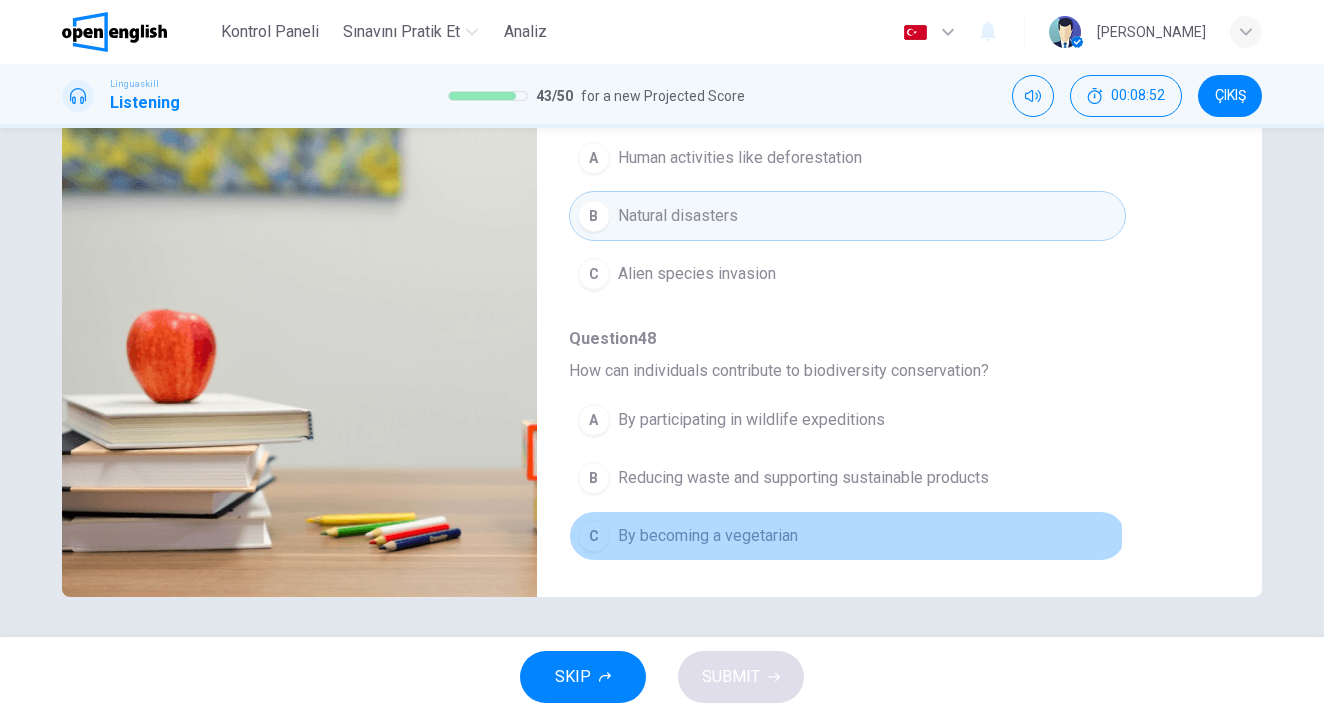 click on "C" at bounding box center [594, 536] 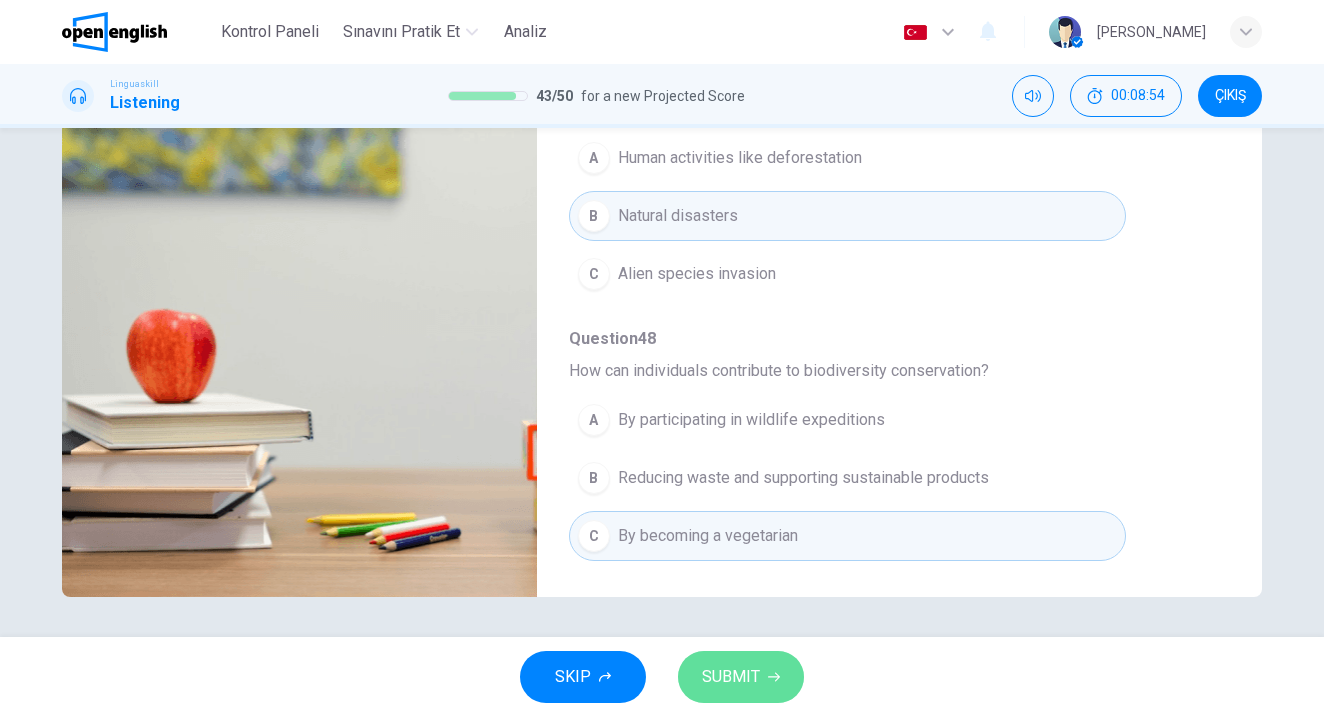 click on "SUBMIT" at bounding box center [731, 677] 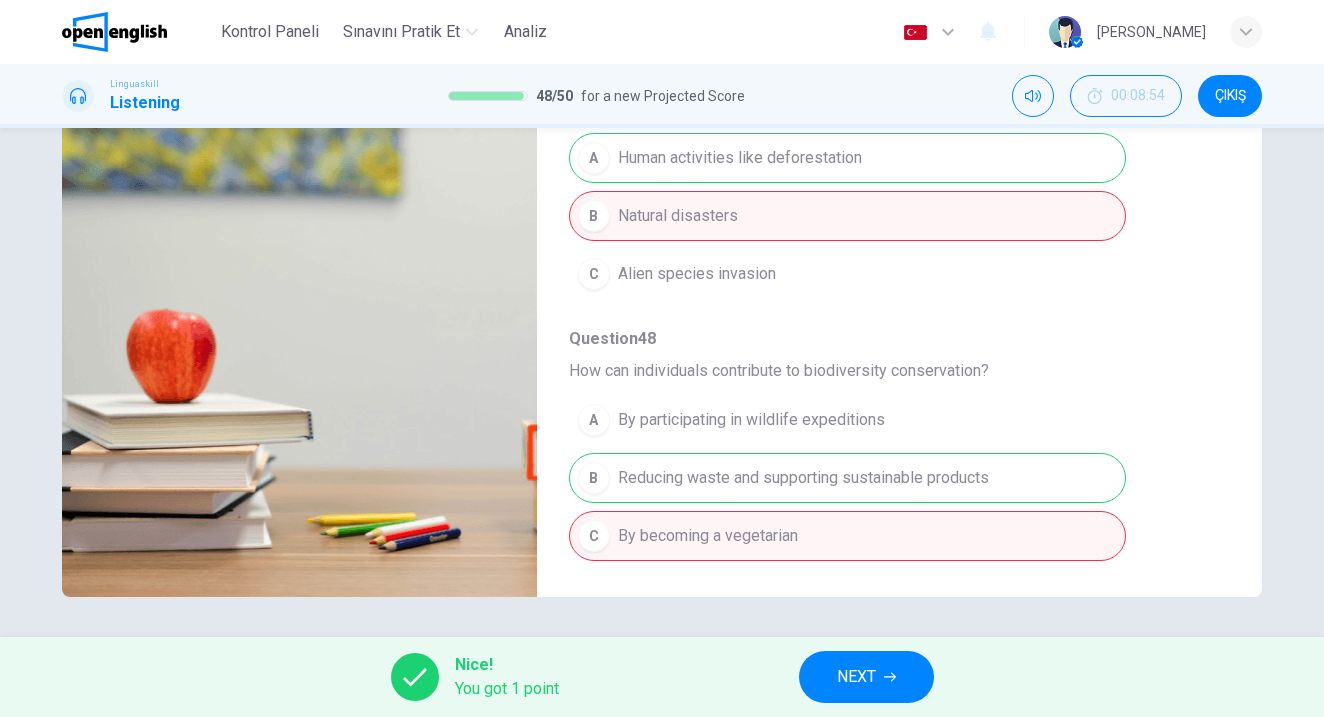 type on "**" 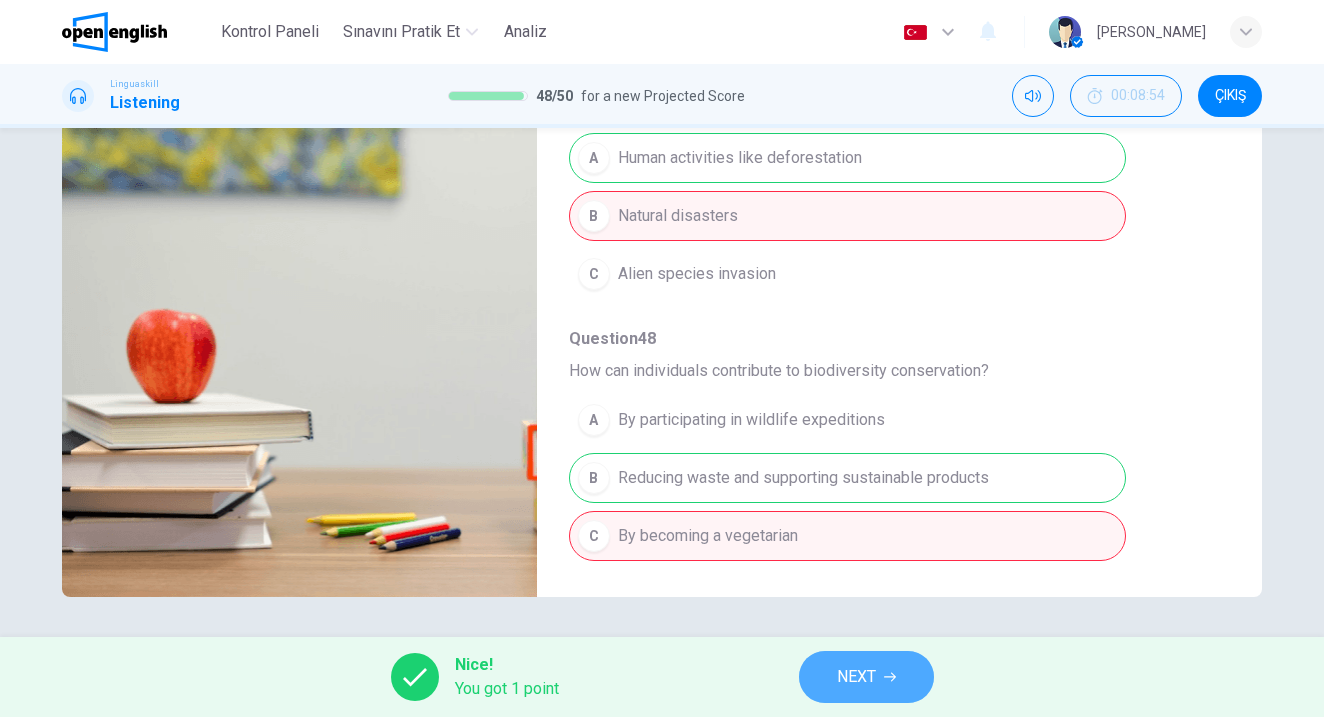 click on "NEXT" at bounding box center [866, 677] 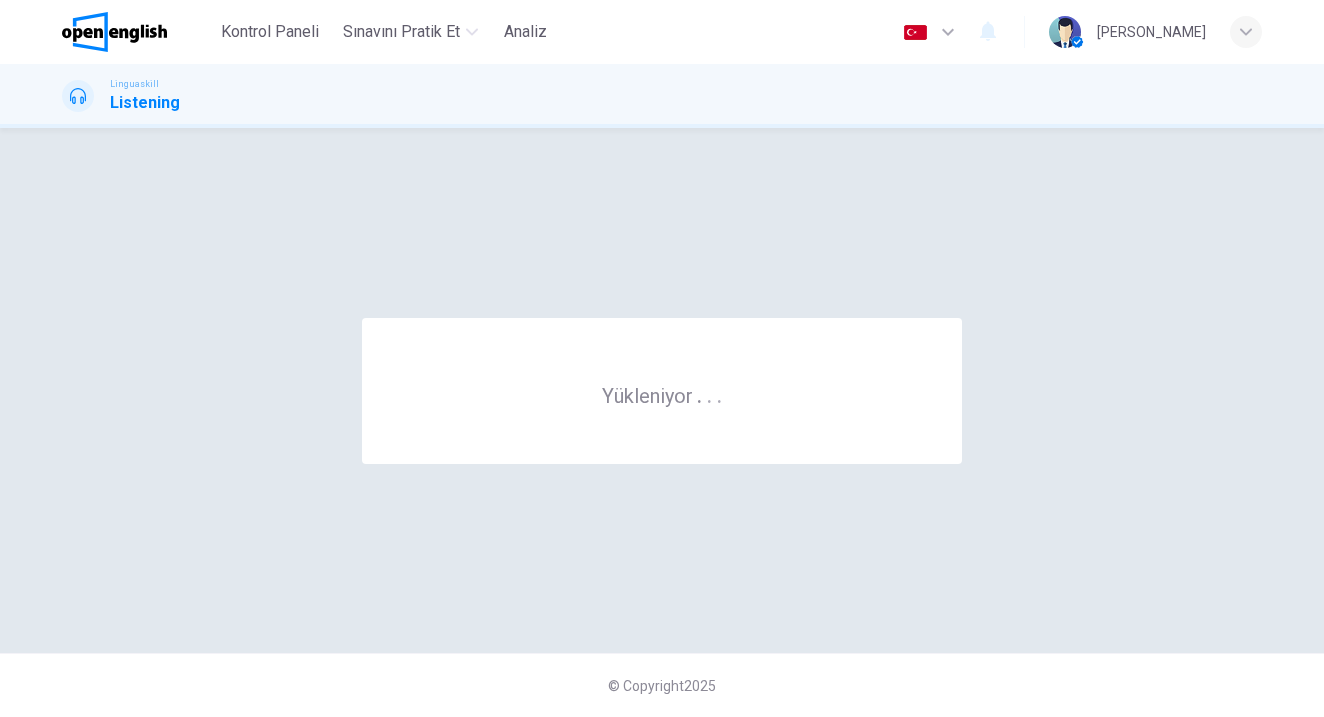 scroll, scrollTop: 0, scrollLeft: 0, axis: both 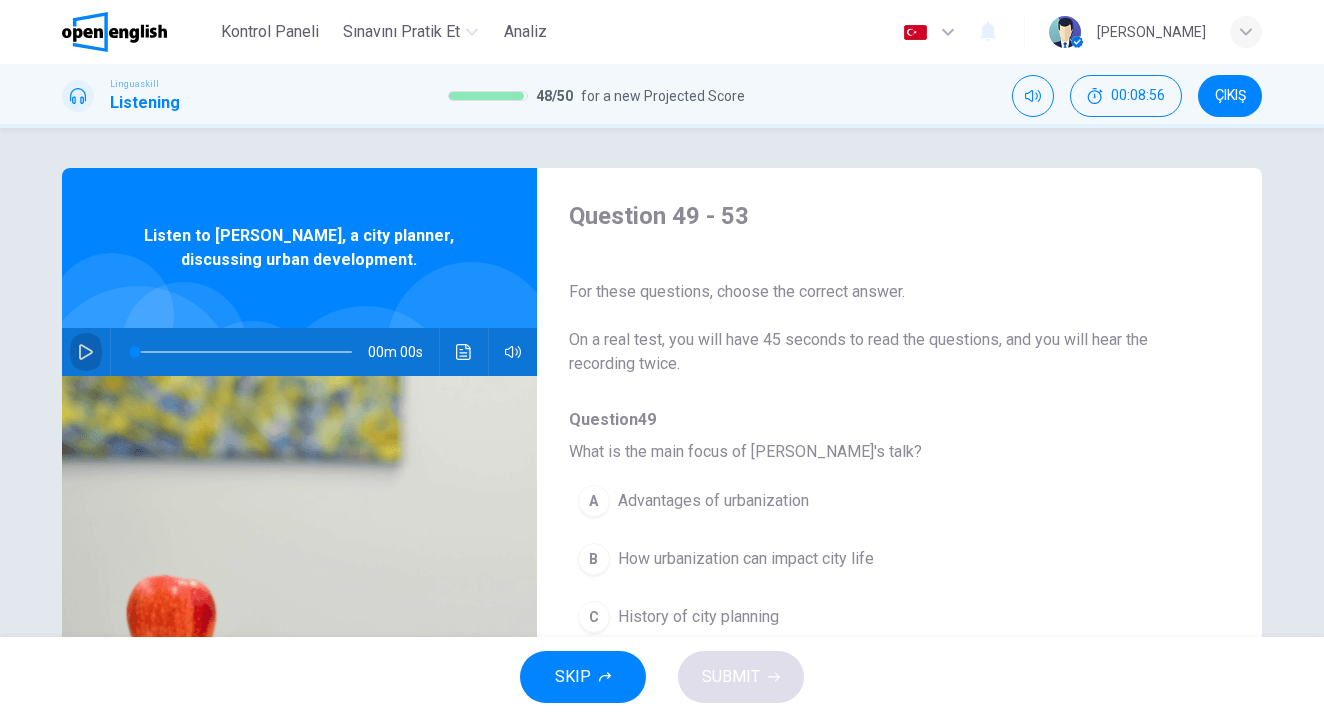 click 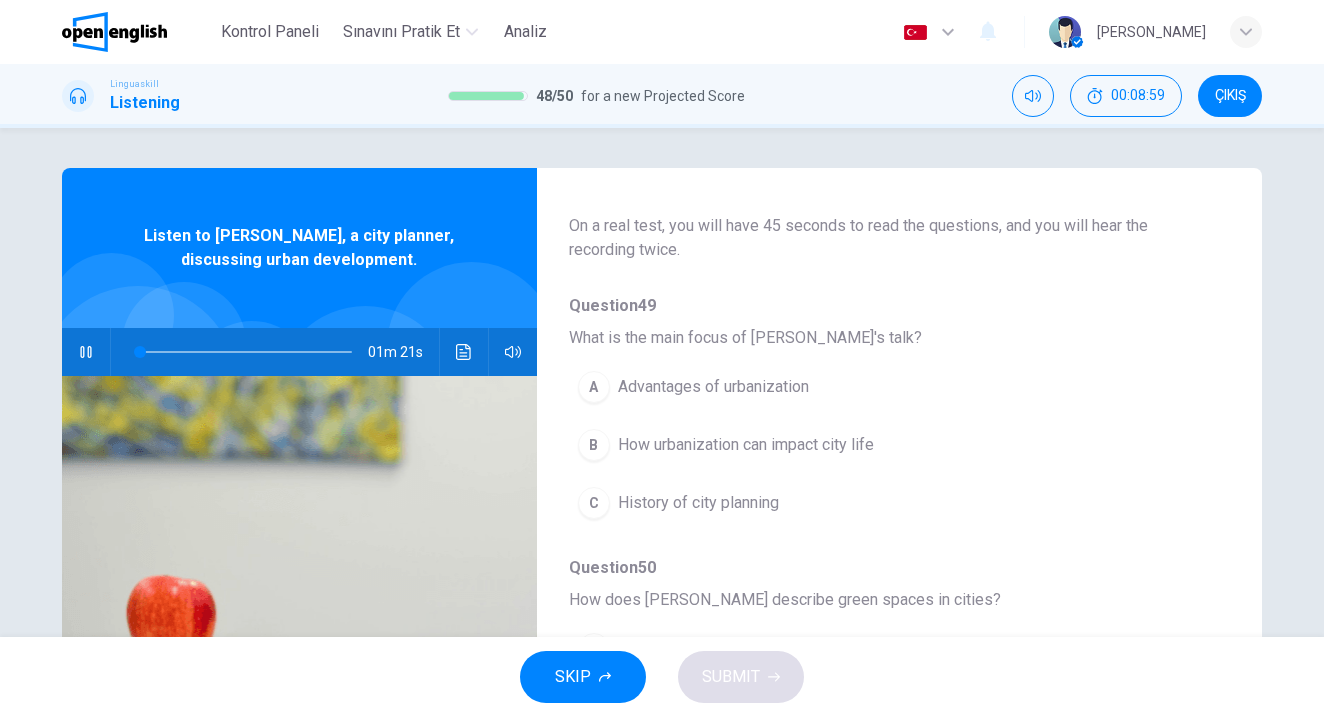 scroll, scrollTop: 116, scrollLeft: 0, axis: vertical 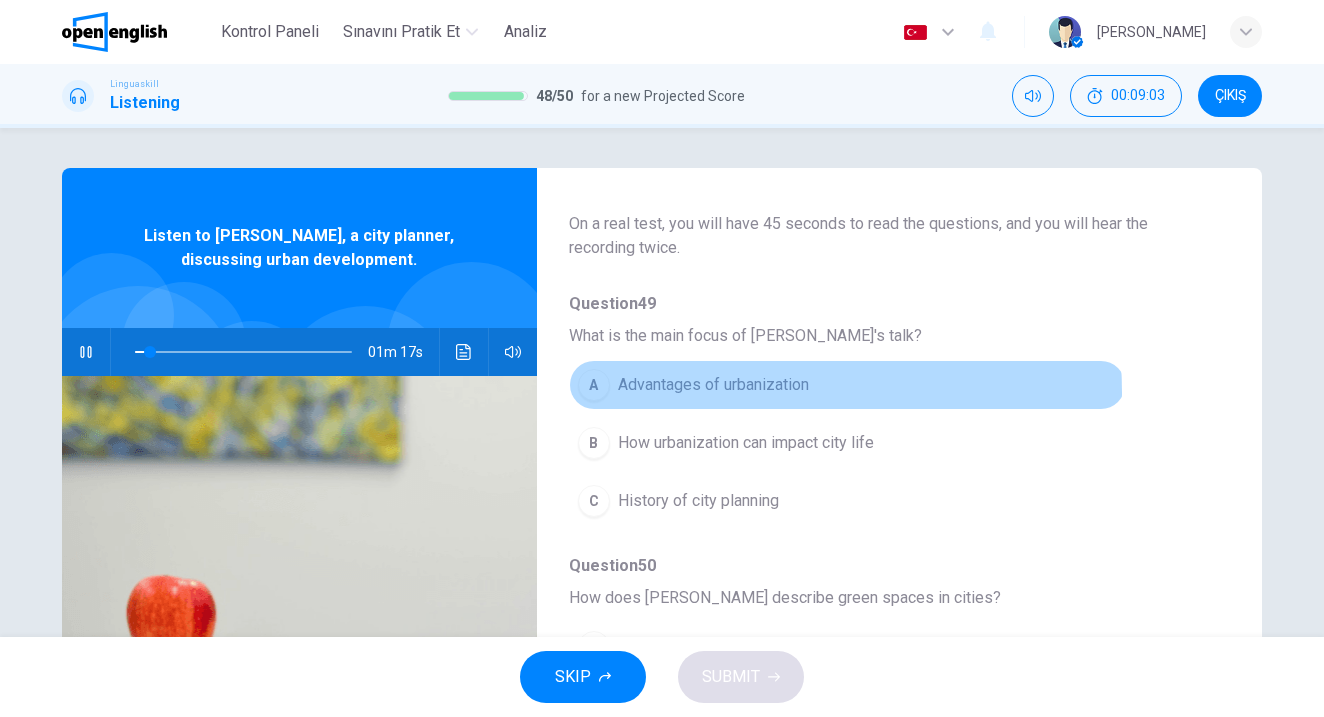 click on "Advantages of urbanization" at bounding box center (713, 385) 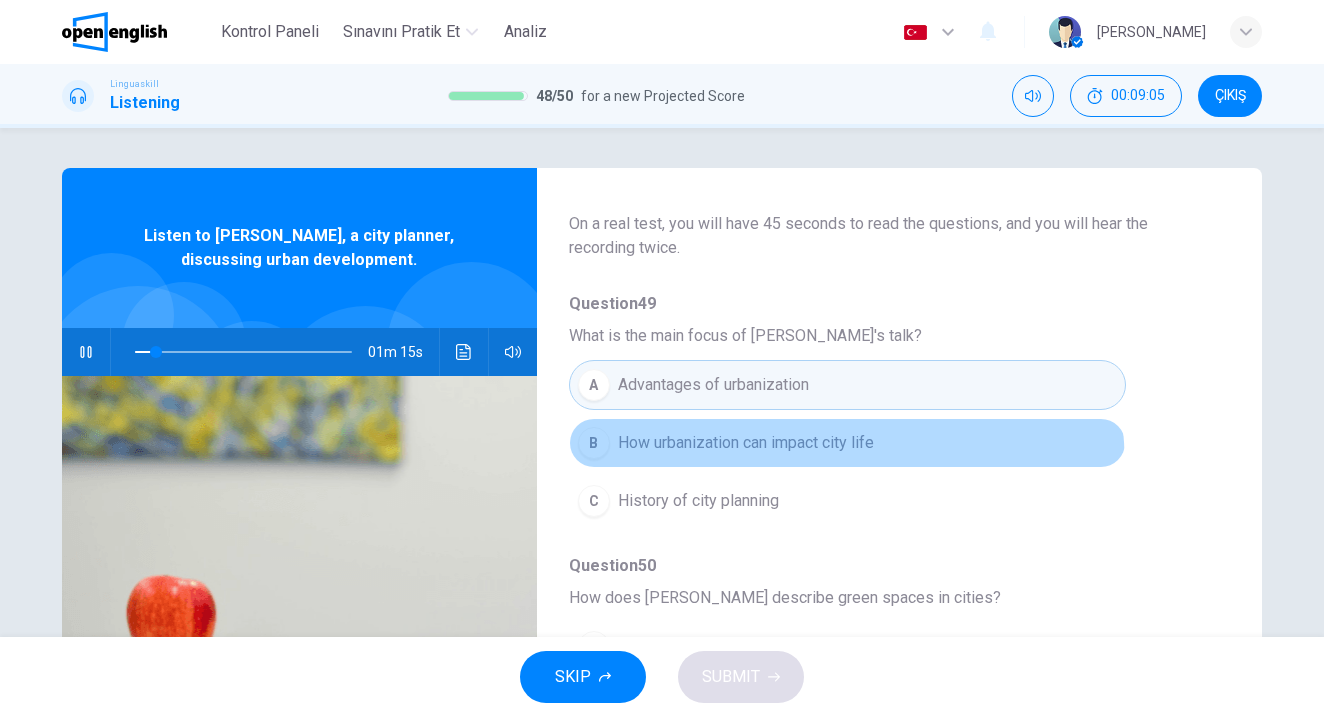 click on "B How urbanization can impact city life" at bounding box center (847, 443) 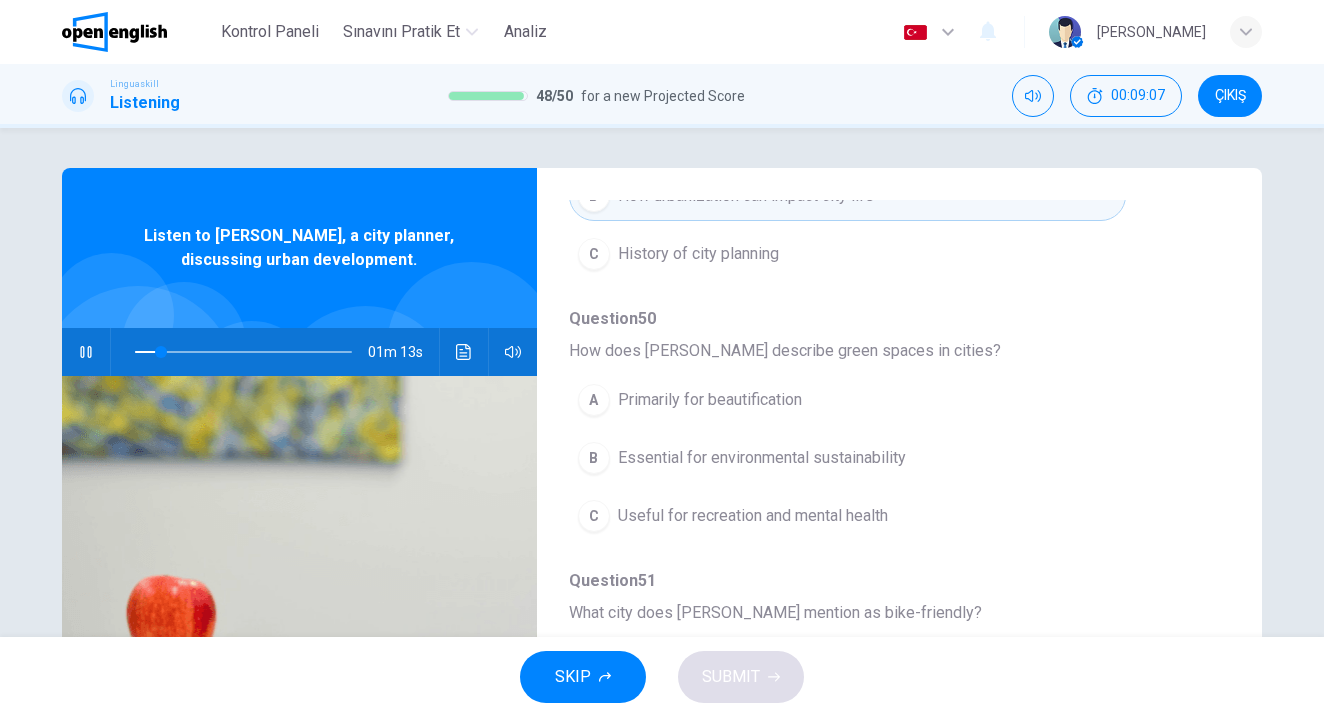 scroll, scrollTop: 368, scrollLeft: 0, axis: vertical 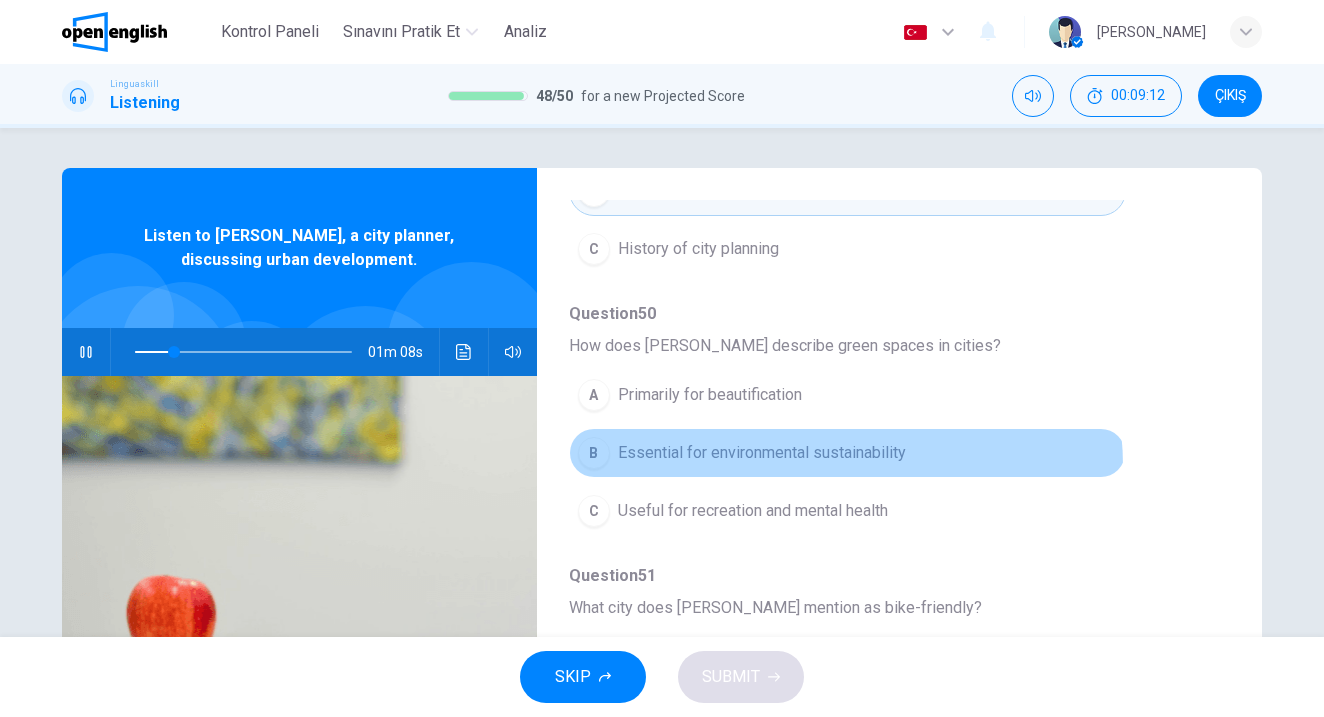 click on "B Essential for environmental sustainability" at bounding box center (847, 453) 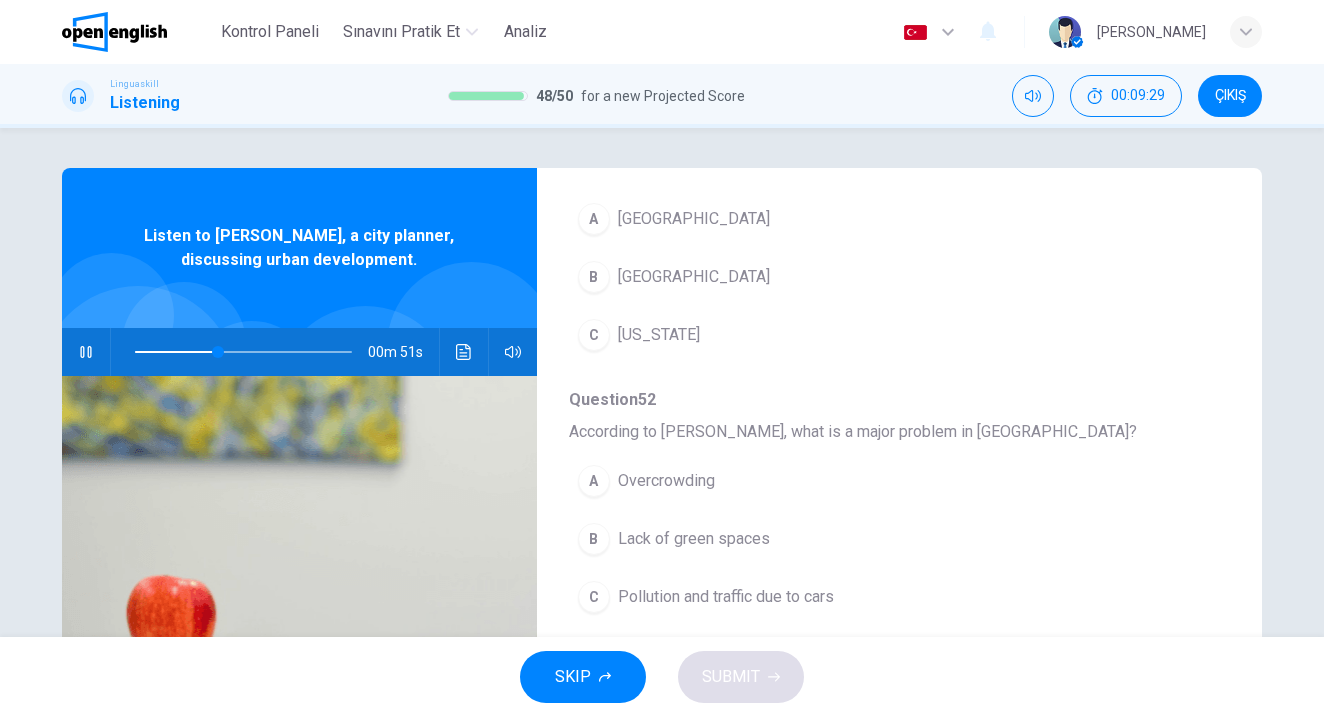 scroll, scrollTop: 807, scrollLeft: 0, axis: vertical 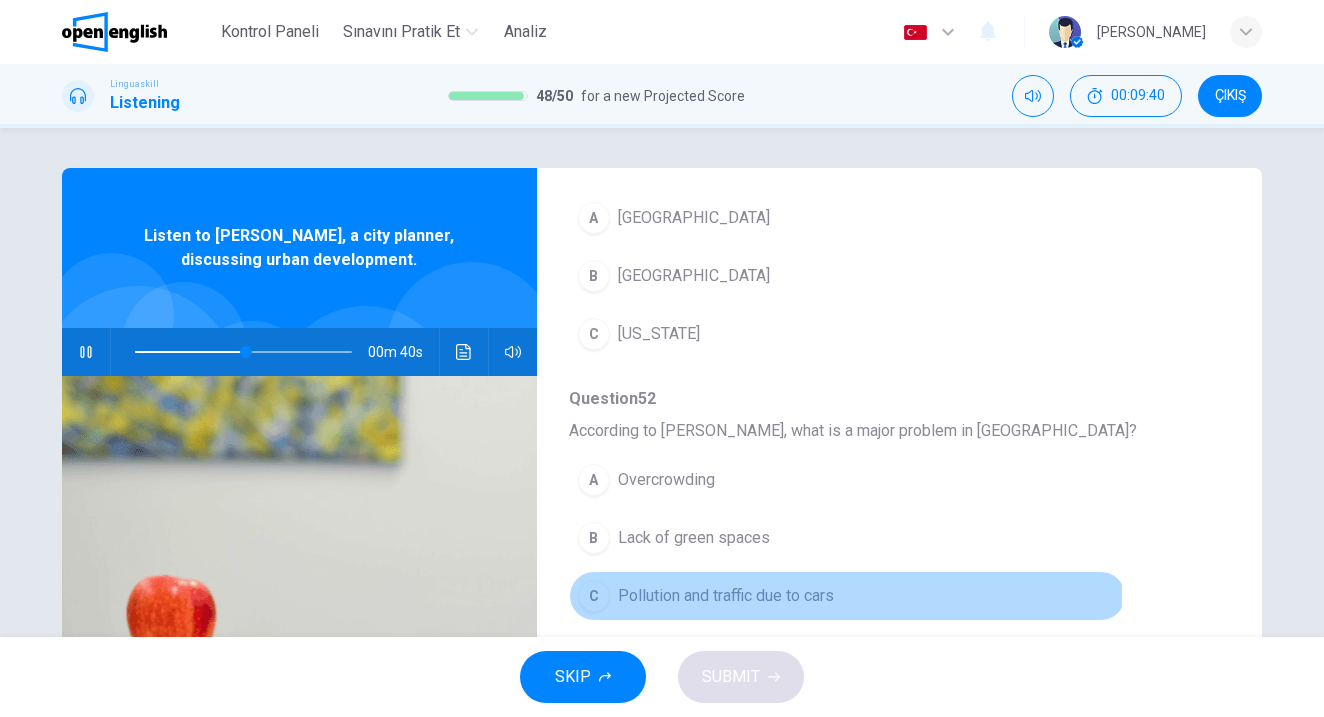 click on "Pollution and traffic due to cars" at bounding box center (726, 596) 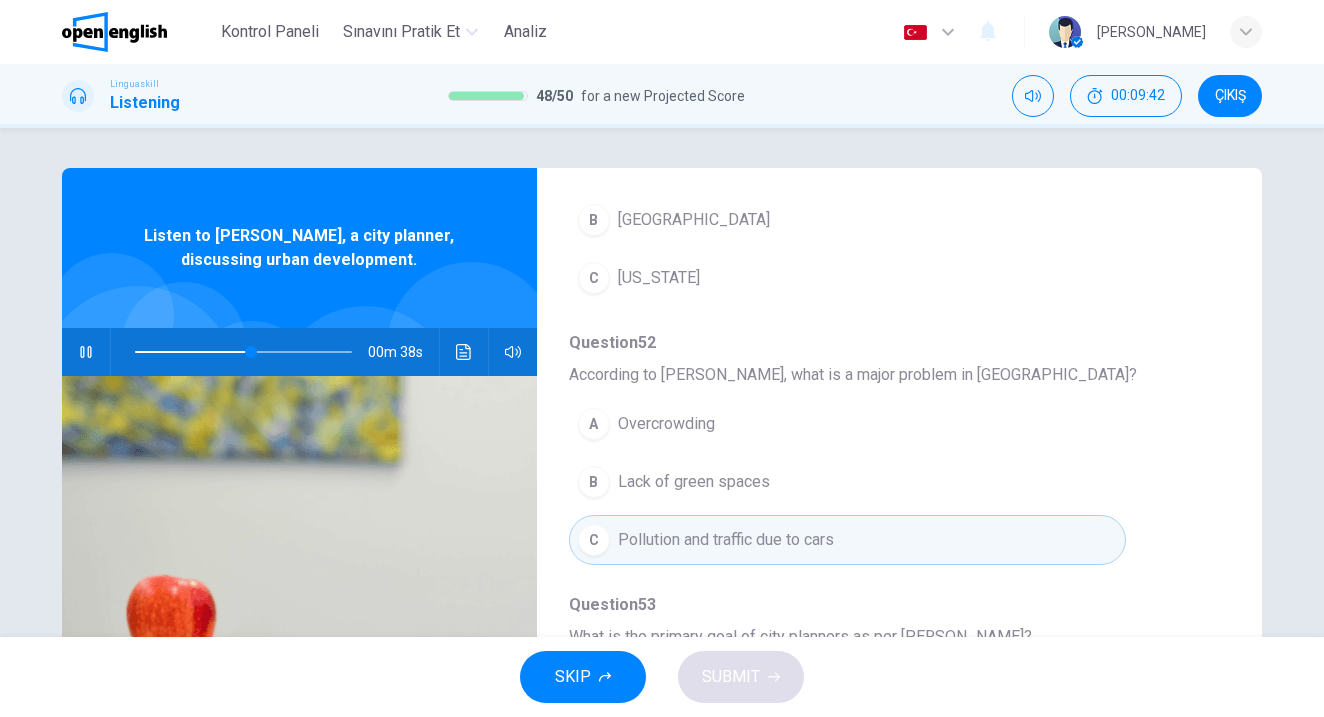 scroll, scrollTop: 863, scrollLeft: 0, axis: vertical 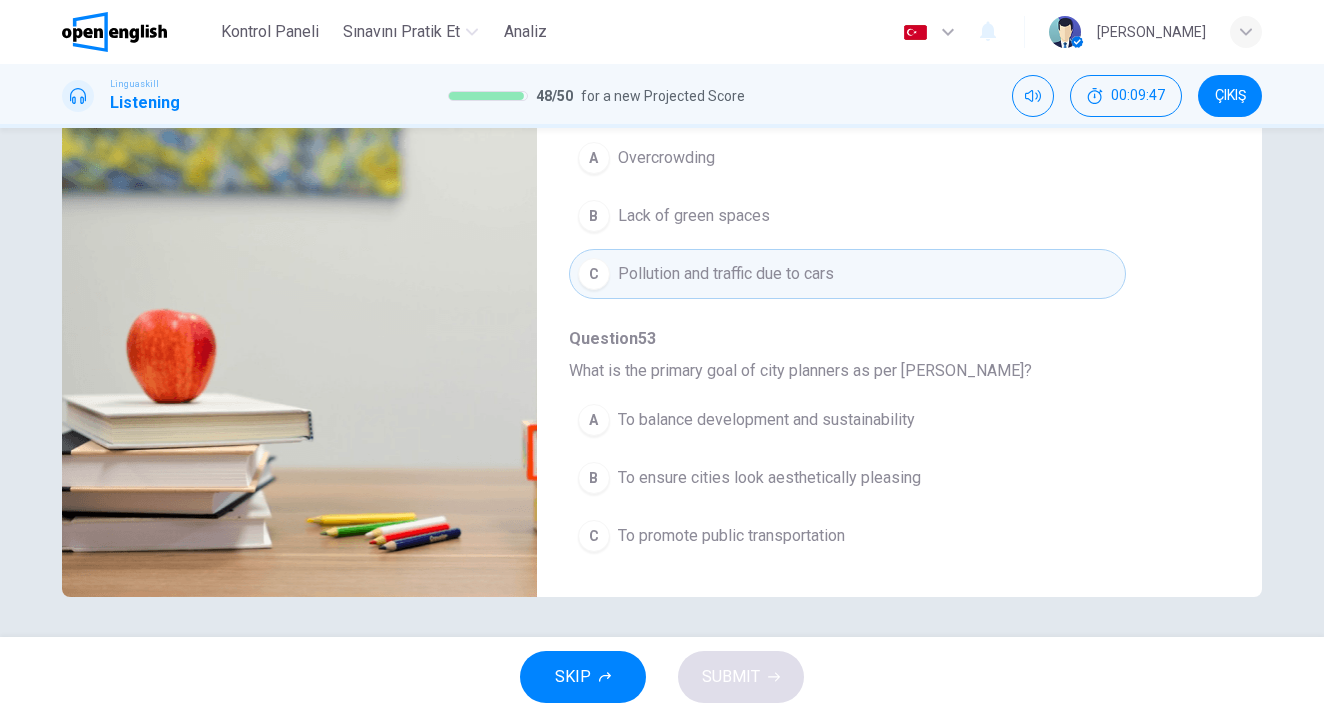 click on "B" at bounding box center (594, 478) 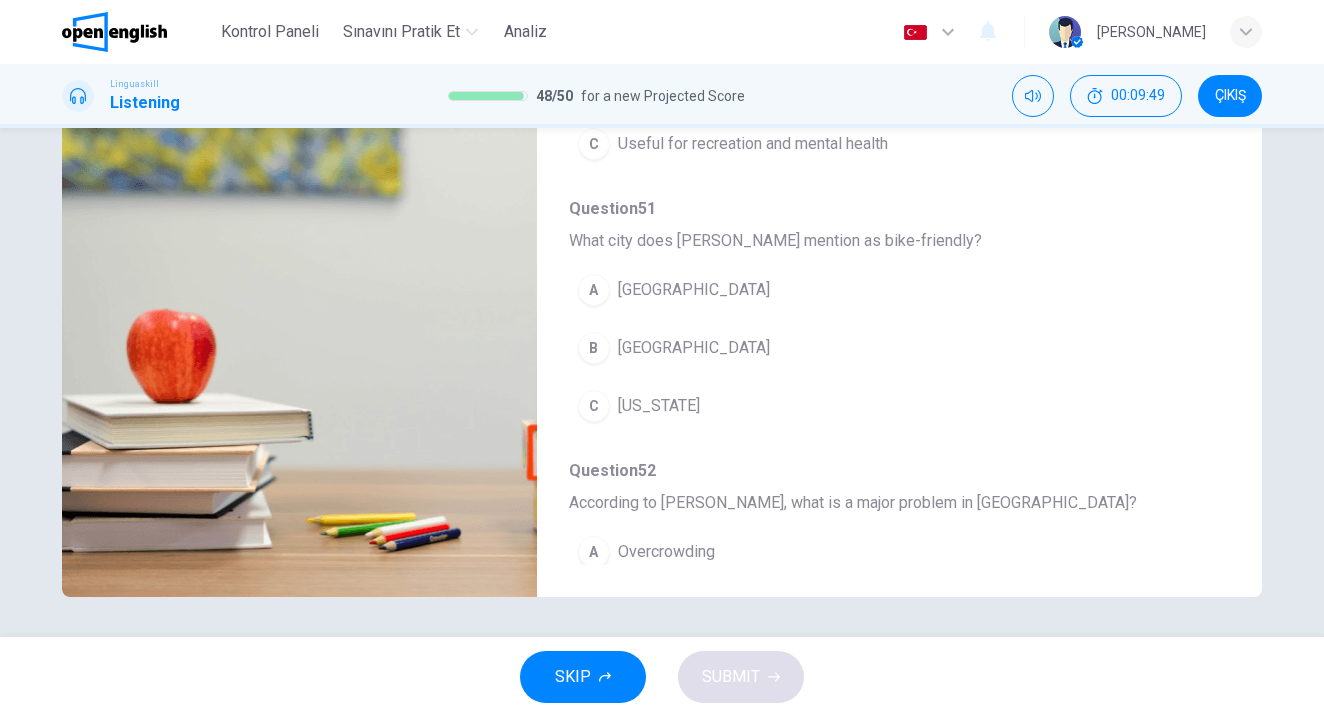 scroll, scrollTop: 467, scrollLeft: 0, axis: vertical 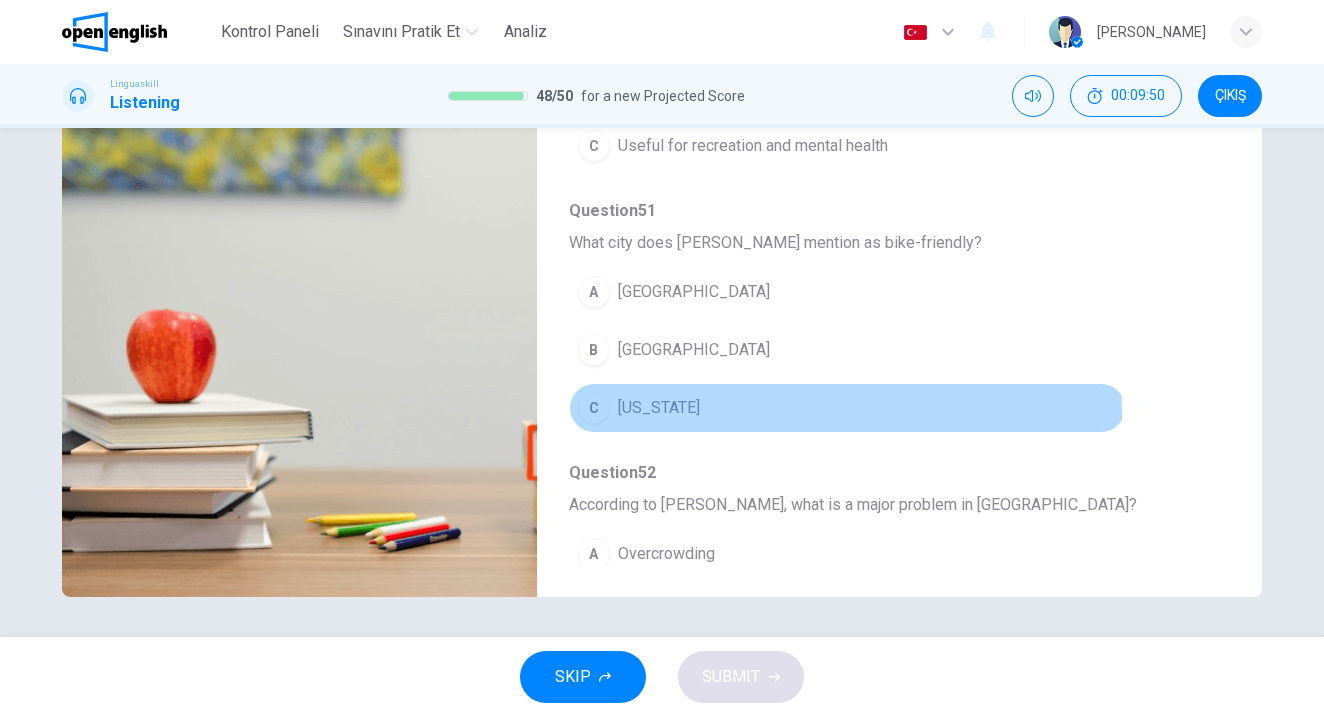 click on "[US_STATE]" at bounding box center (659, 408) 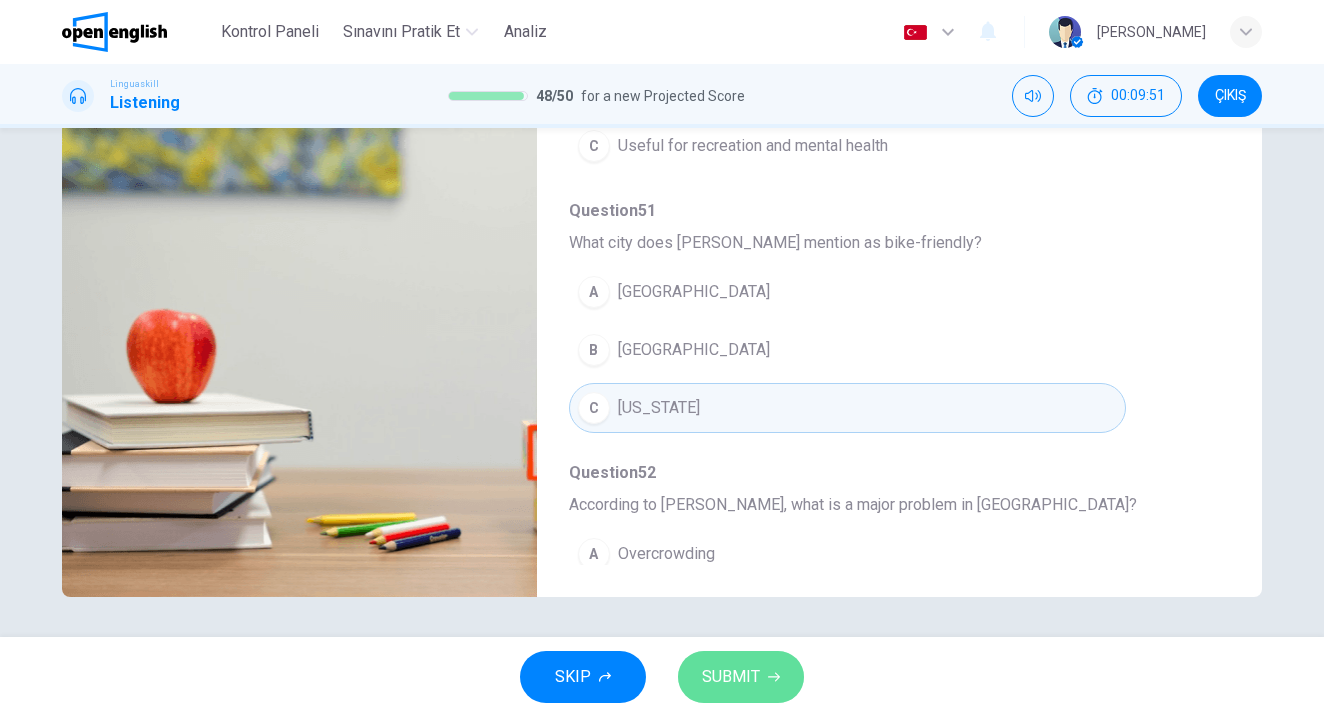 click on "SUBMIT" at bounding box center [731, 677] 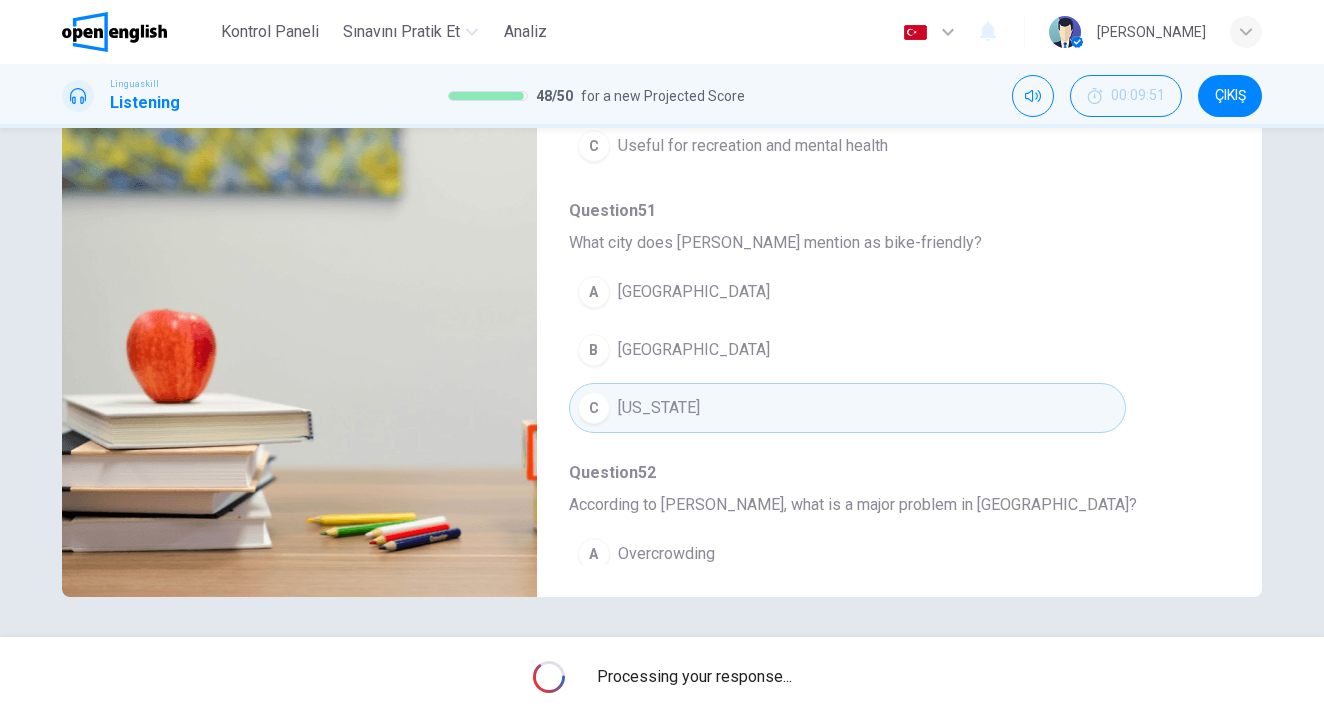type on "**" 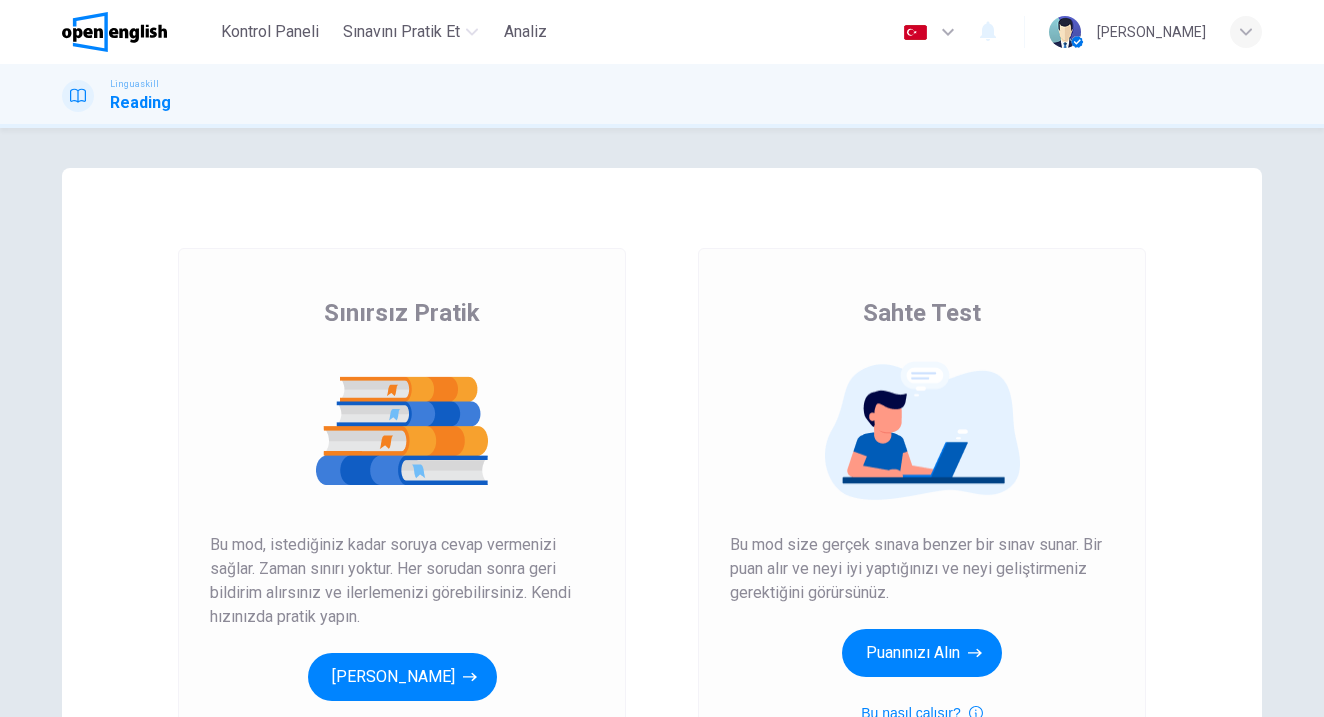 scroll, scrollTop: 0, scrollLeft: 0, axis: both 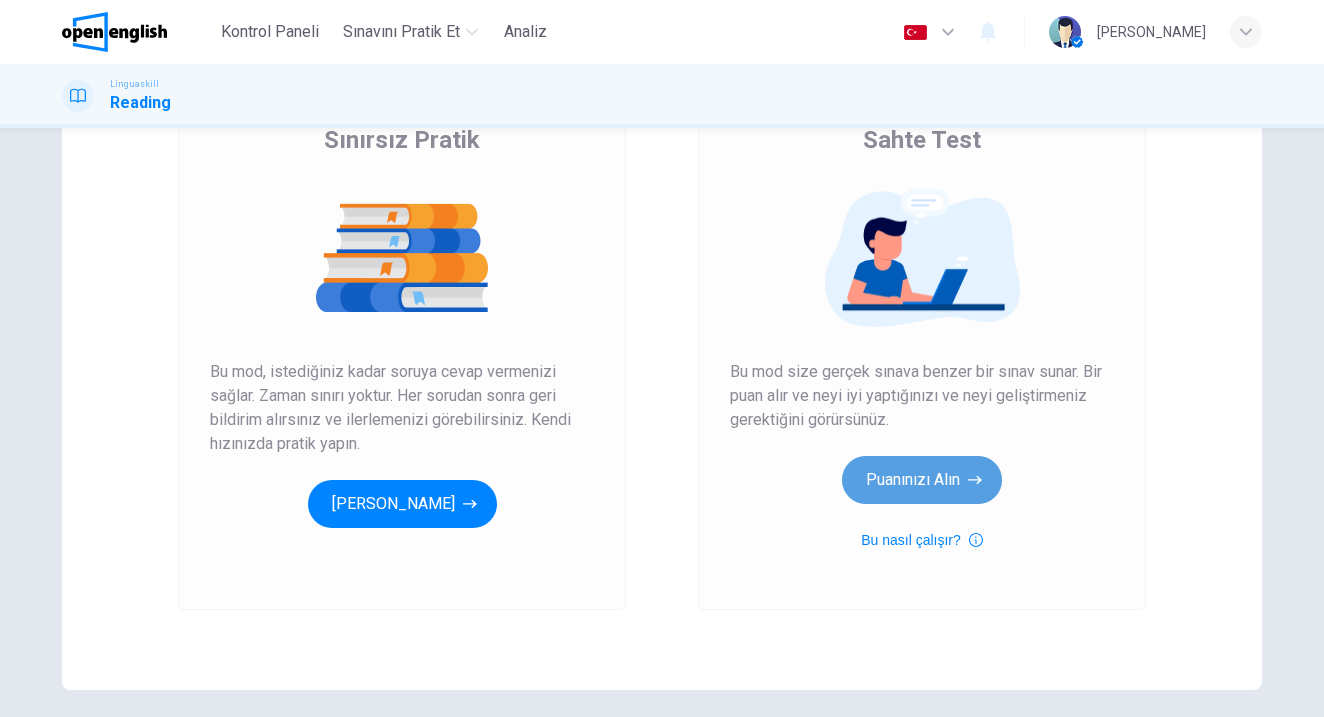 click on "Puanınızı Alın" at bounding box center [922, 480] 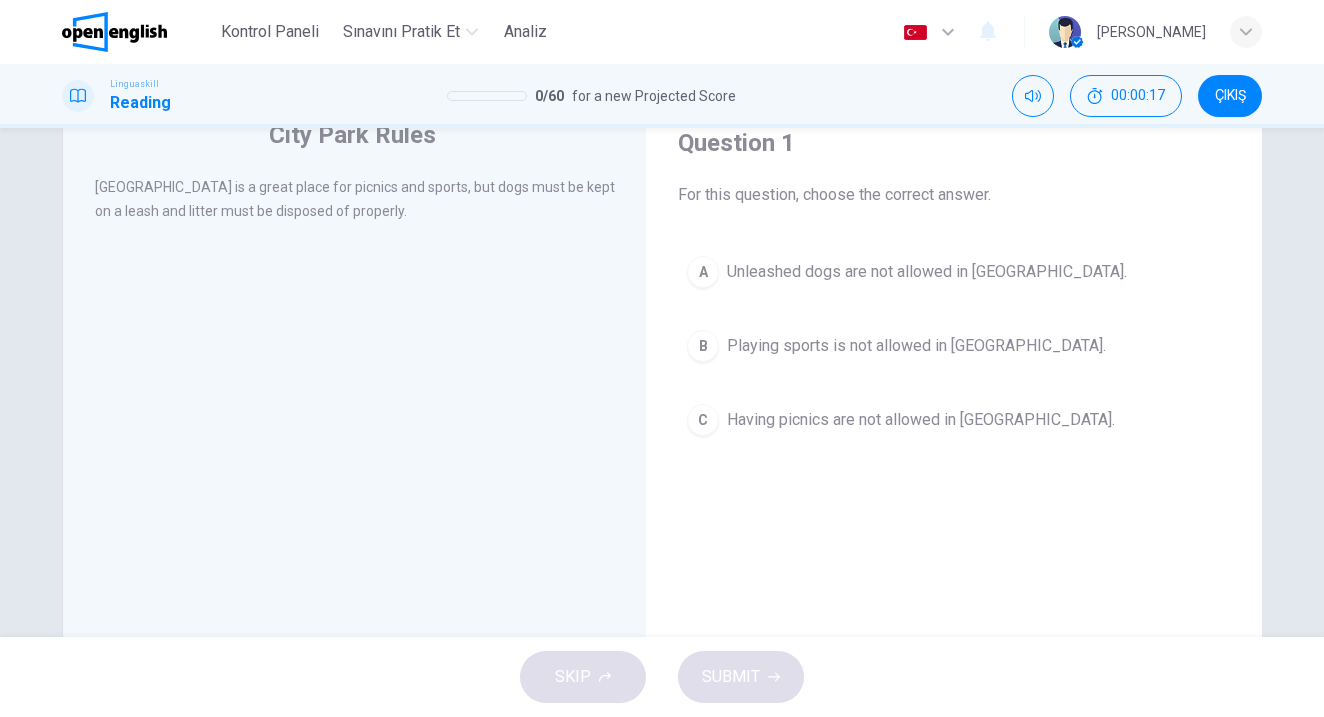 scroll, scrollTop: 81, scrollLeft: 0, axis: vertical 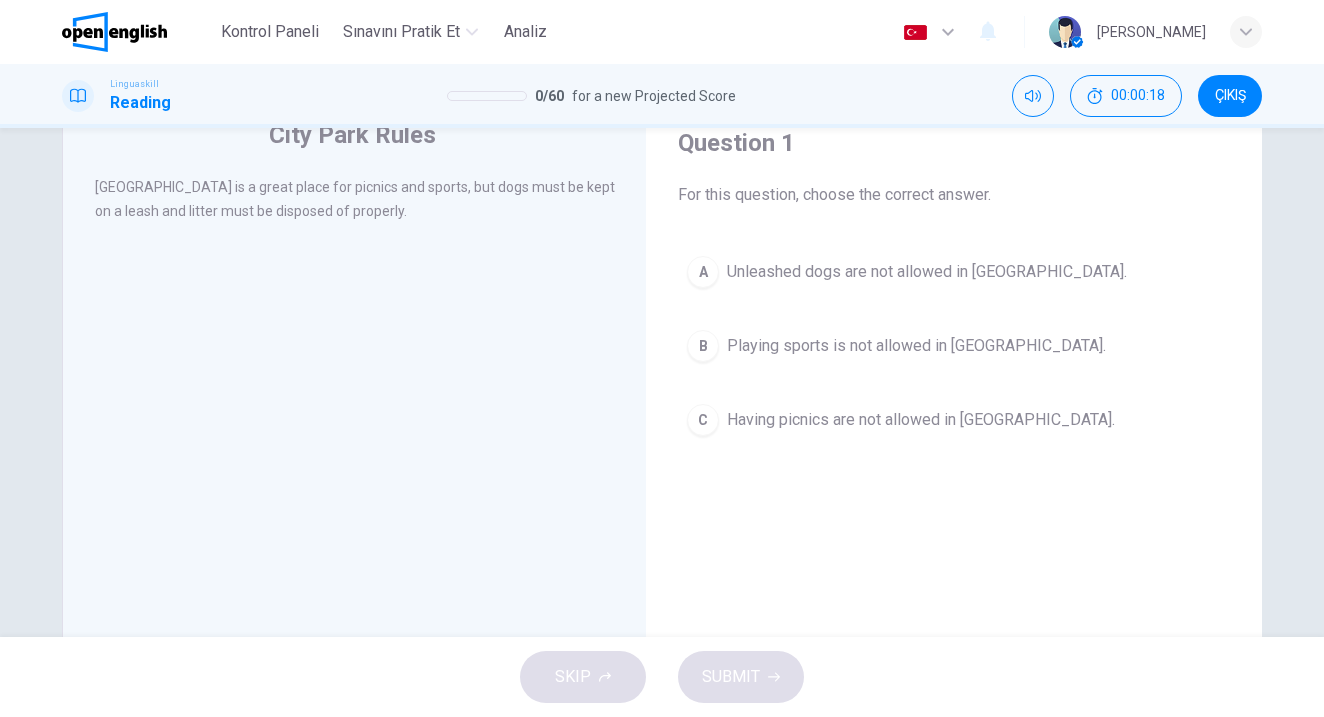 click on "B" at bounding box center [703, 346] 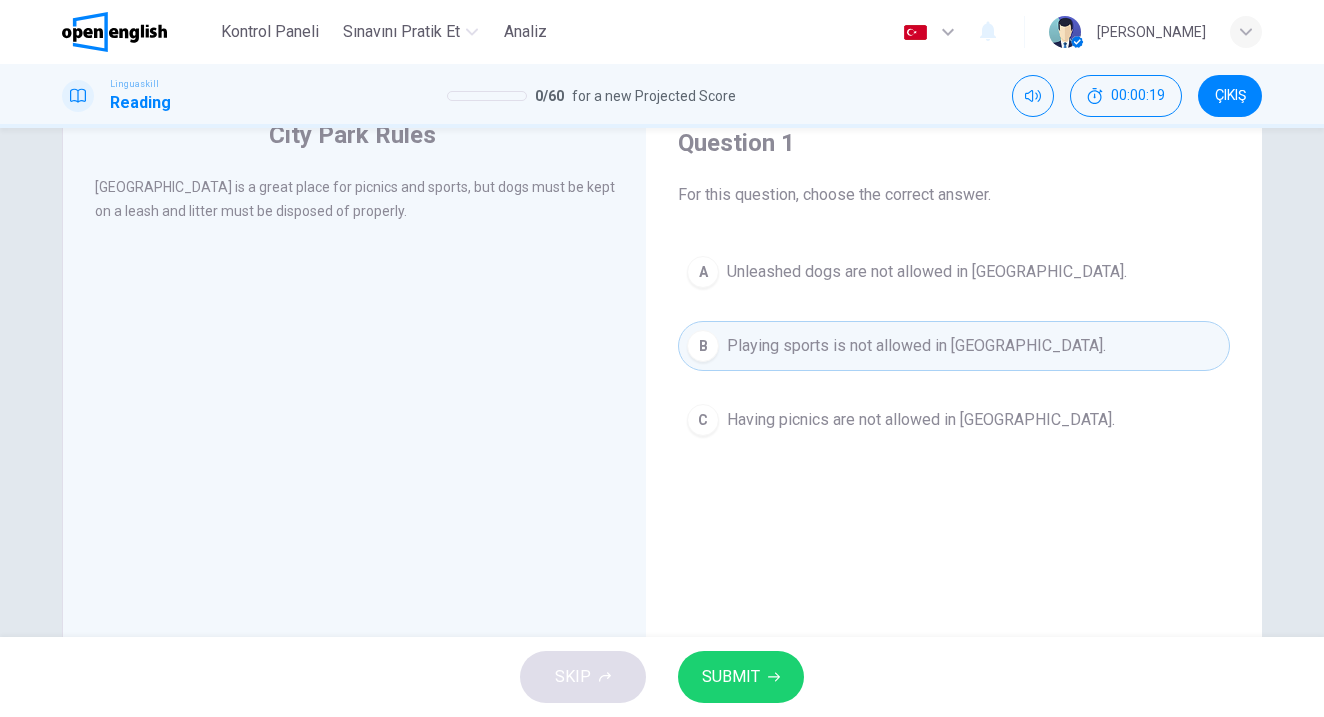 click on "SKIP SUBMIT" at bounding box center [662, 677] 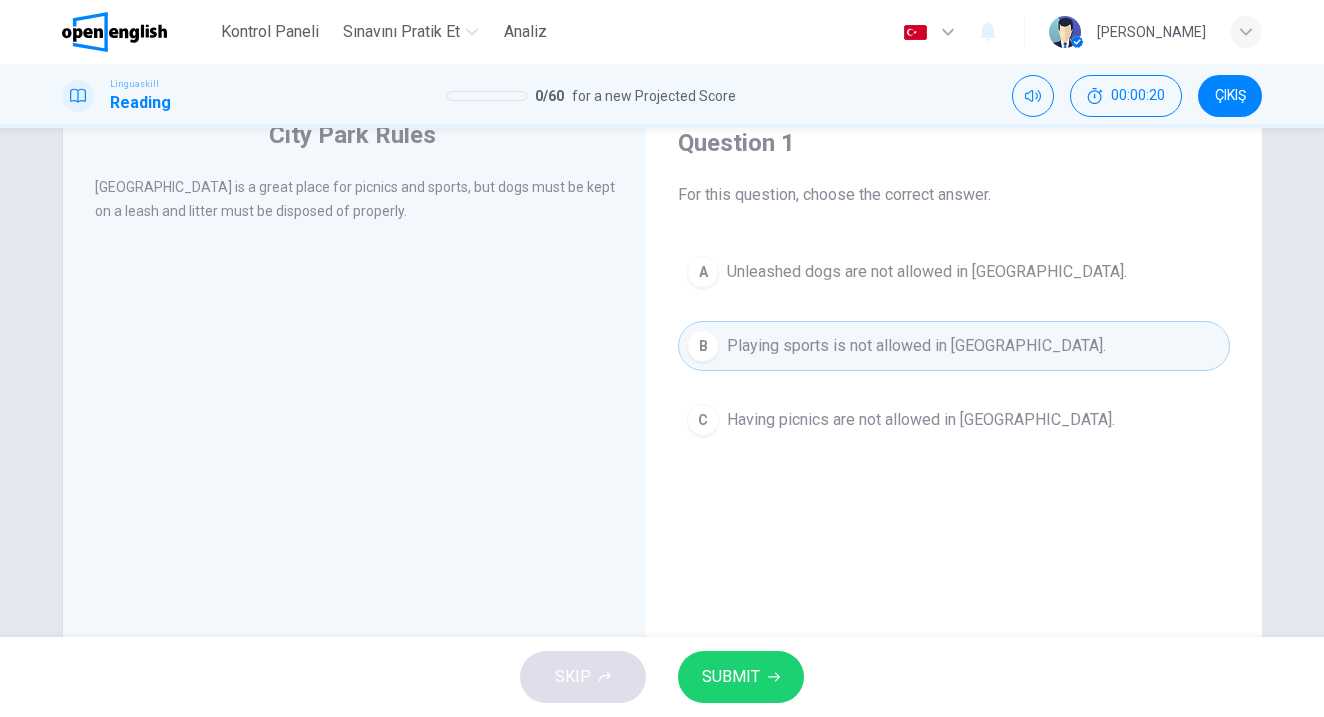 click on "SUBMIT" at bounding box center [731, 677] 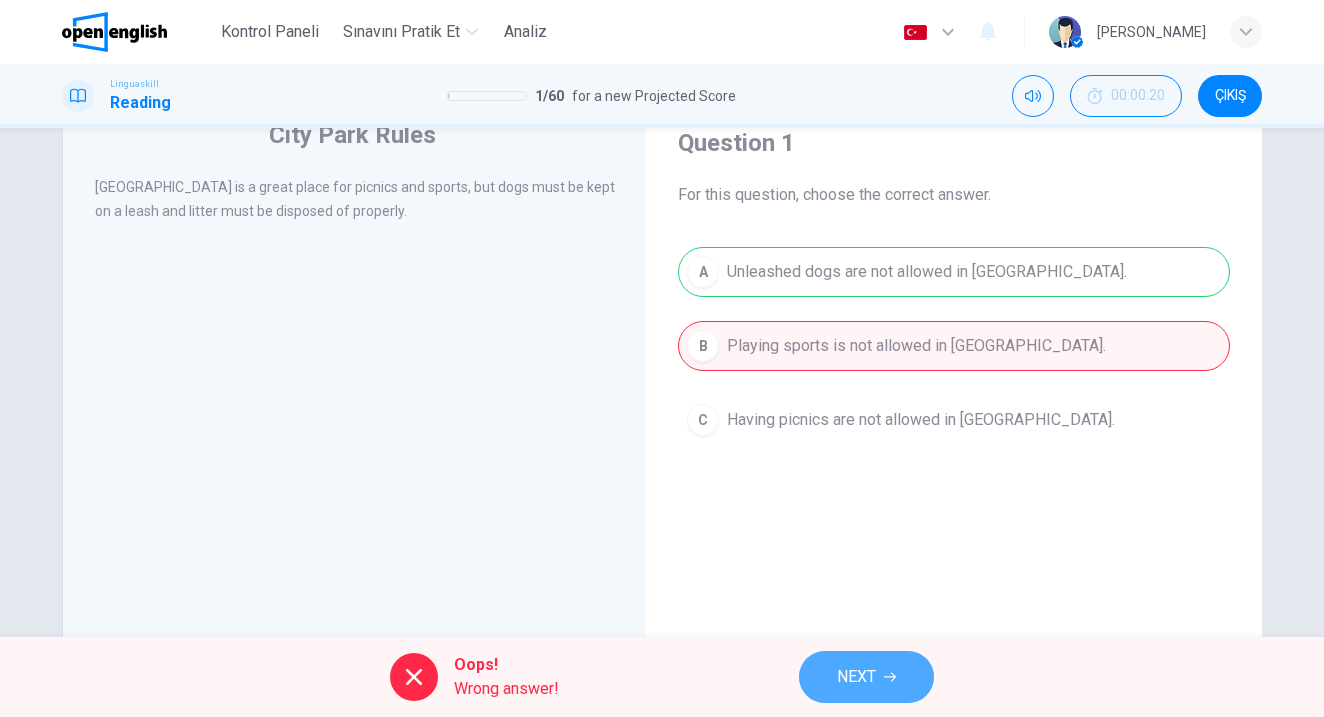 click on "NEXT" at bounding box center [856, 677] 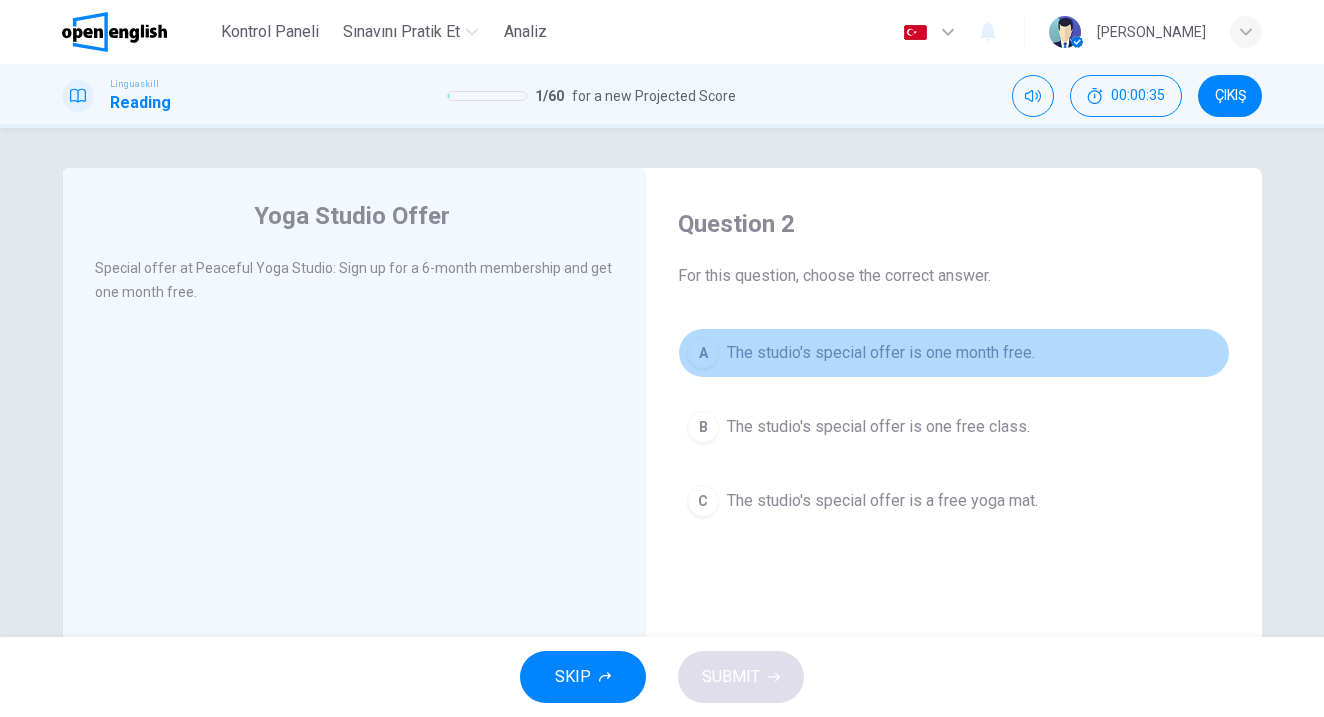 click on "The studio's special offer is one month free." at bounding box center (881, 353) 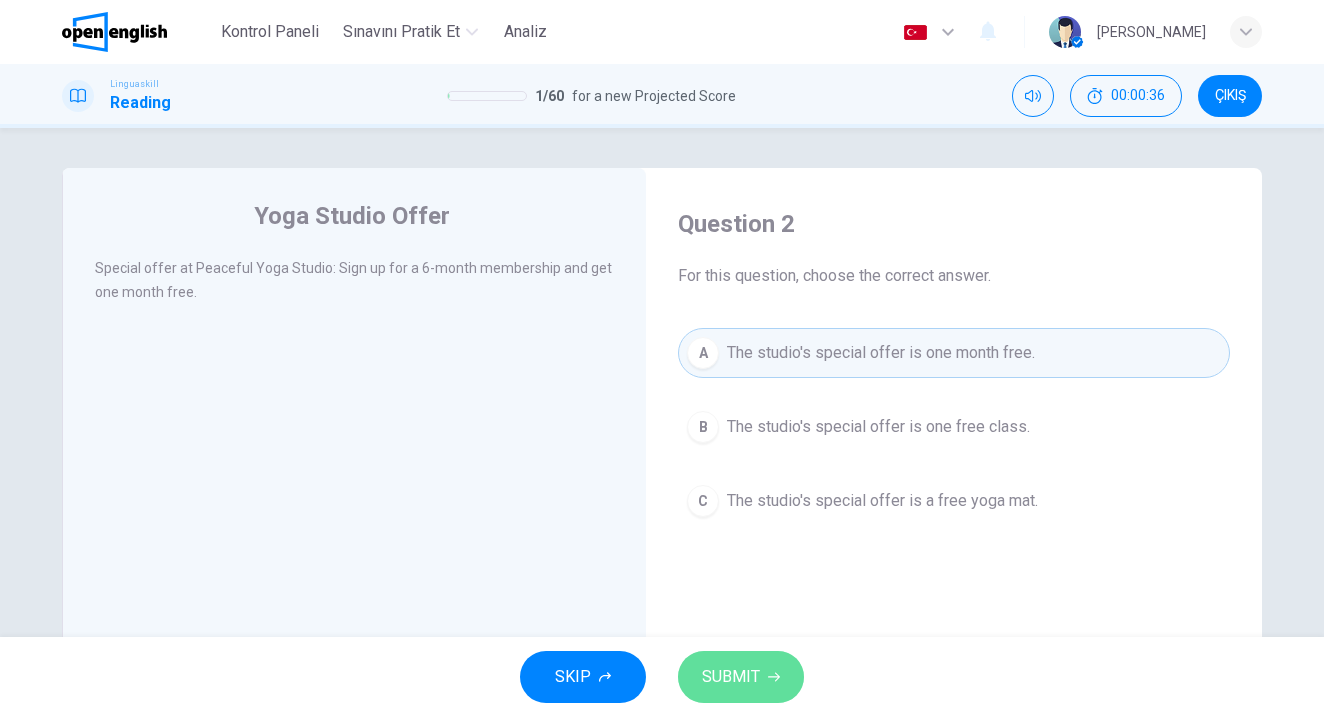 click on "SUBMIT" at bounding box center [741, 677] 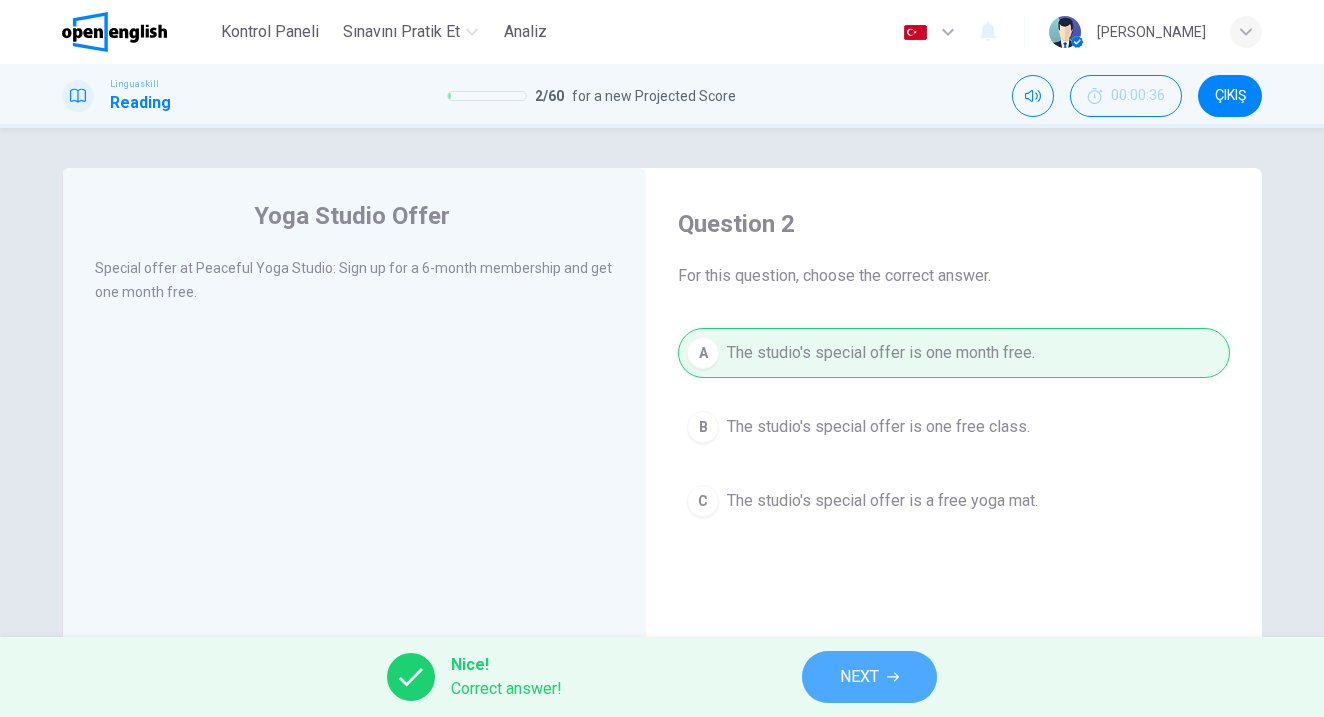 click on "NEXT" at bounding box center [859, 677] 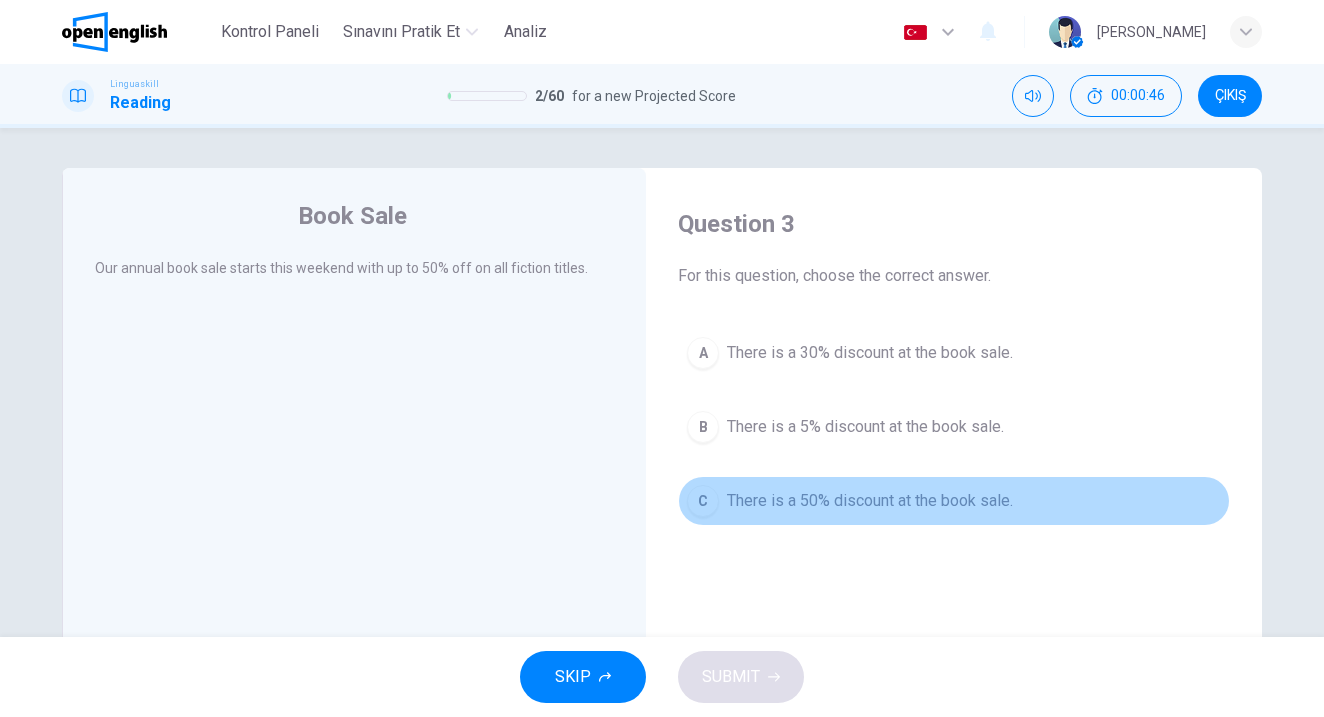 click on "There is a 50% discount at the book sale." at bounding box center [870, 501] 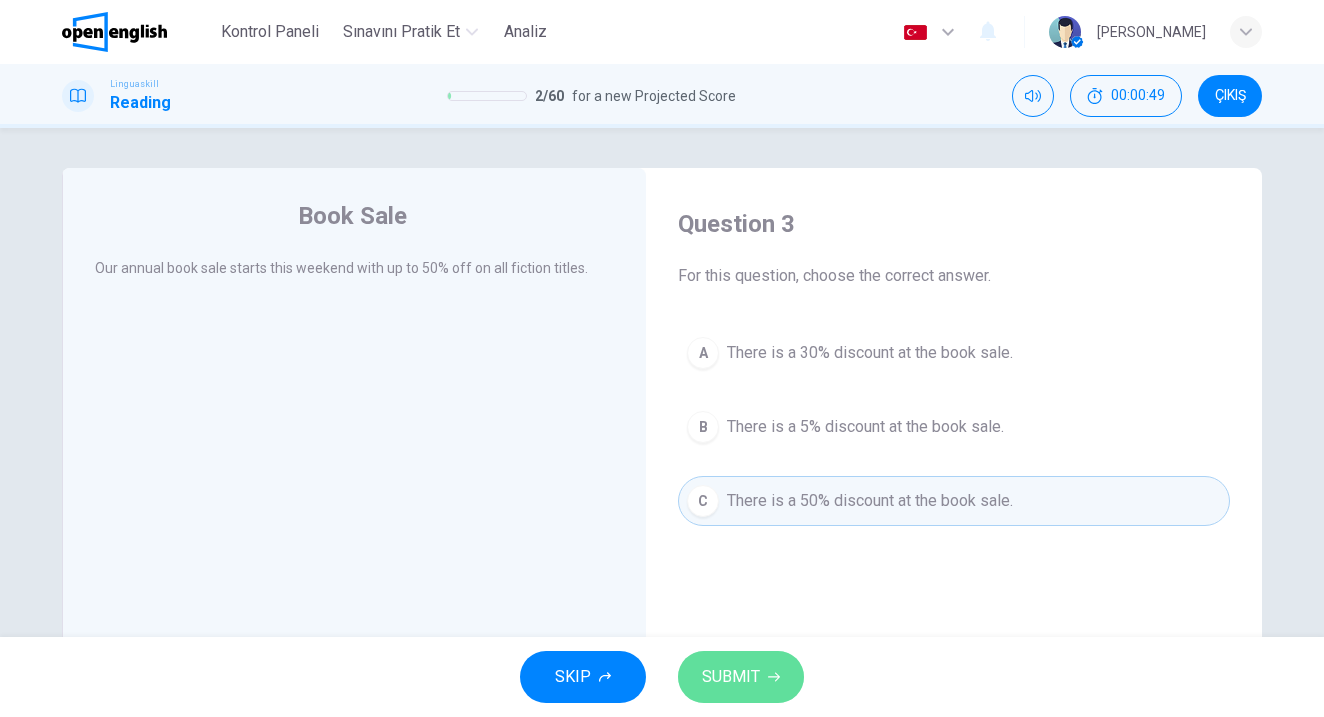 click on "SUBMIT" at bounding box center (741, 677) 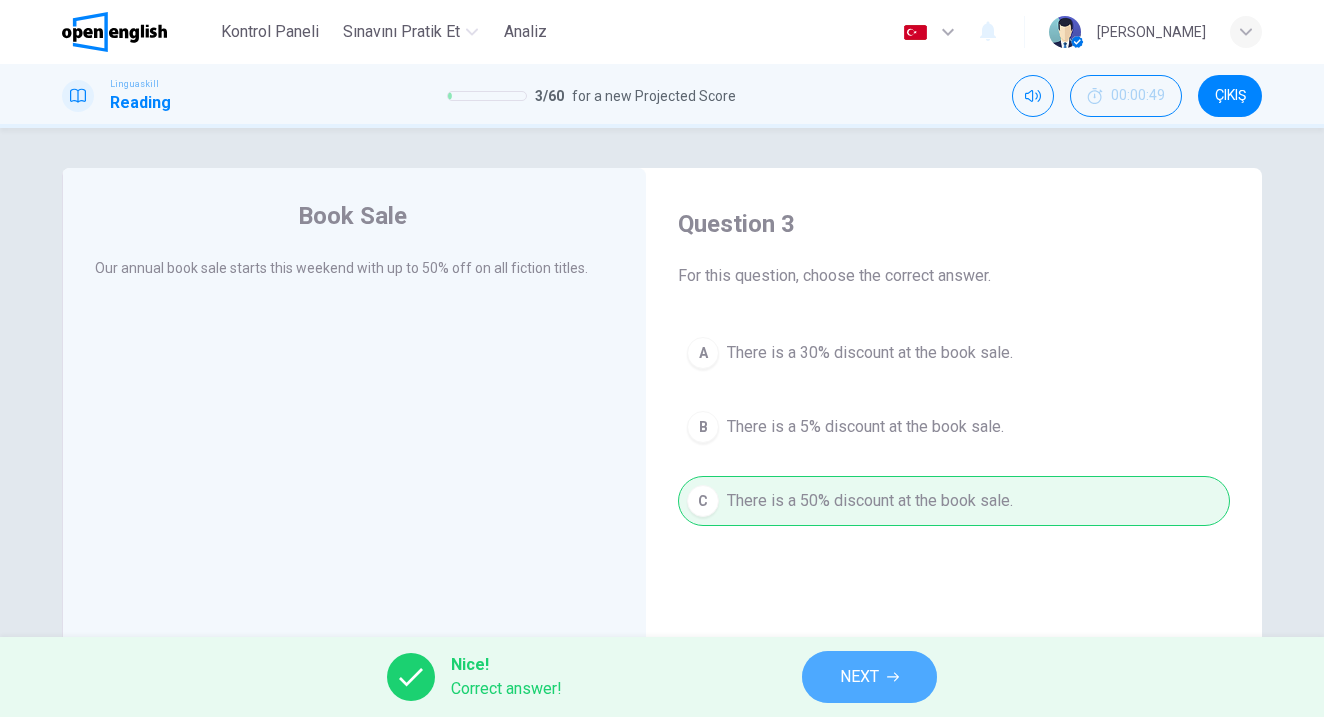 click on "NEXT" at bounding box center (859, 677) 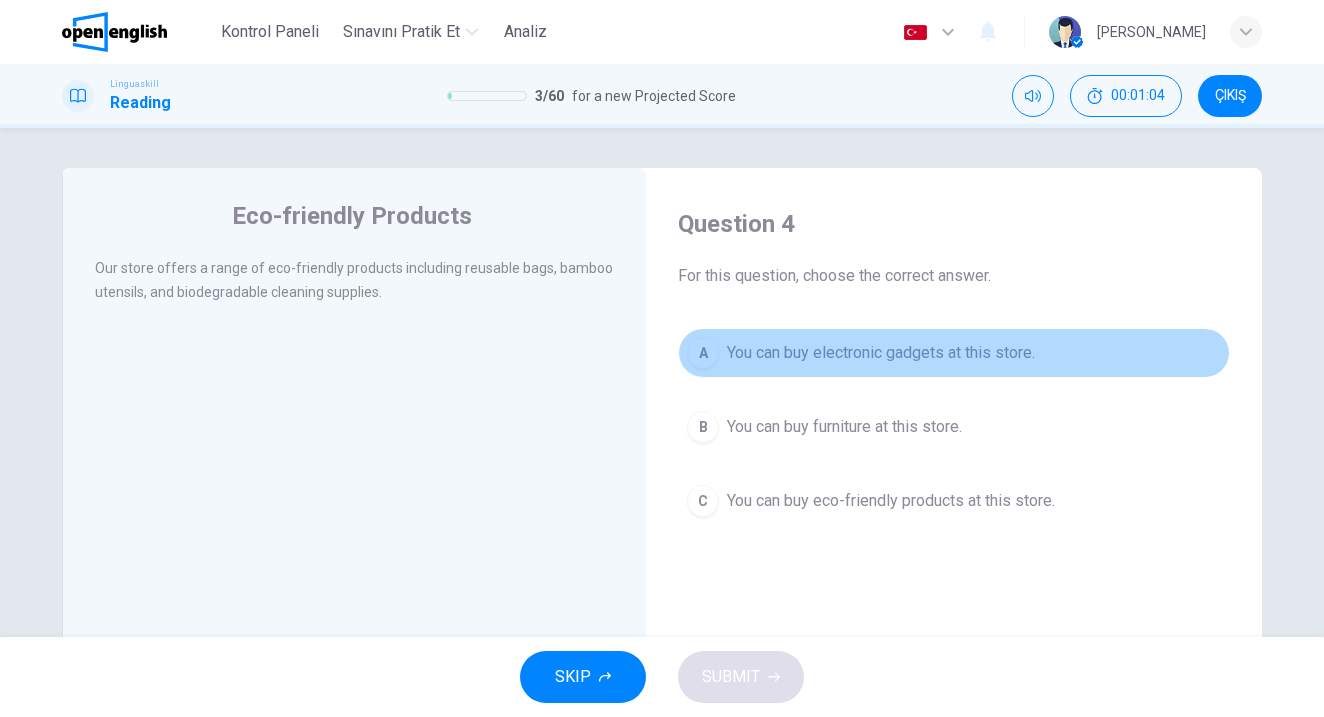 click on "You can buy electronic gadgets at this store." at bounding box center (881, 353) 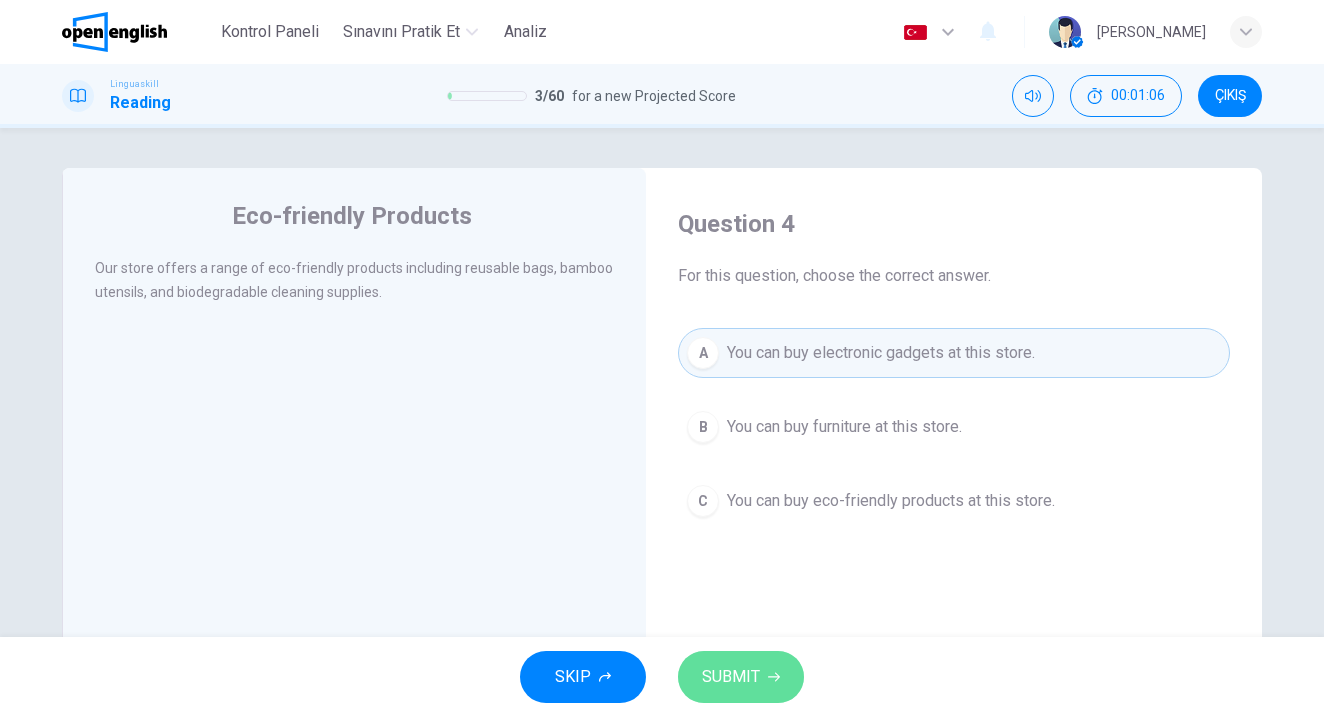 click on "SUBMIT" at bounding box center [741, 677] 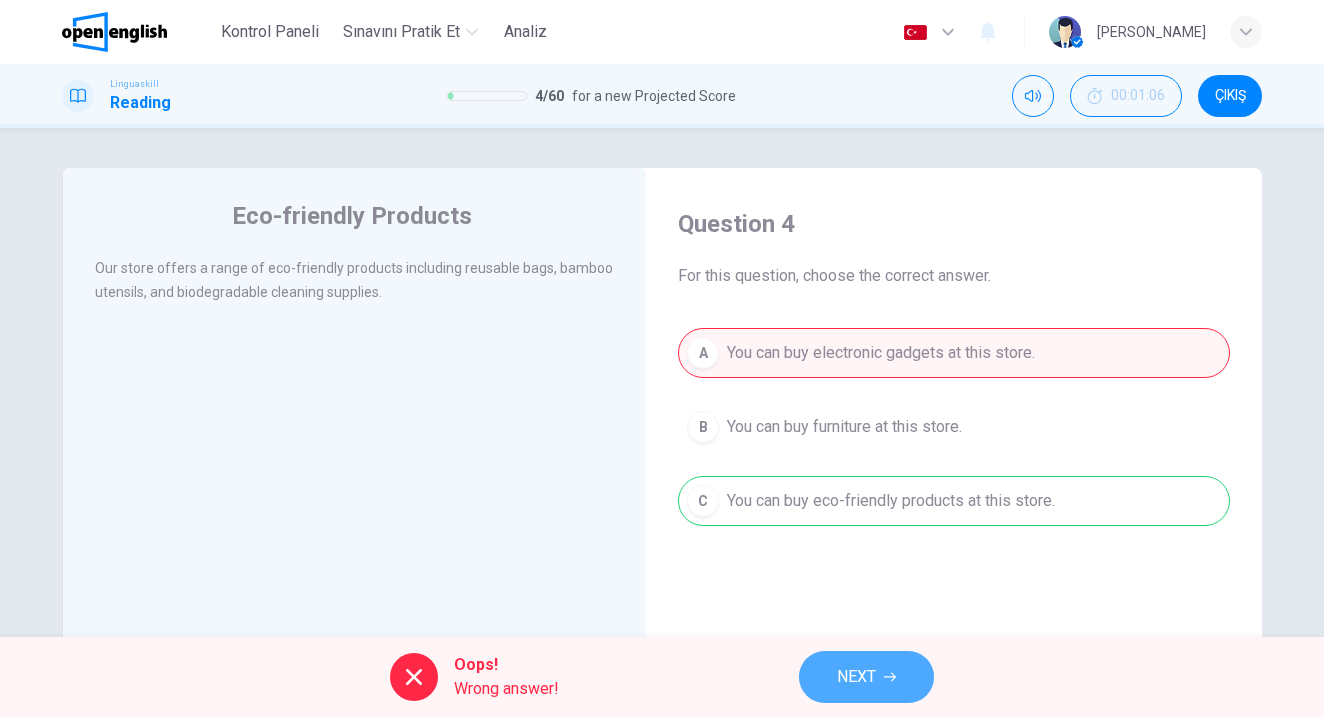 click on "NEXT" at bounding box center (856, 677) 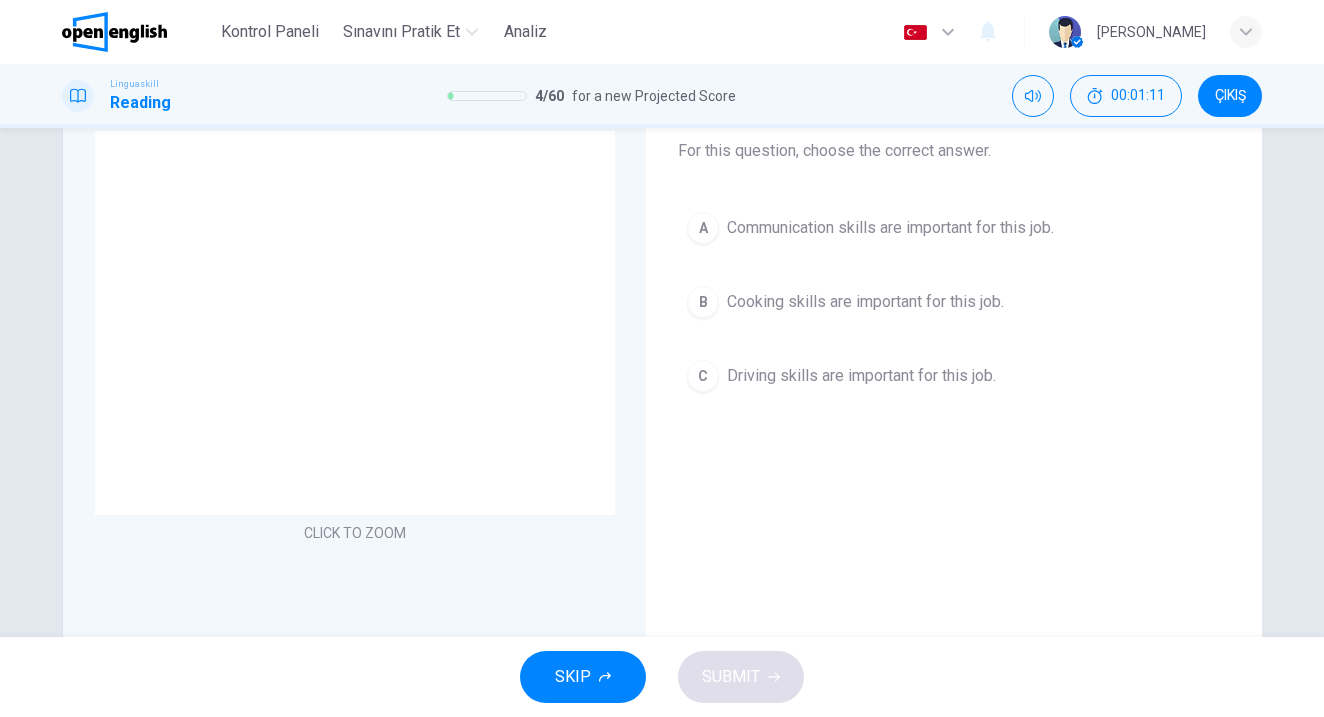 scroll, scrollTop: 120, scrollLeft: 0, axis: vertical 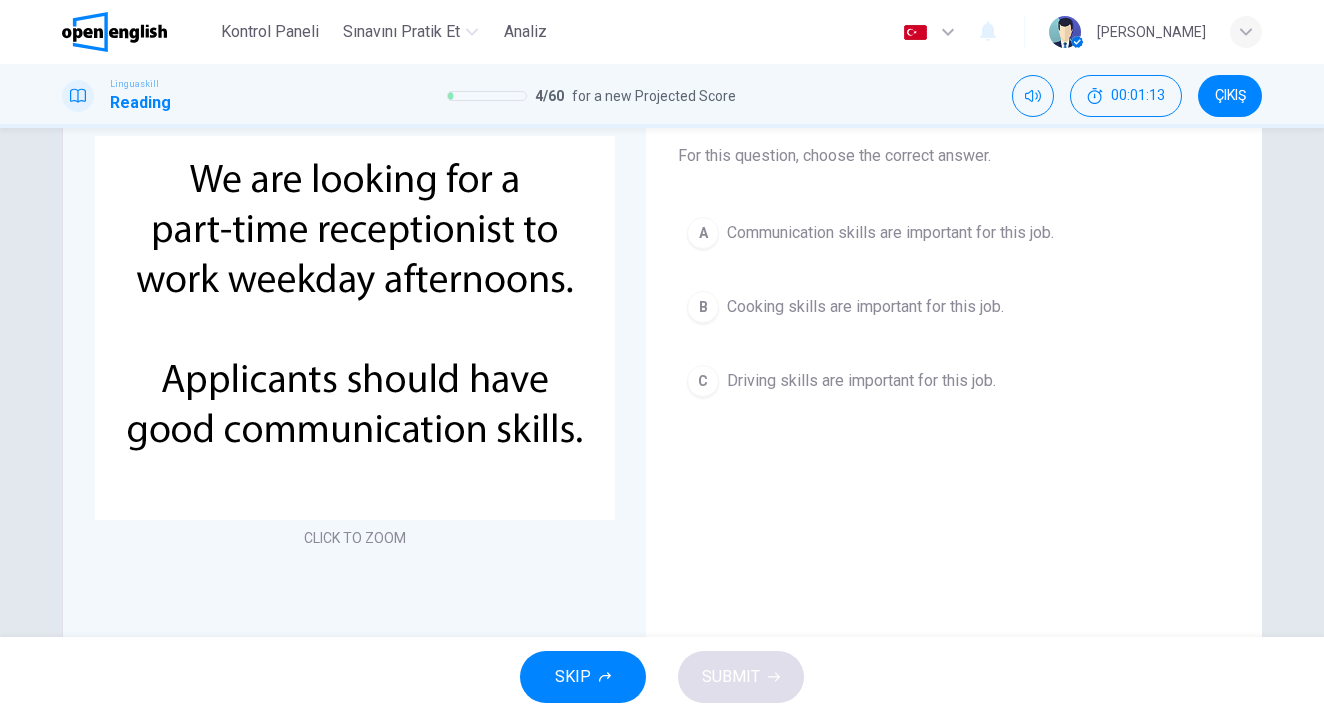 click on "CLICK TO ZOOM" at bounding box center (355, 538) 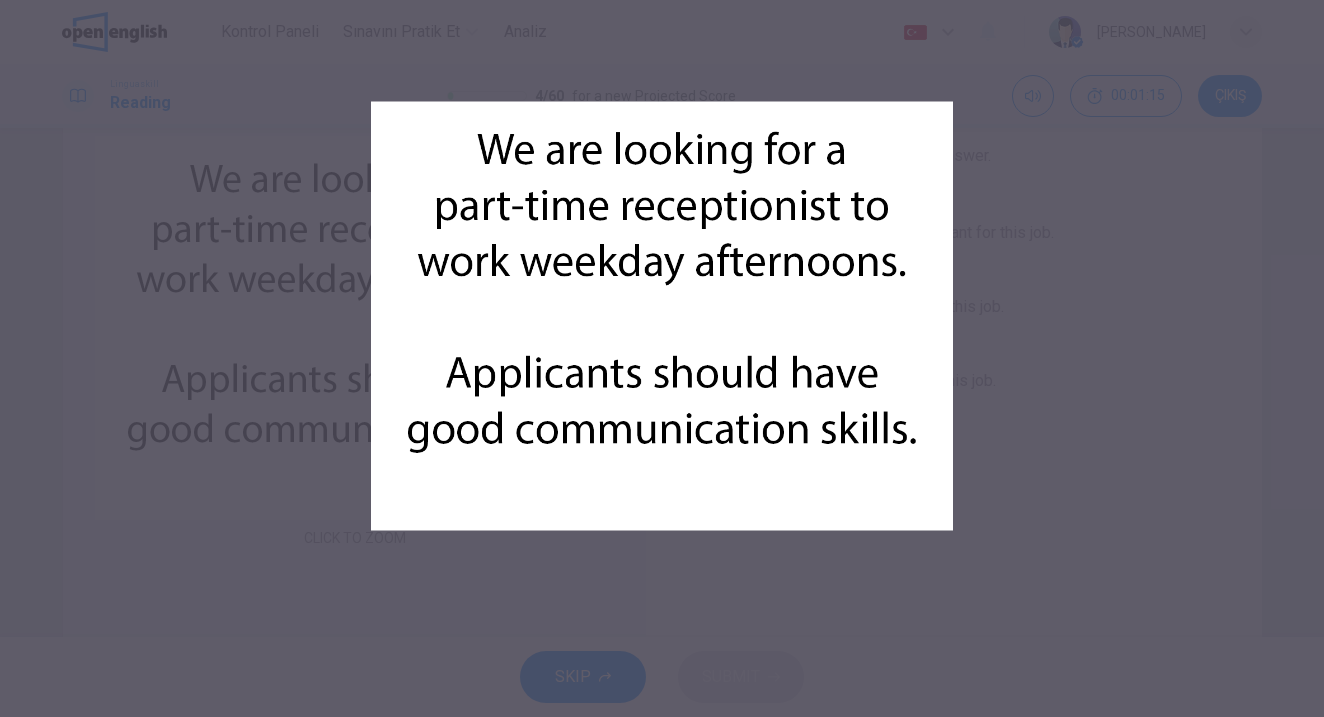 click at bounding box center [662, 316] 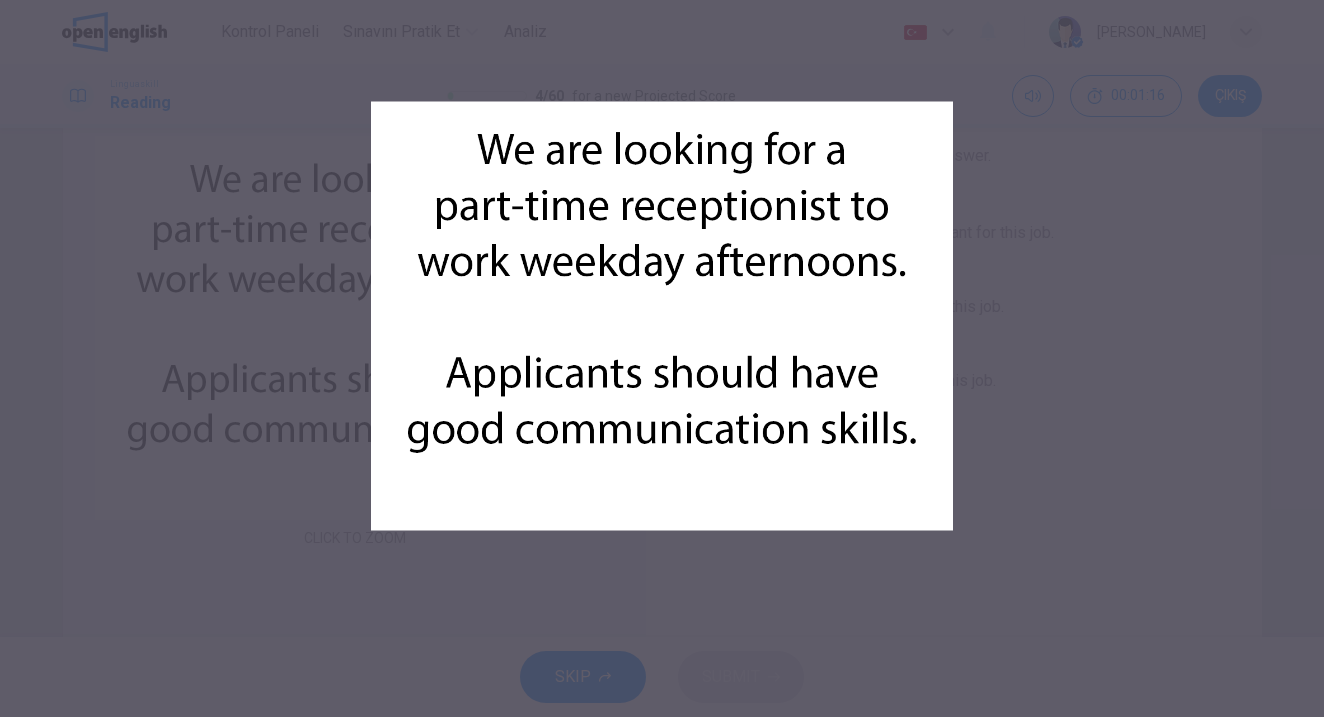 drag, startPoint x: 626, startPoint y: 540, endPoint x: 619, endPoint y: 523, distance: 18.384777 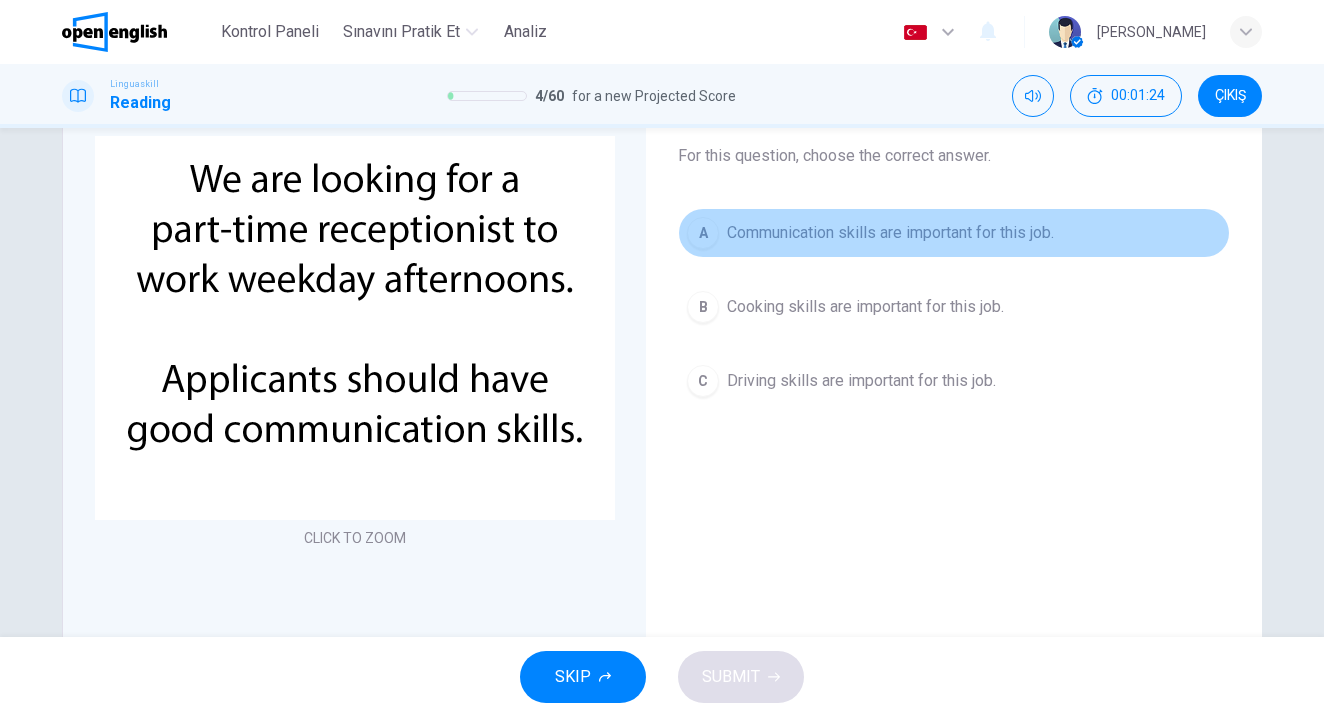 click on "Communication skills are important for this job." at bounding box center (890, 233) 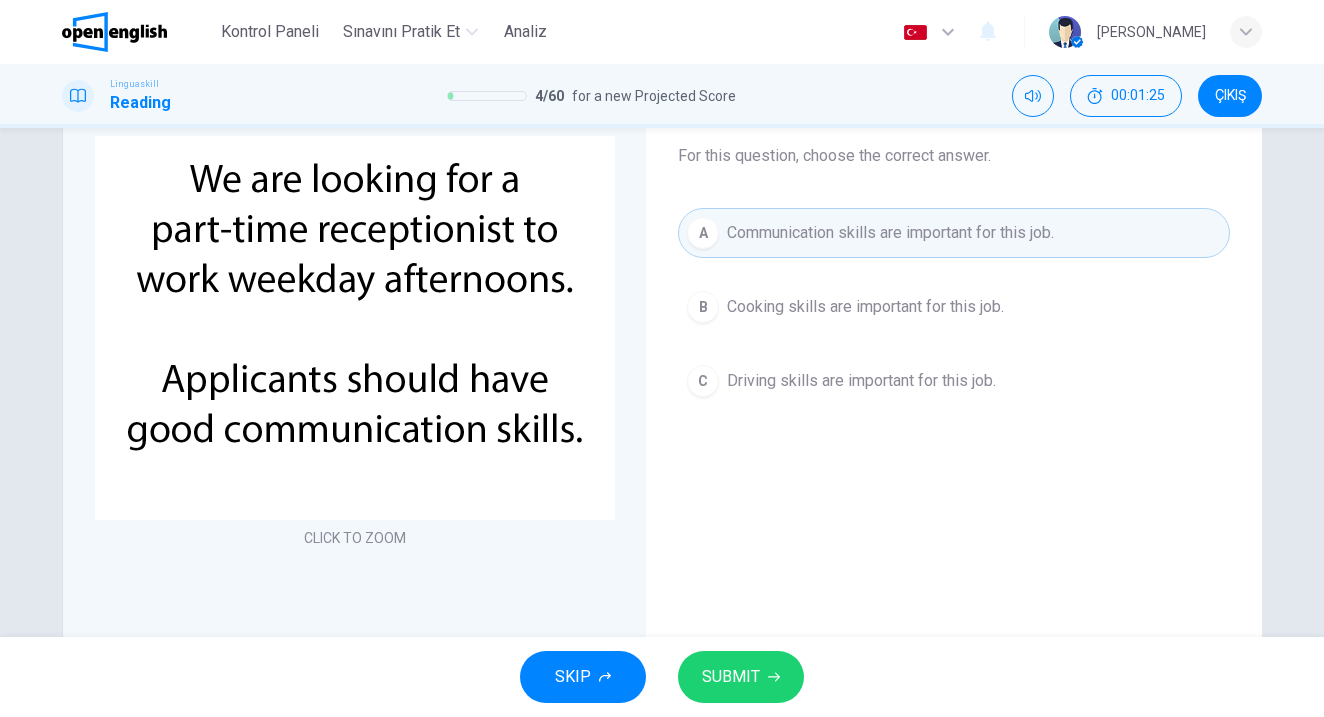 click on "SKIP SUBMIT" at bounding box center (662, 677) 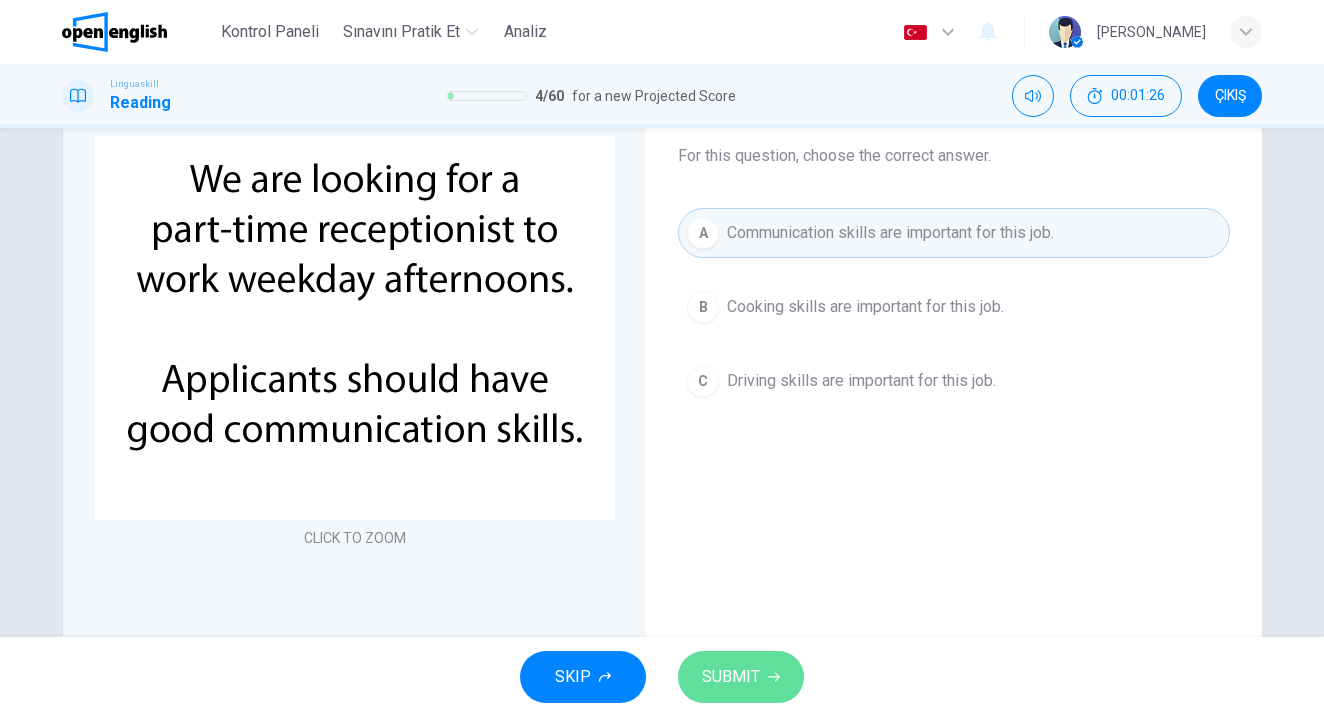 click on "SUBMIT" at bounding box center (731, 677) 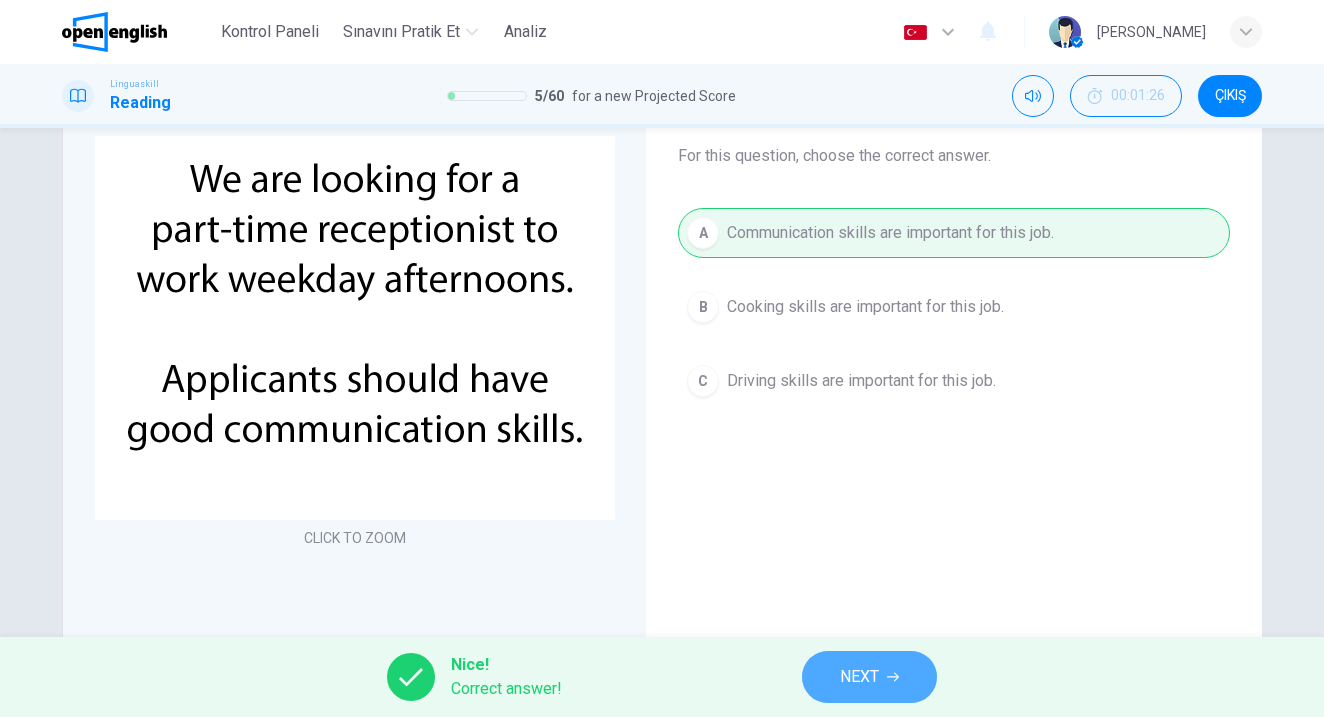 click on "NEXT" at bounding box center (869, 677) 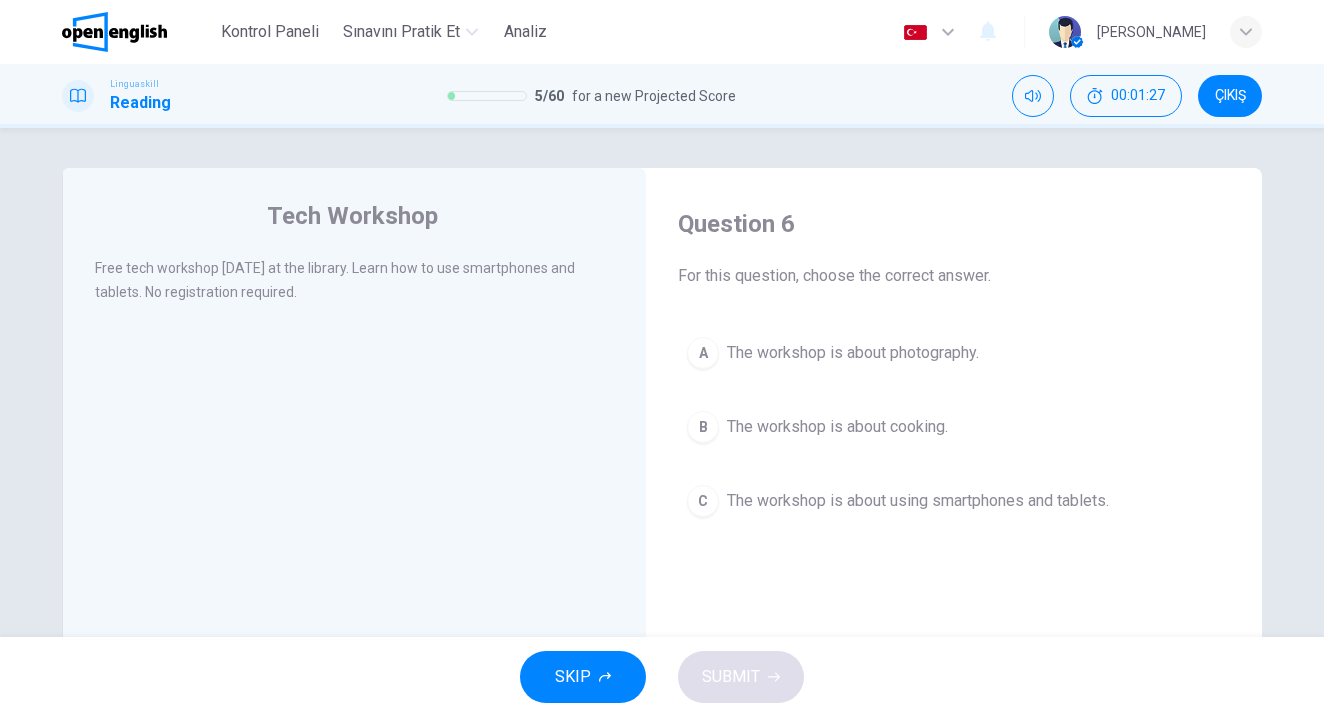 scroll, scrollTop: 0, scrollLeft: 0, axis: both 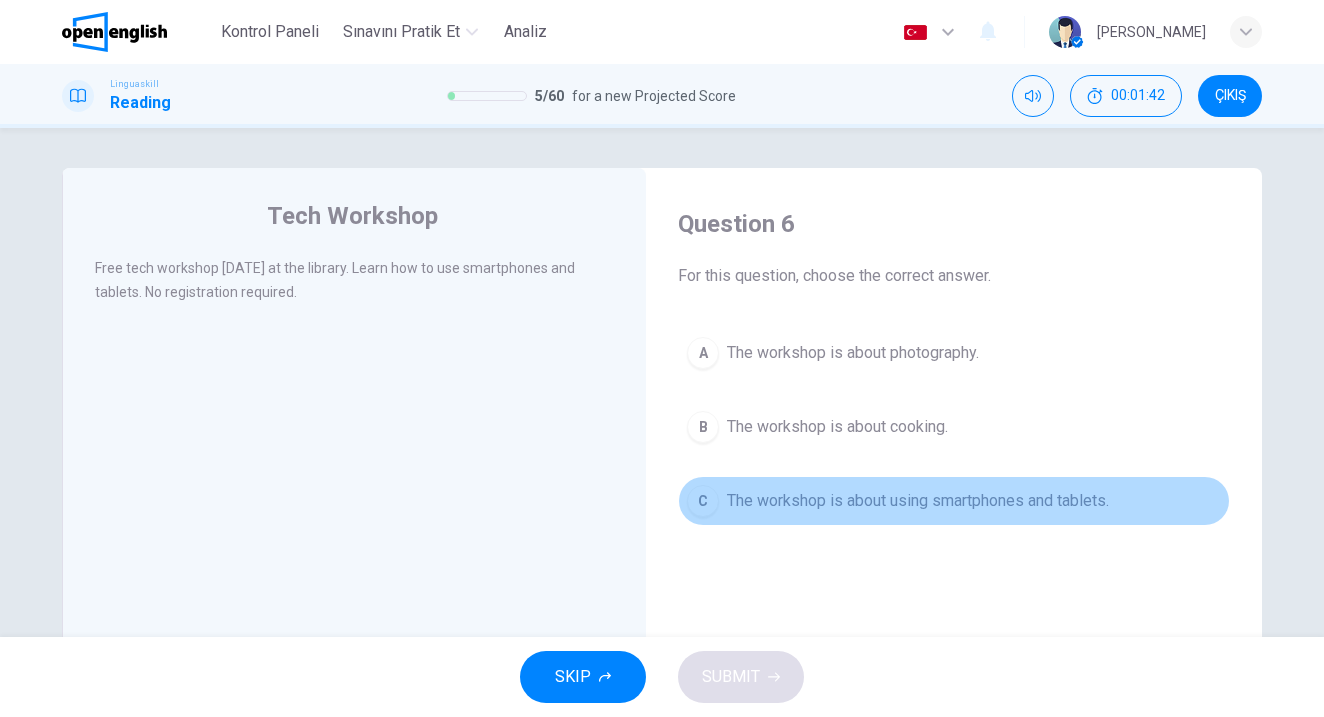 click on "The workshop is about using smartphones and tablets." at bounding box center [918, 501] 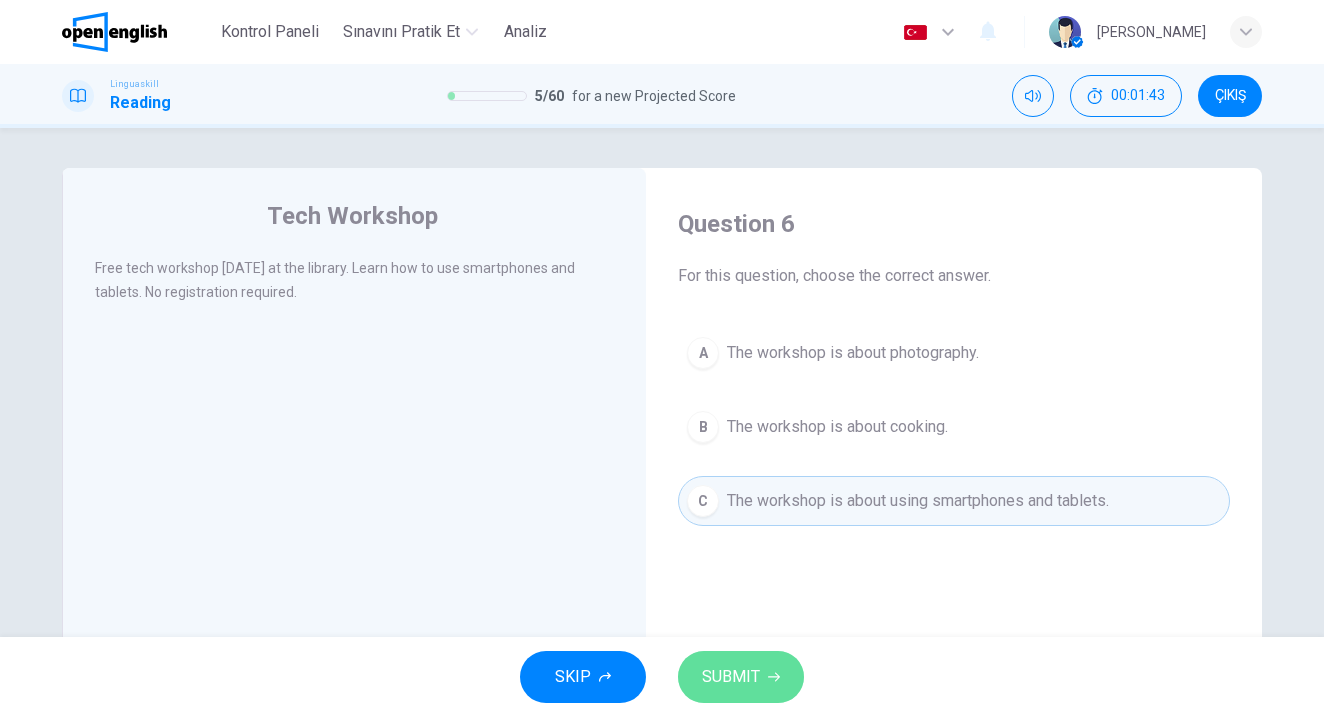 click on "SUBMIT" at bounding box center [731, 677] 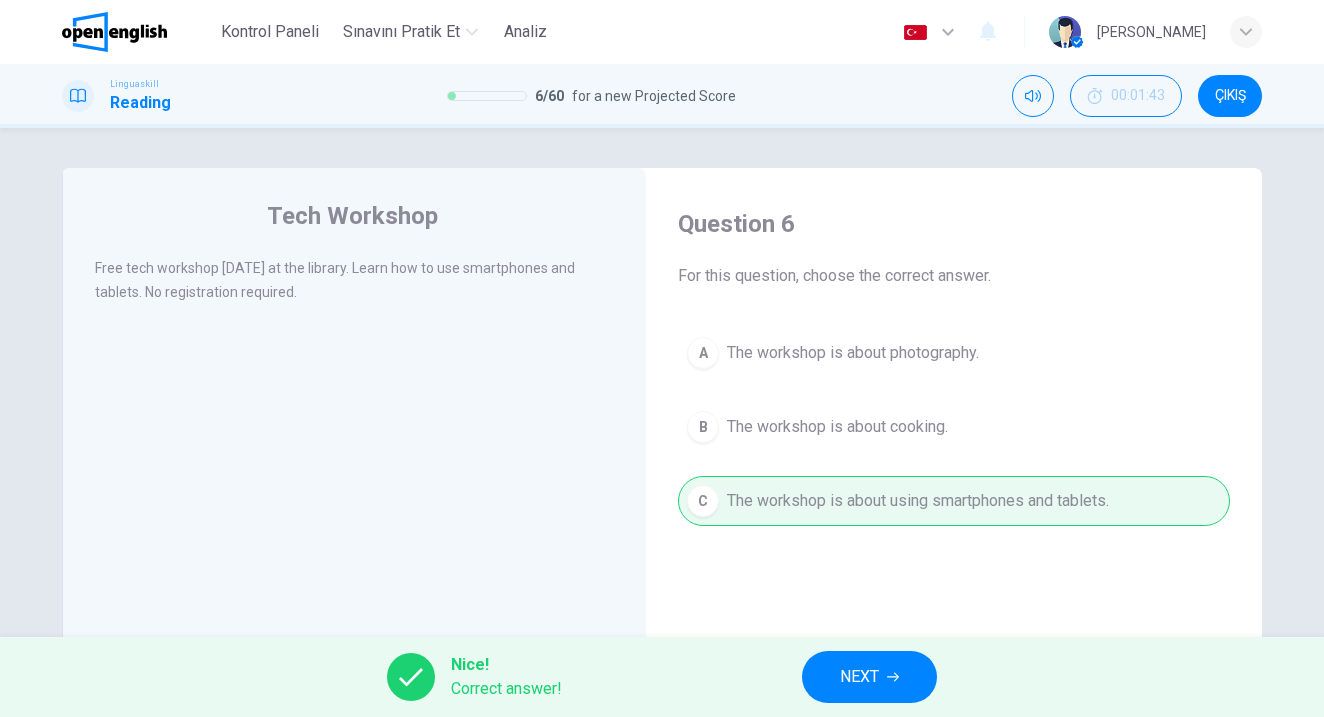 click on "NEXT" at bounding box center (859, 677) 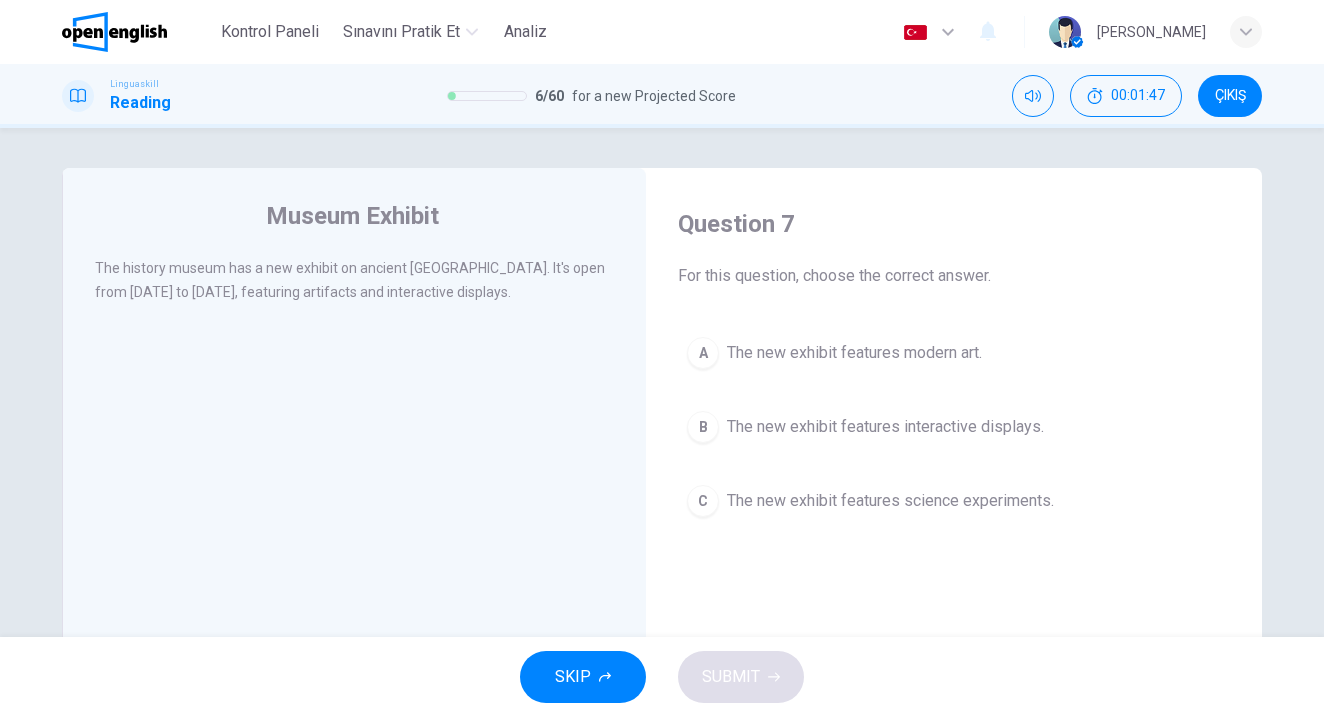 click on "A The new exhibit features modern art." at bounding box center (954, 353) 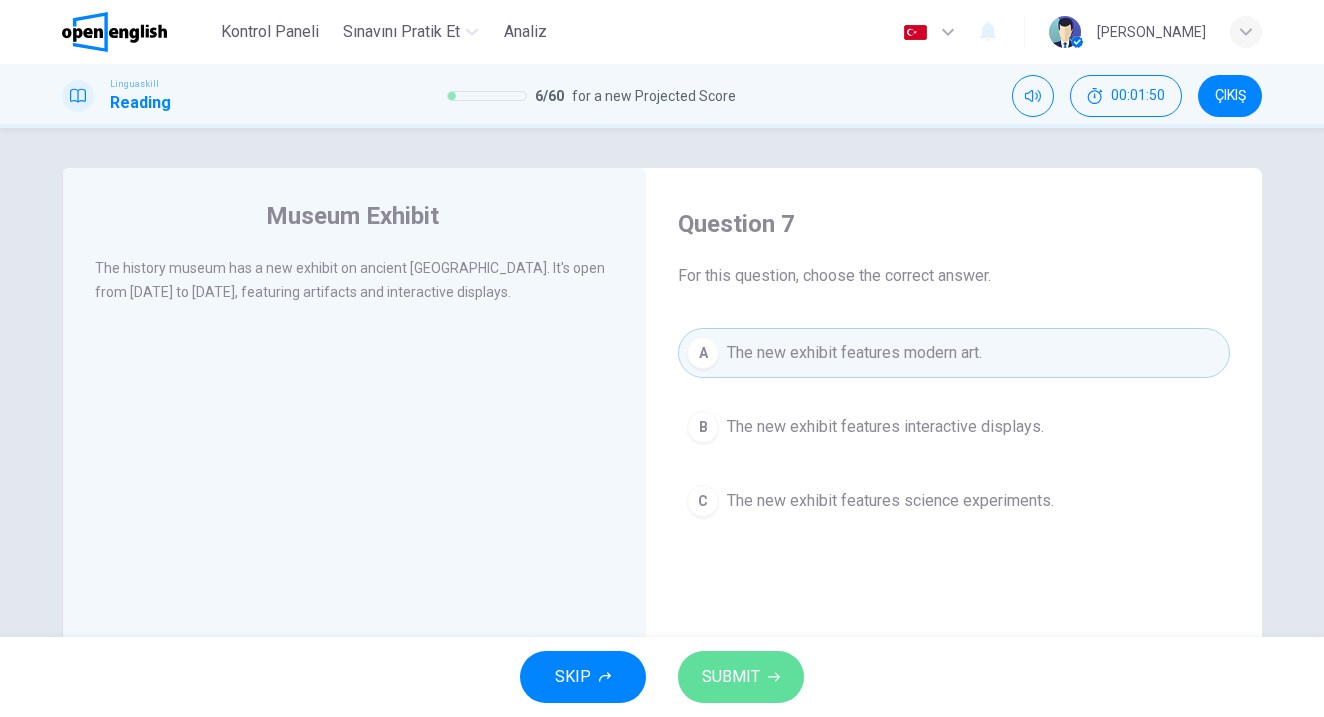 click on "SUBMIT" at bounding box center [731, 677] 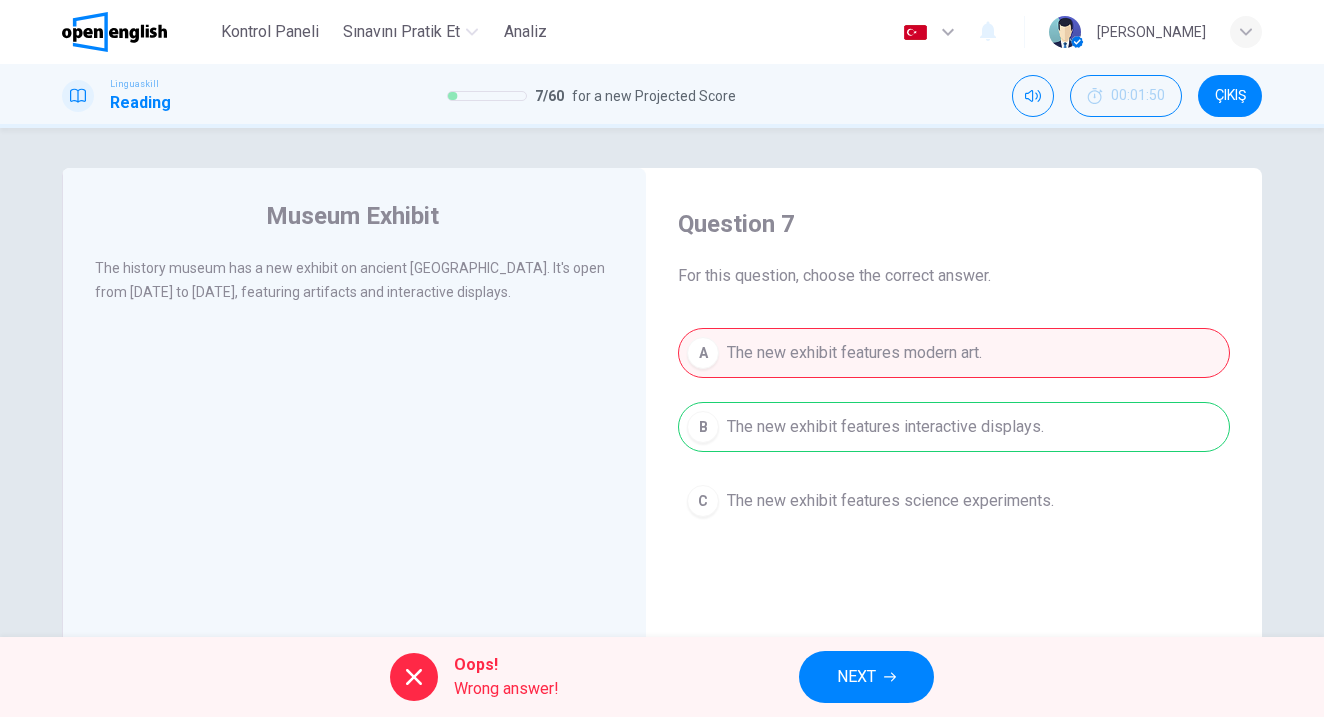 click on "NEXT" at bounding box center [856, 677] 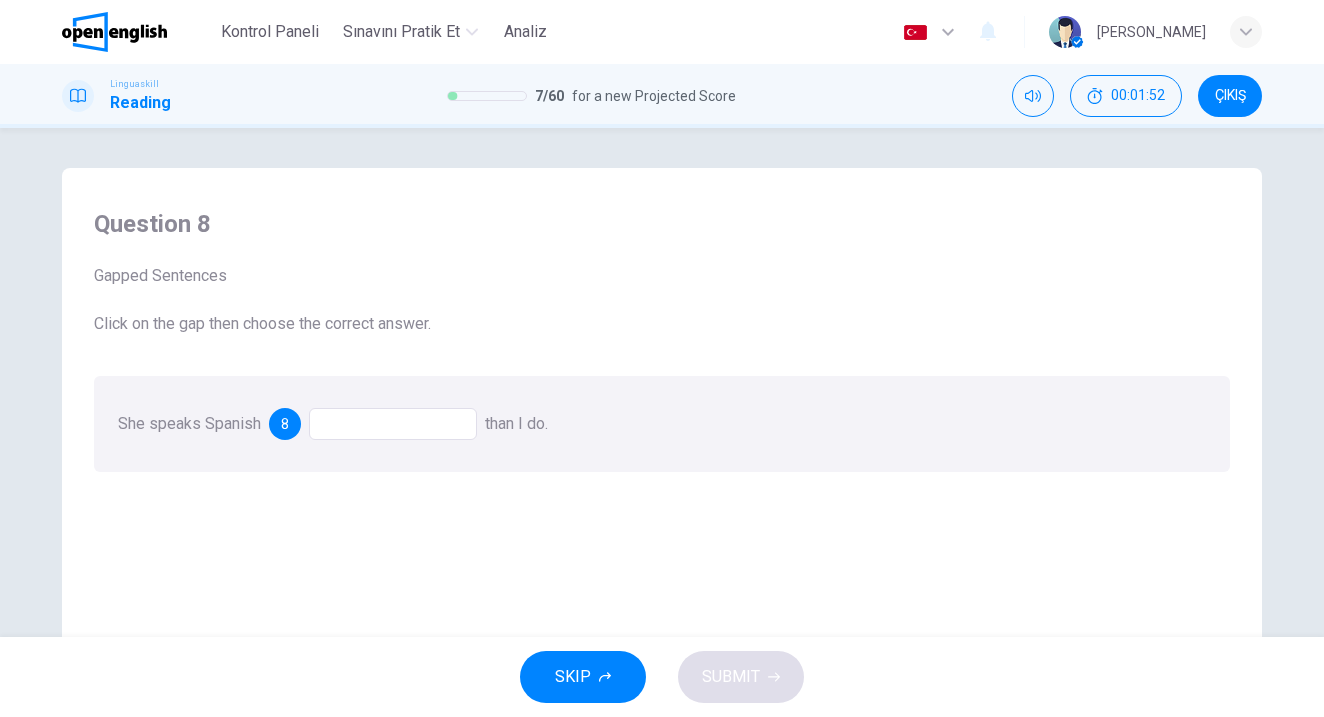 click at bounding box center (393, 424) 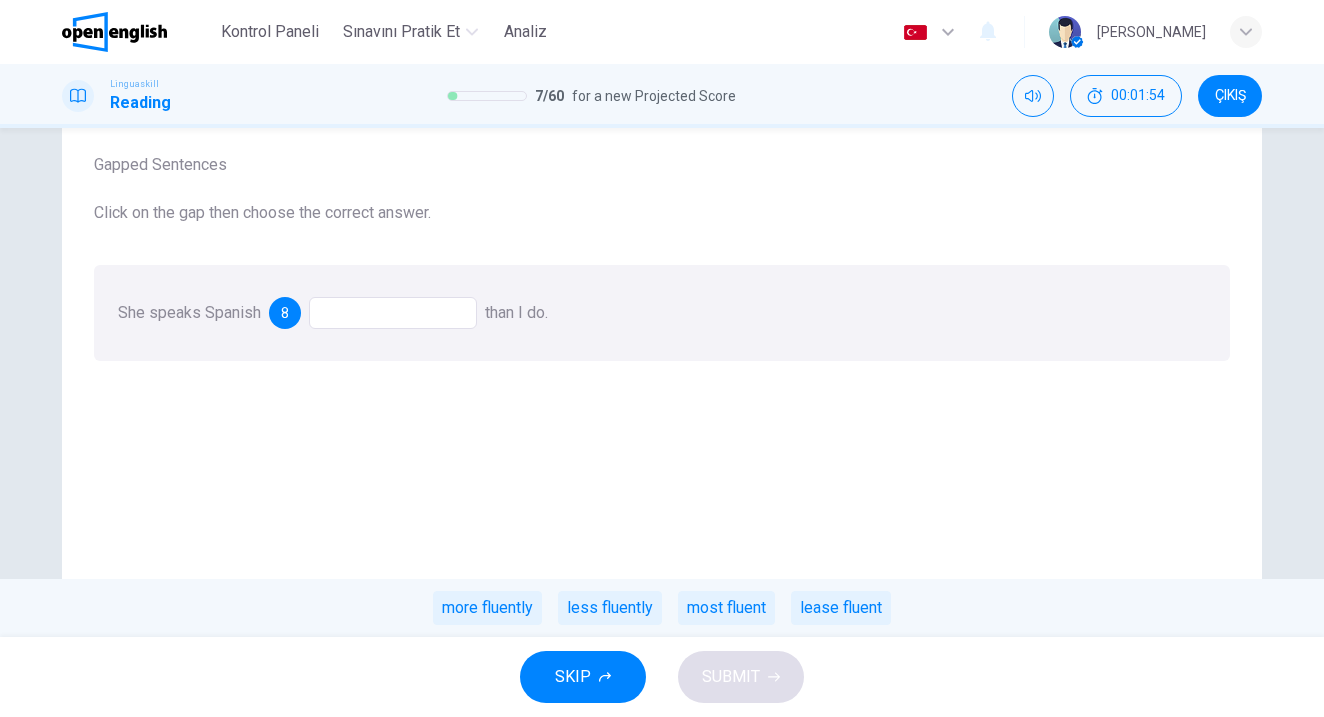 scroll, scrollTop: 112, scrollLeft: 0, axis: vertical 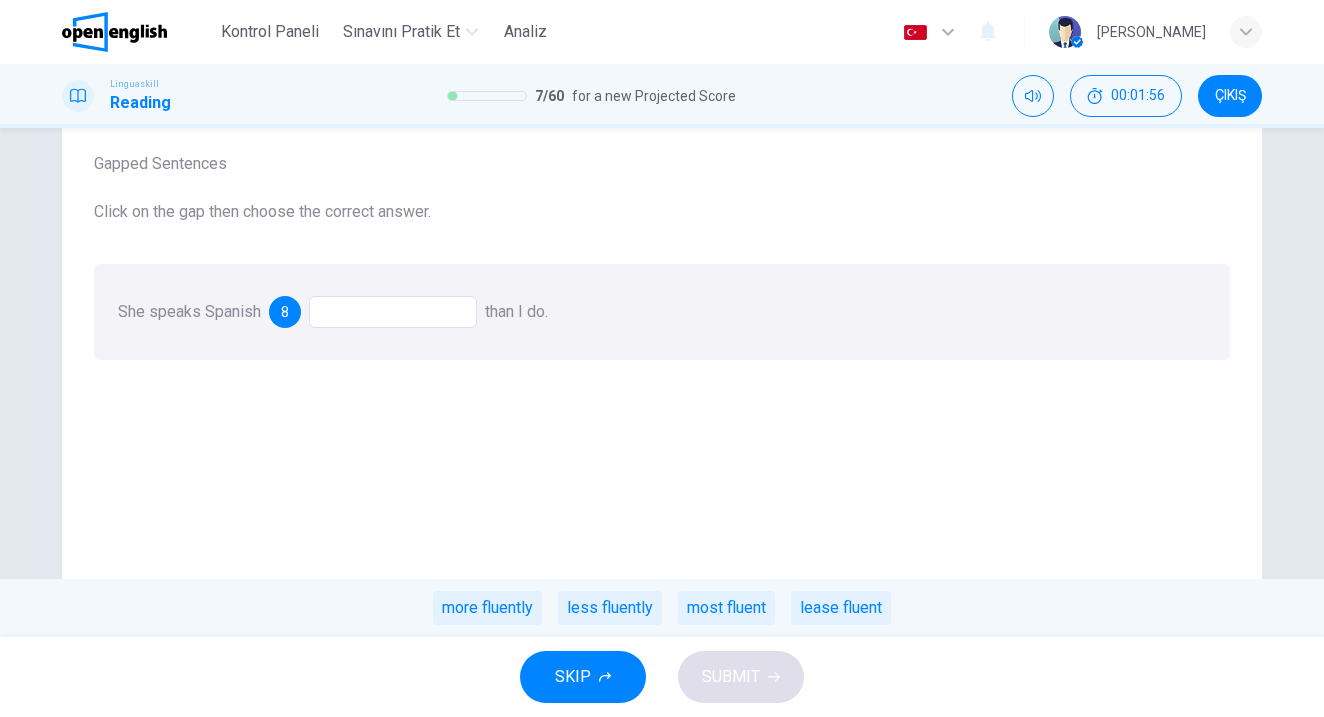 click on "8" at bounding box center (285, 312) 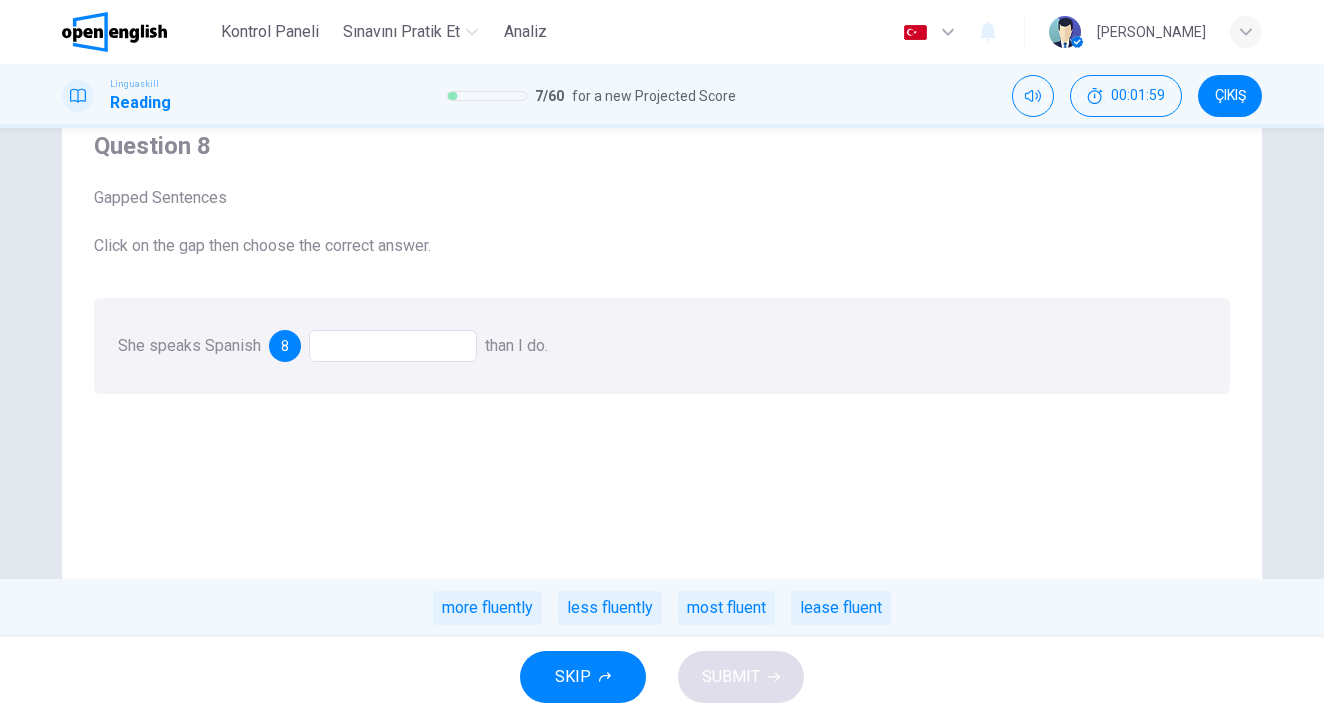scroll, scrollTop: 22, scrollLeft: 0, axis: vertical 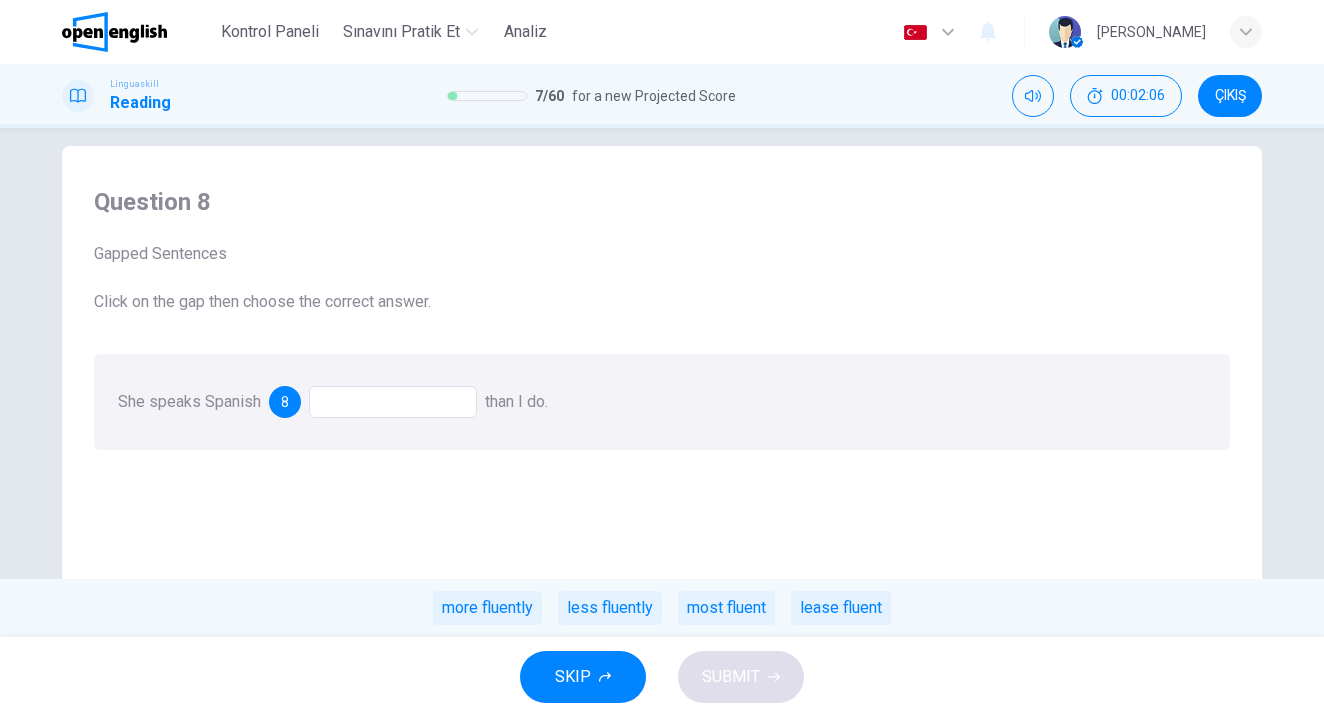 click on "more fluently less fluently most fluent lease fluent" at bounding box center [662, 608] 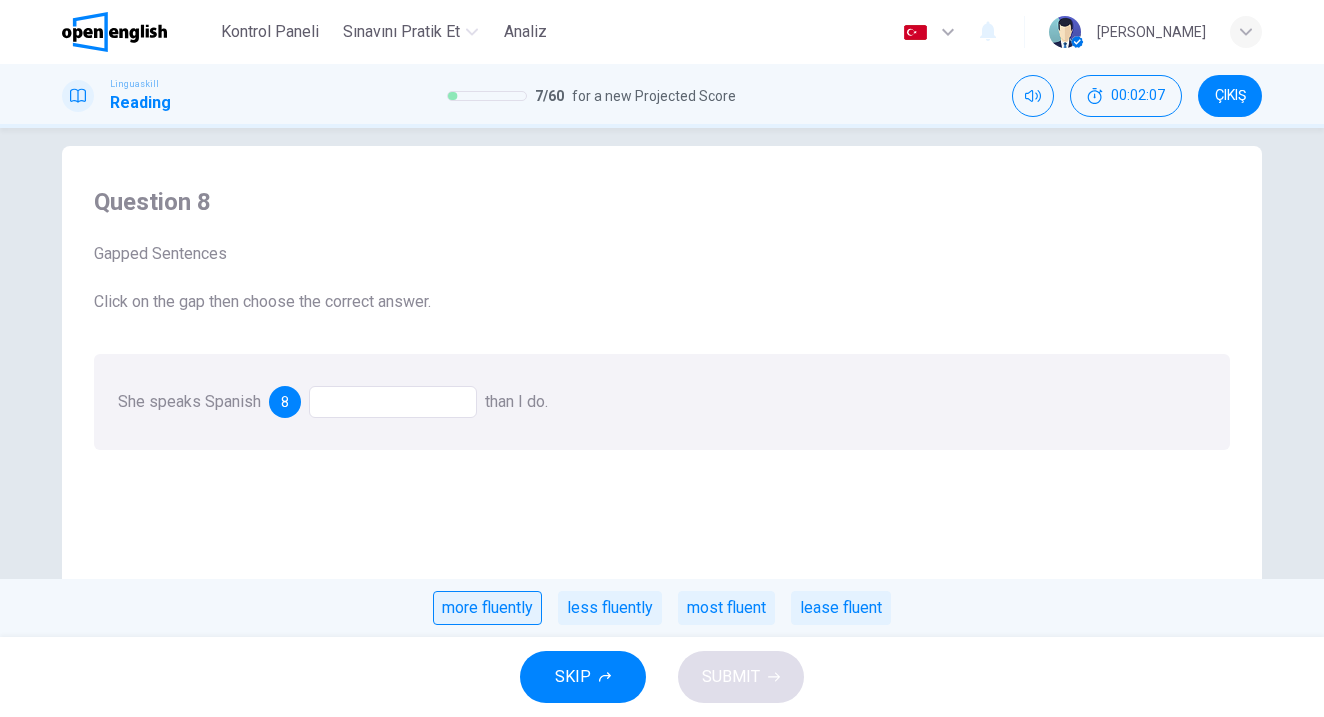 click on "more fluently" at bounding box center (487, 608) 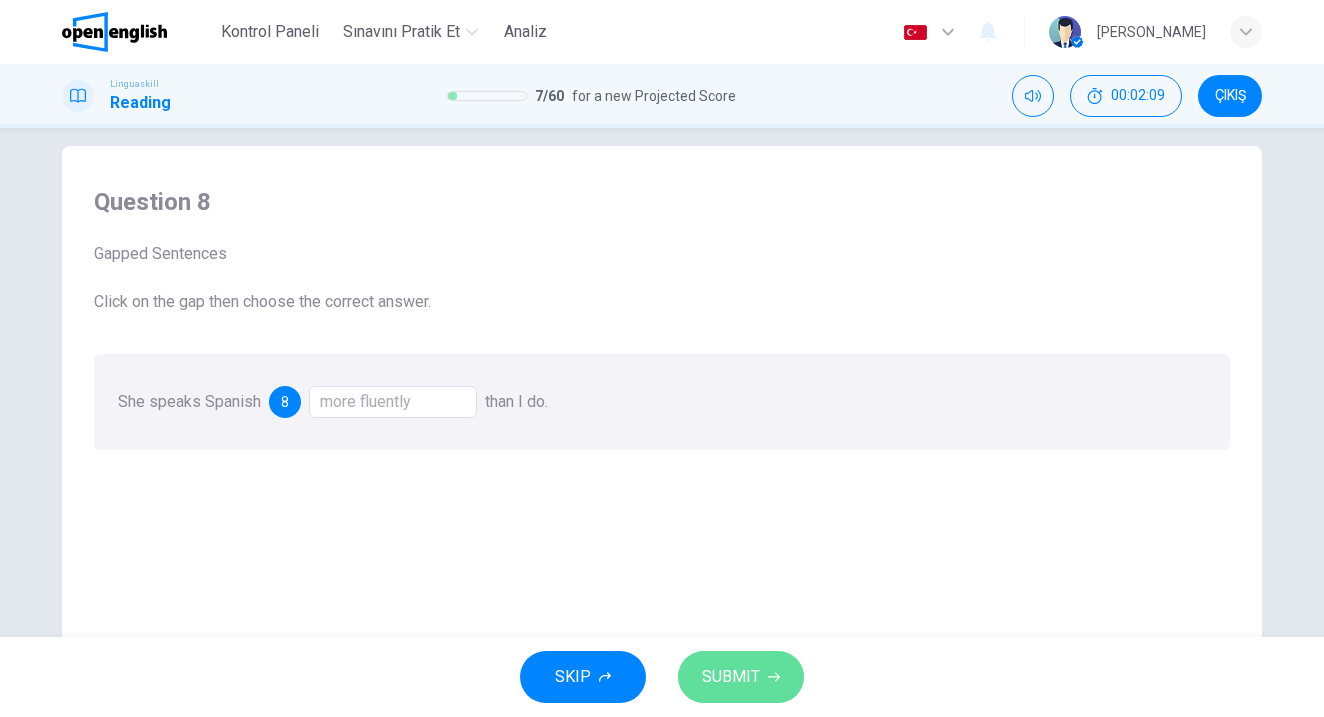 click on "SUBMIT" at bounding box center [731, 677] 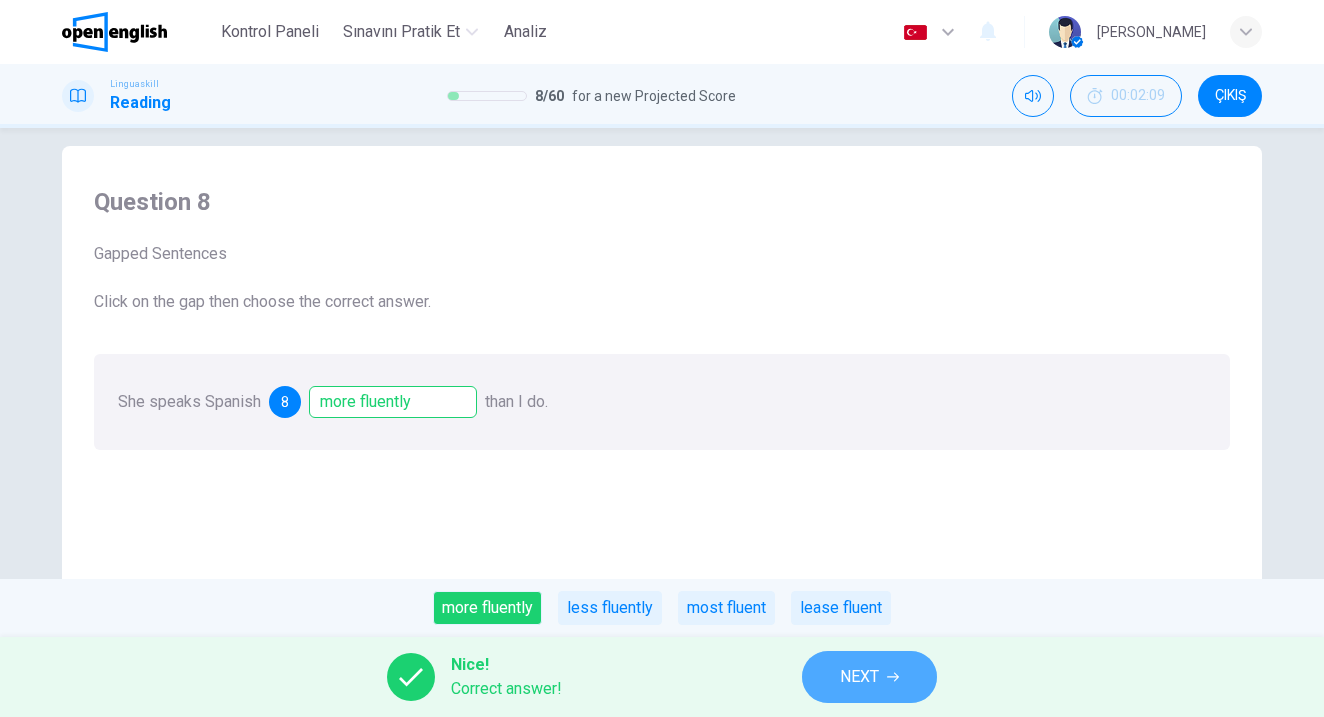 click on "NEXT" at bounding box center (869, 677) 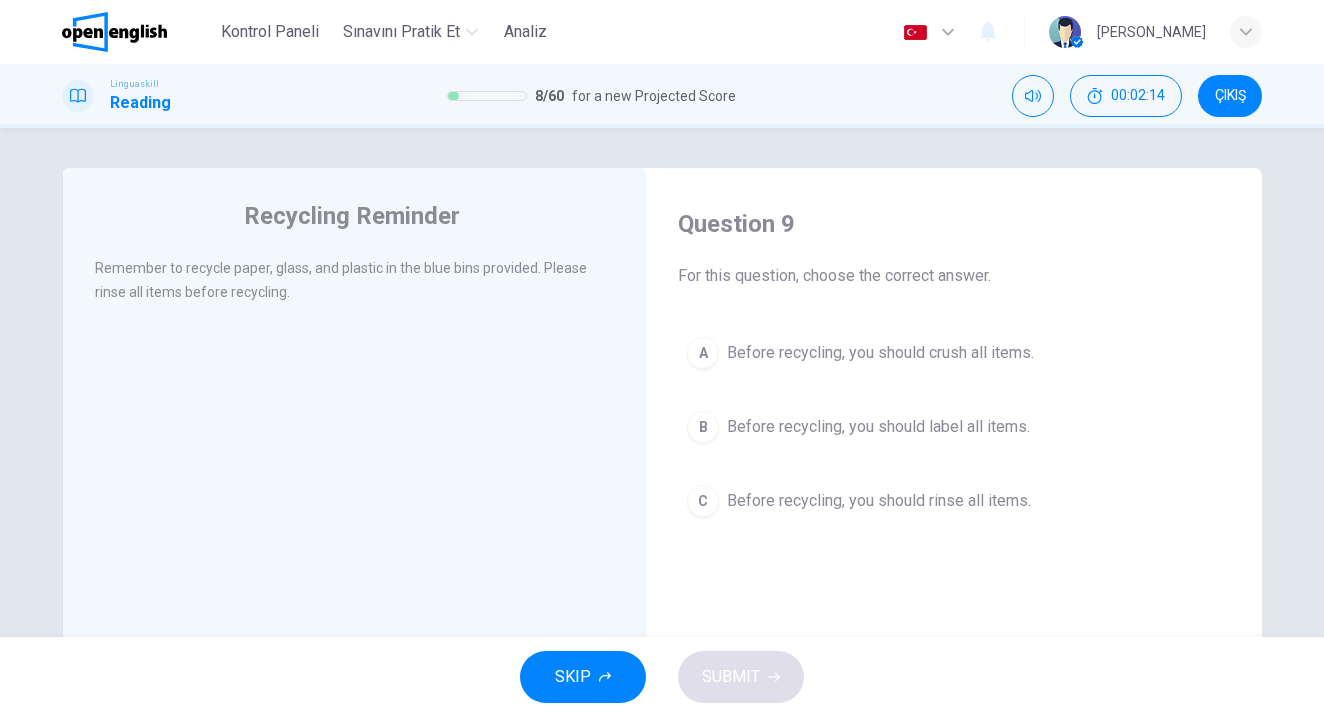 scroll, scrollTop: 0, scrollLeft: 0, axis: both 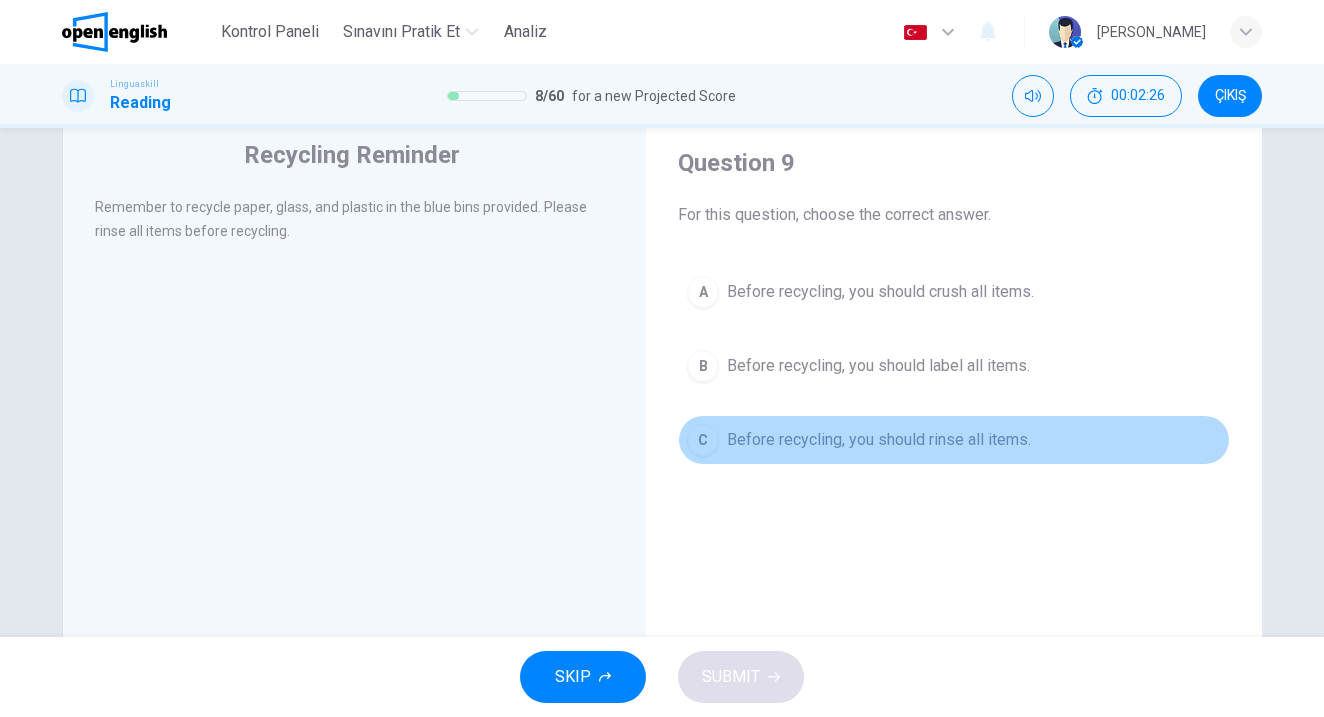 click on "Before recycling, you should rinse all items." at bounding box center [879, 440] 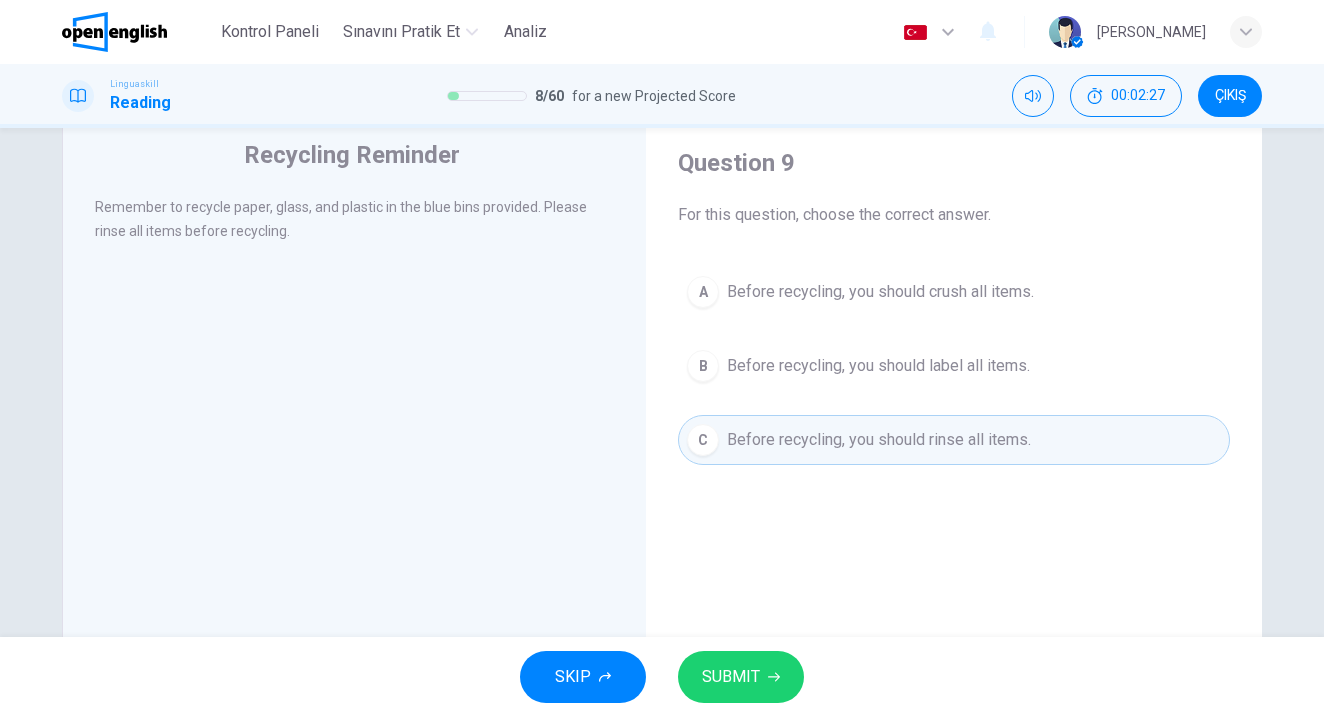click on "SKIP SUBMIT" at bounding box center (662, 677) 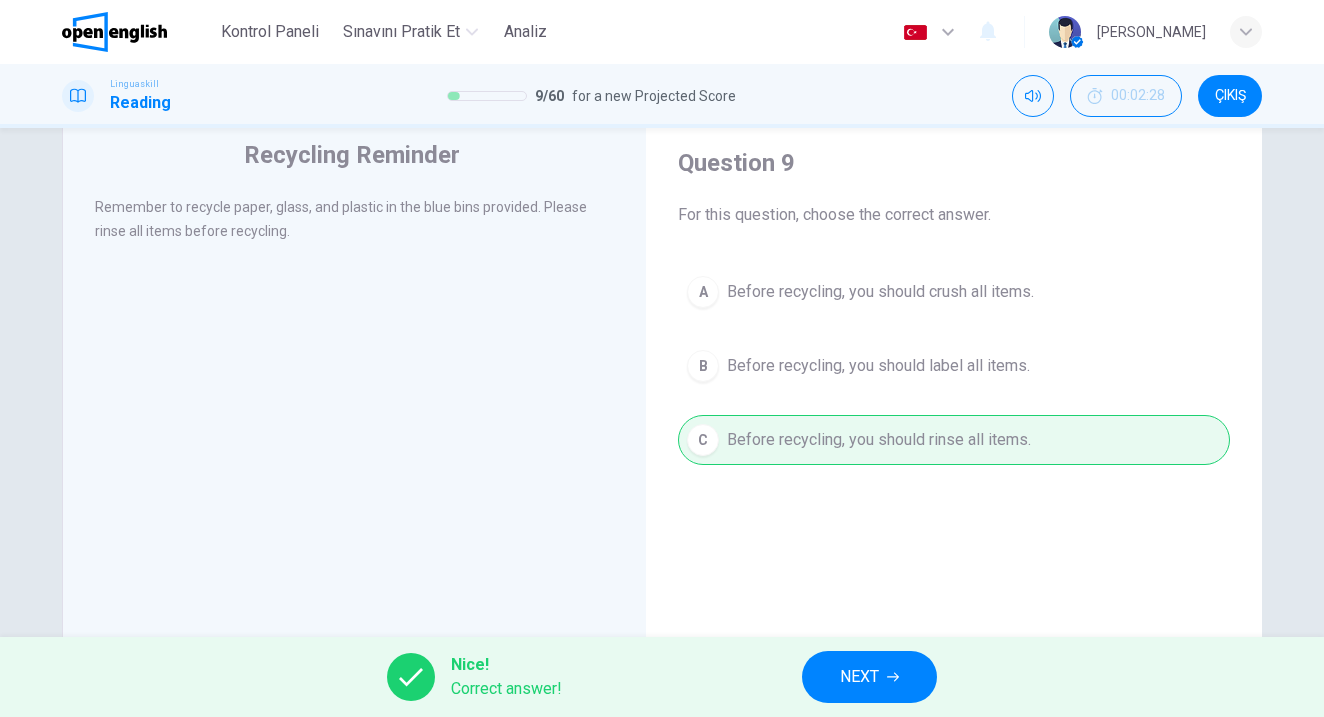 click on "NEXT" at bounding box center [859, 677] 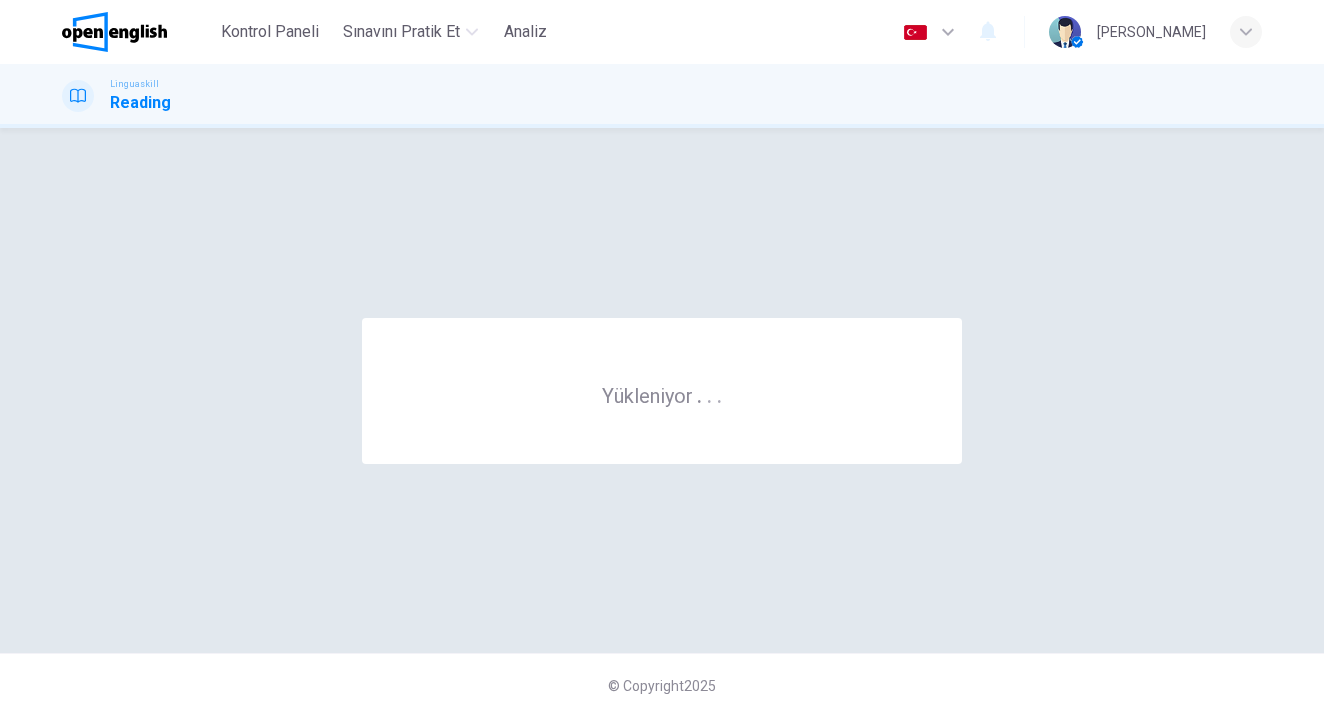 scroll, scrollTop: 0, scrollLeft: 0, axis: both 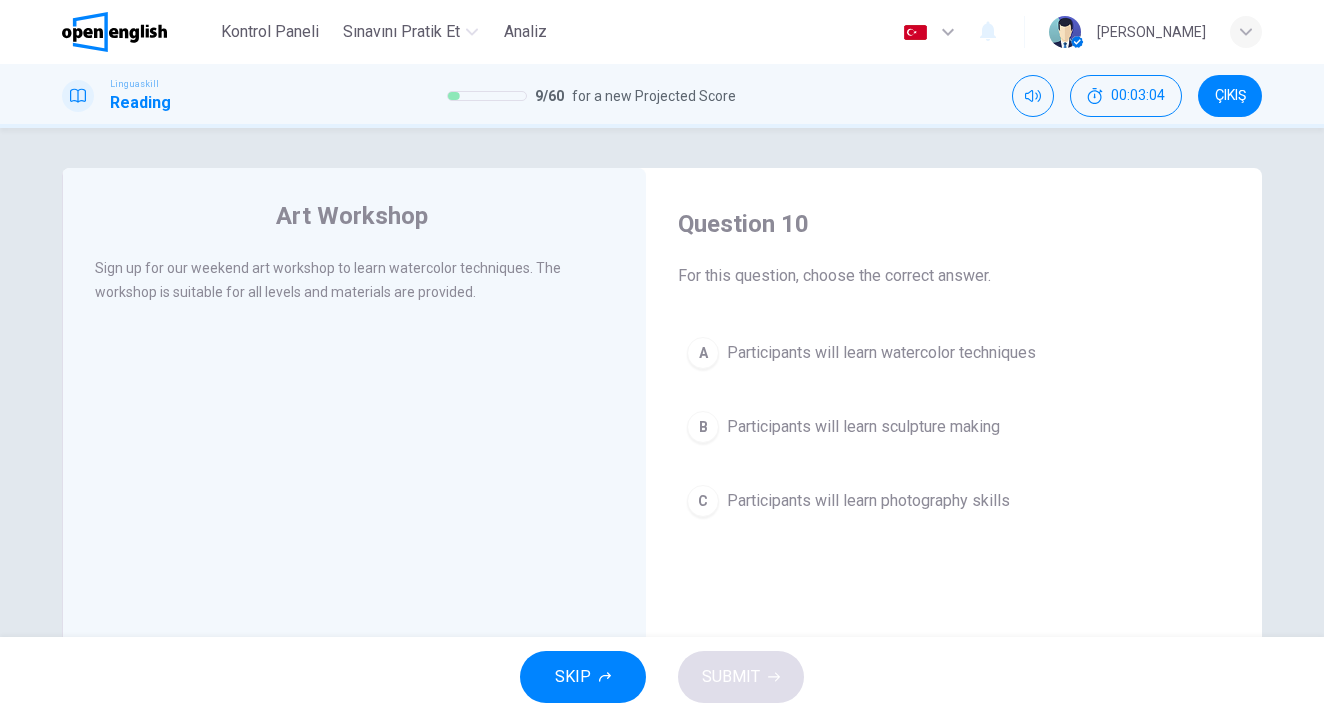 click on "A Participants will learn watercolor techniques B Participants will learn sculpture making C Participants will learn photography skills" at bounding box center (954, 427) 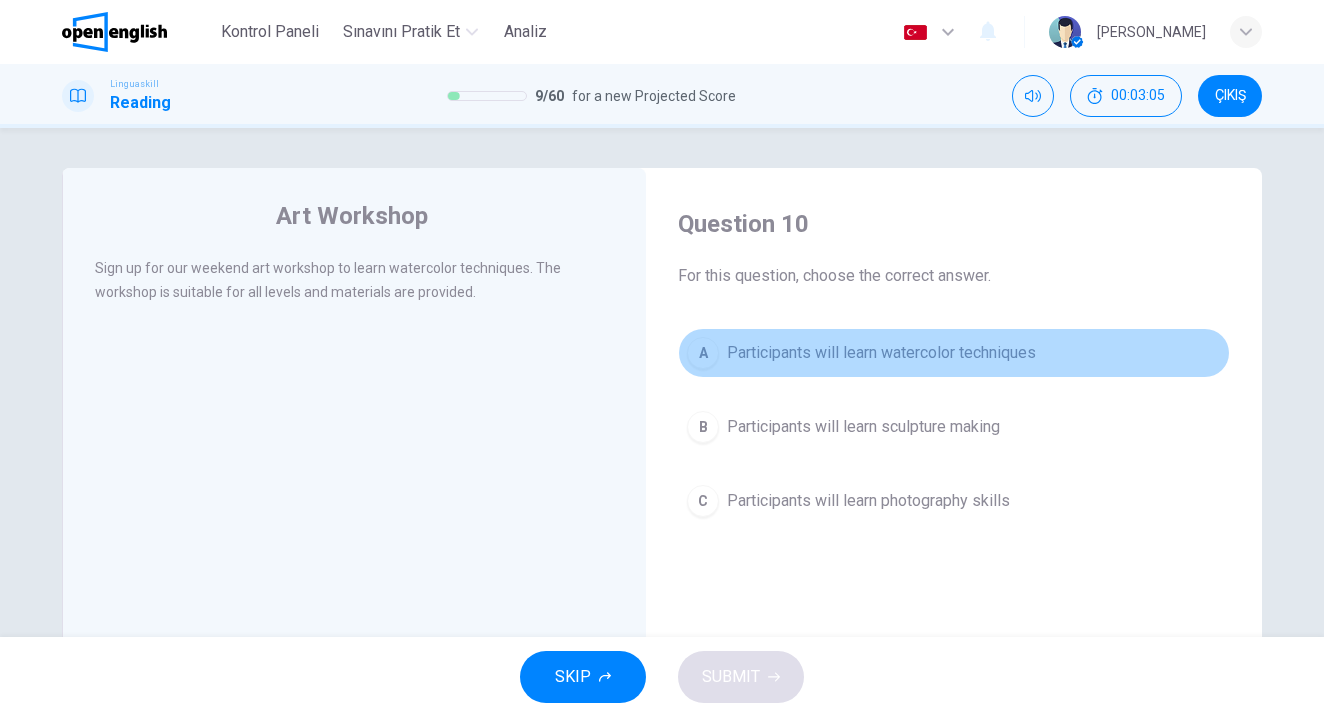 click on "Participants will learn watercolor techniques" at bounding box center (881, 353) 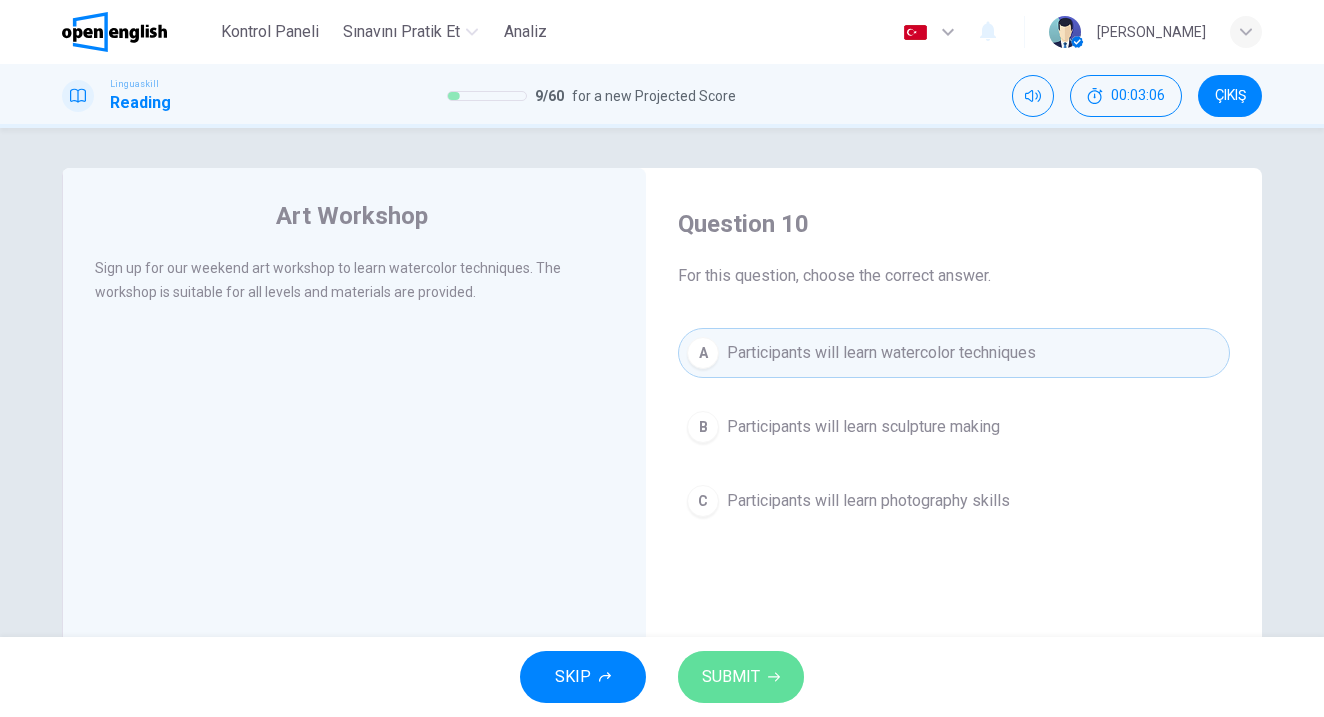 click on "SUBMIT" at bounding box center [731, 677] 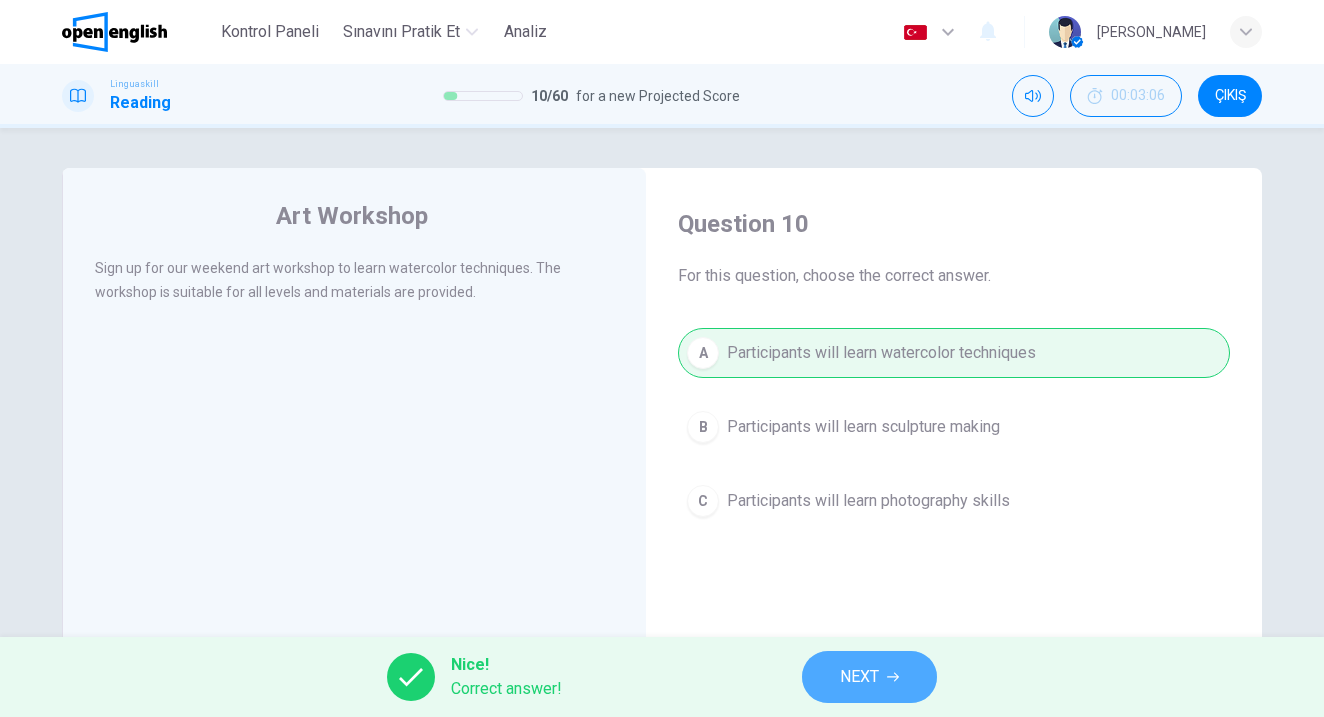 click on "NEXT" at bounding box center (859, 677) 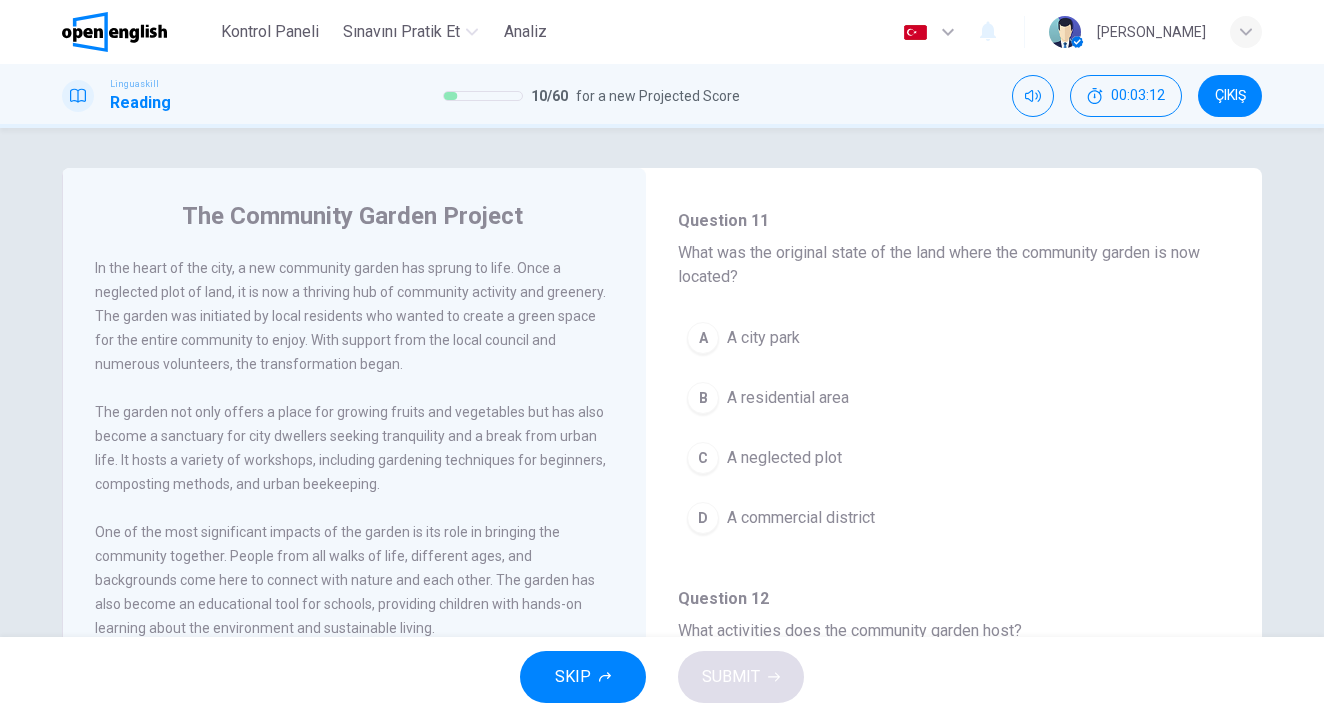 scroll, scrollTop: 127, scrollLeft: 0, axis: vertical 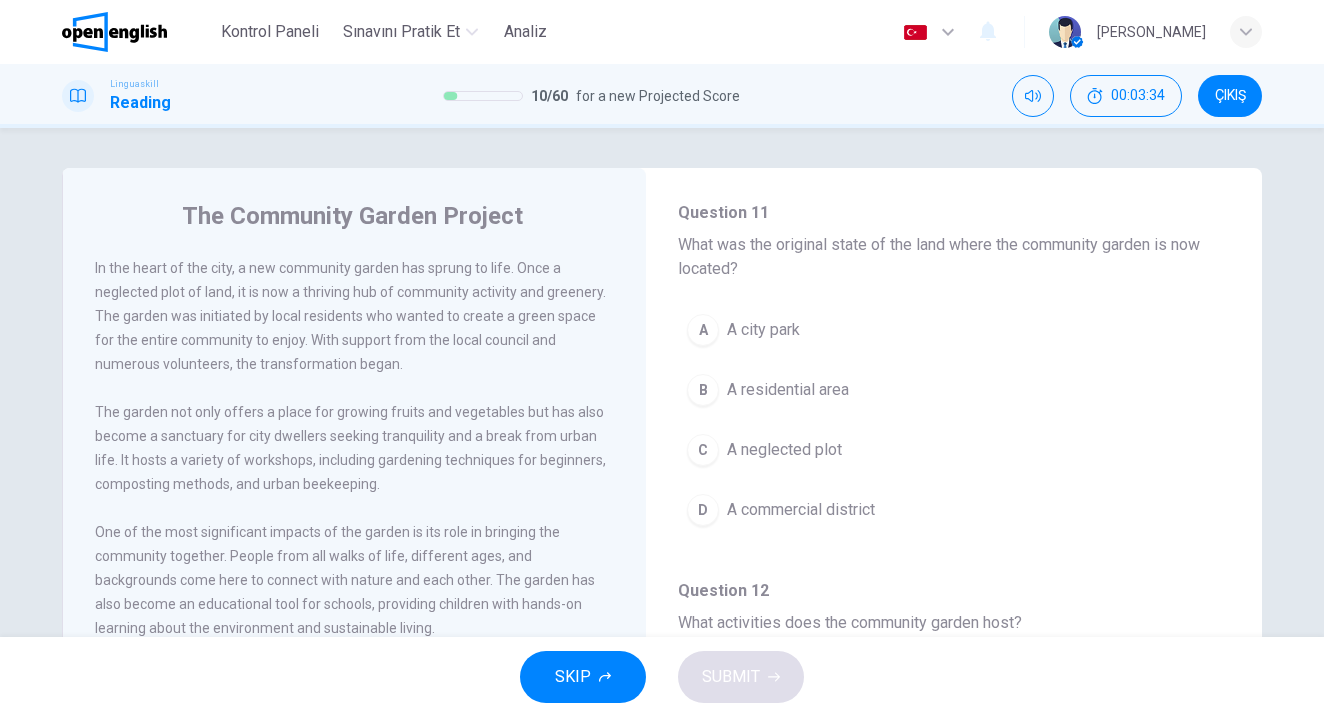 click on "A" at bounding box center (703, 330) 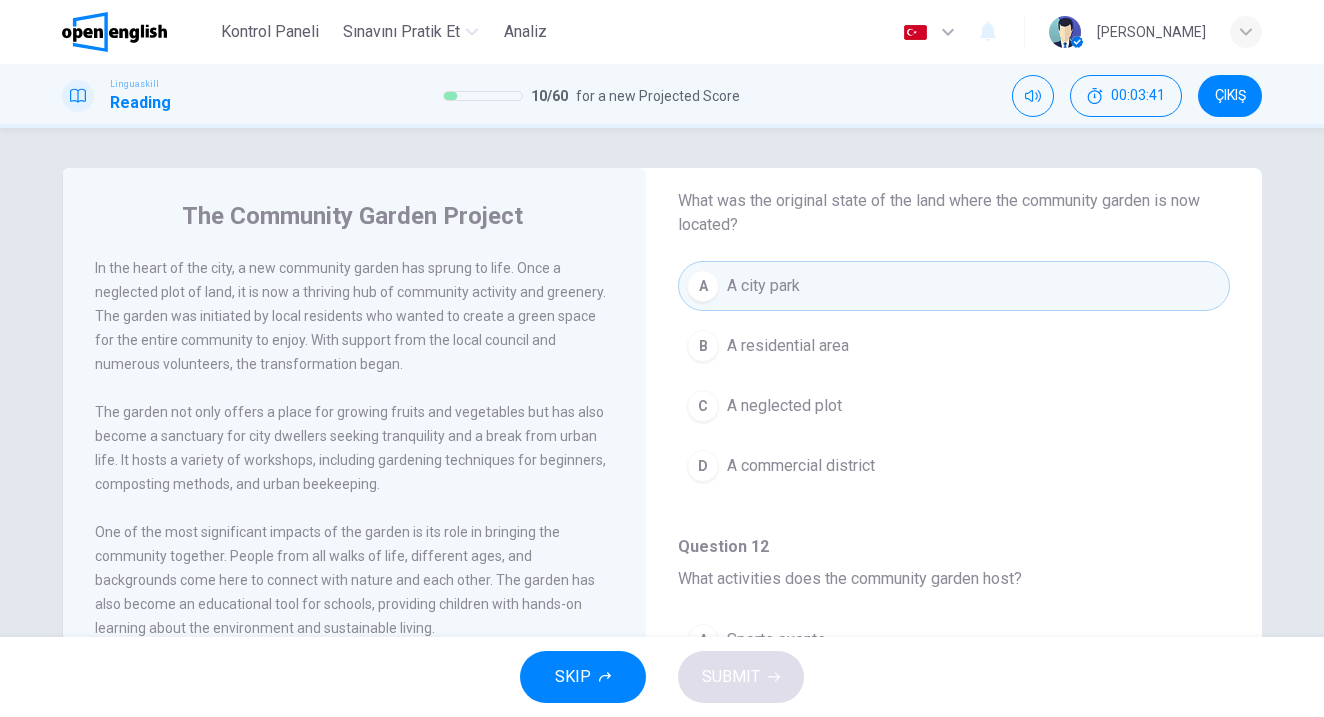 scroll, scrollTop: 170, scrollLeft: 0, axis: vertical 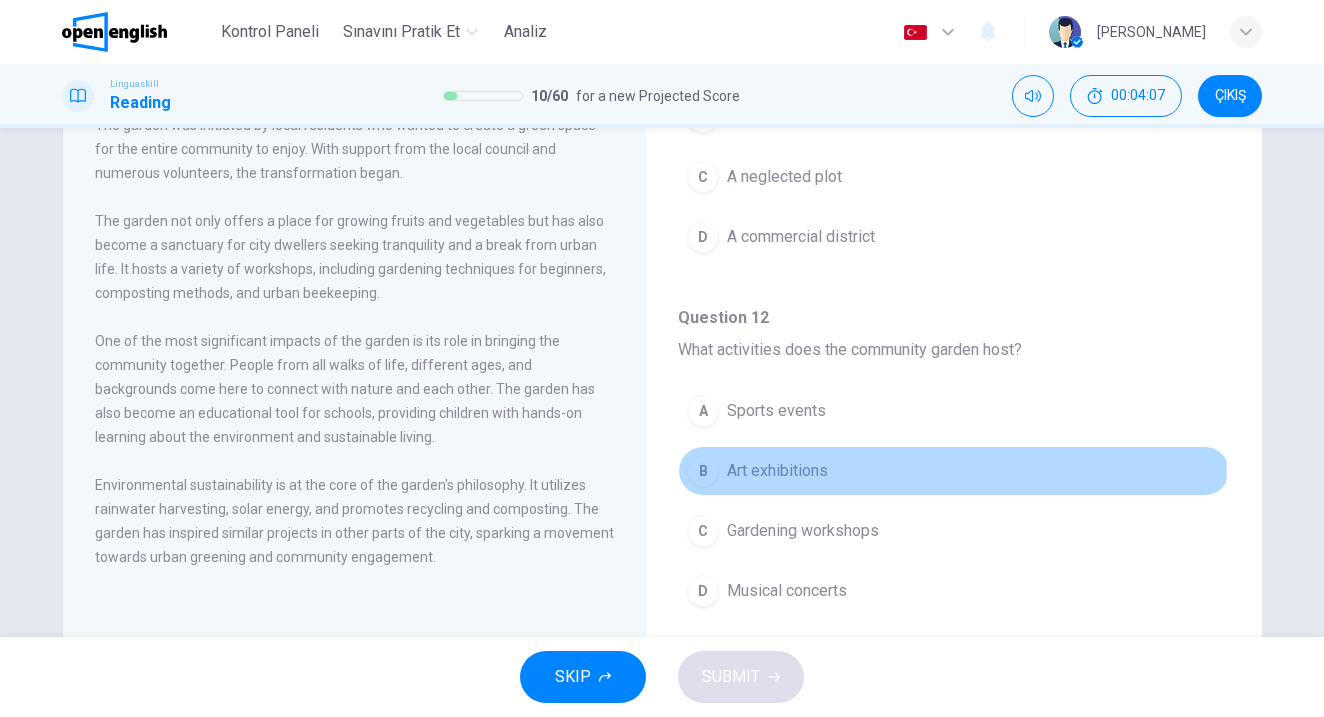 click on "B Art exhibitions" at bounding box center [954, 471] 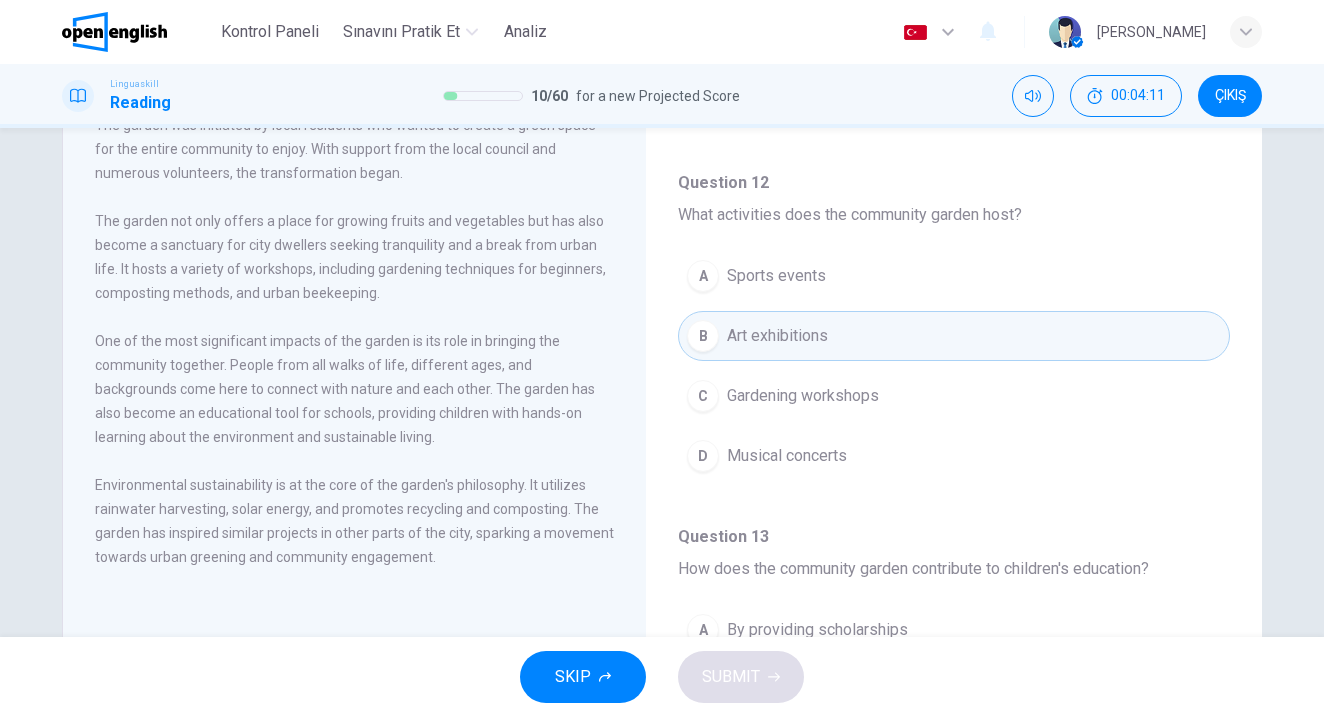 scroll, scrollTop: 346, scrollLeft: 0, axis: vertical 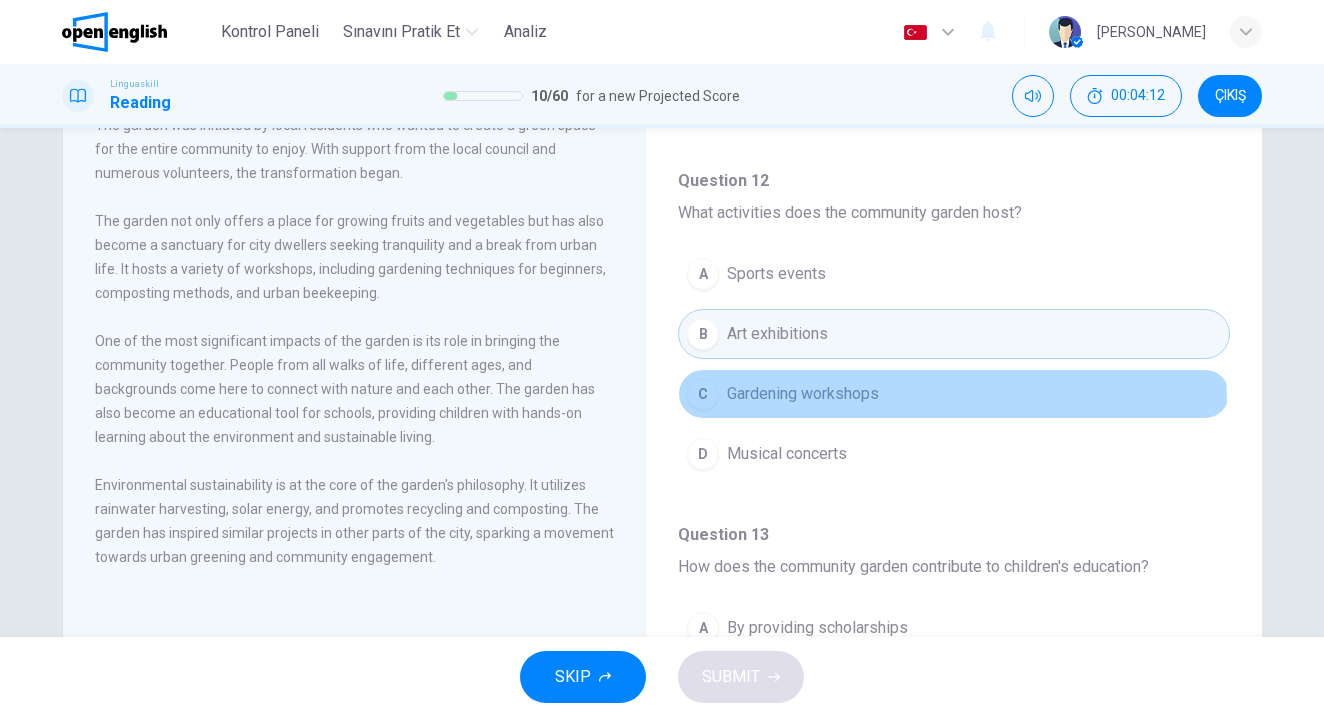 click on "C Gardening workshops" at bounding box center (954, 394) 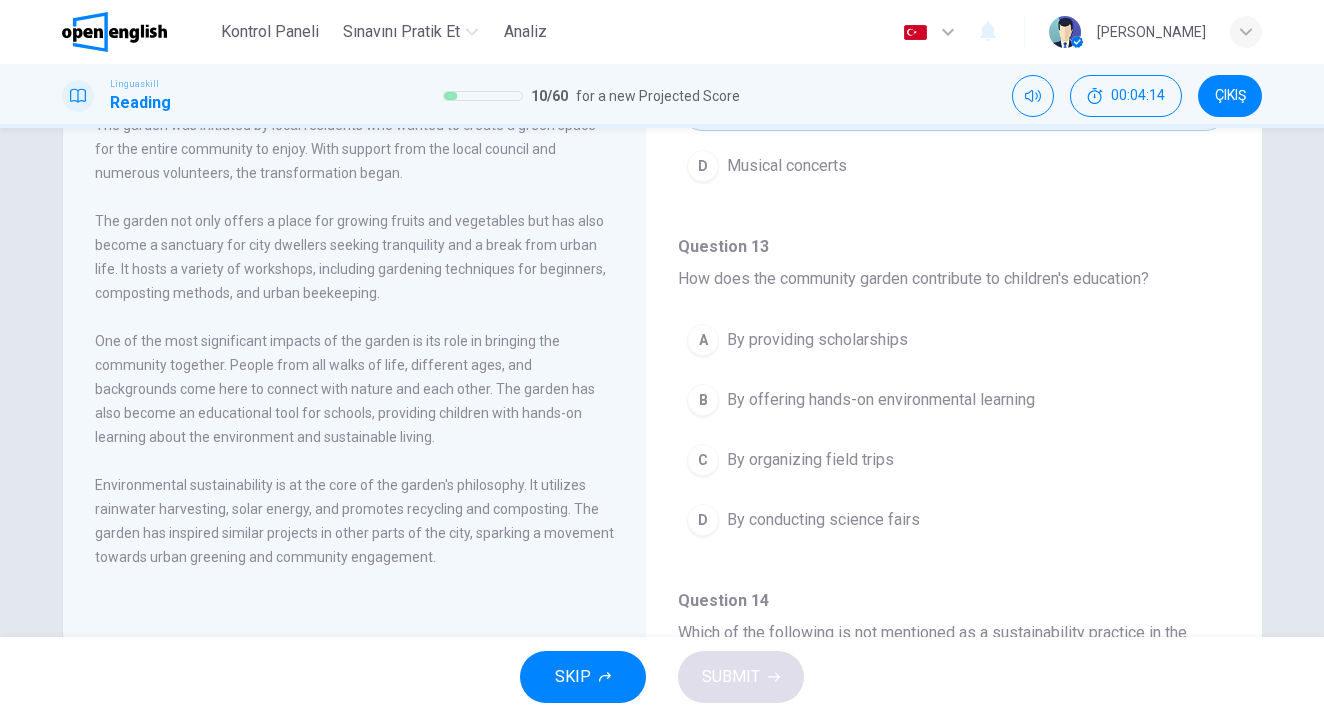 scroll, scrollTop: 635, scrollLeft: 0, axis: vertical 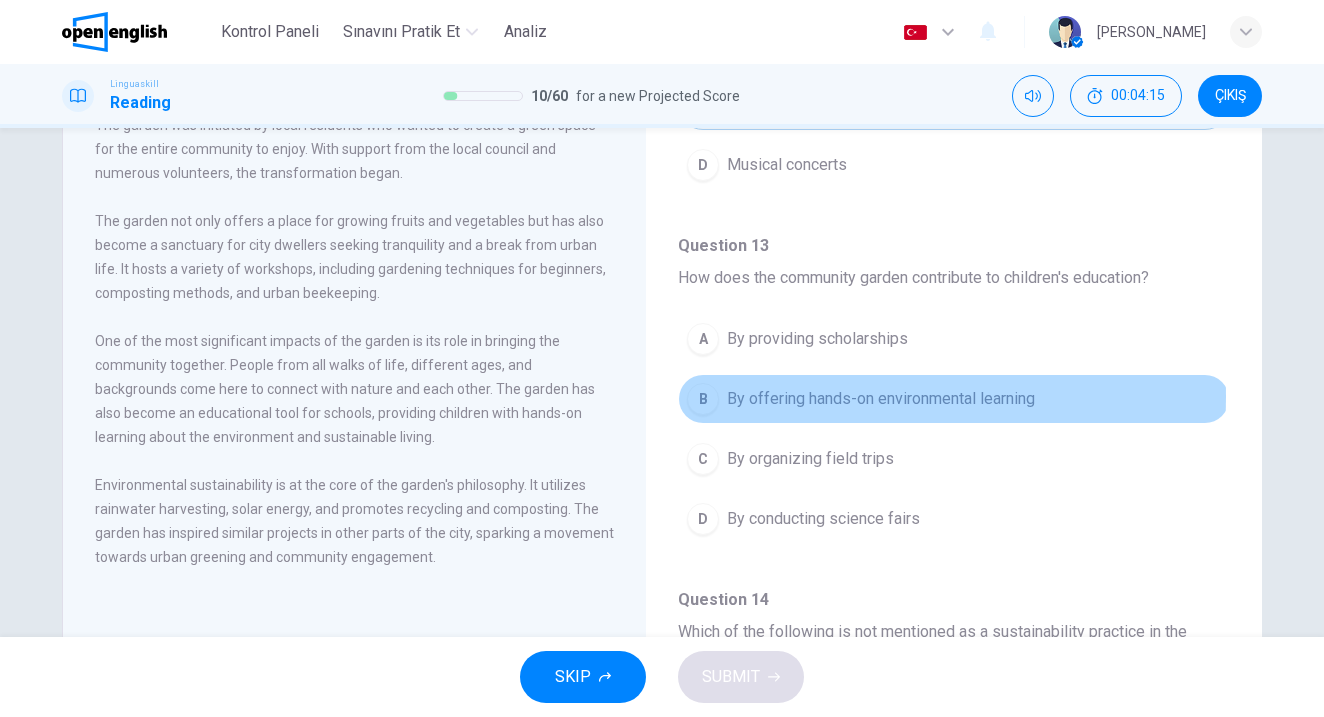 click on "By offering hands-on environmental learning" at bounding box center [881, 399] 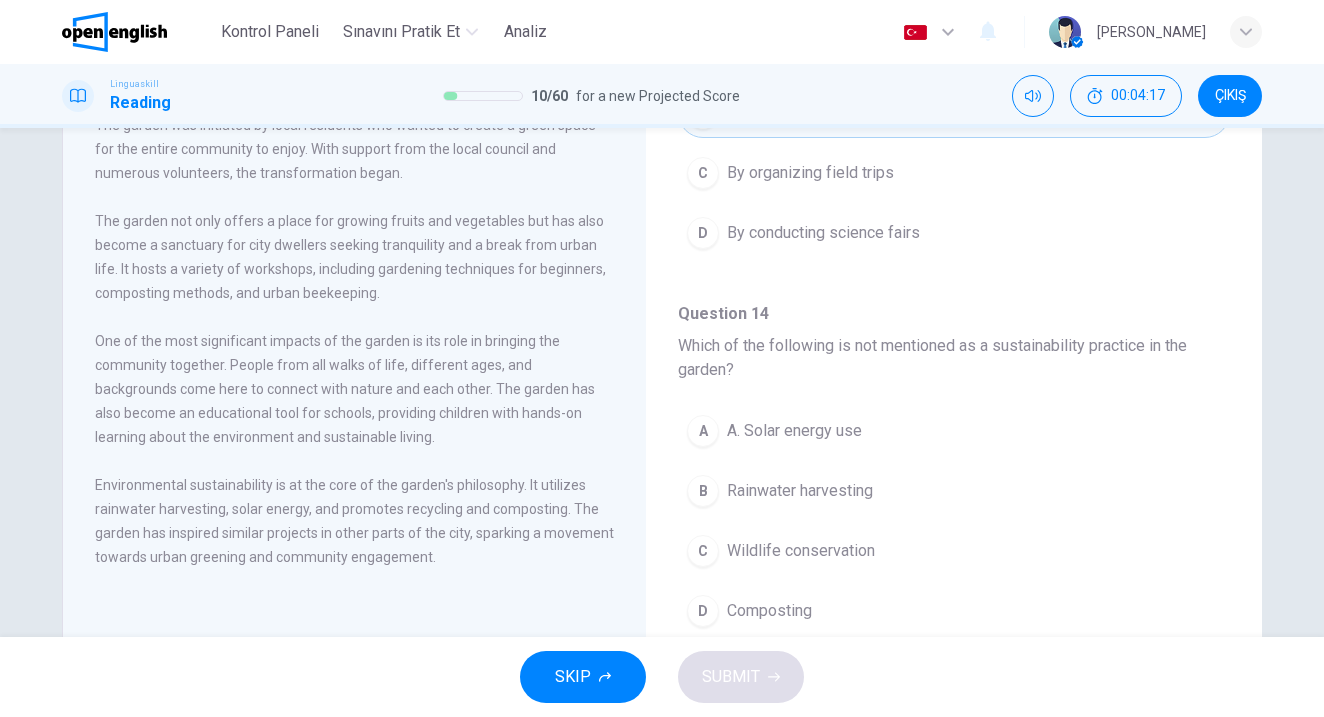 scroll, scrollTop: 922, scrollLeft: 0, axis: vertical 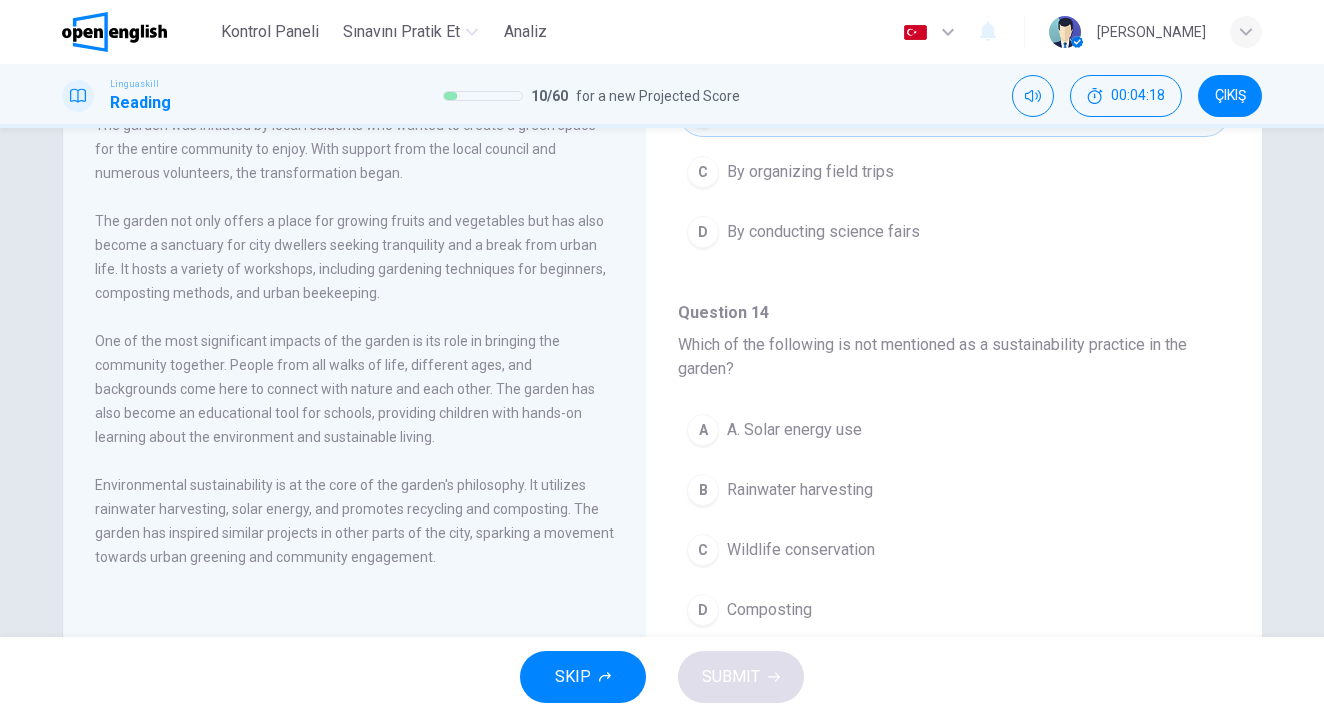 click on "A A. Solar energy use" at bounding box center (954, 430) 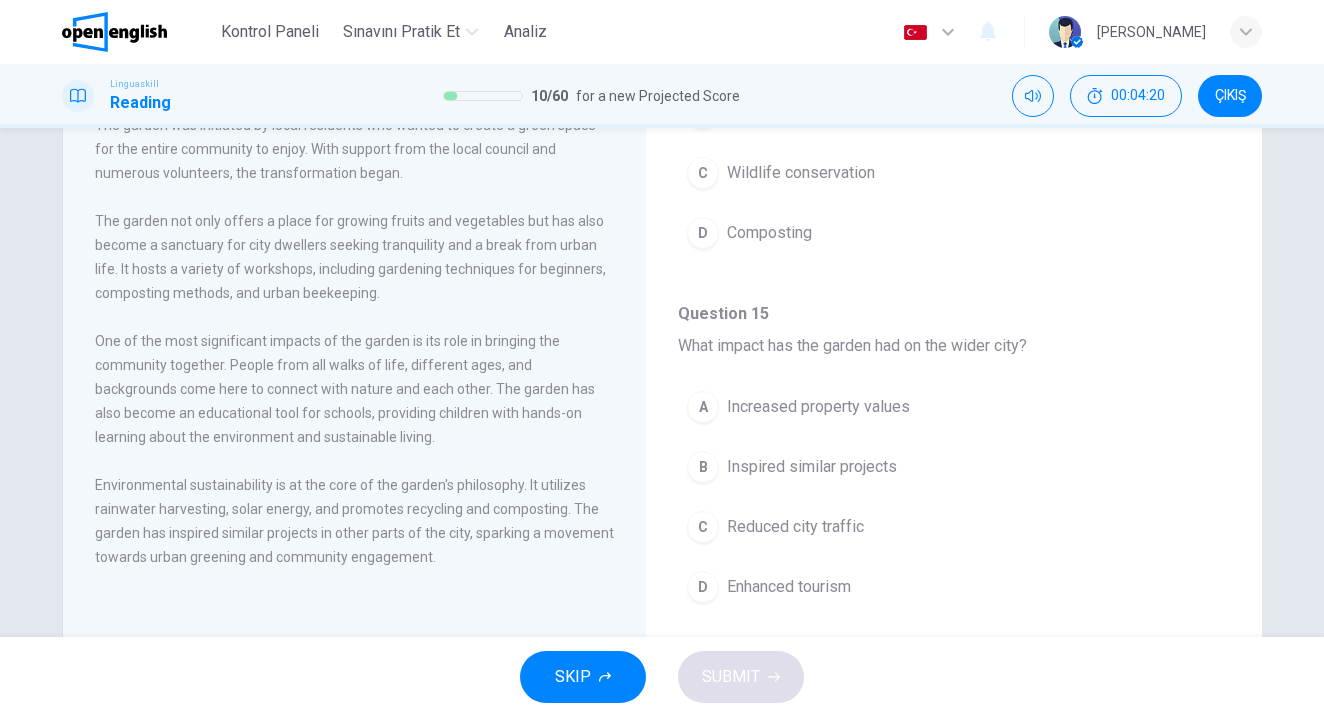 scroll, scrollTop: 1299, scrollLeft: 0, axis: vertical 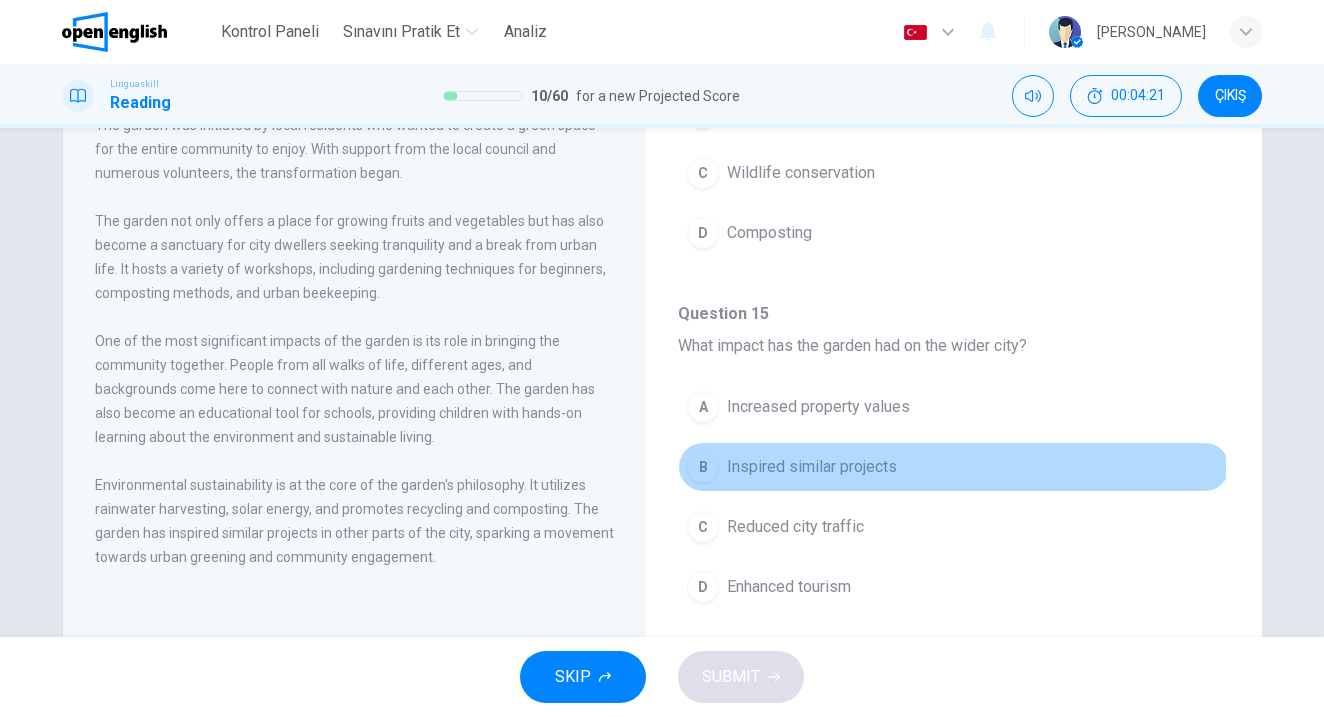 click on "Inspired similar projects" at bounding box center (812, 467) 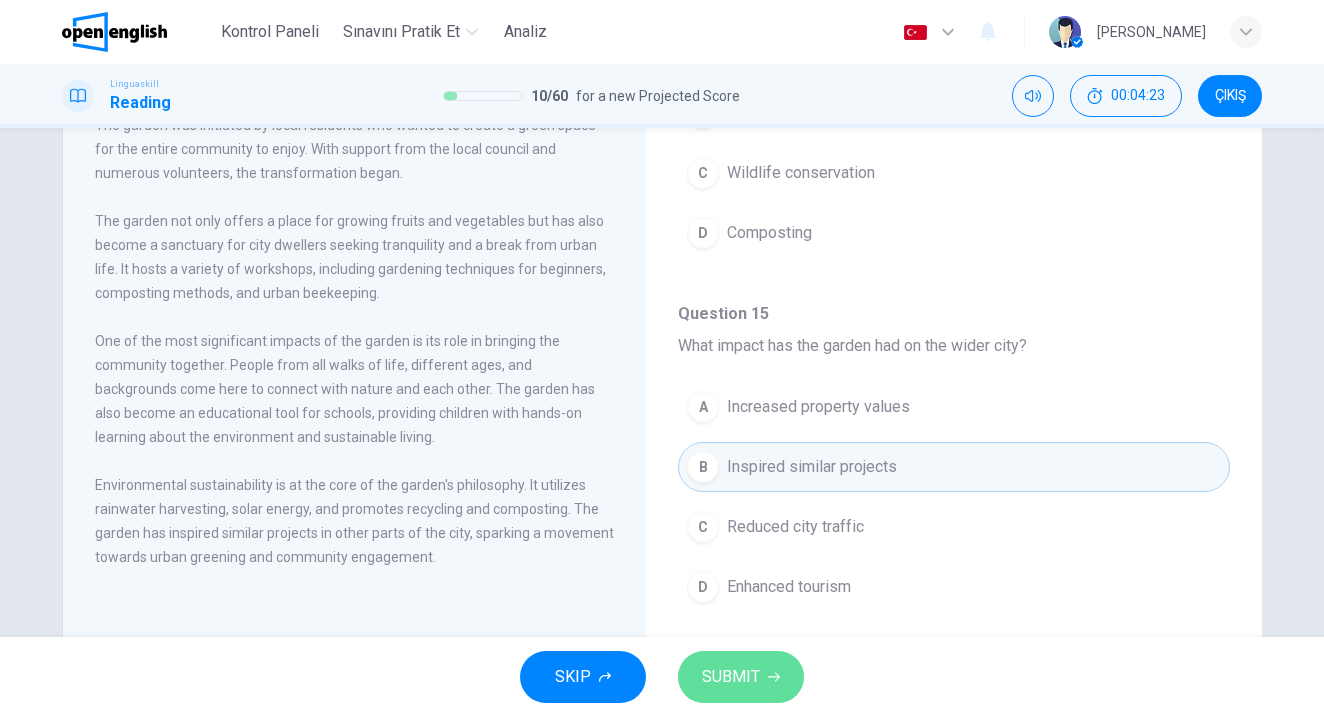 click 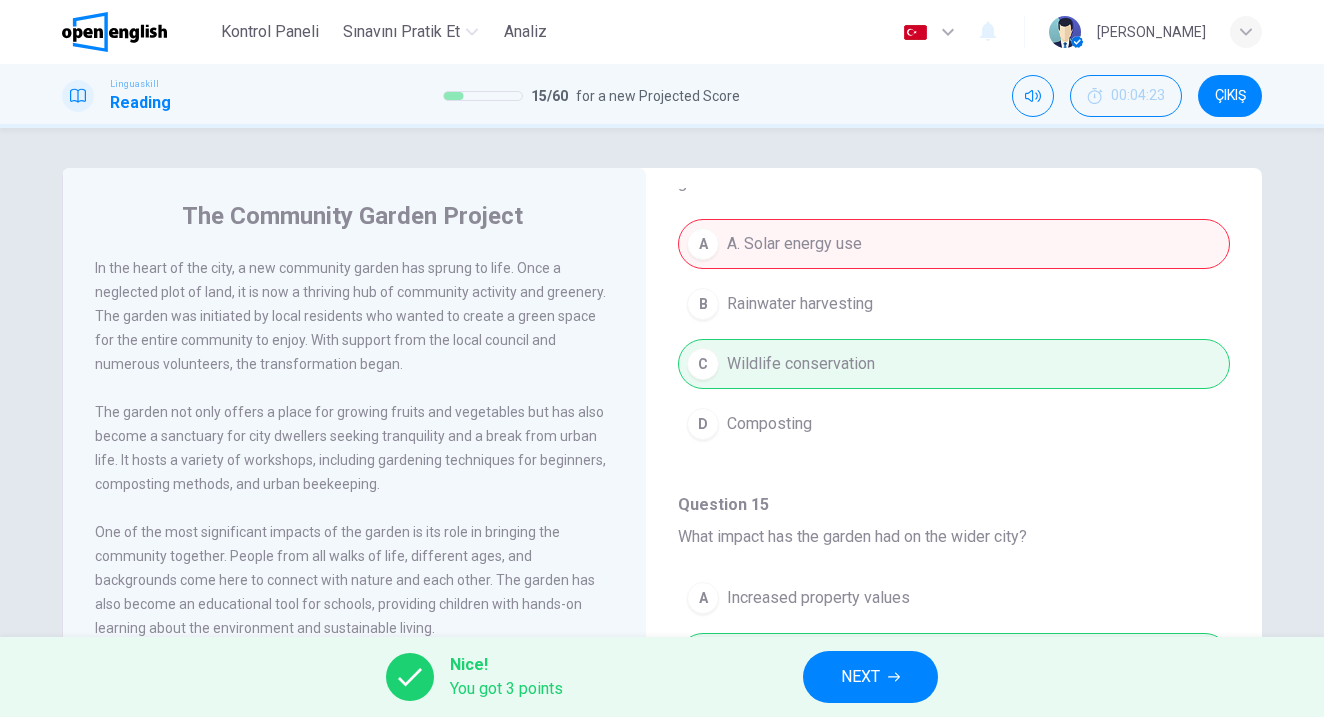 scroll, scrollTop: 0, scrollLeft: 0, axis: both 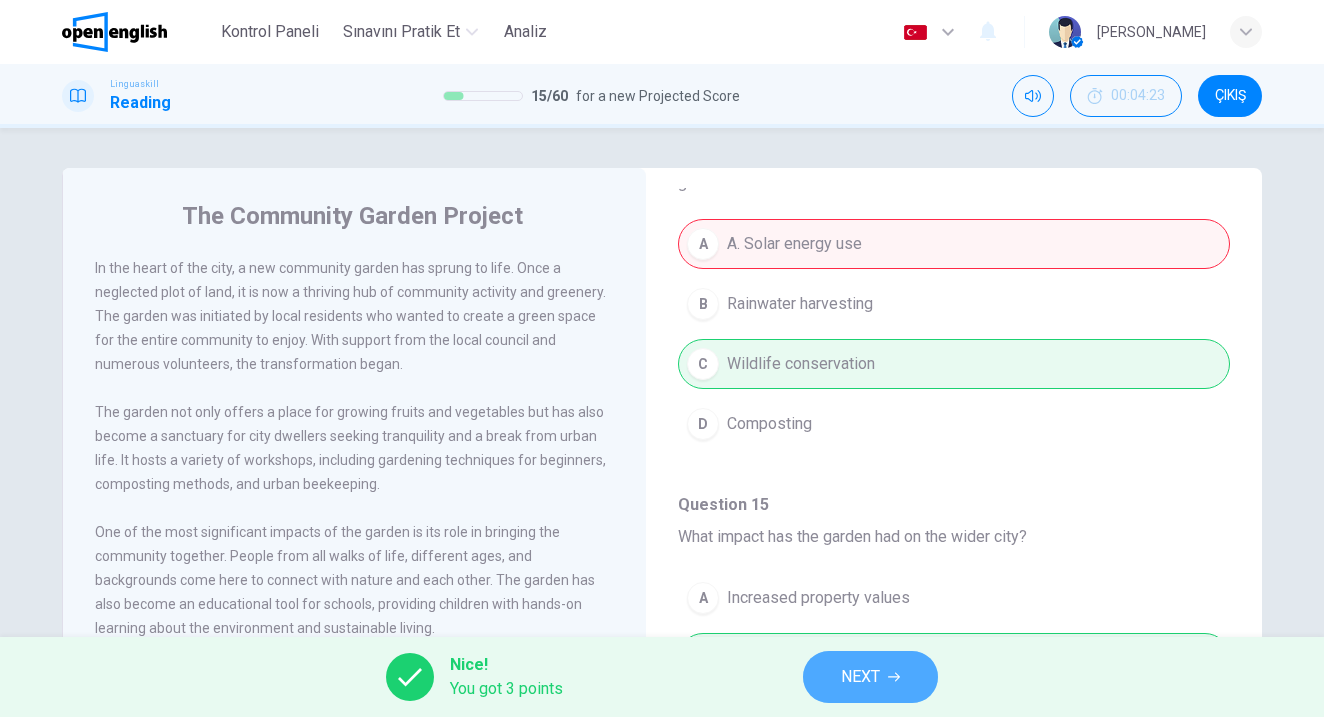 click on "NEXT" at bounding box center [860, 677] 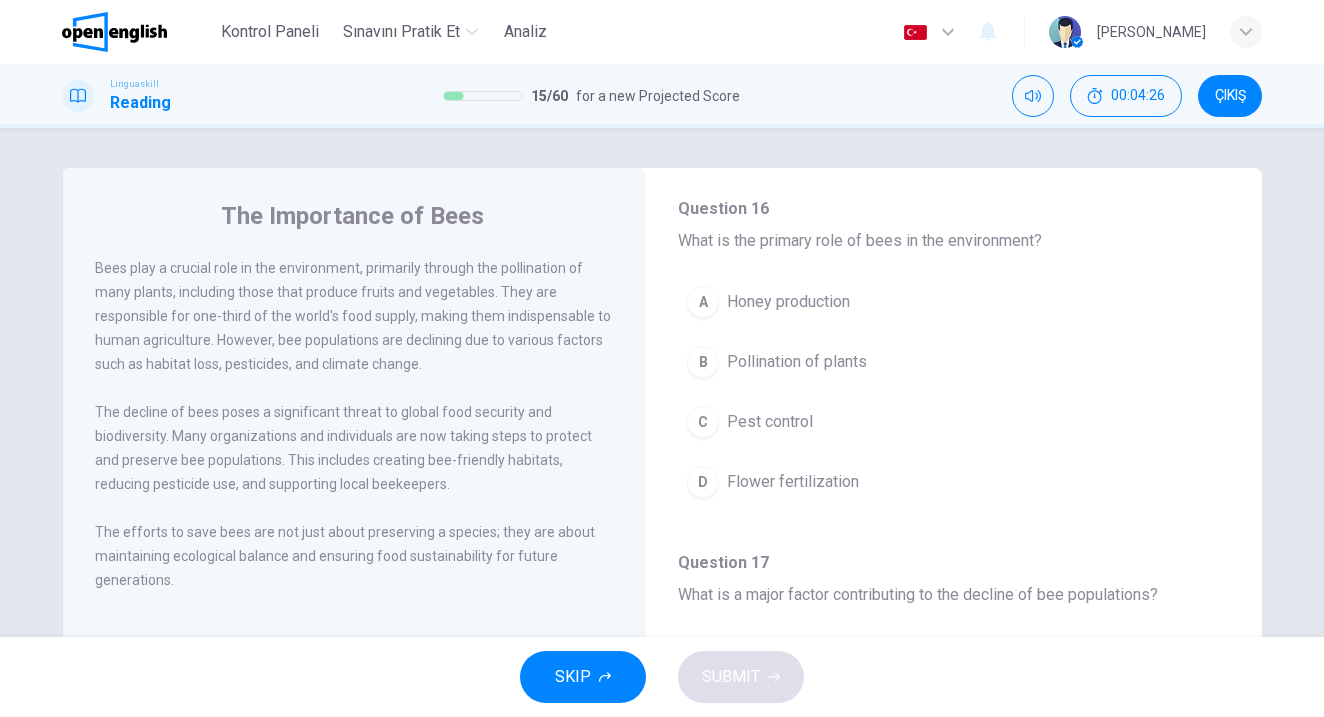 scroll, scrollTop: 129, scrollLeft: 0, axis: vertical 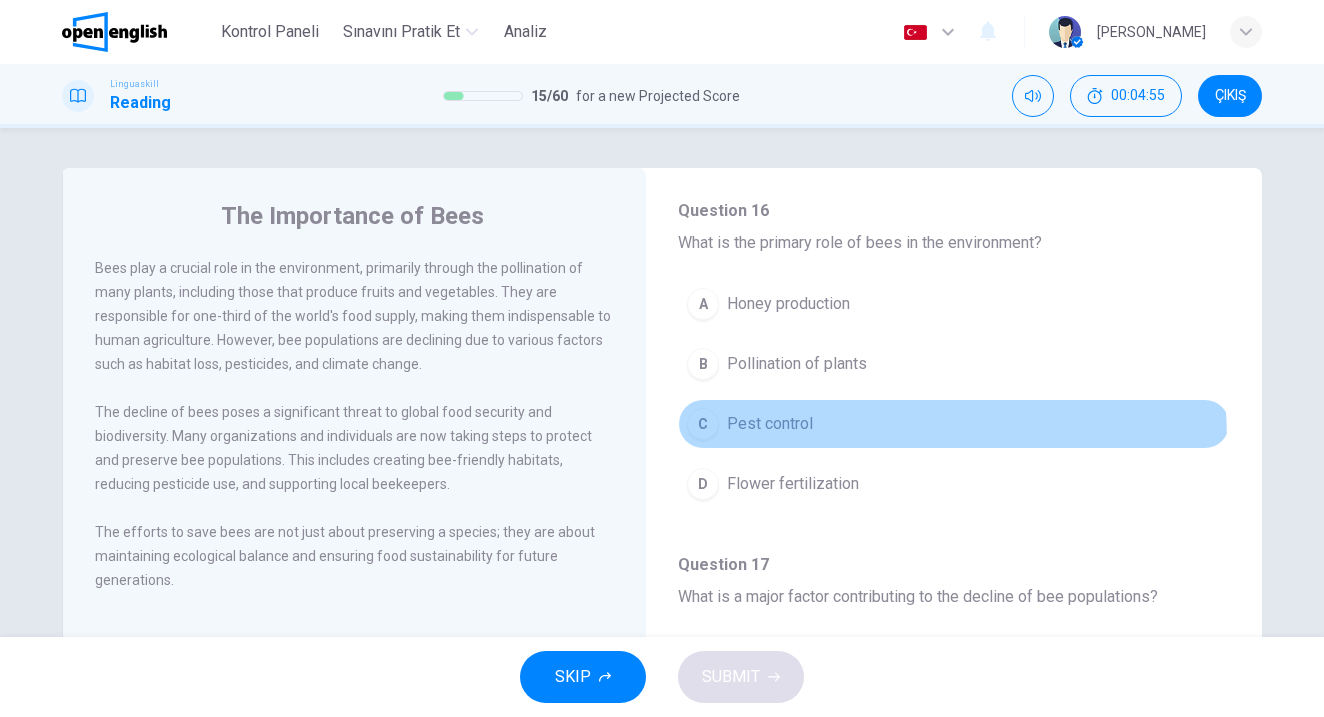 click on "C Pest control" at bounding box center (954, 424) 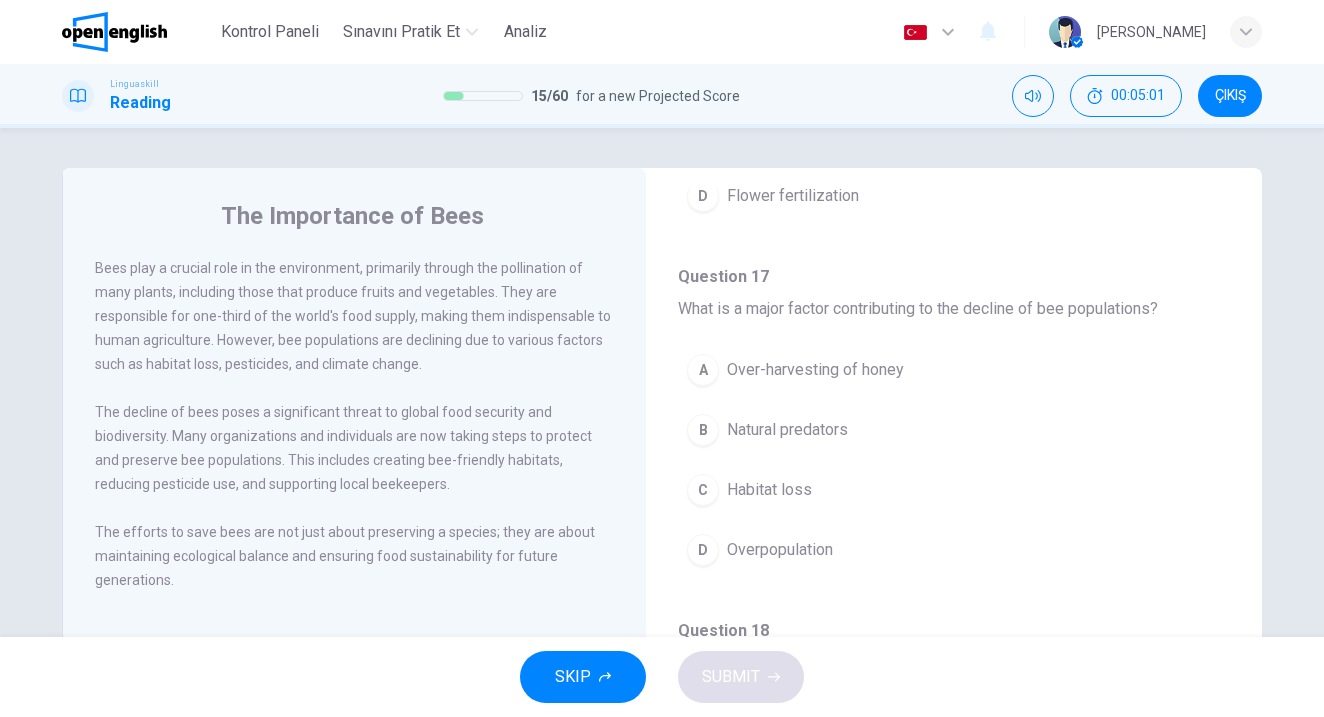 scroll, scrollTop: 418, scrollLeft: 0, axis: vertical 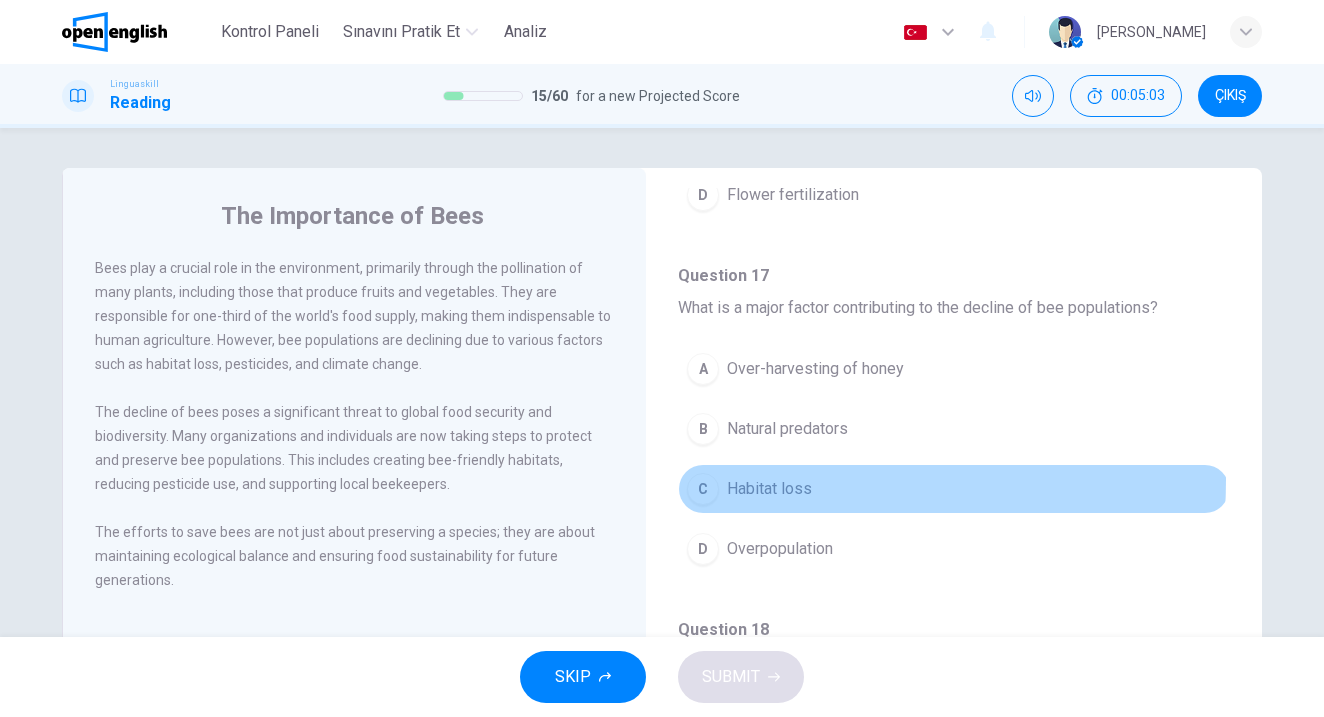 click on "C" at bounding box center (703, 489) 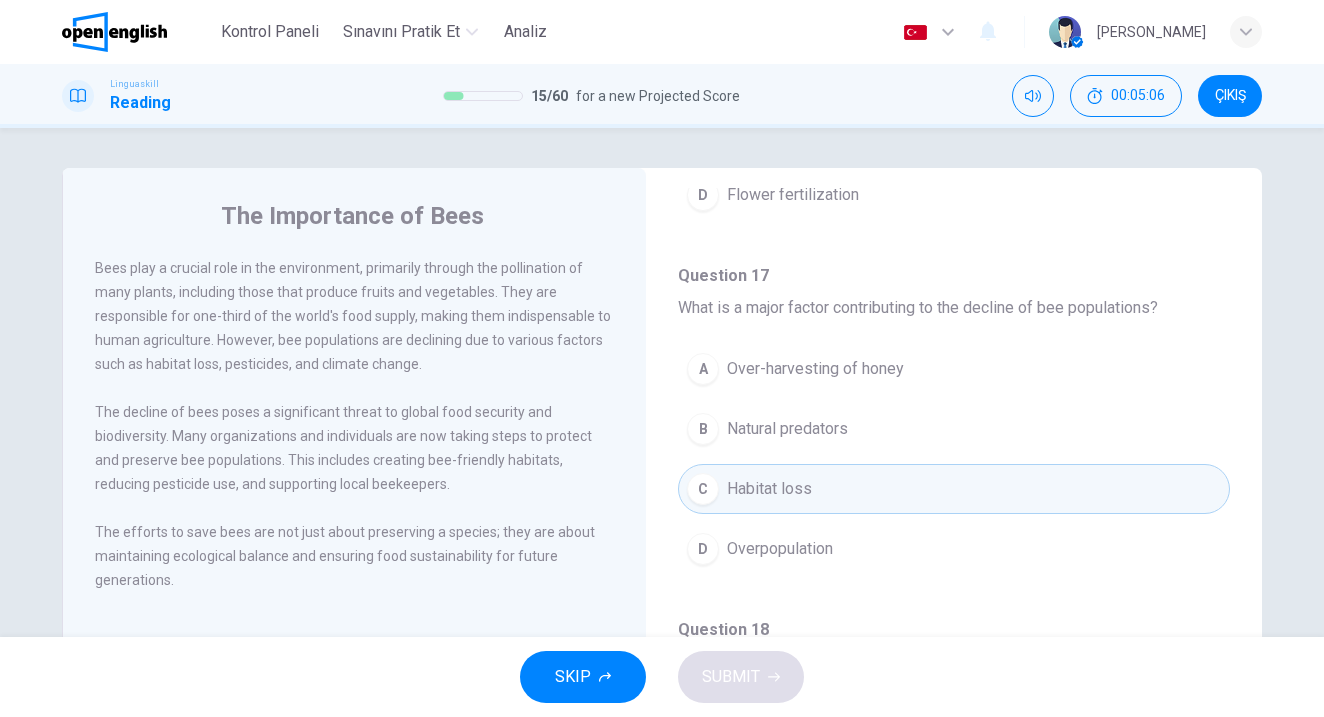 scroll, scrollTop: 0, scrollLeft: 0, axis: both 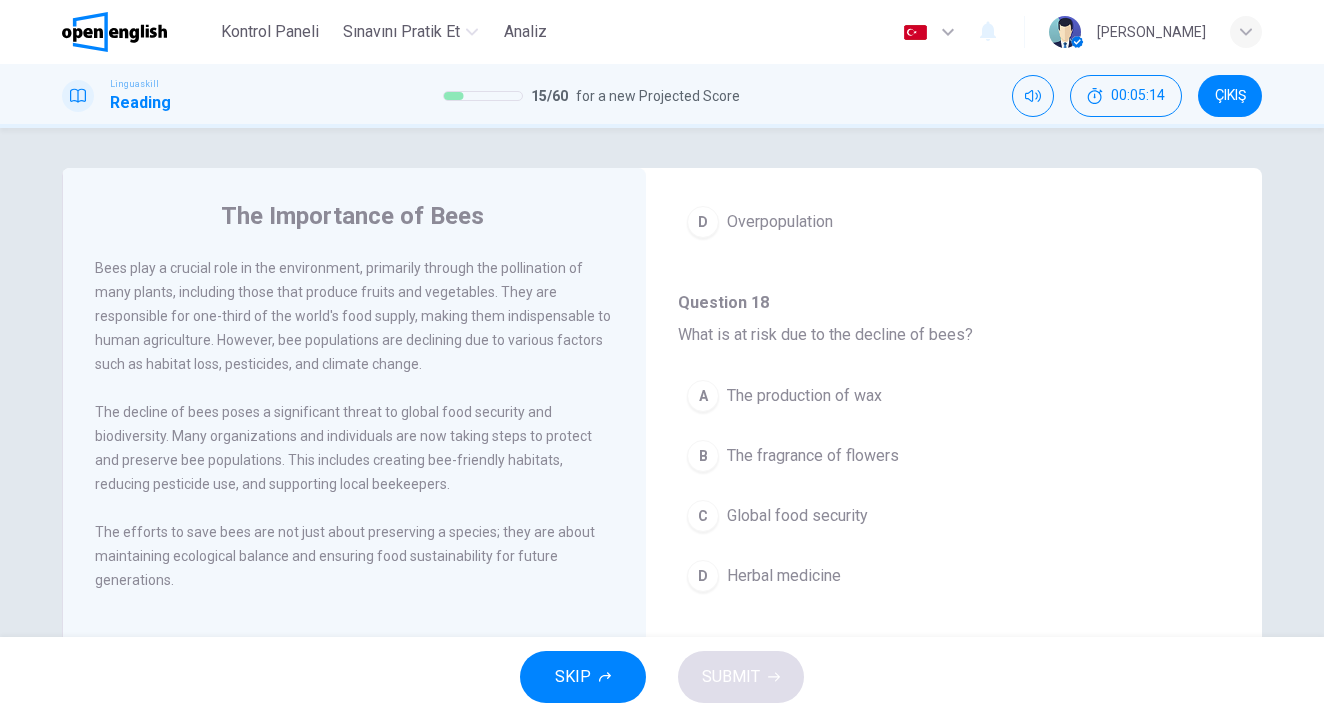 click on "The fragrance of flowers" at bounding box center [813, 456] 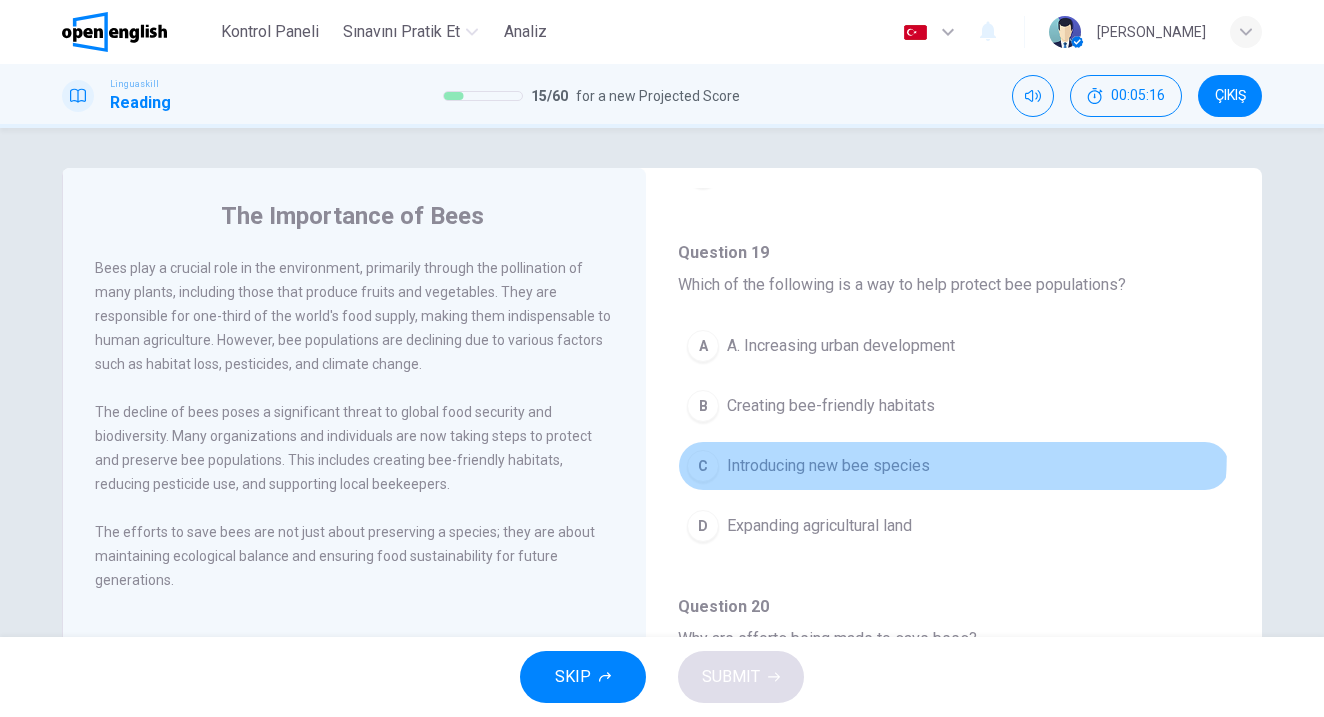 click on "C Introducing new bee species" at bounding box center [954, 466] 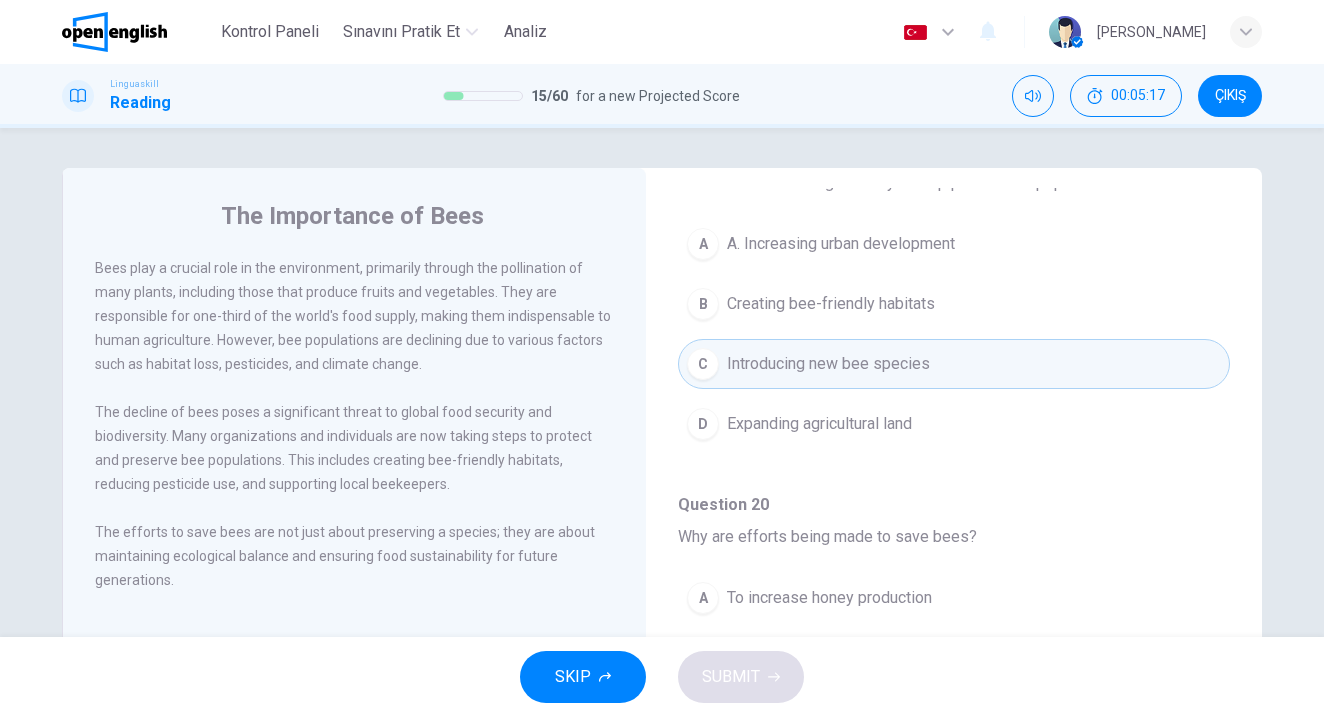 scroll, scrollTop: 1251, scrollLeft: 0, axis: vertical 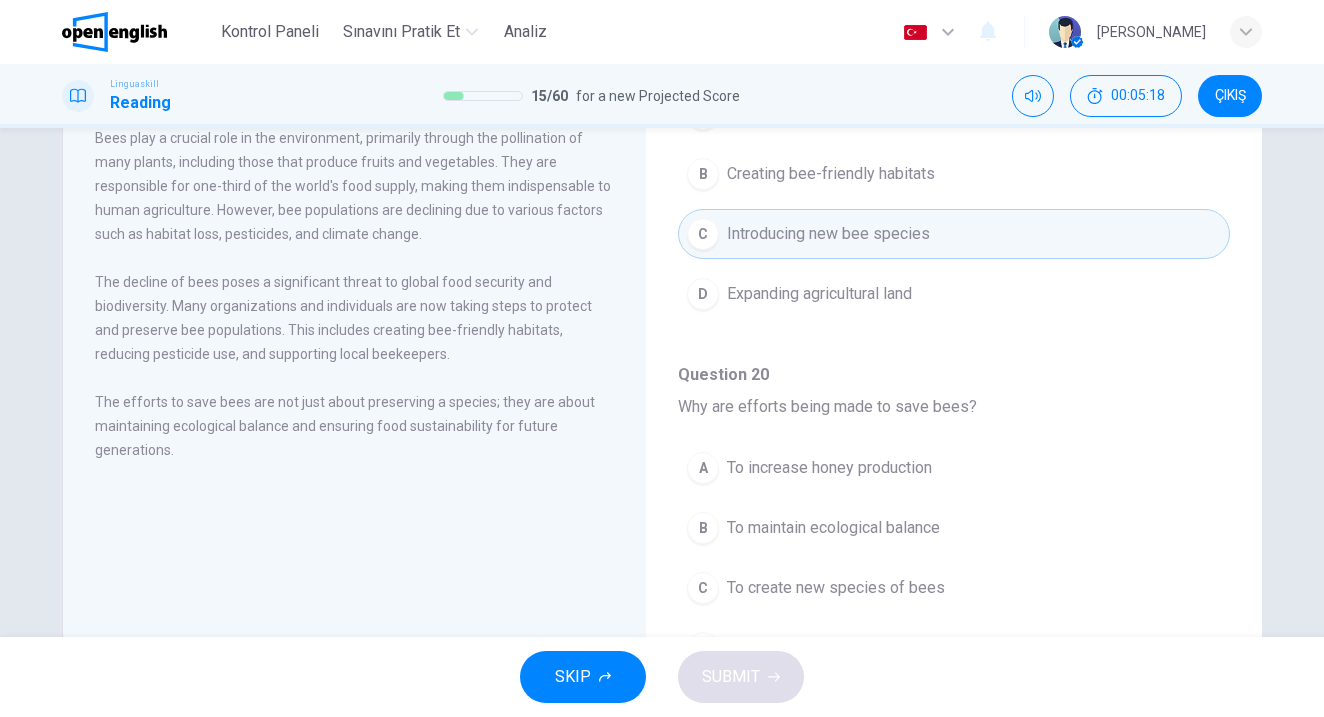 click on "To maintain ecological balance" at bounding box center (833, 528) 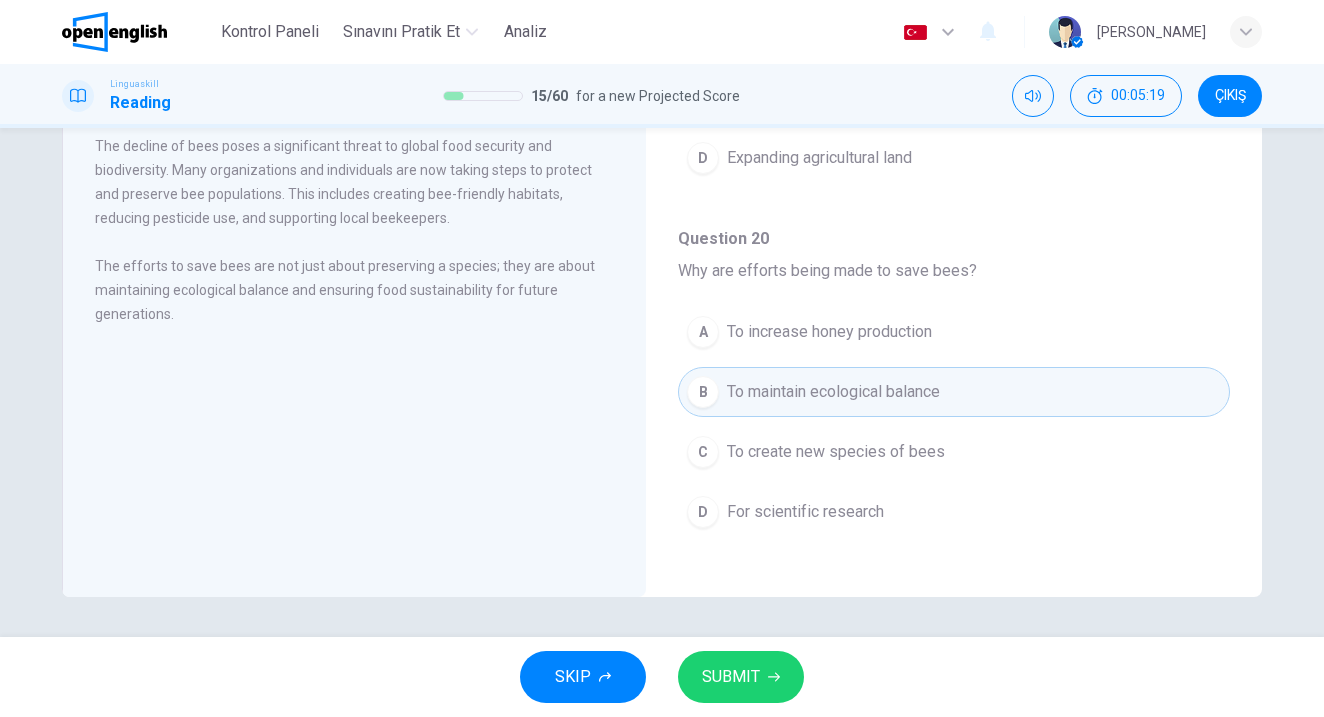 scroll, scrollTop: 266, scrollLeft: 0, axis: vertical 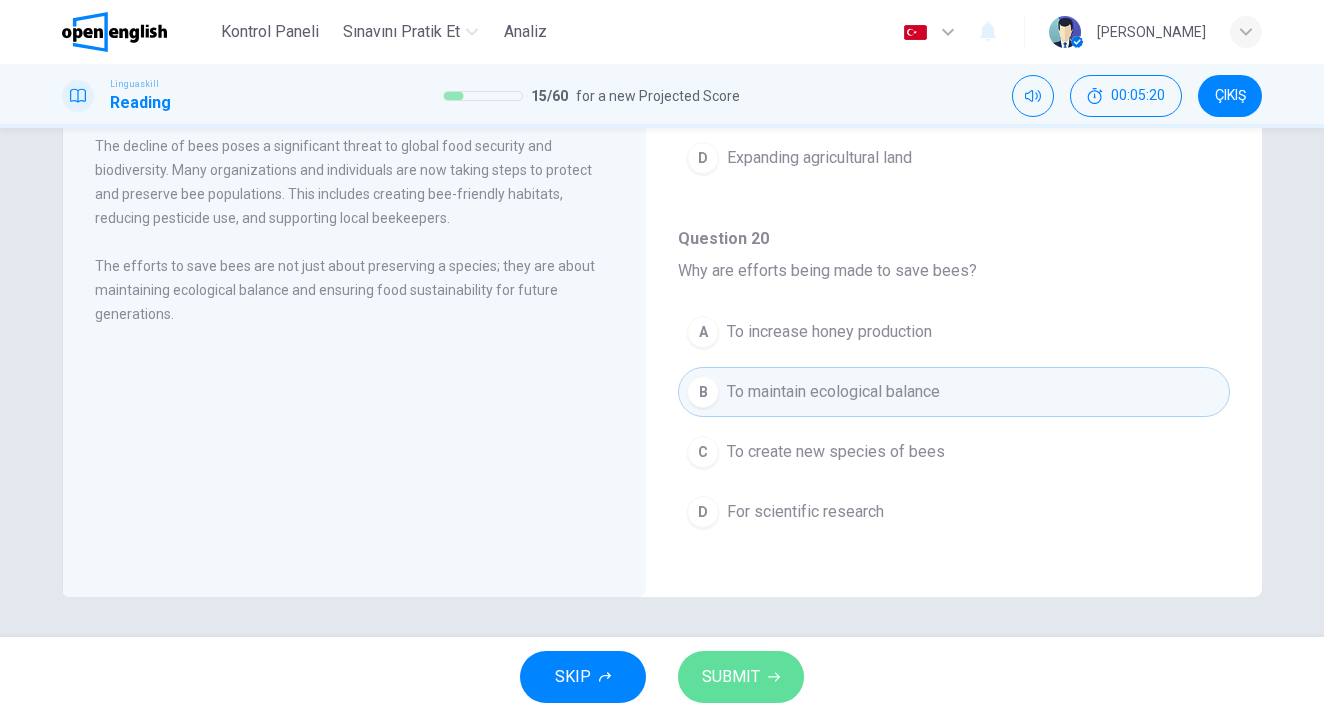 click 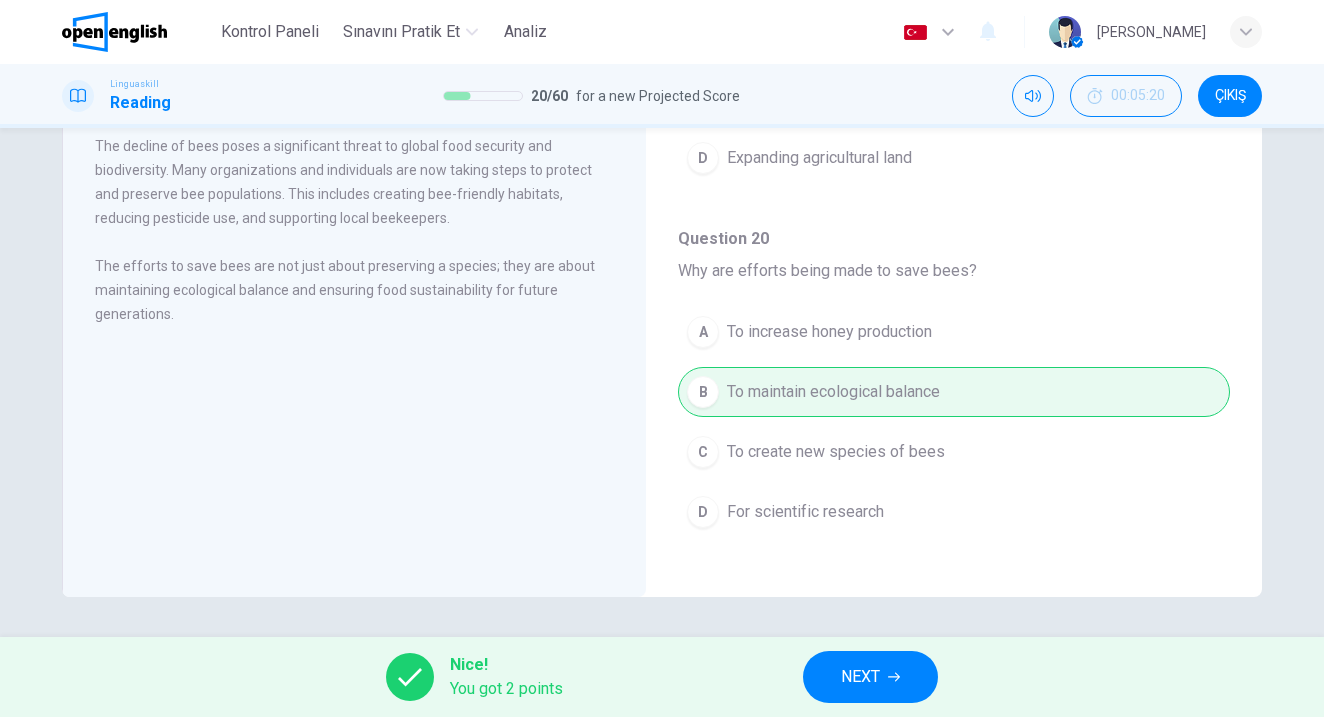 click on "NEXT" at bounding box center [870, 677] 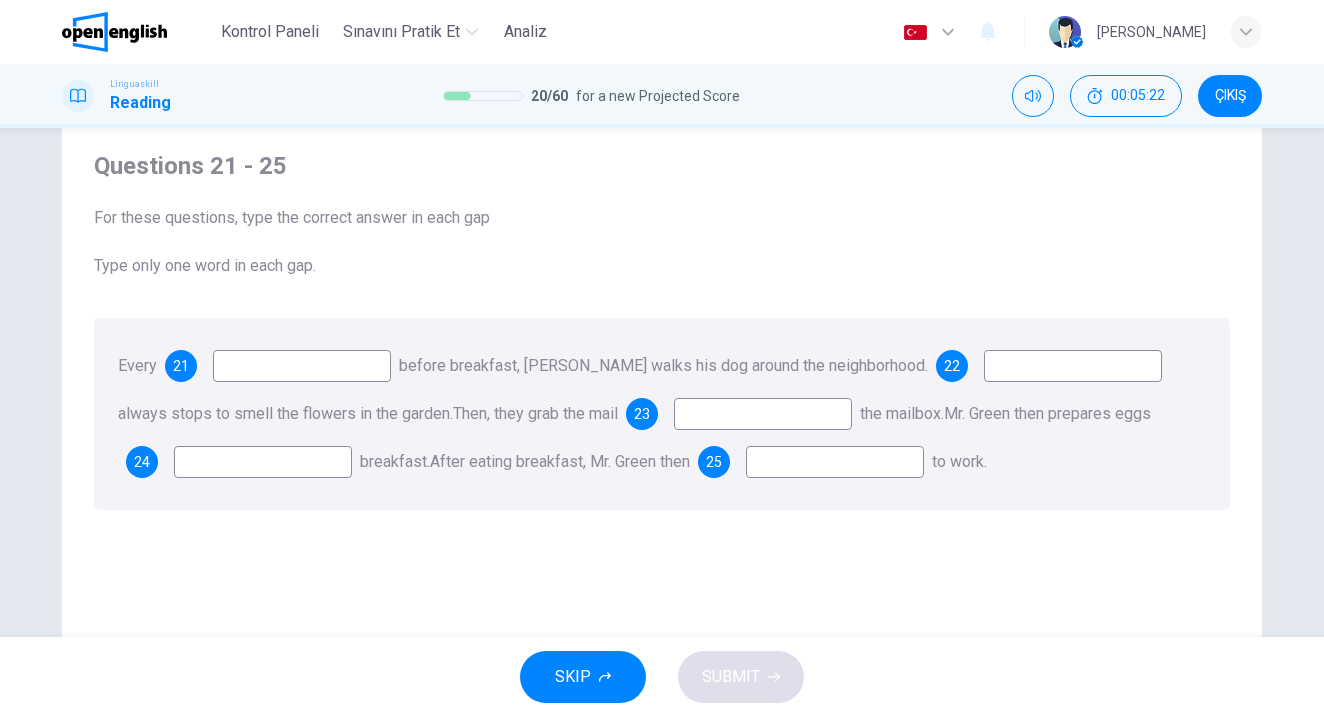 scroll, scrollTop: 39, scrollLeft: 0, axis: vertical 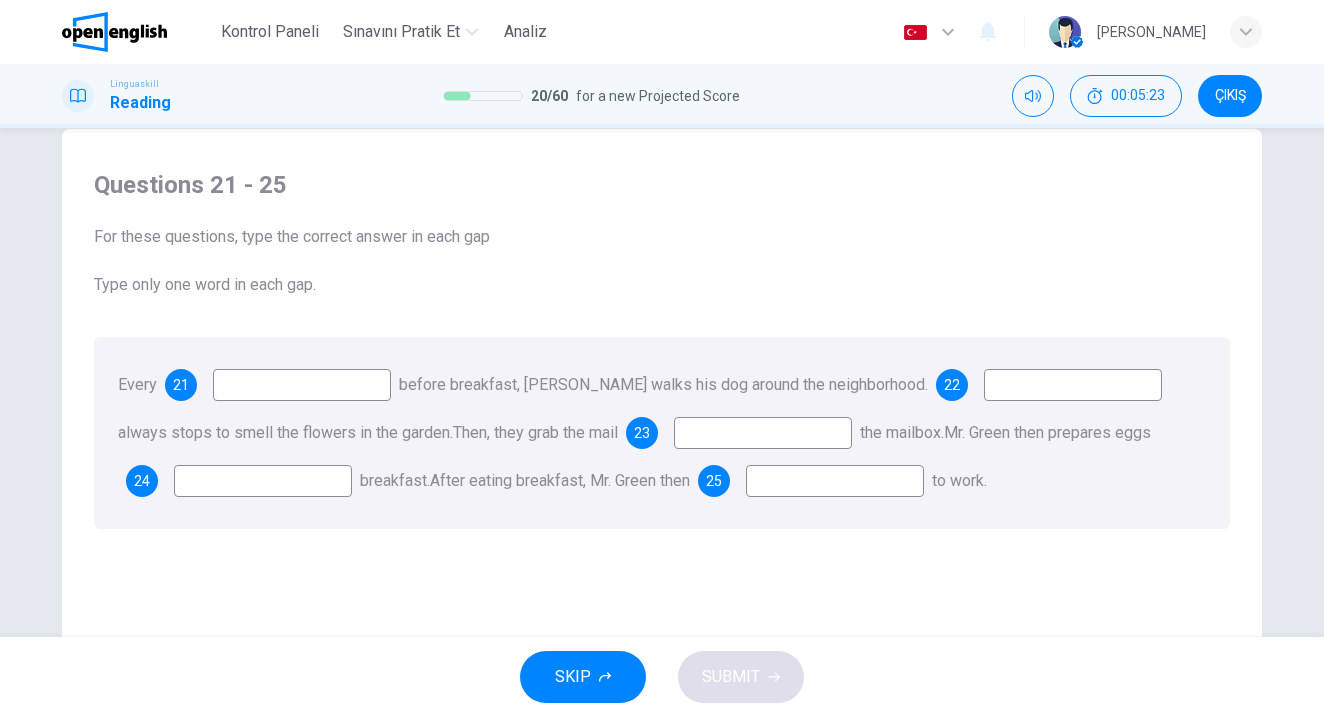 click at bounding box center [302, 385] 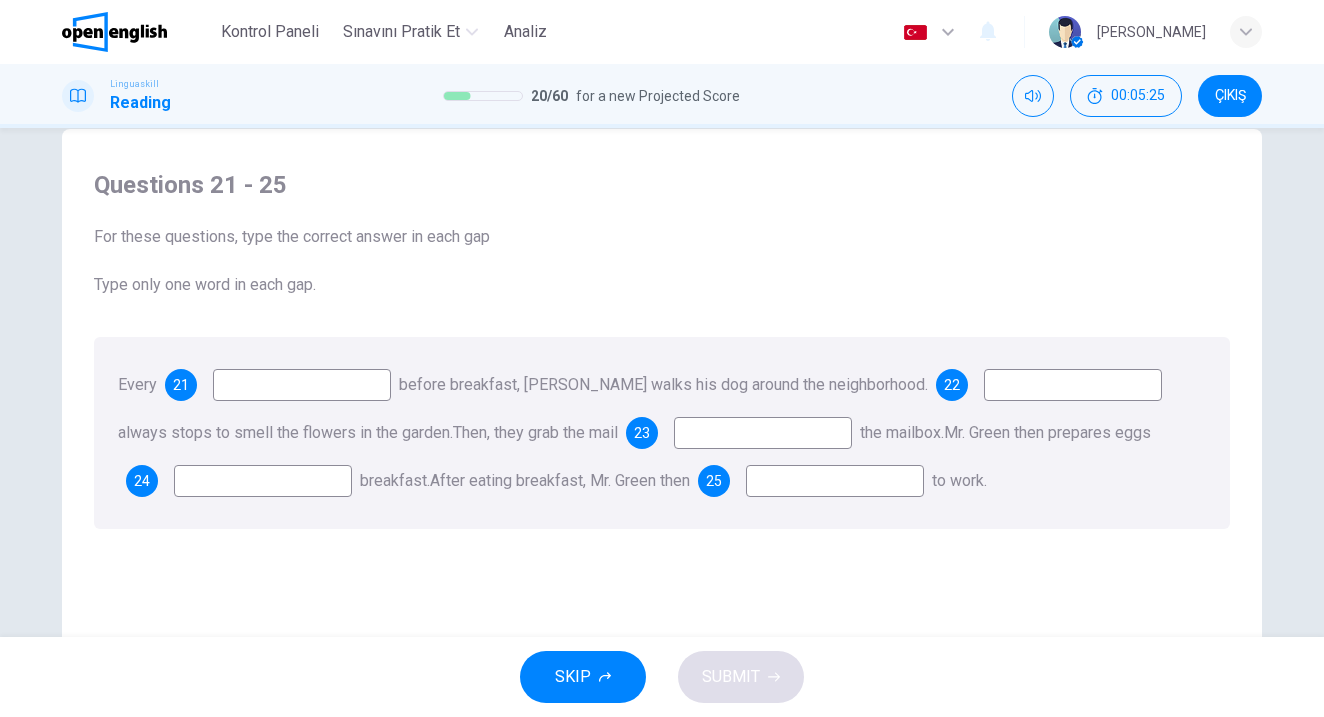 click on "21" at bounding box center [181, 385] 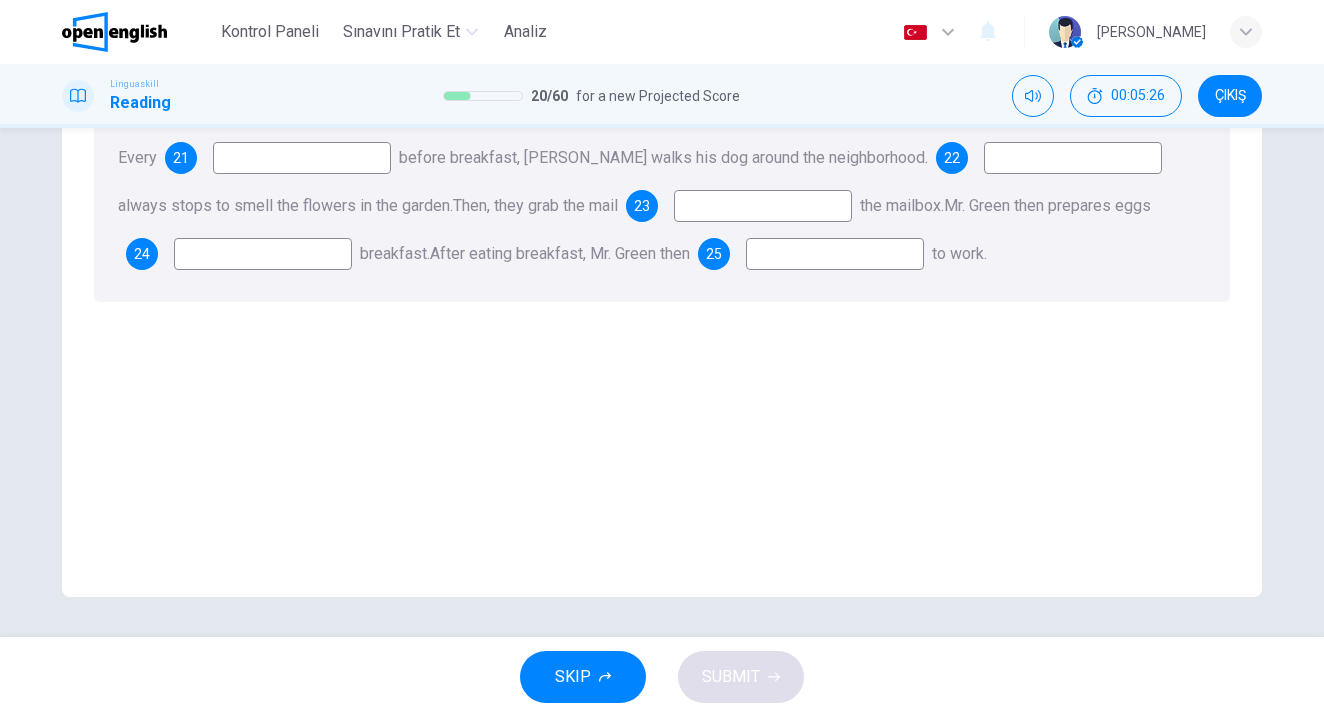 scroll, scrollTop: 266, scrollLeft: 0, axis: vertical 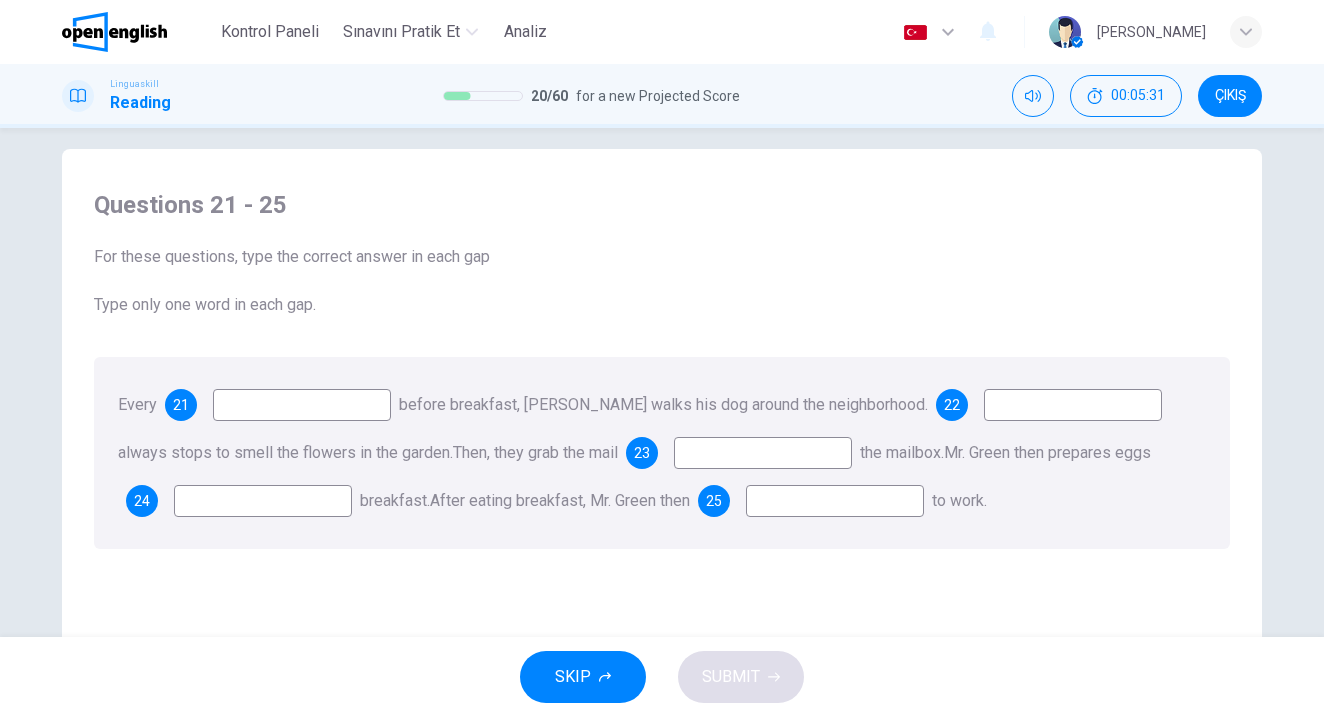 click at bounding box center (763, 453) 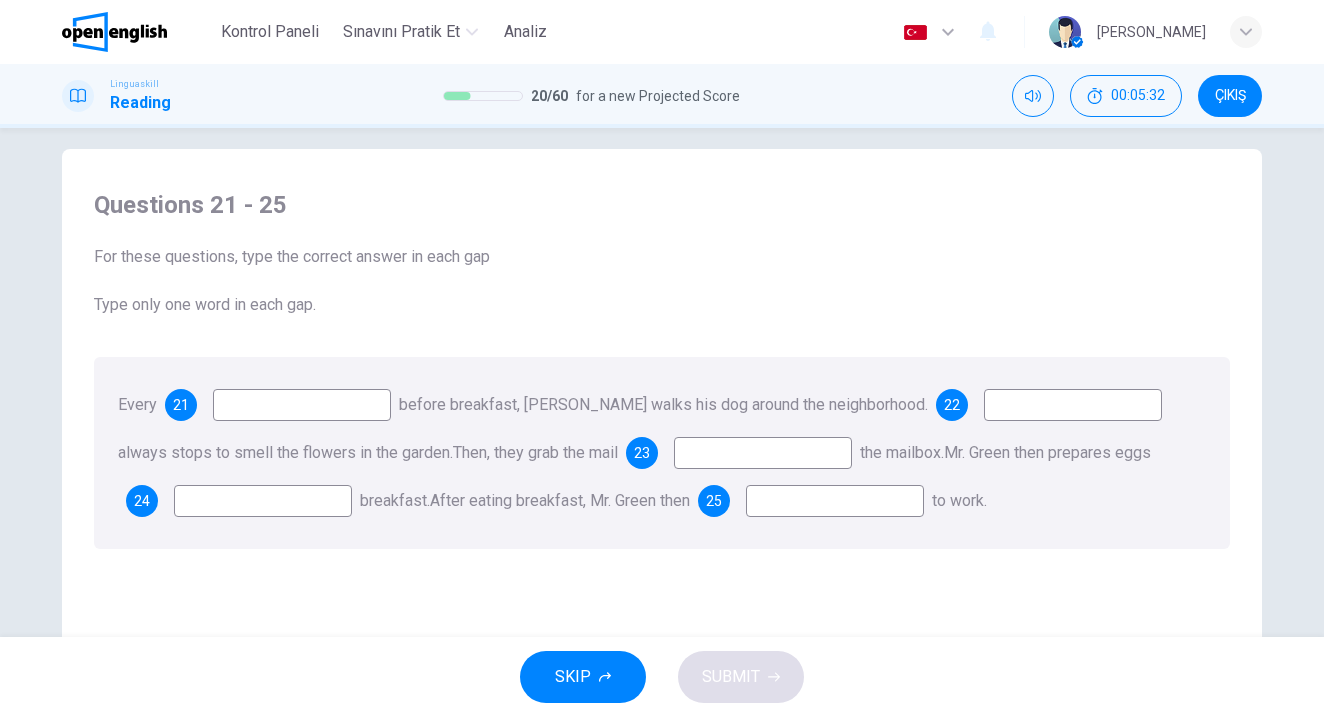 click at bounding box center [263, 501] 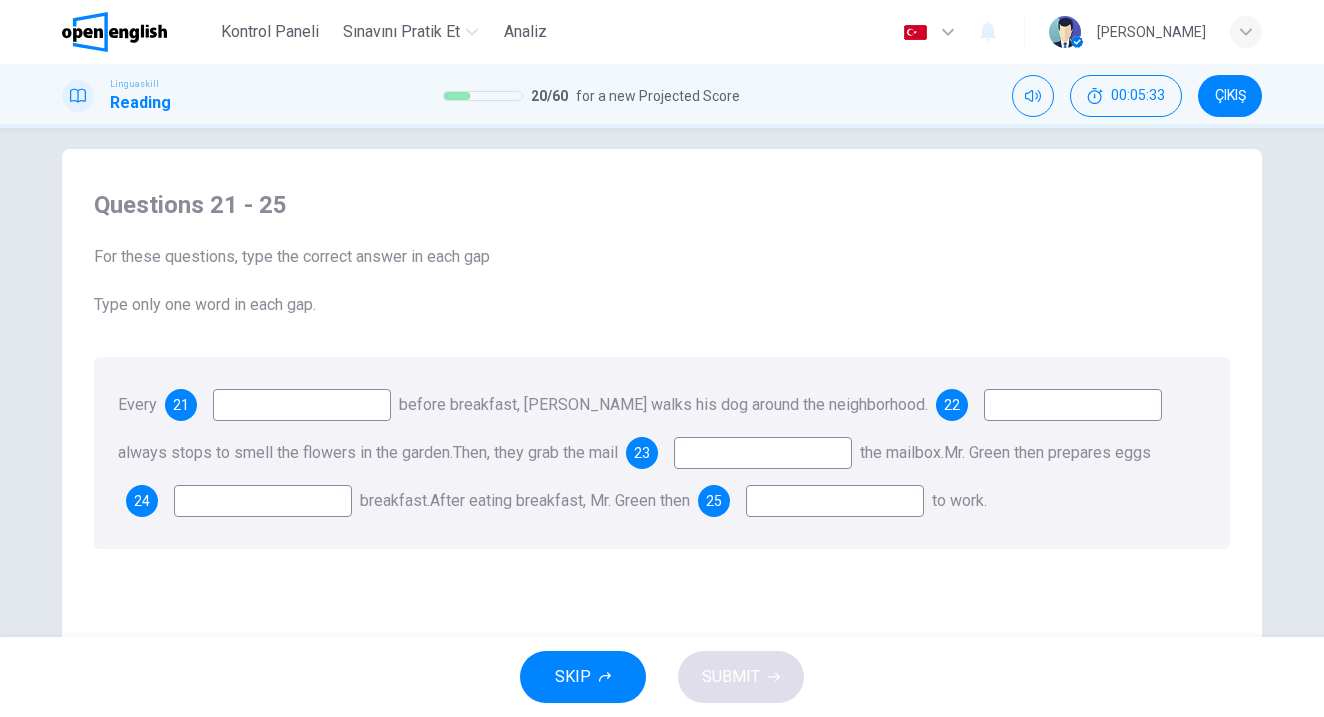 click at bounding box center [302, 405] 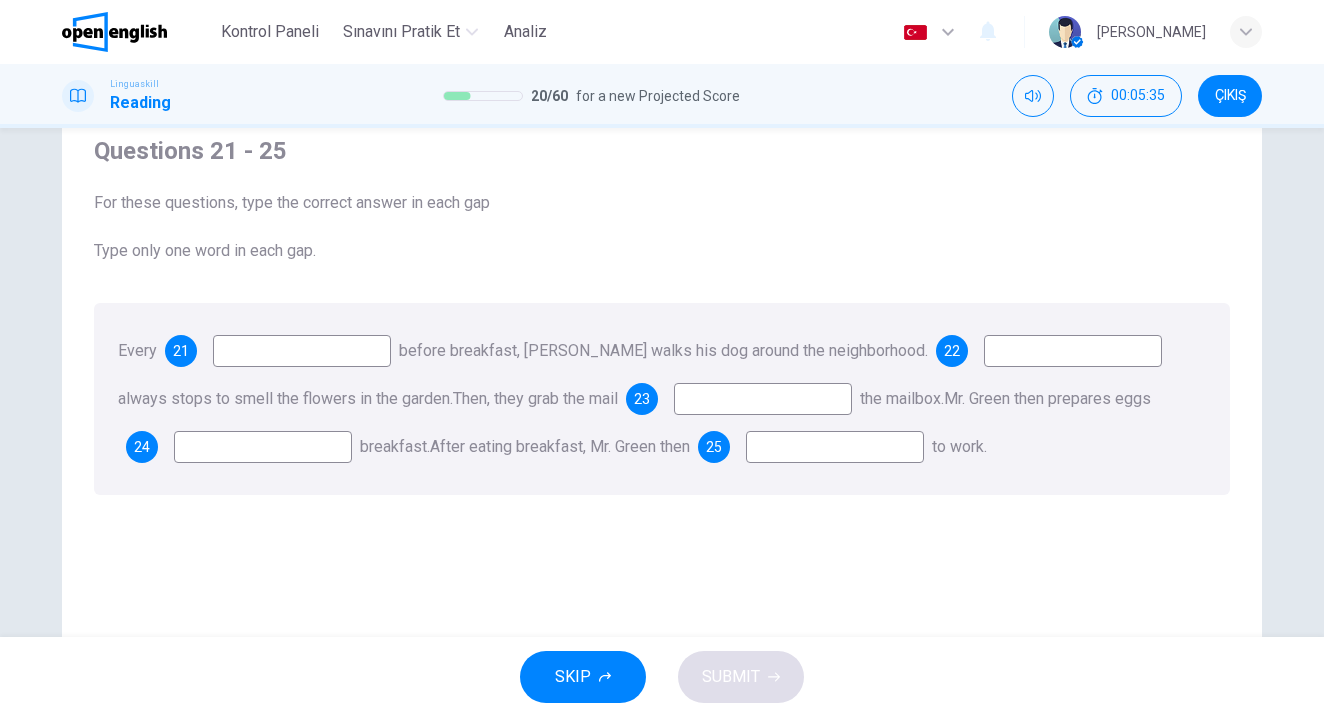scroll, scrollTop: 76, scrollLeft: 0, axis: vertical 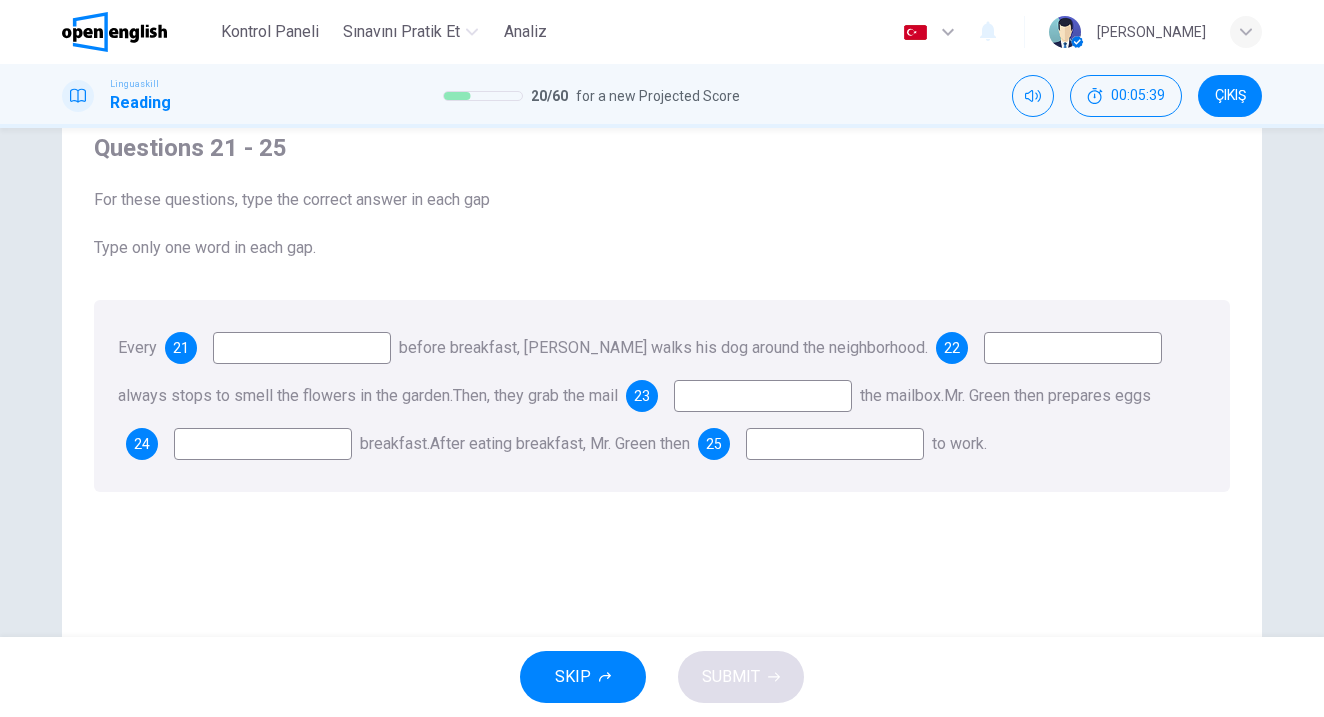 click on "SKIP" at bounding box center (583, 677) 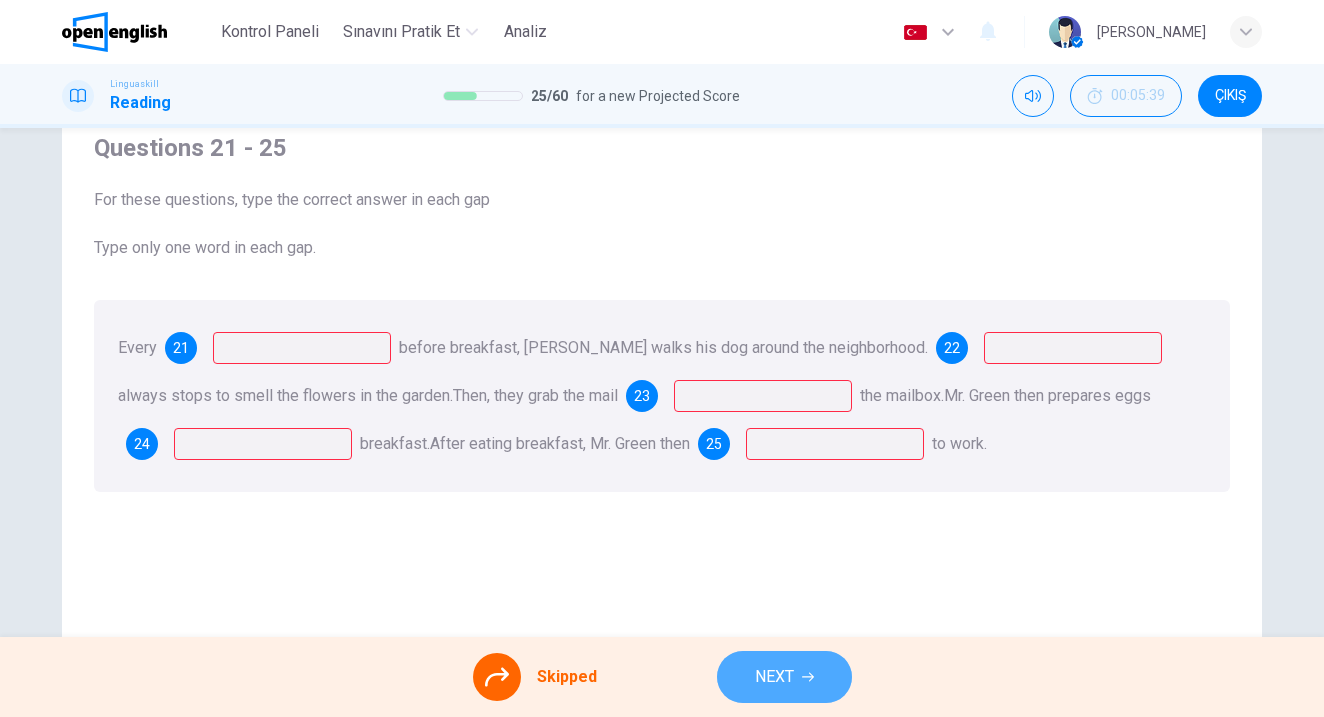 click on "NEXT" at bounding box center (774, 677) 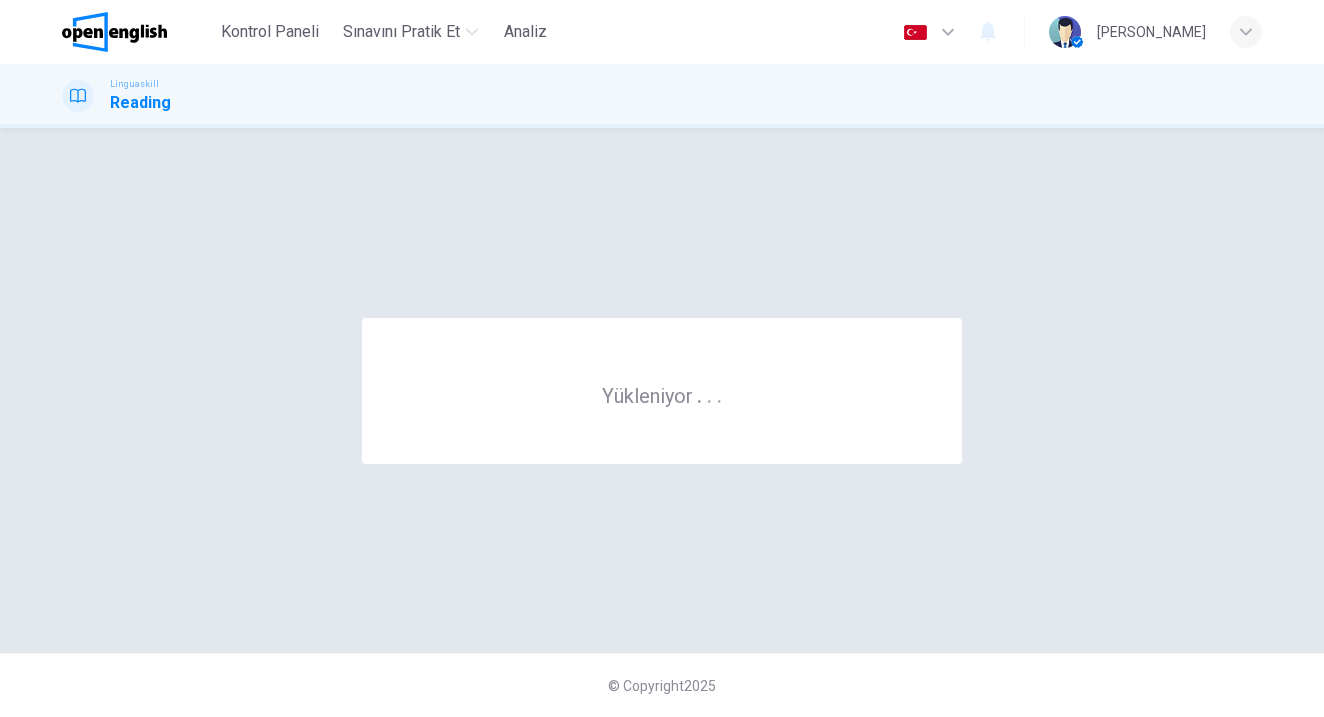 scroll, scrollTop: 0, scrollLeft: 0, axis: both 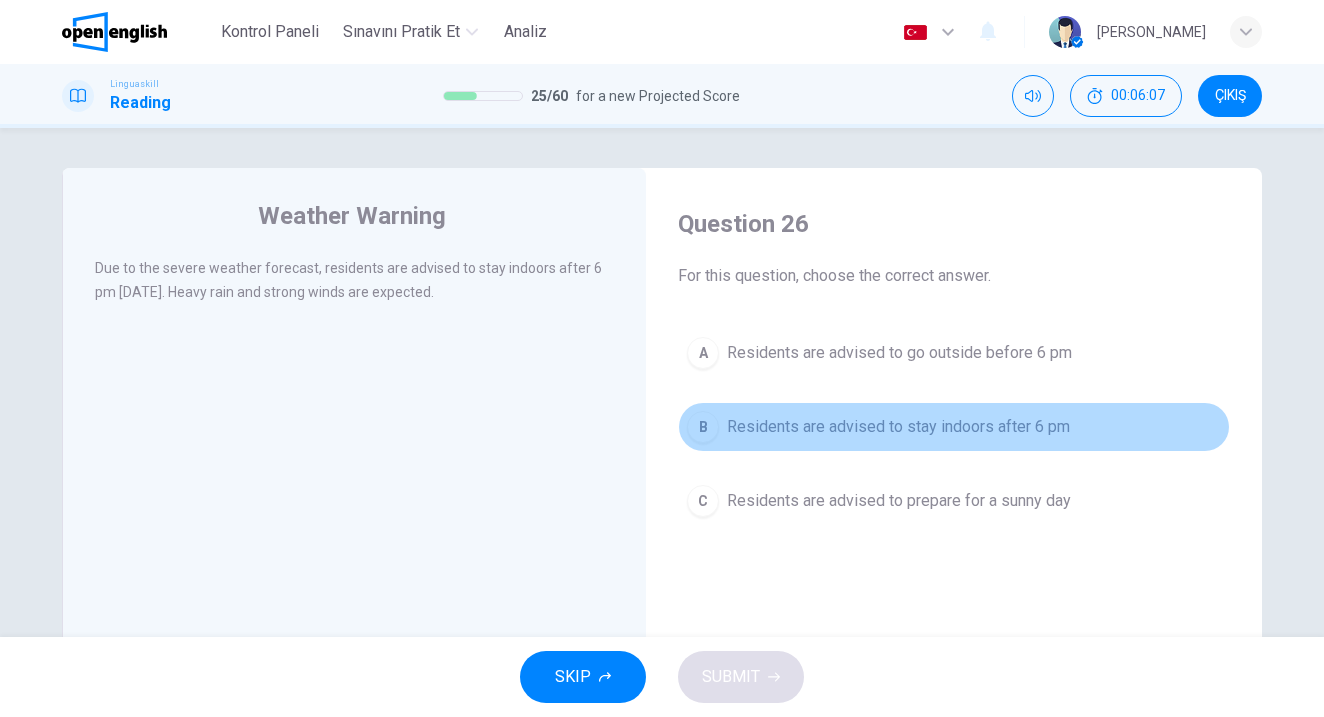 click on "Residents are advised to stay indoors after 6 pm" at bounding box center (898, 427) 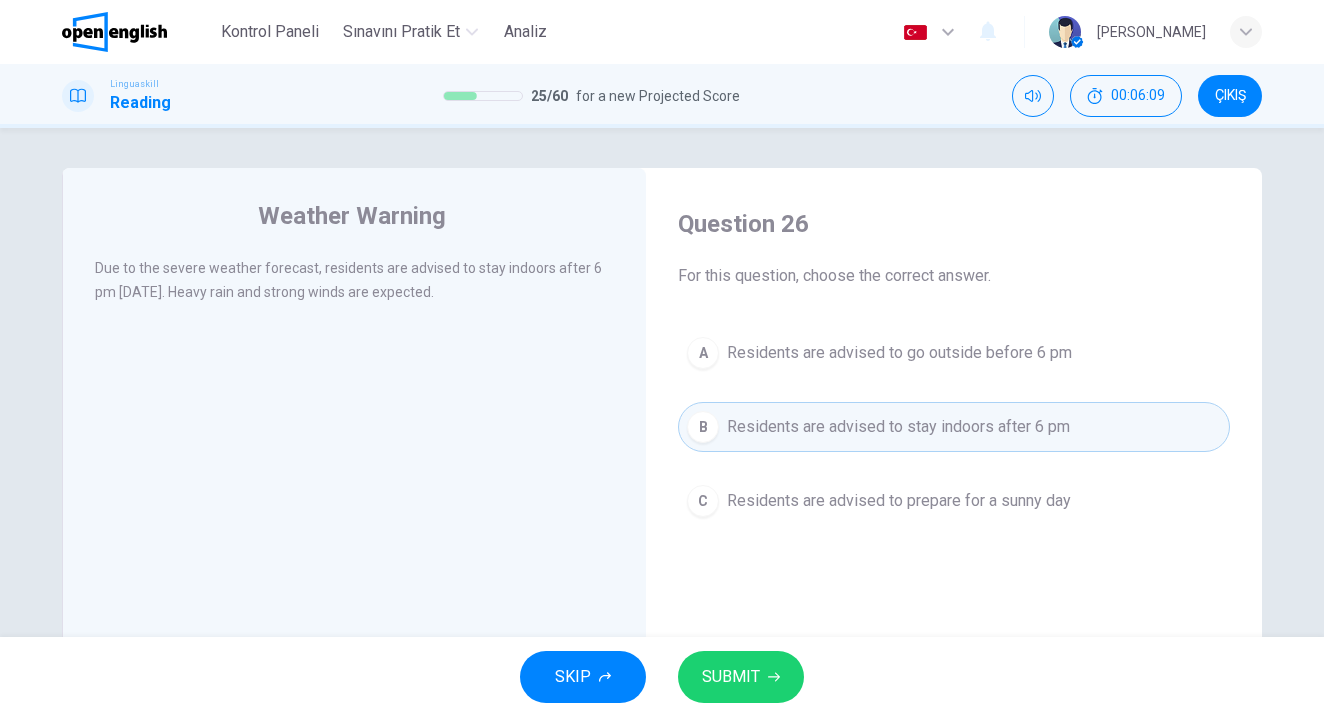 click on "SUBMIT" at bounding box center (741, 677) 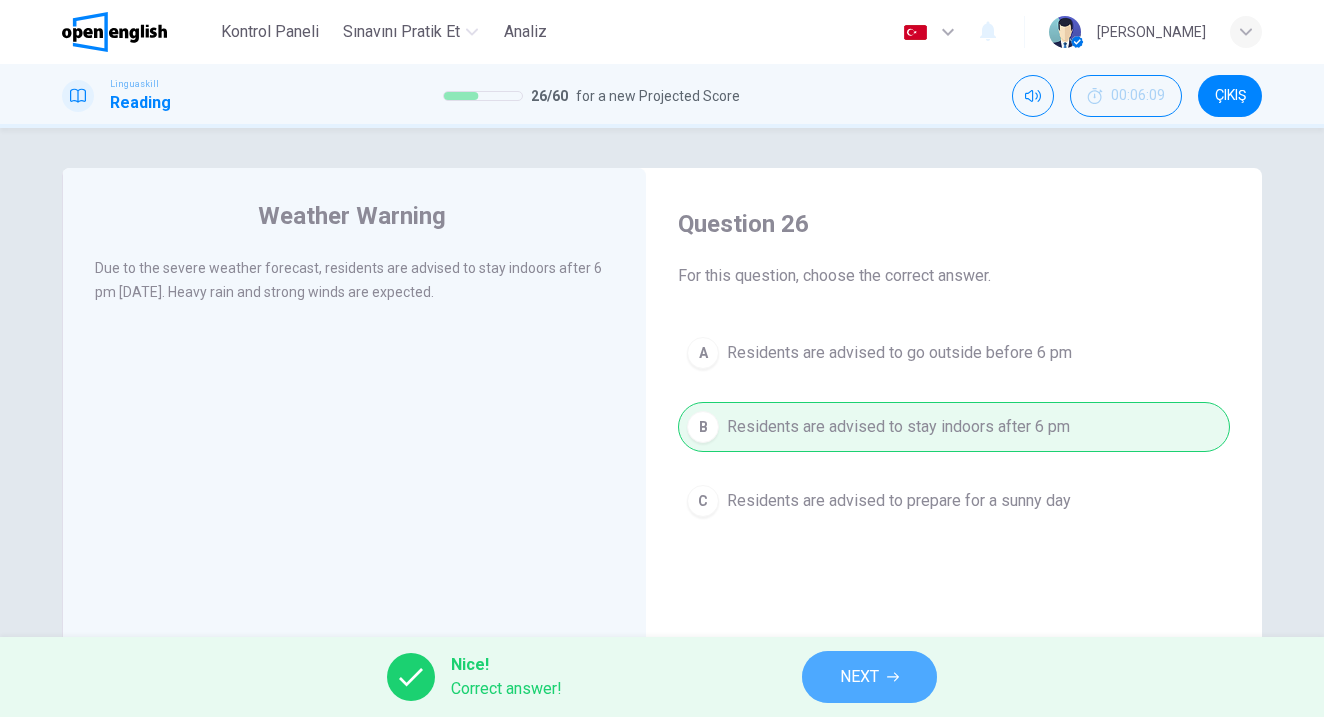click on "NEXT" at bounding box center (869, 677) 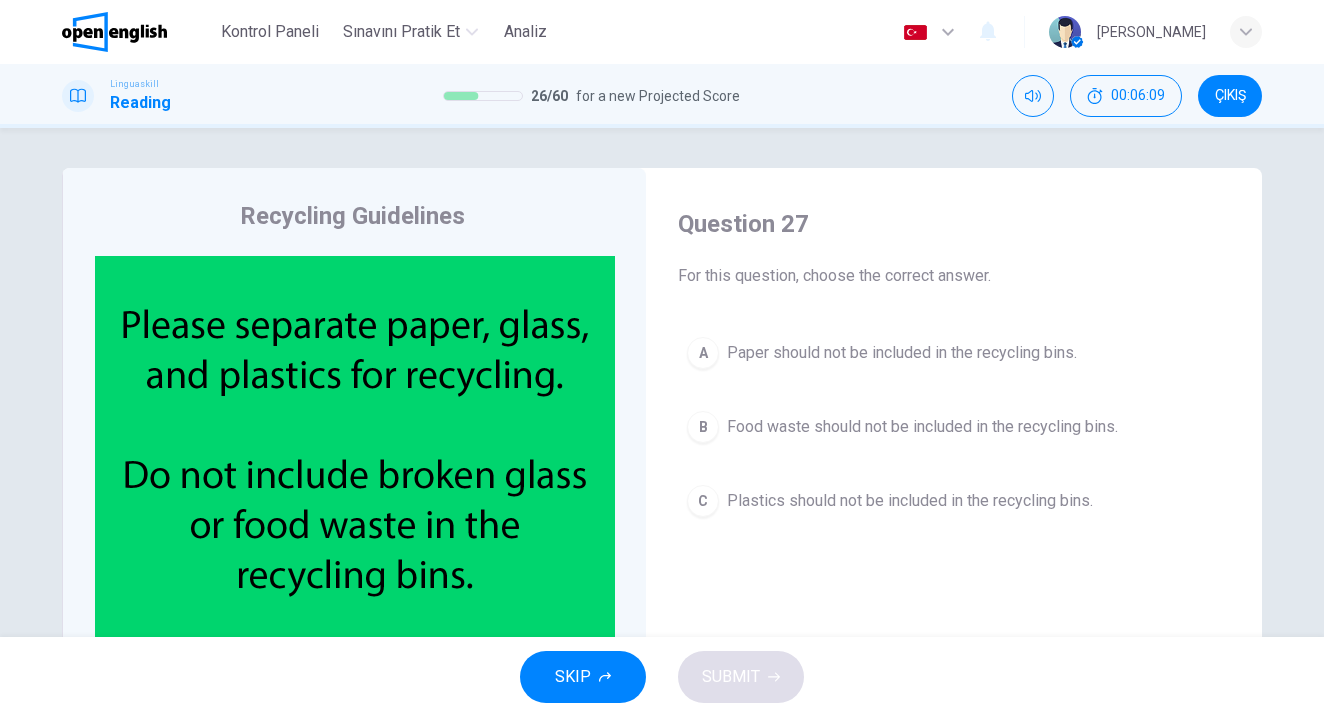 scroll, scrollTop: 0, scrollLeft: 0, axis: both 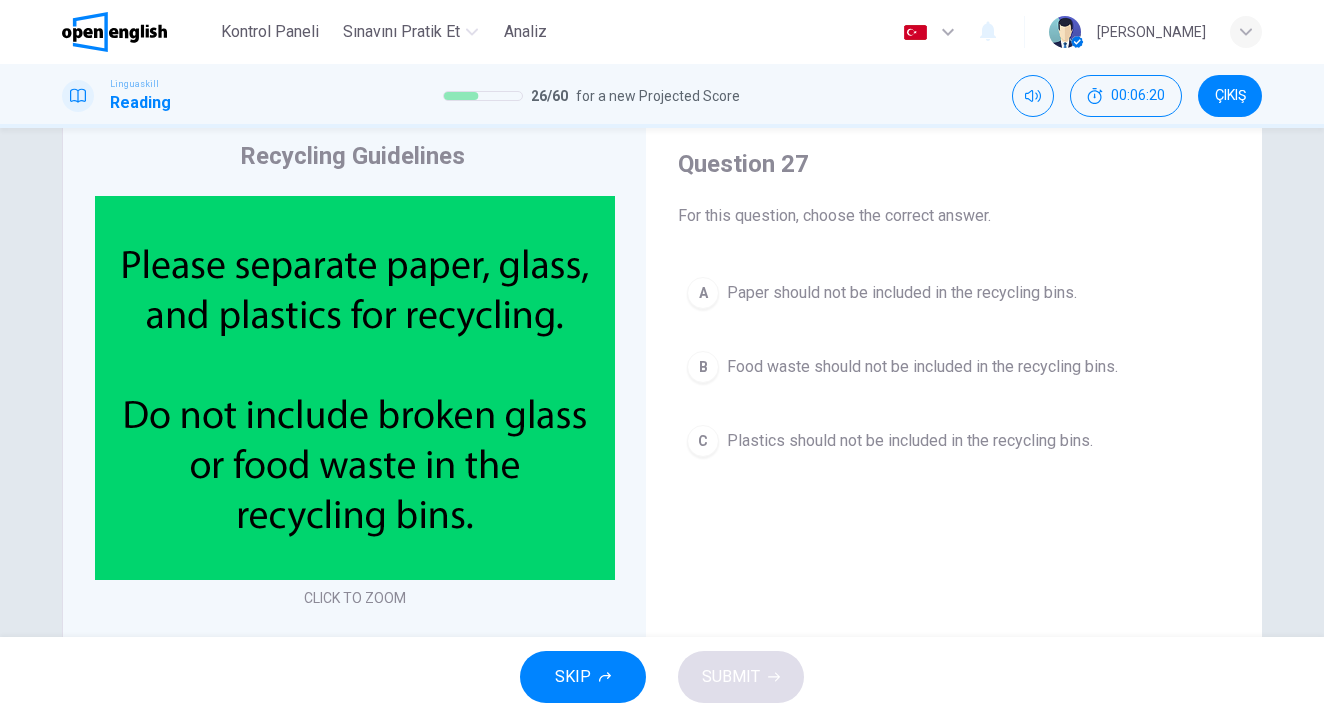 click on "C Plastics should not be included in the recycling bins." at bounding box center (954, 441) 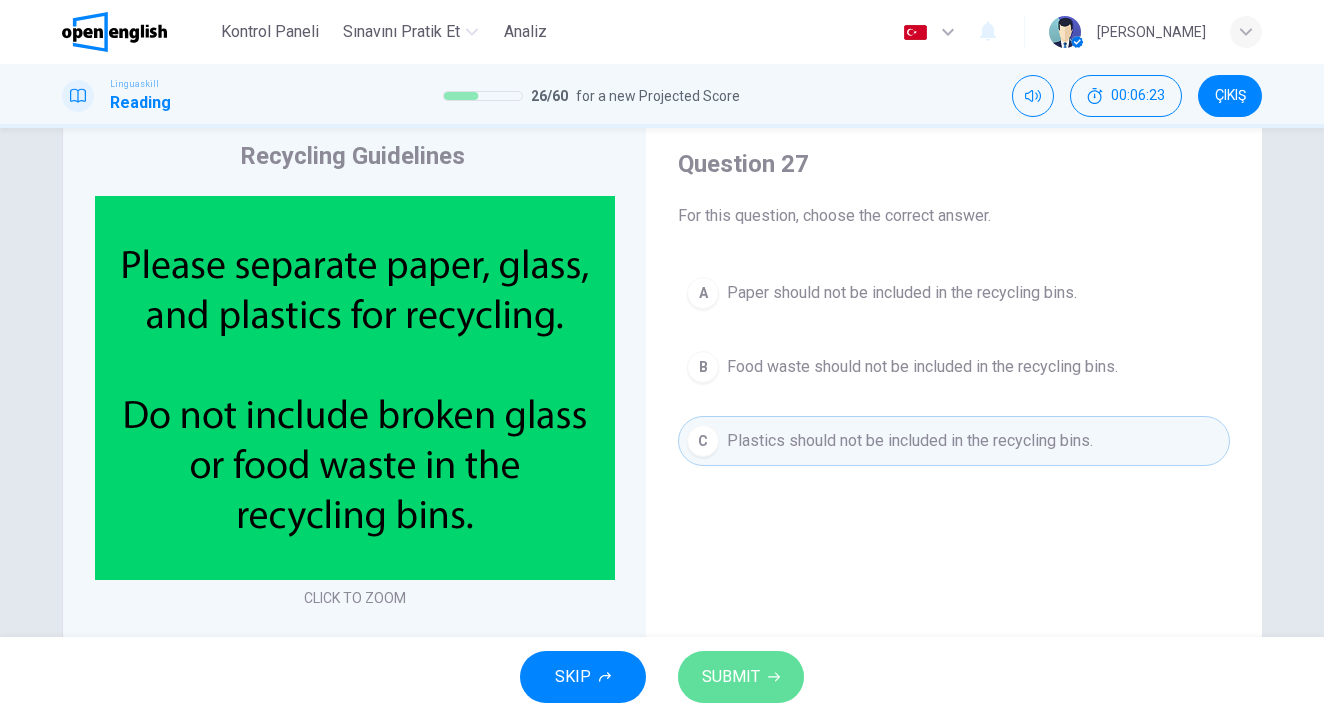 click on "SUBMIT" at bounding box center (741, 677) 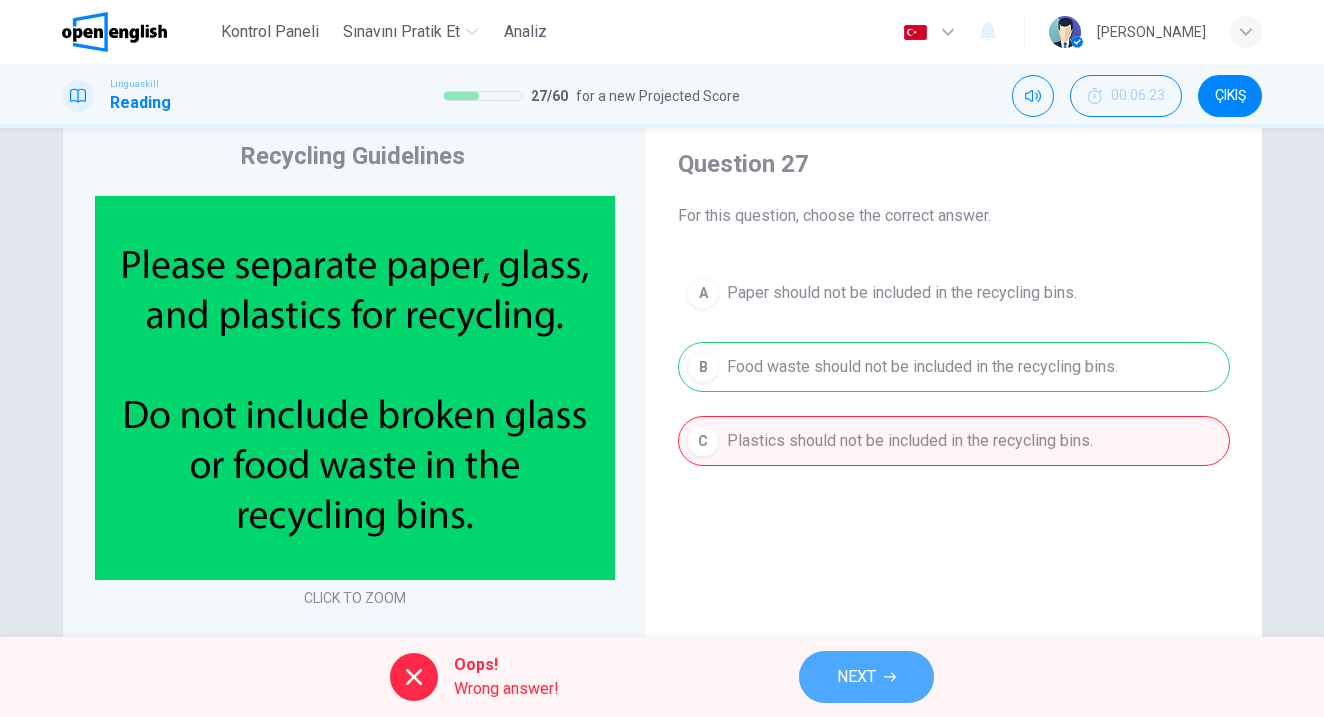 click on "NEXT" at bounding box center [856, 677] 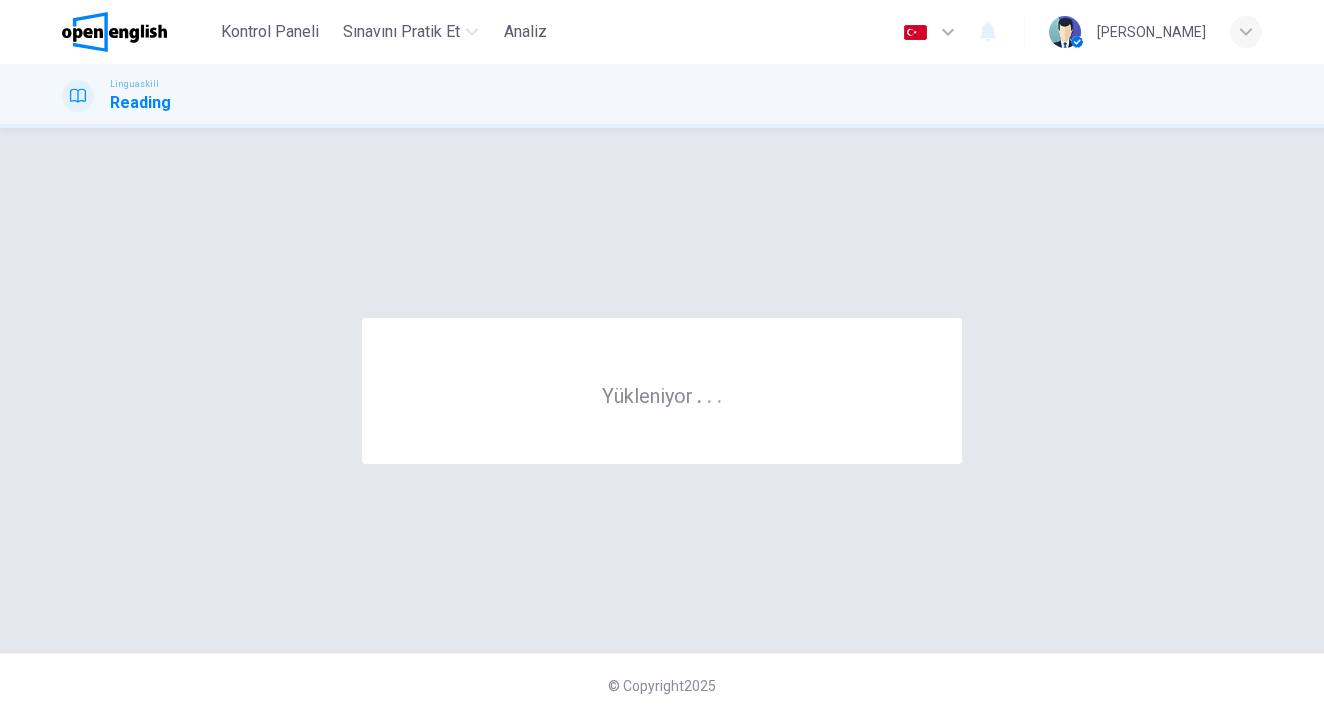 scroll, scrollTop: 0, scrollLeft: 0, axis: both 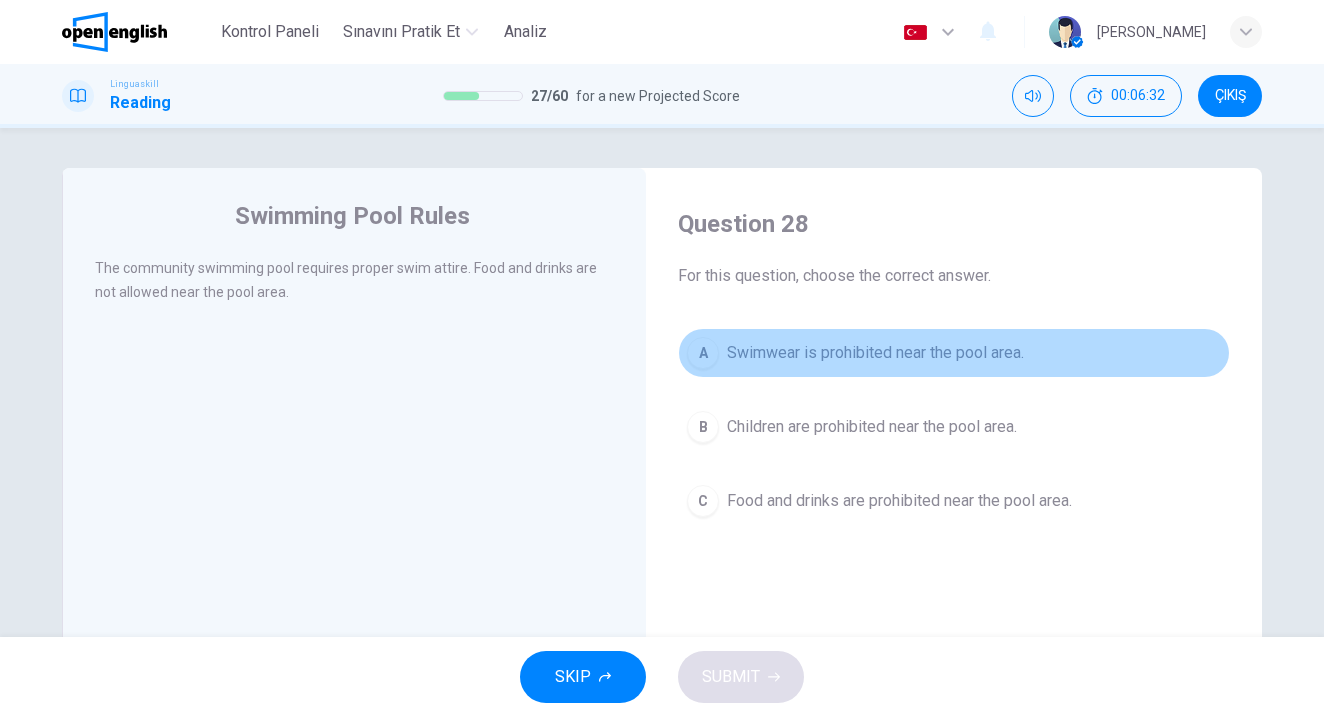 click on "Swimwear is prohibited near the pool area." at bounding box center [875, 353] 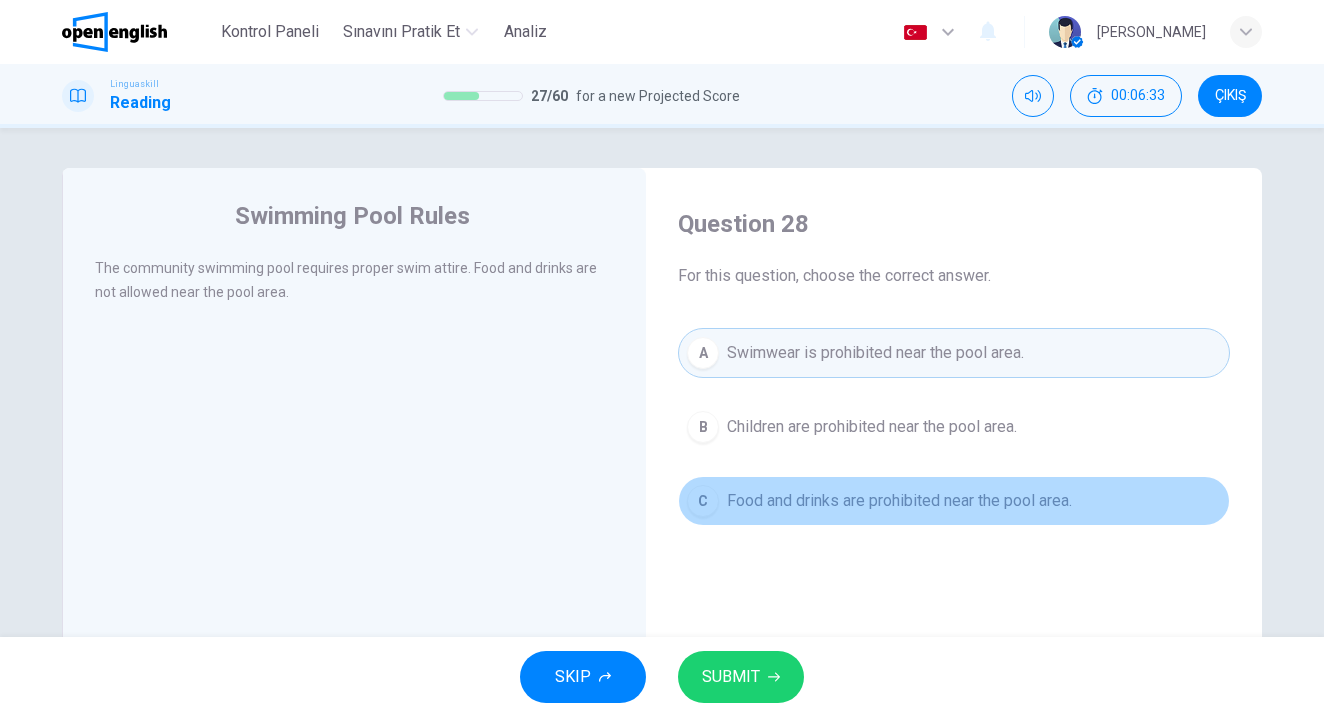 click on "Food and drinks are prohibited near the pool area." at bounding box center [899, 501] 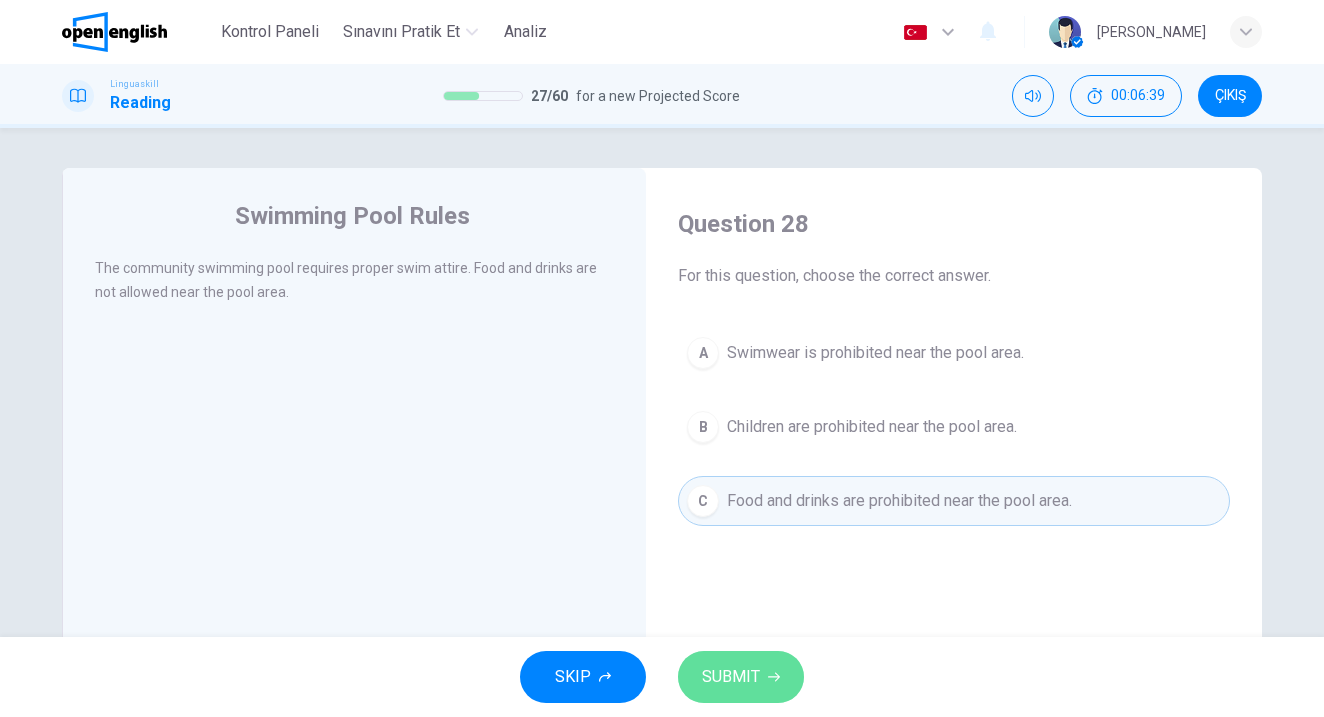 click on "SUBMIT" at bounding box center [731, 677] 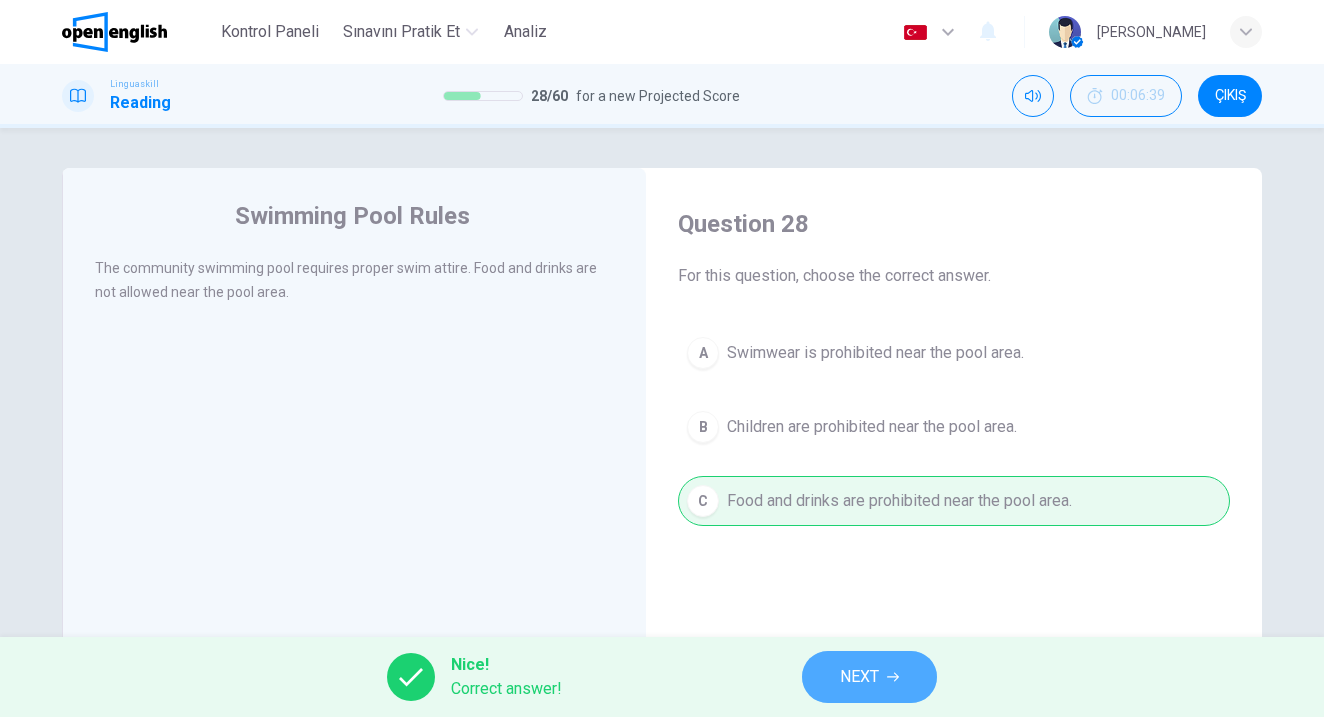 click on "NEXT" at bounding box center [869, 677] 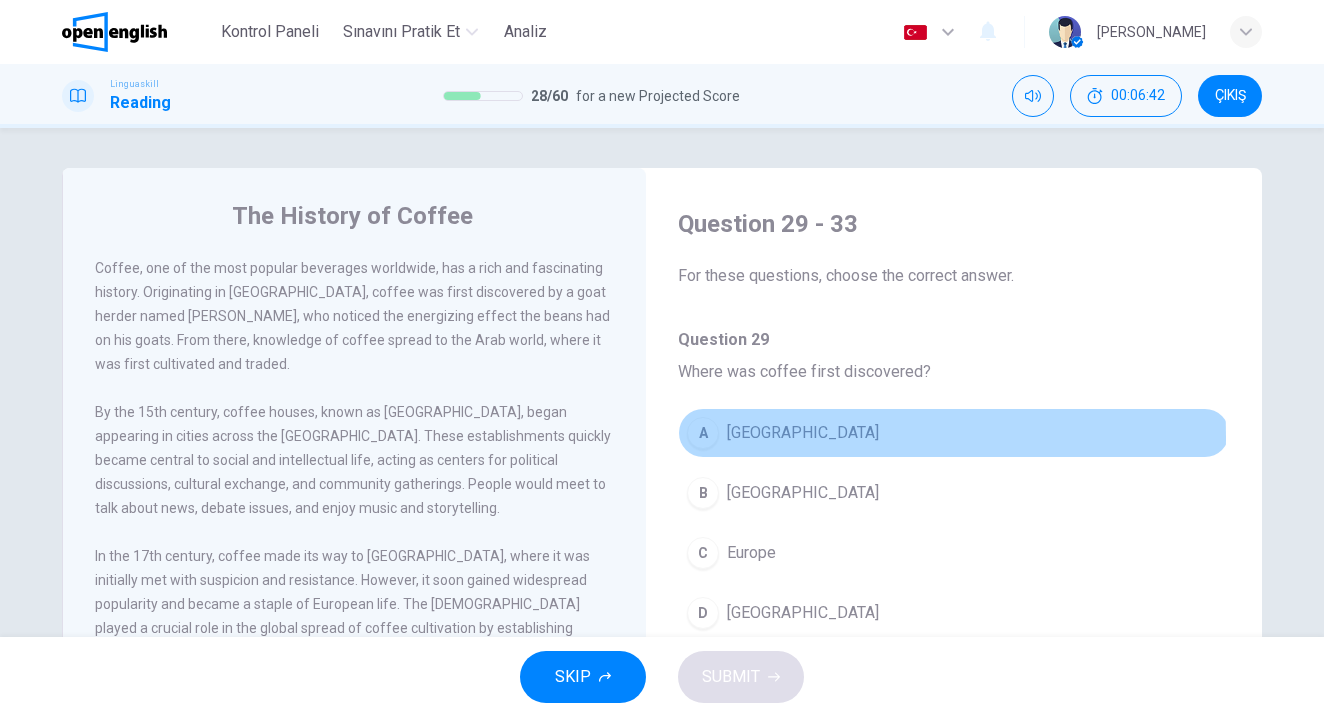 click on "A Indonesia" at bounding box center (954, 433) 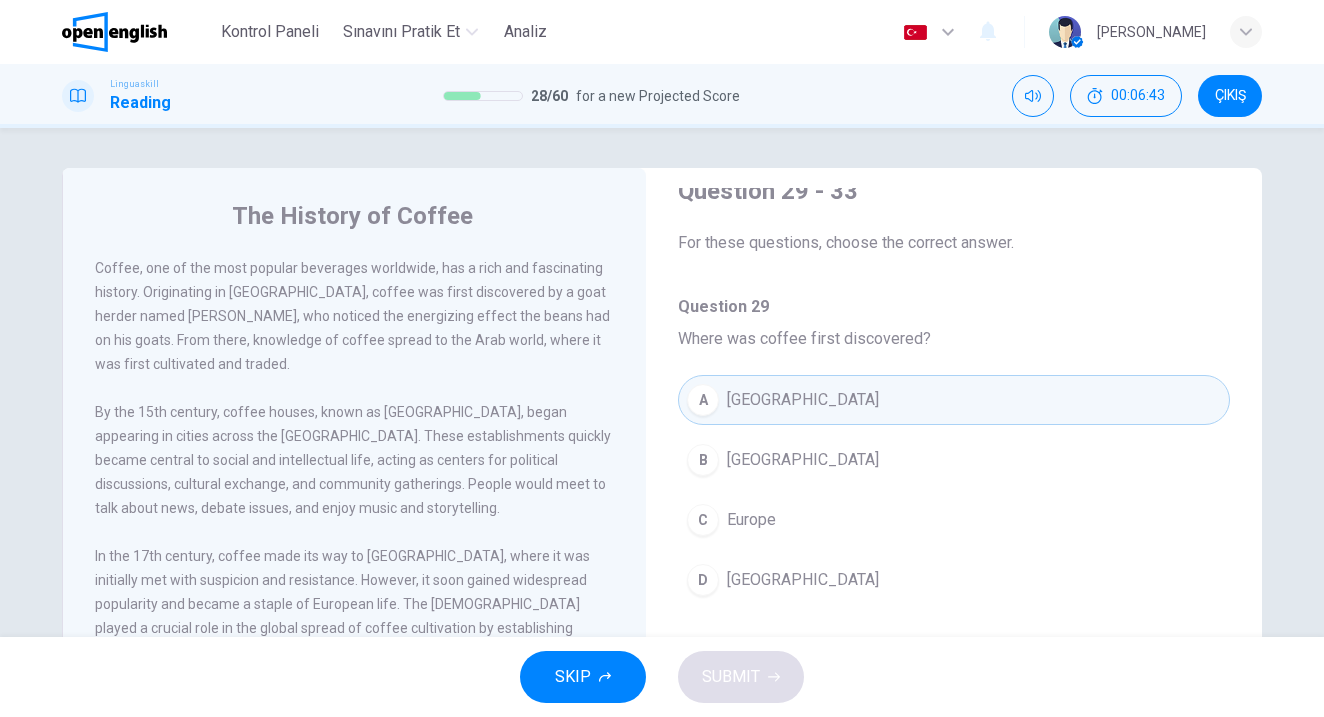 click on "B" at bounding box center [703, 460] 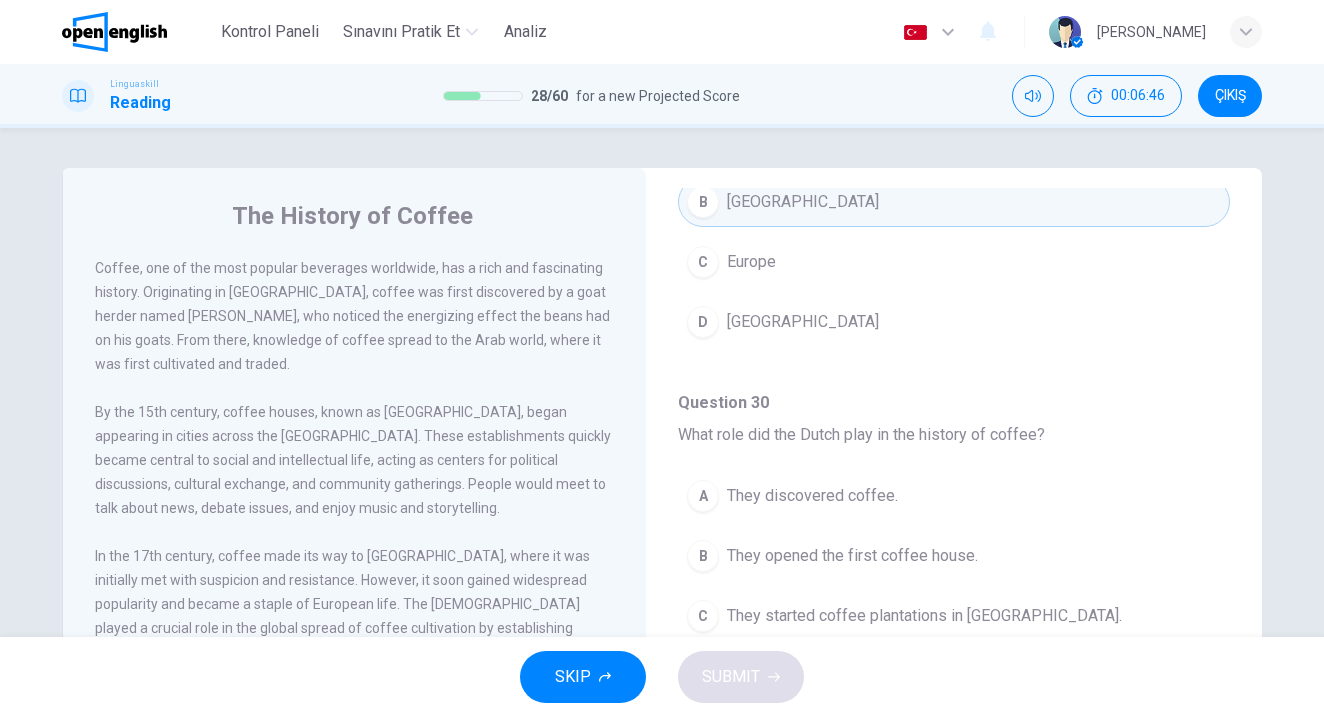 click on "They opened the first coffee house." at bounding box center (852, 556) 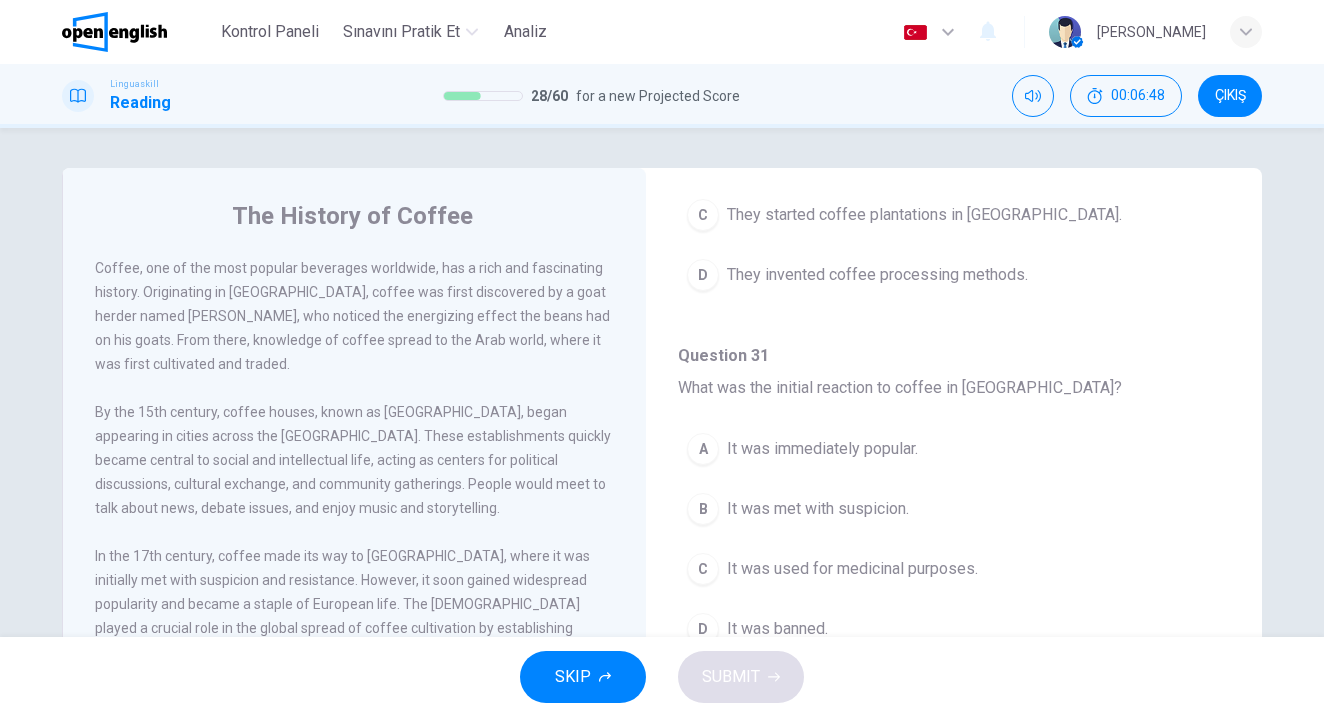 scroll, scrollTop: 737, scrollLeft: 0, axis: vertical 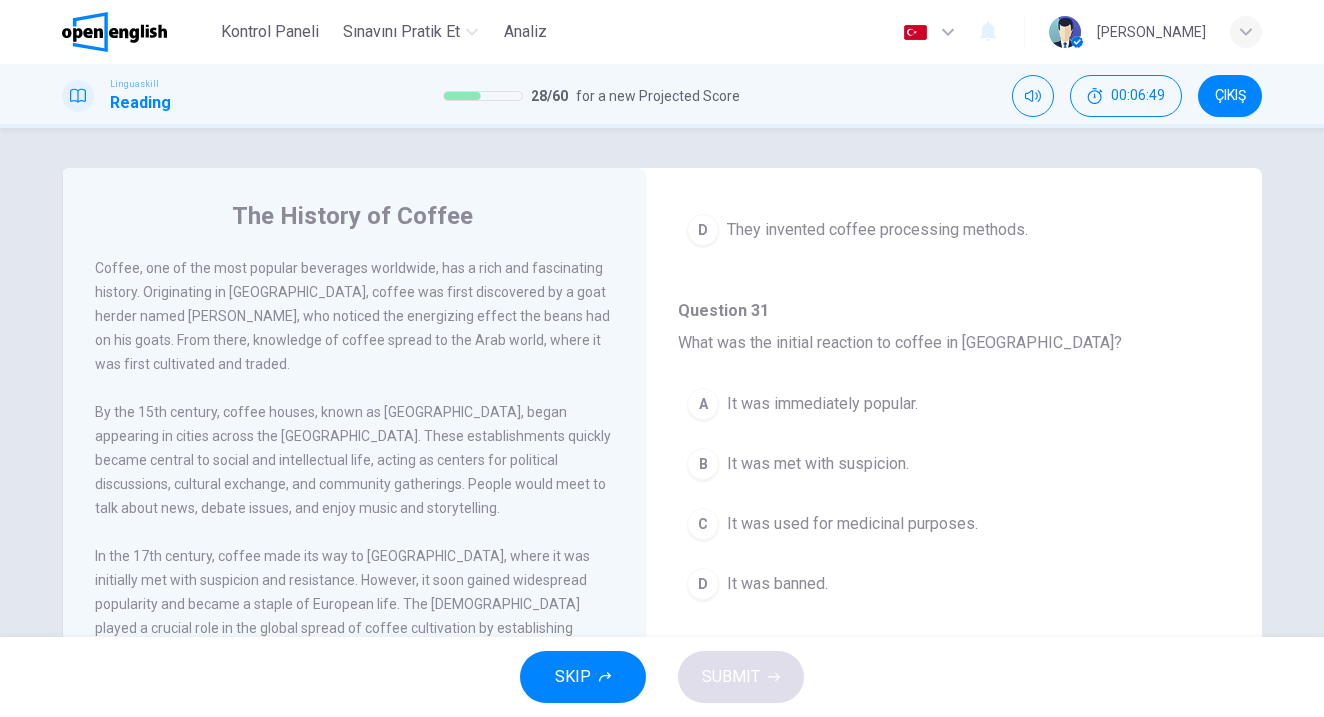 click on "A" at bounding box center [703, 404] 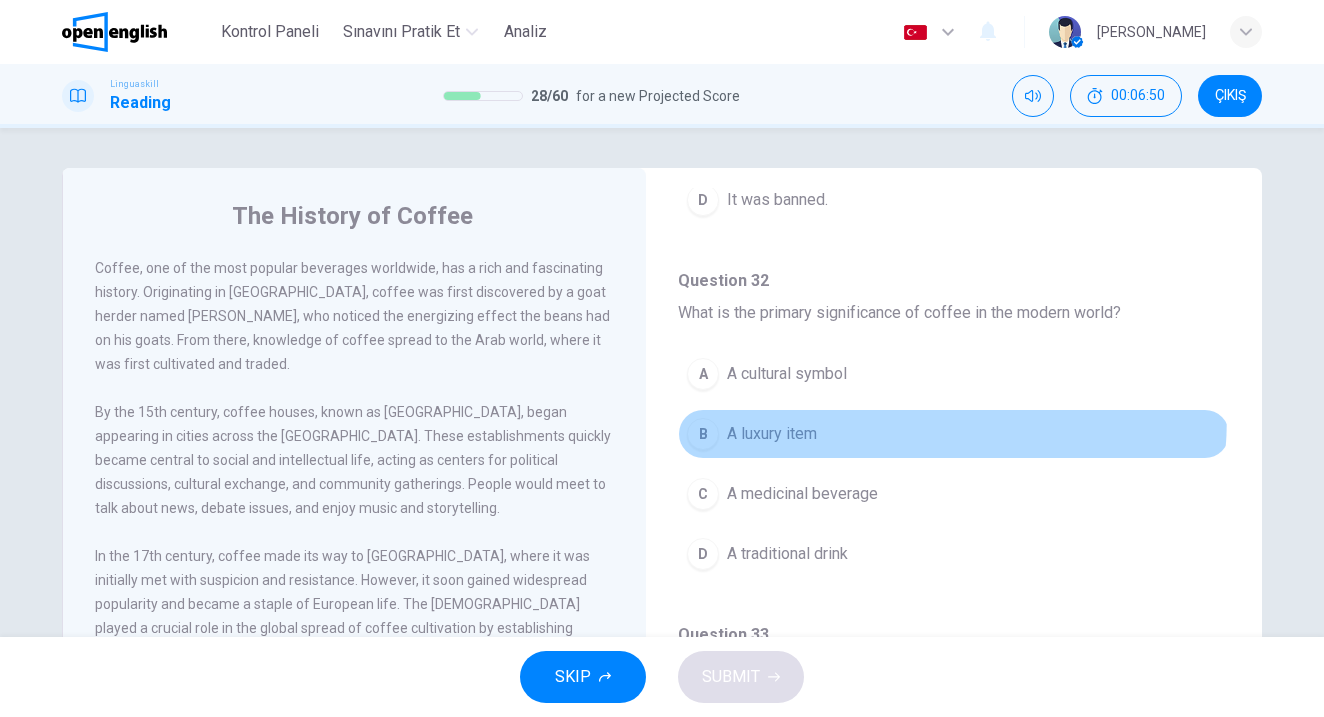 click on "B A luxury item" at bounding box center [954, 434] 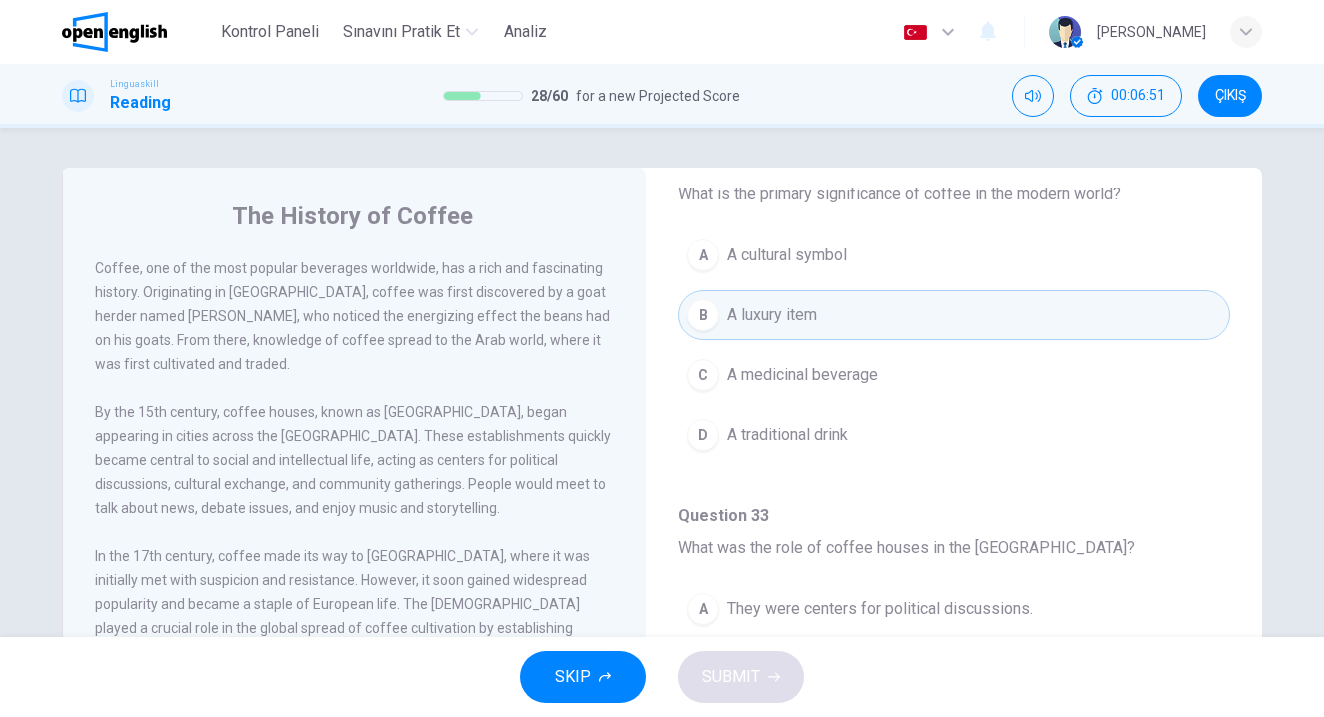 scroll, scrollTop: 1251, scrollLeft: 0, axis: vertical 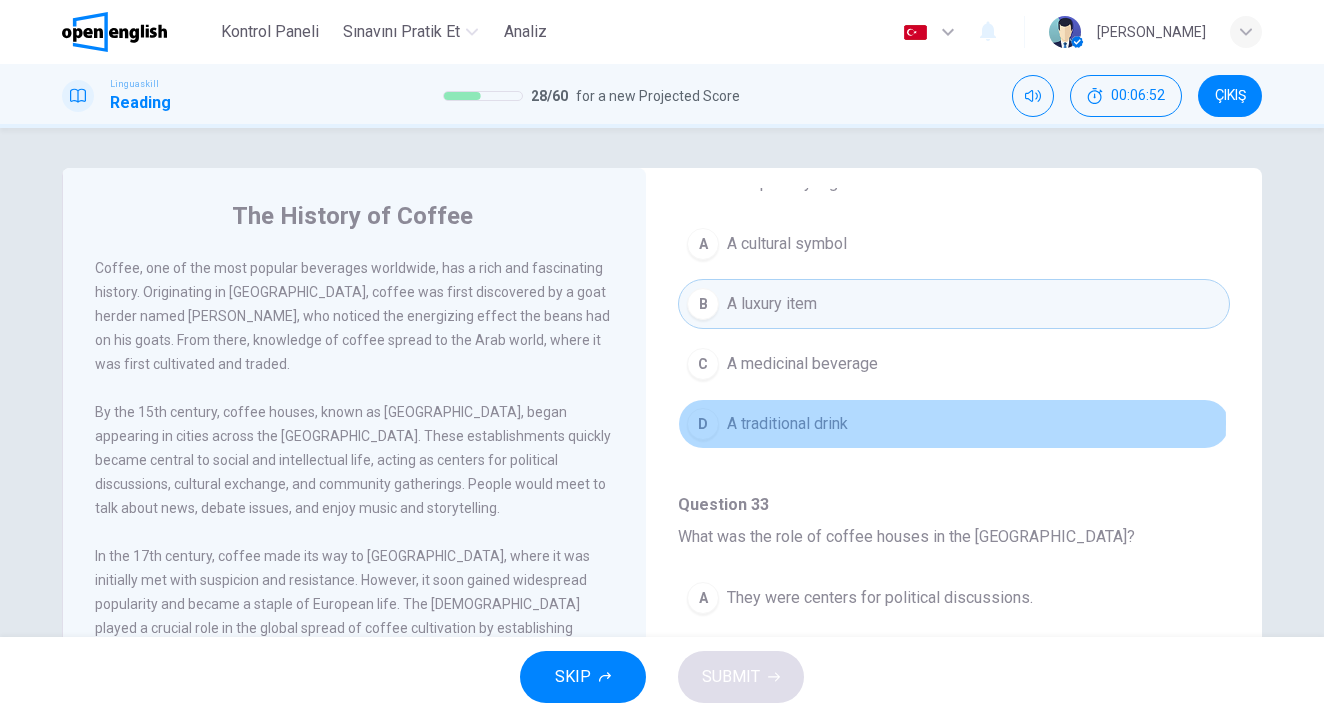 click on "D" at bounding box center [703, 424] 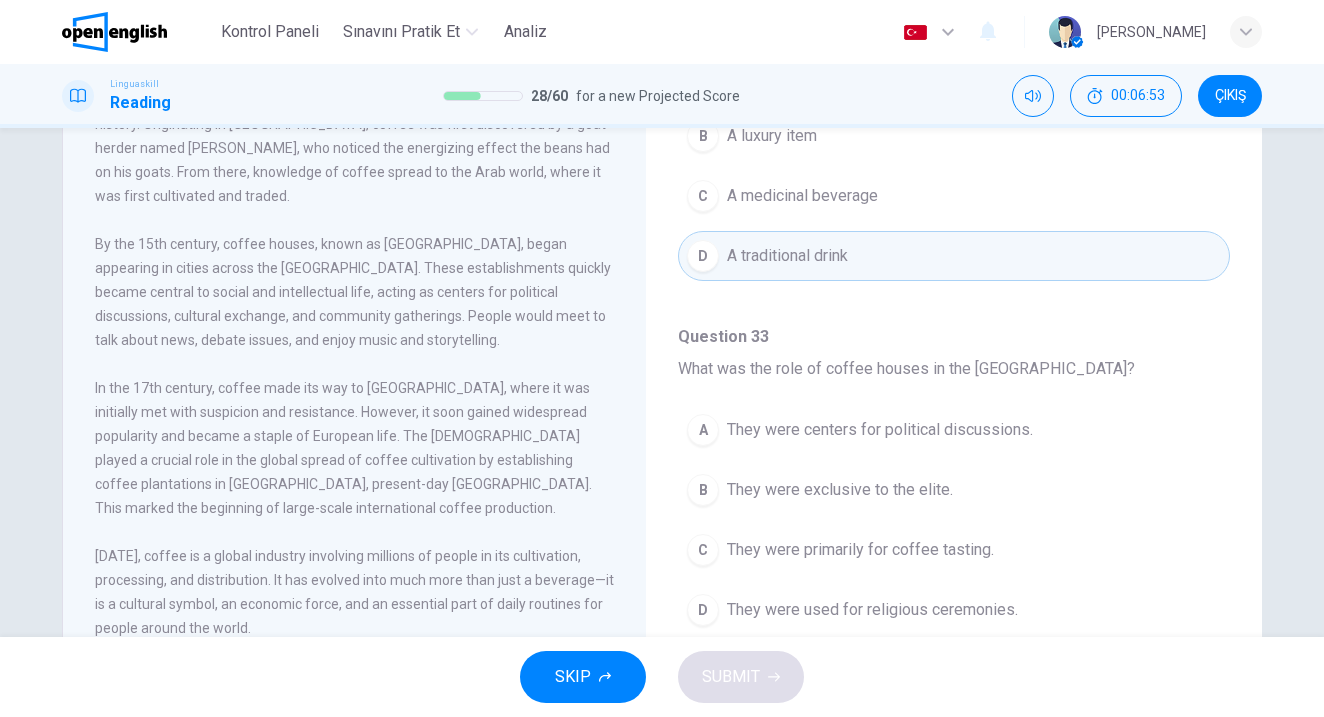 scroll, scrollTop: 170, scrollLeft: 0, axis: vertical 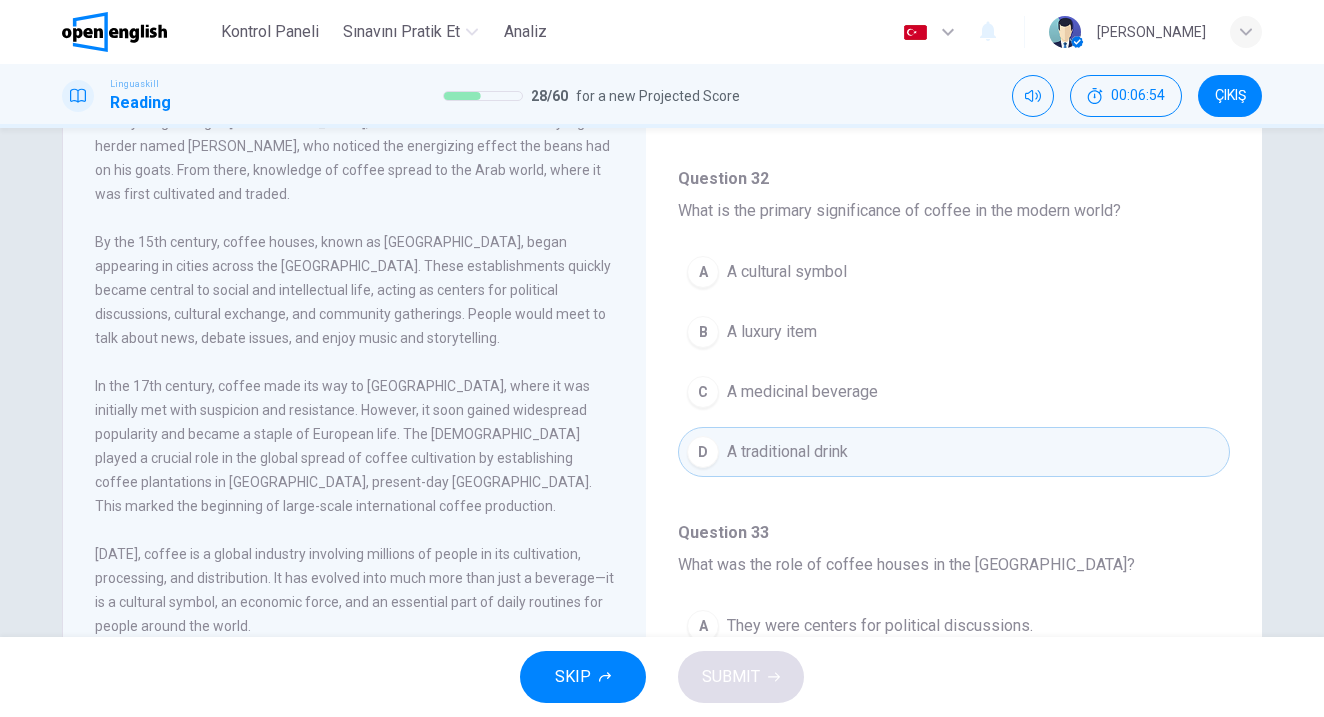 click on "A" at bounding box center (703, 272) 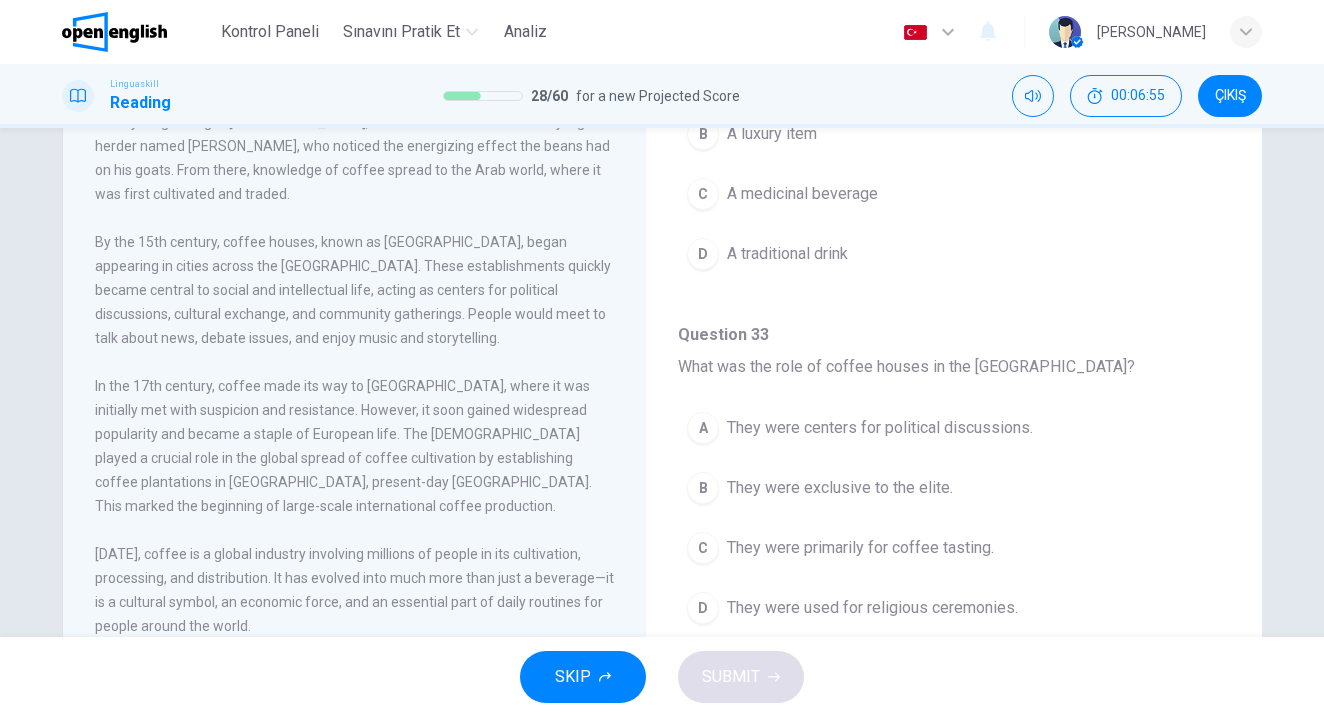 scroll, scrollTop: 1251, scrollLeft: 0, axis: vertical 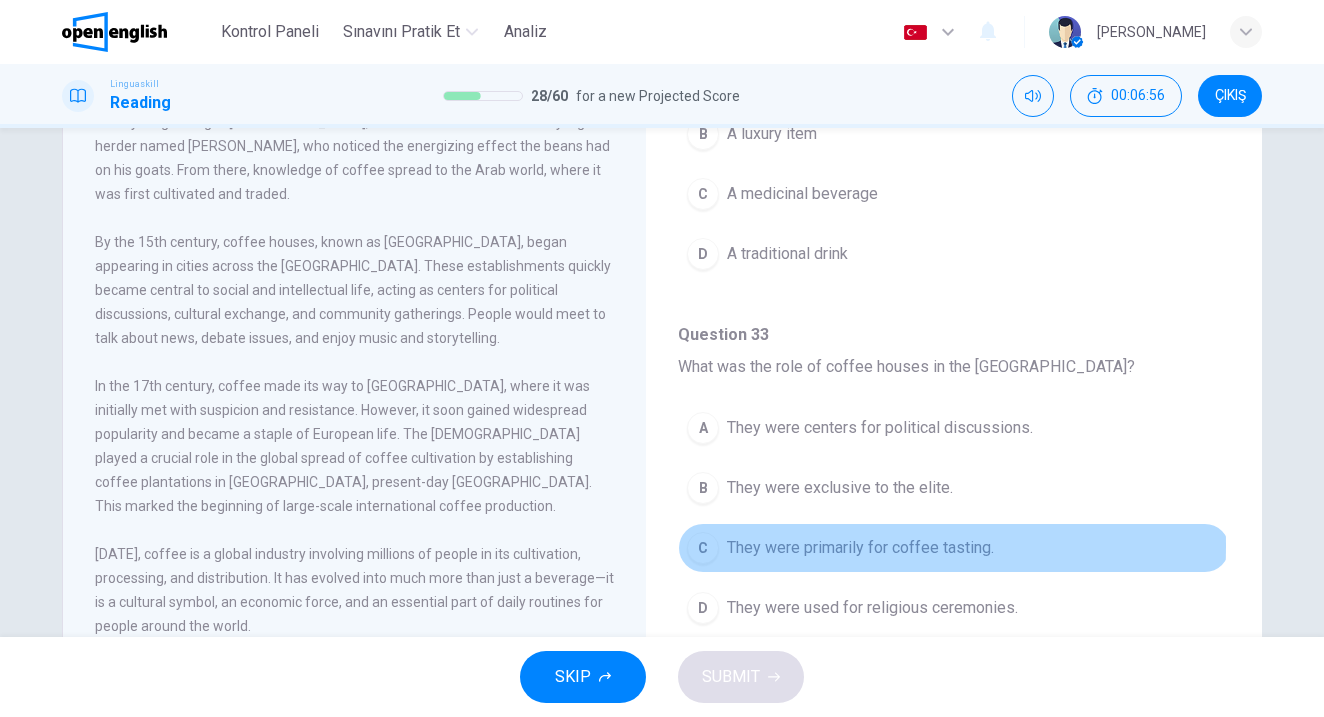 click on "C" at bounding box center (703, 548) 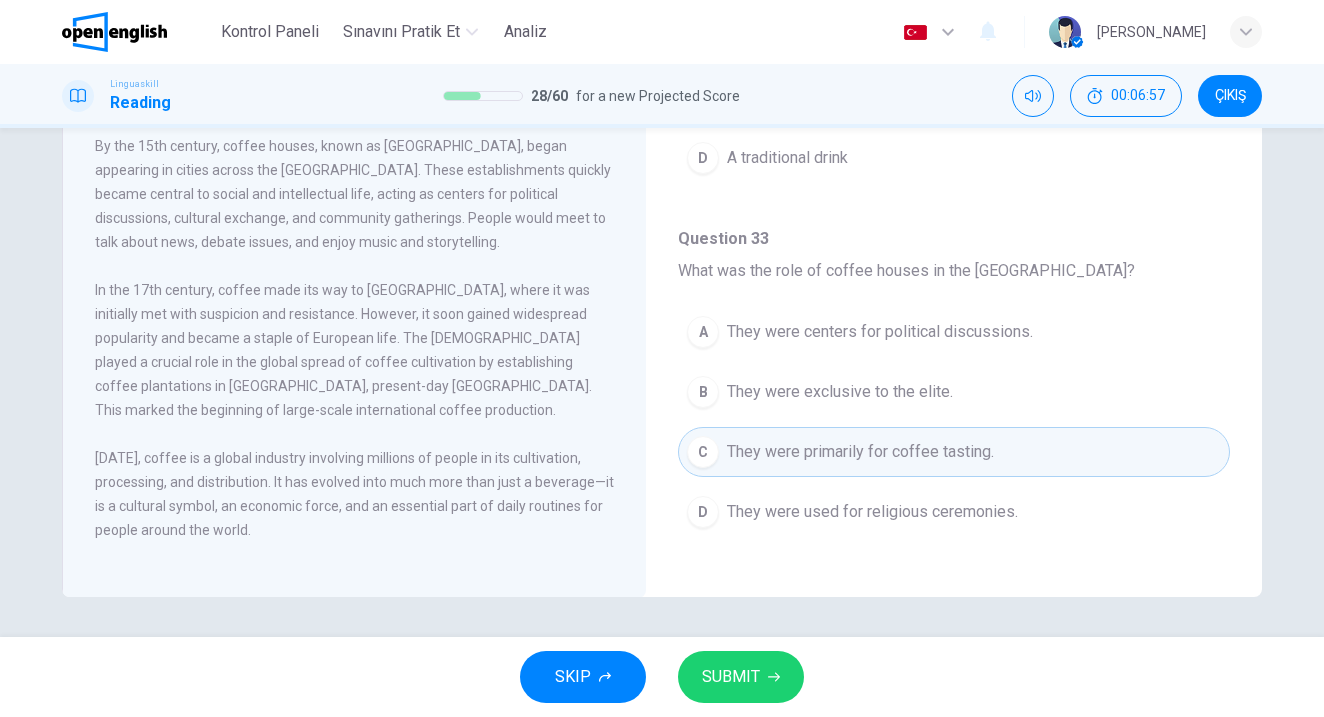 scroll, scrollTop: 266, scrollLeft: 0, axis: vertical 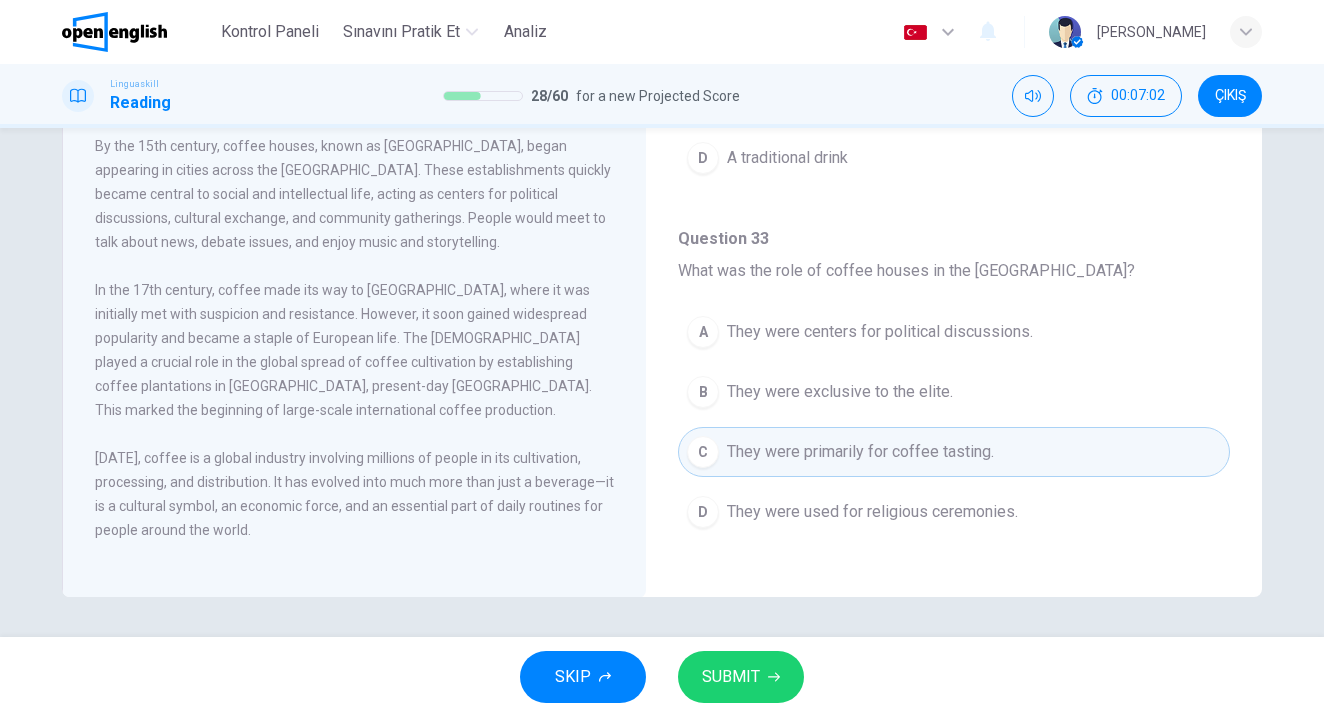 click on "SUBMIT" at bounding box center (731, 677) 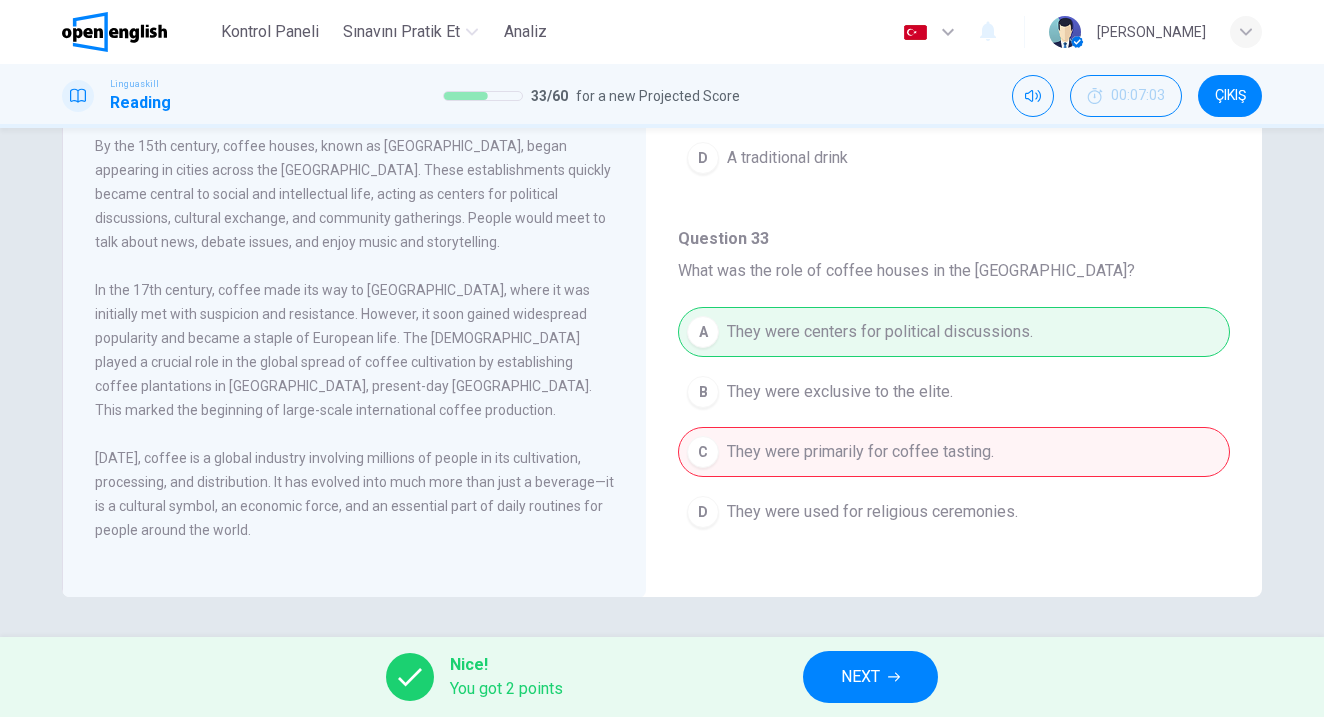 click on "NEXT" at bounding box center [860, 677] 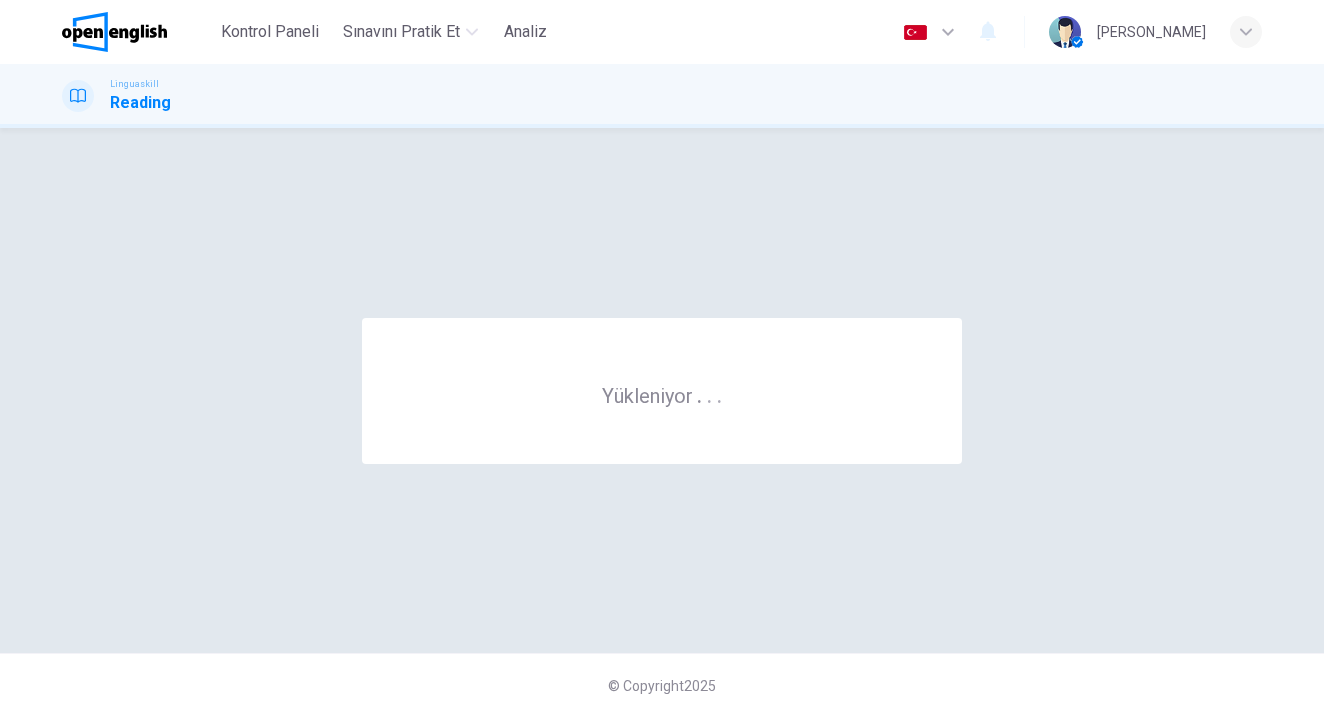 scroll, scrollTop: 0, scrollLeft: 0, axis: both 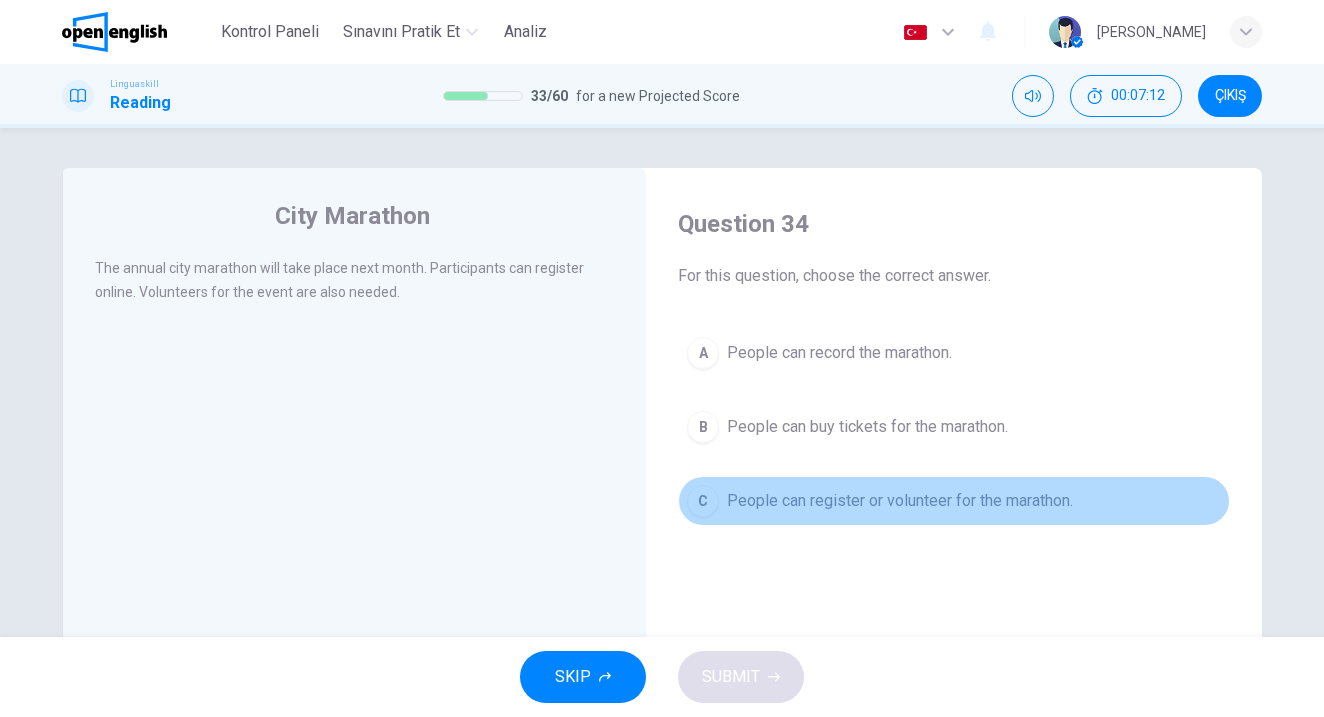 click on "C" at bounding box center [703, 501] 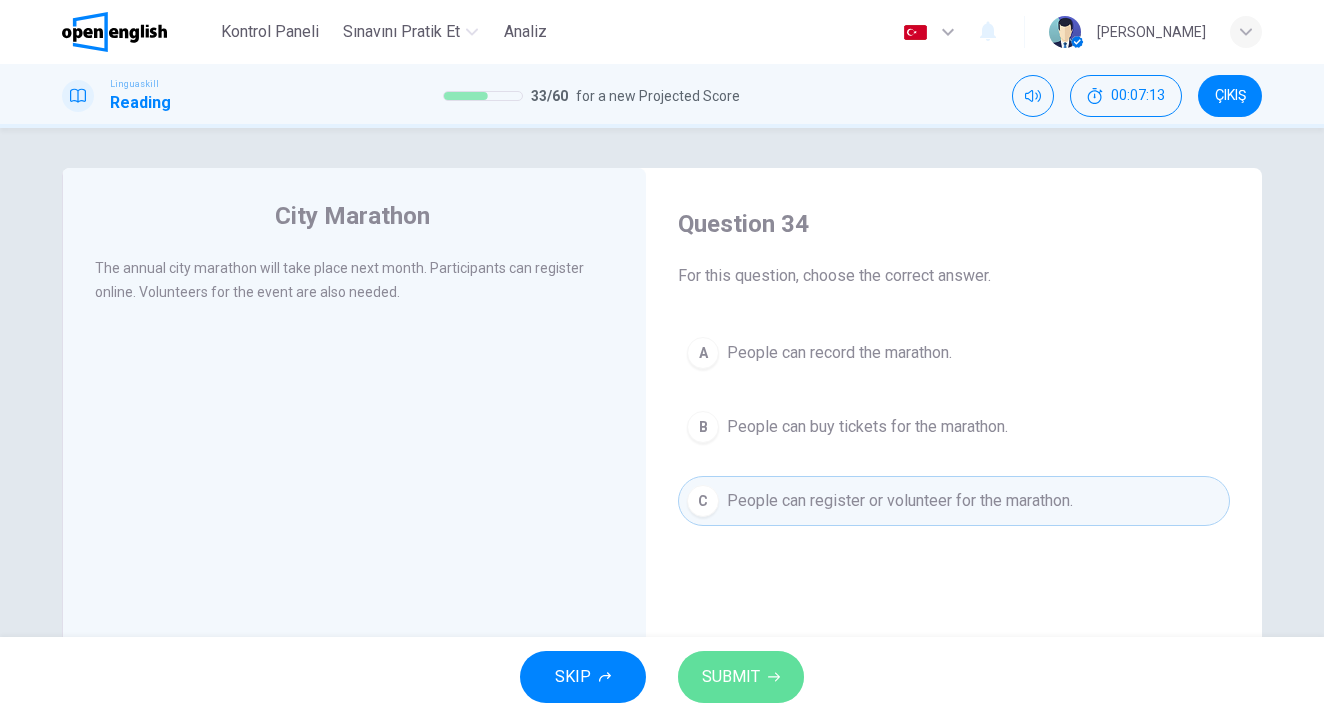 click on "SUBMIT" at bounding box center (741, 677) 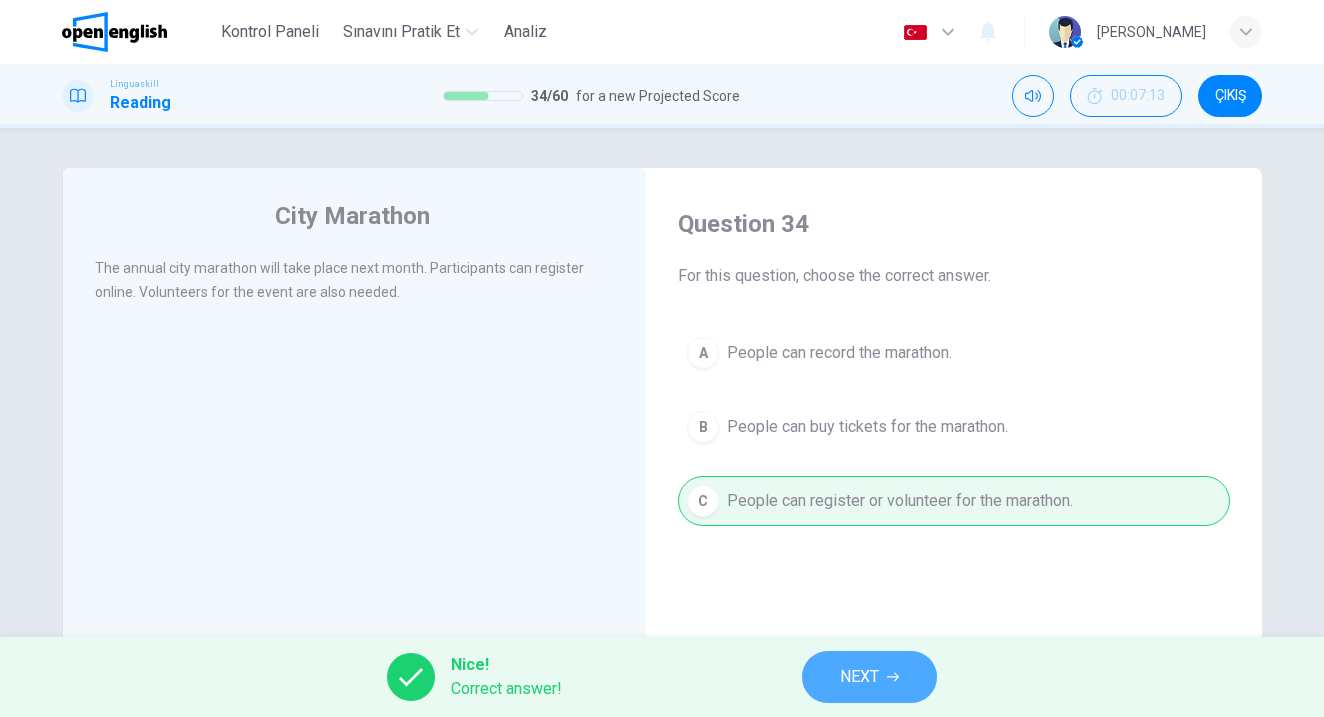click on "NEXT" at bounding box center [859, 677] 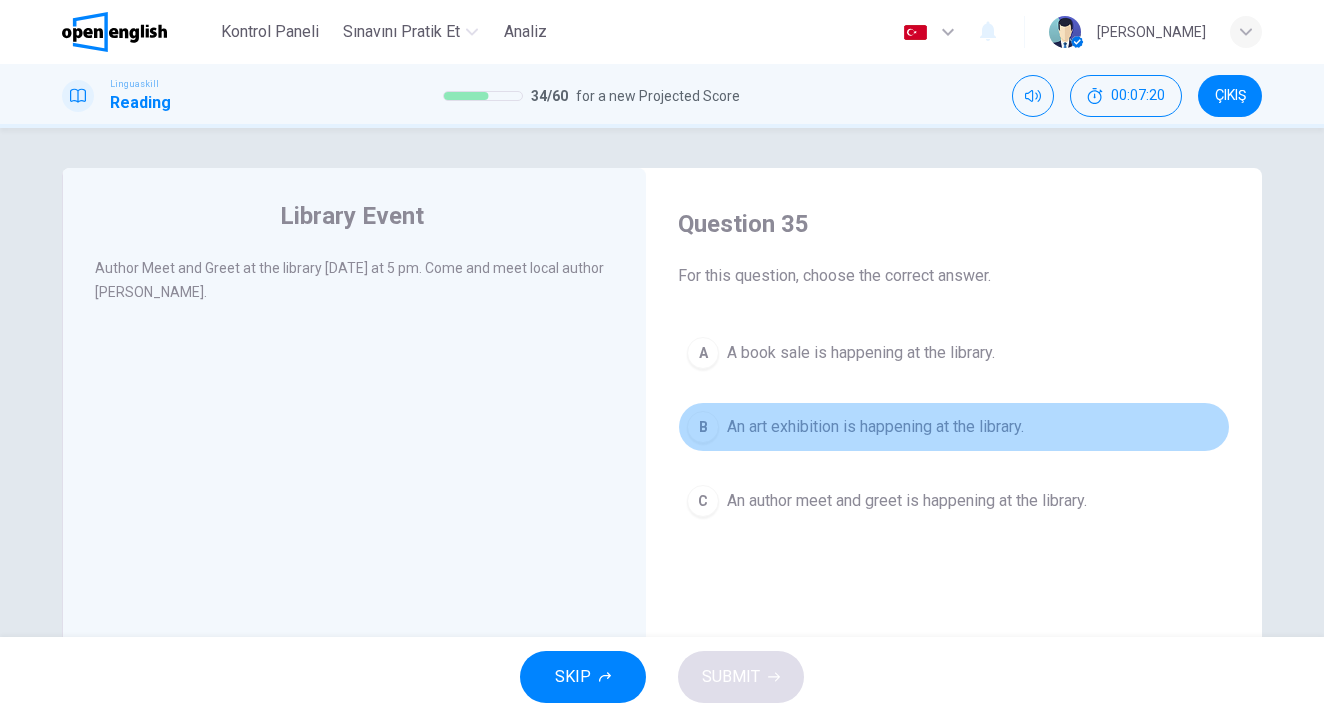 click on "An art exhibition is happening at the library." at bounding box center (875, 427) 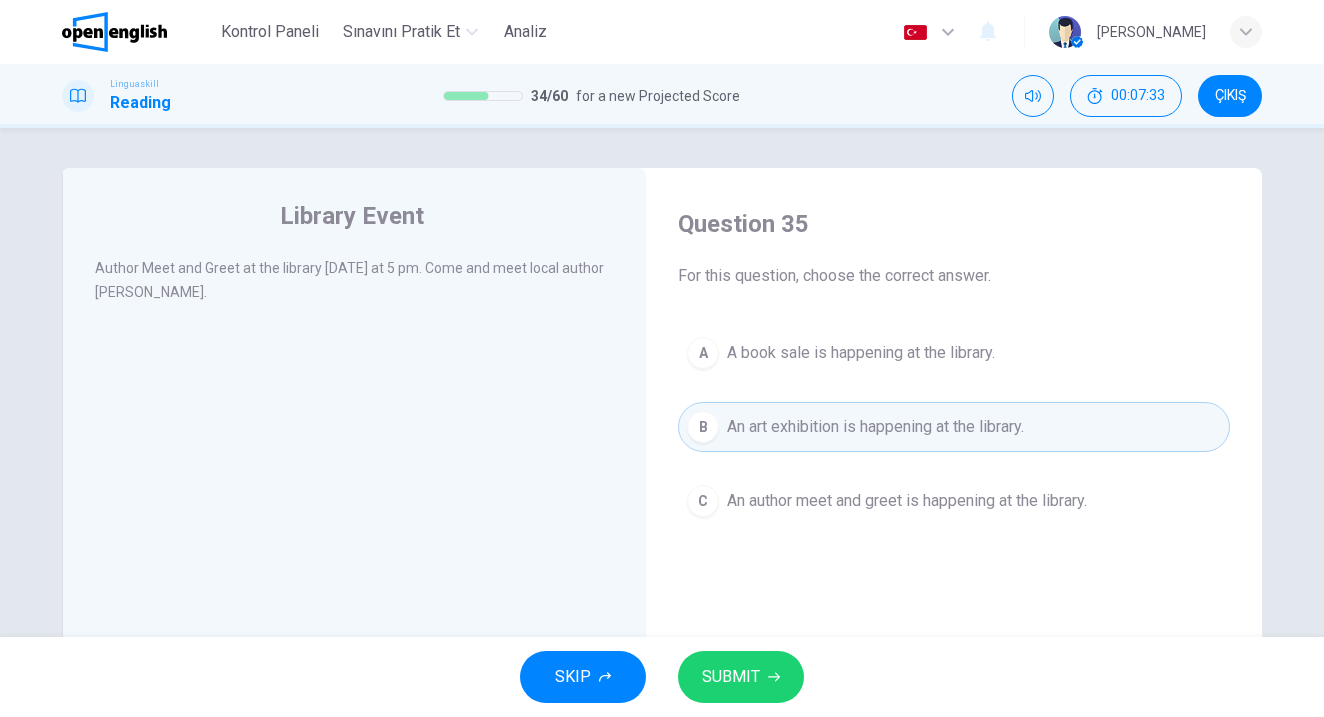 click on "An author meet and greet is happening at the library." at bounding box center [907, 501] 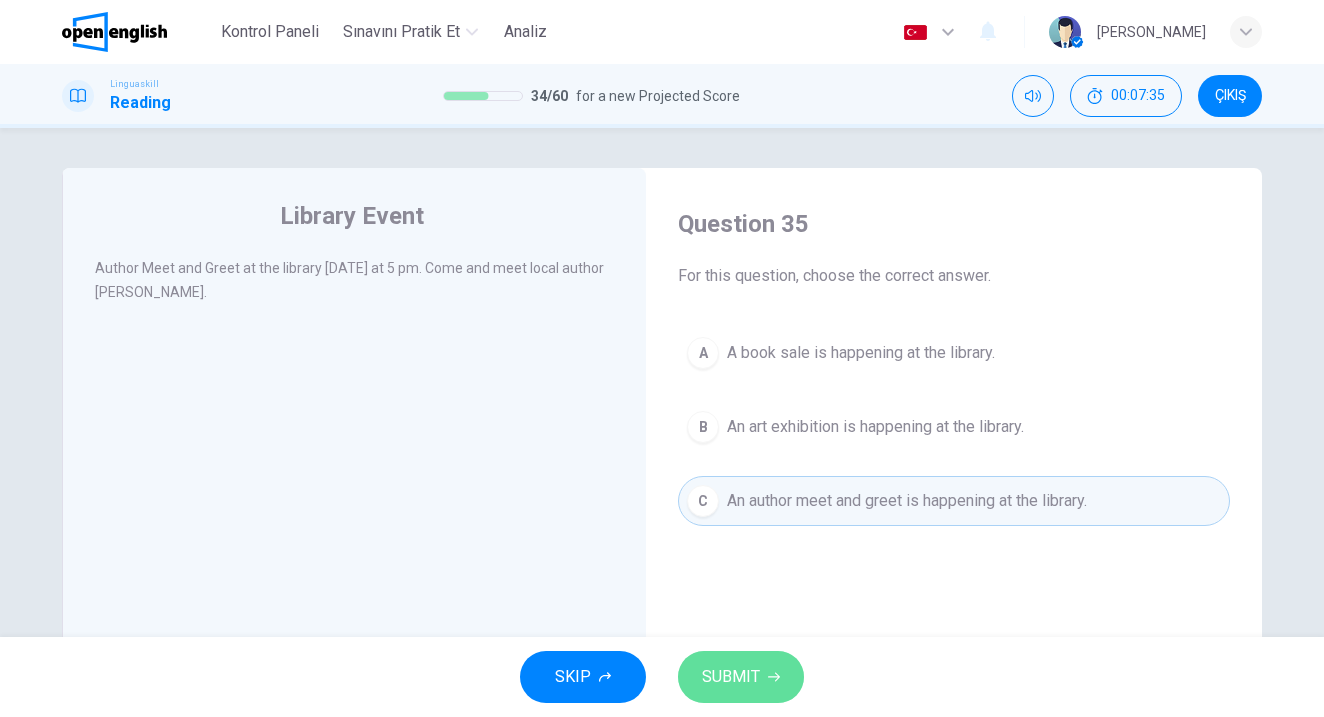 click on "SUBMIT" at bounding box center [731, 677] 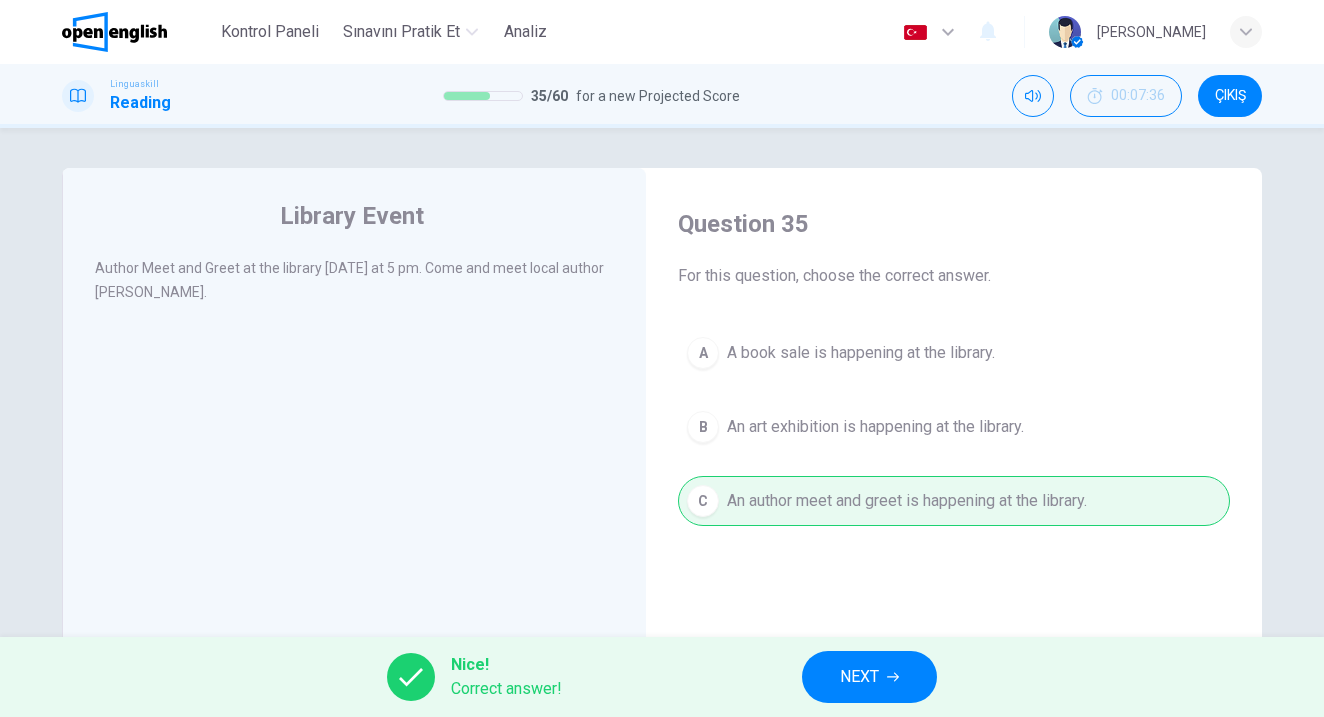 click on "NEXT" at bounding box center [869, 677] 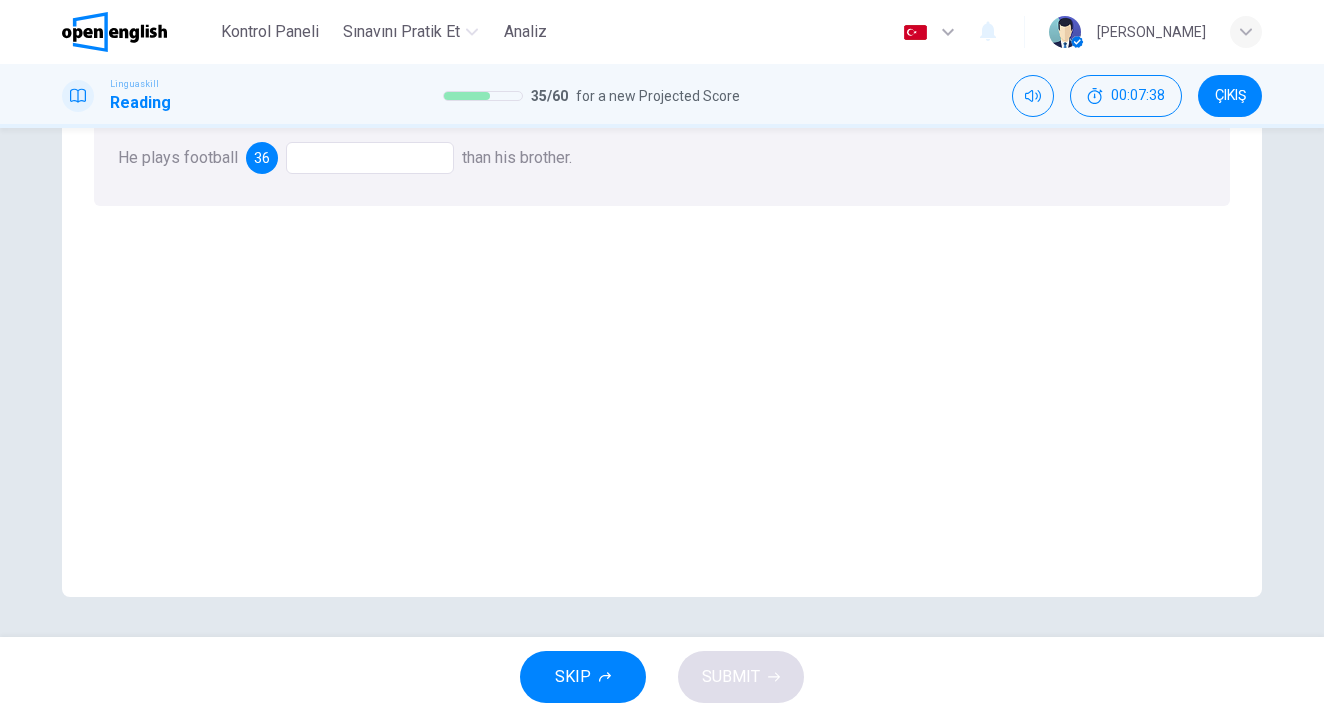 click at bounding box center (370, 158) 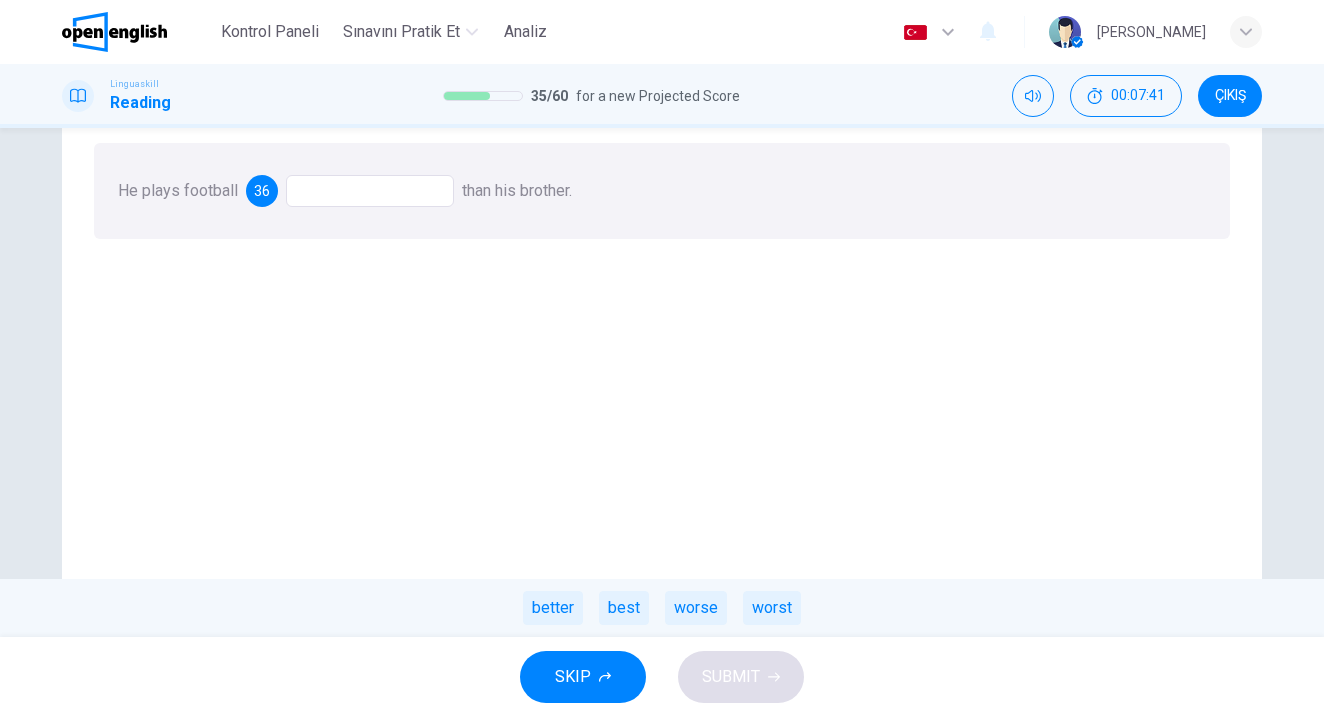 scroll, scrollTop: 244, scrollLeft: 0, axis: vertical 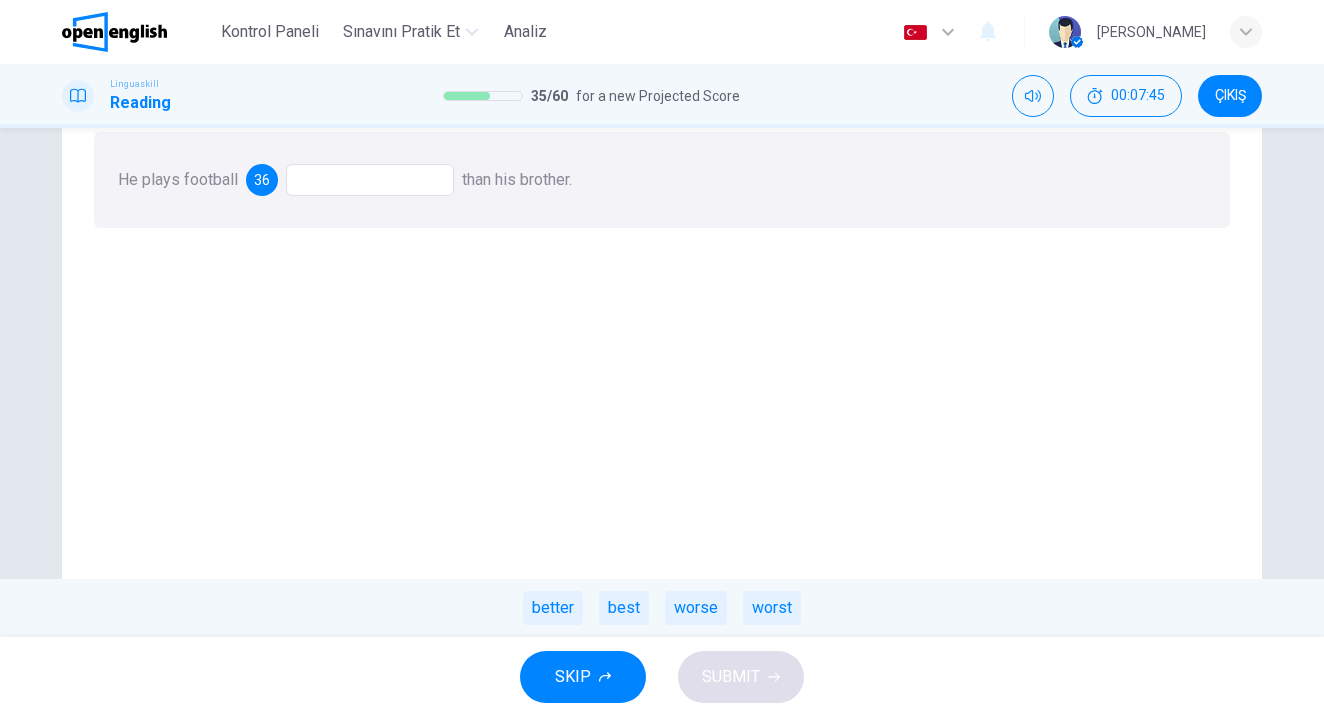 drag, startPoint x: 557, startPoint y: 620, endPoint x: 523, endPoint y: 557, distance: 71.5891 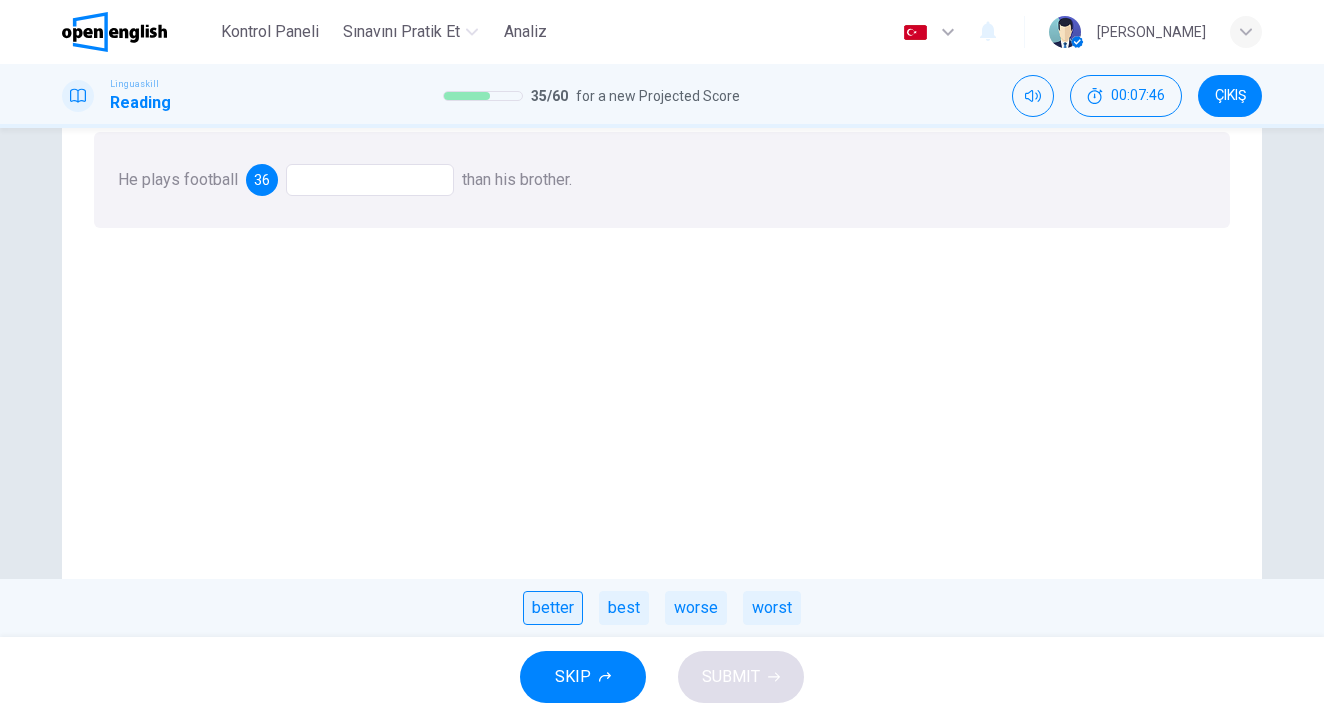 click on "better" at bounding box center [553, 608] 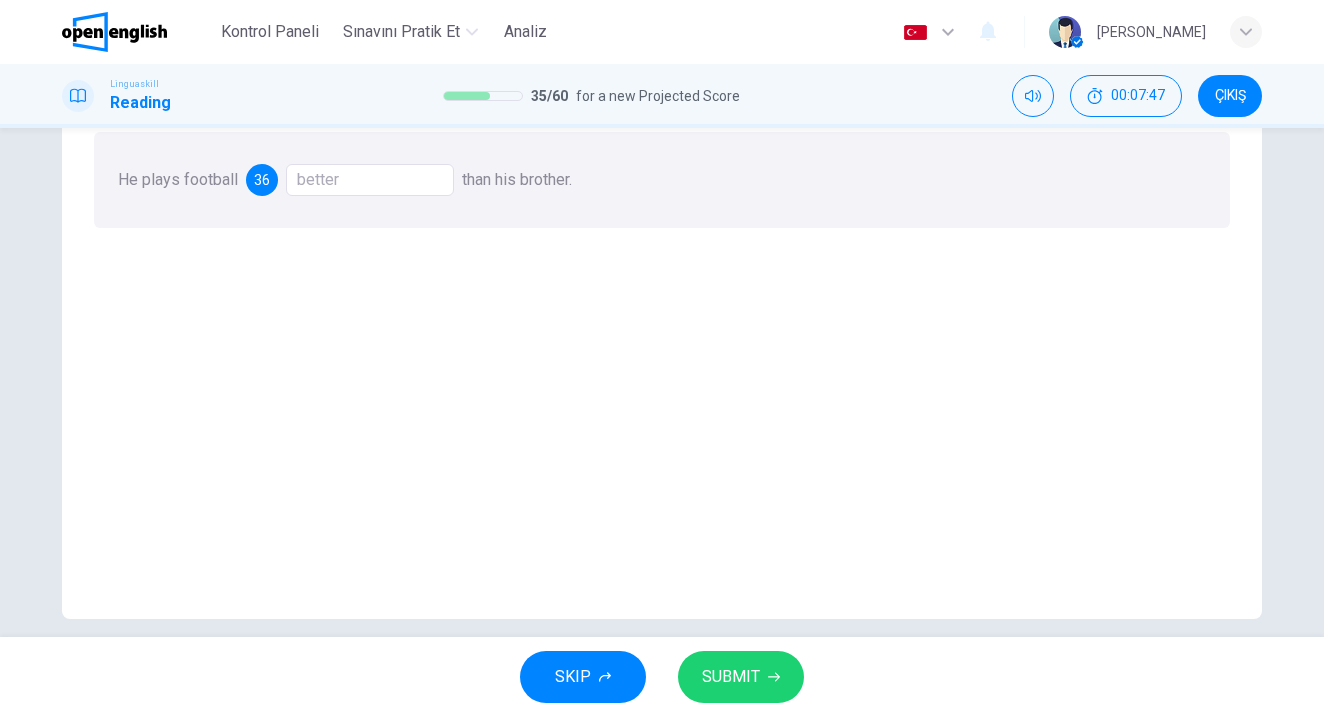 click on "SUBMIT" at bounding box center (731, 677) 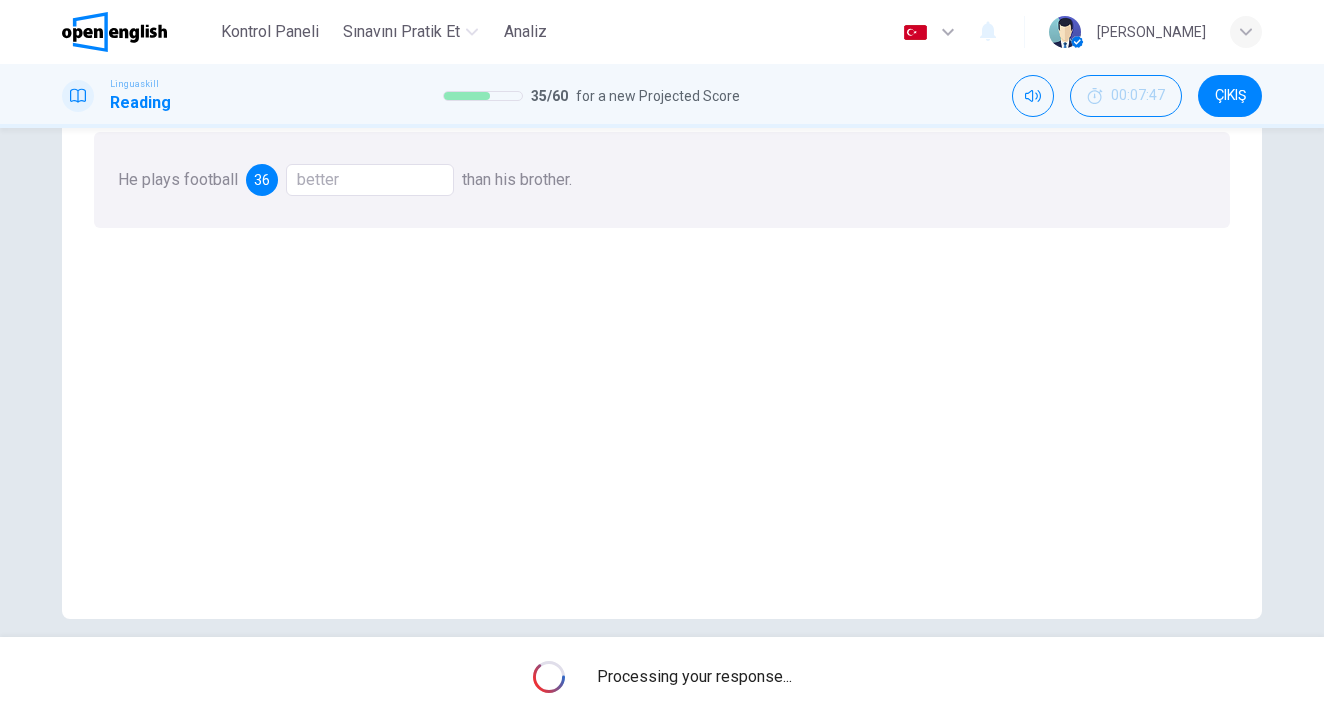 scroll, scrollTop: 116, scrollLeft: 0, axis: vertical 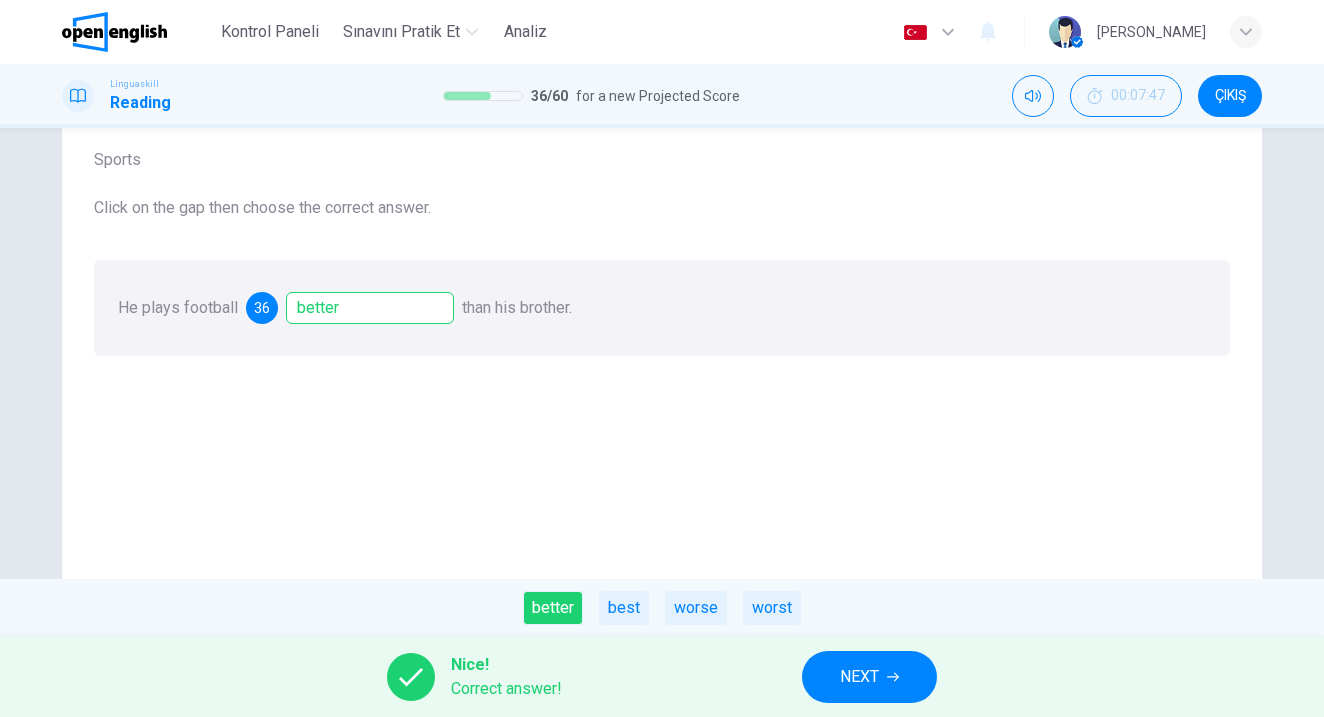 click on "NEXT" at bounding box center [869, 677] 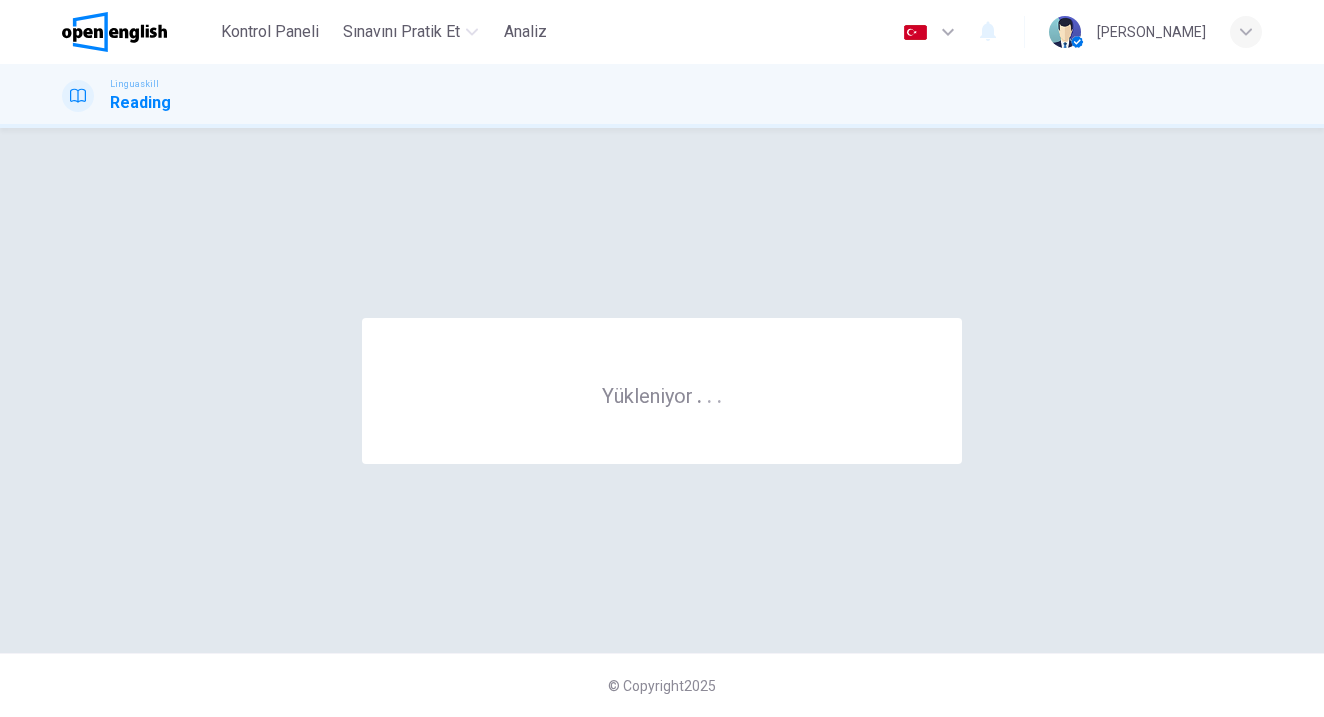 scroll, scrollTop: 0, scrollLeft: 0, axis: both 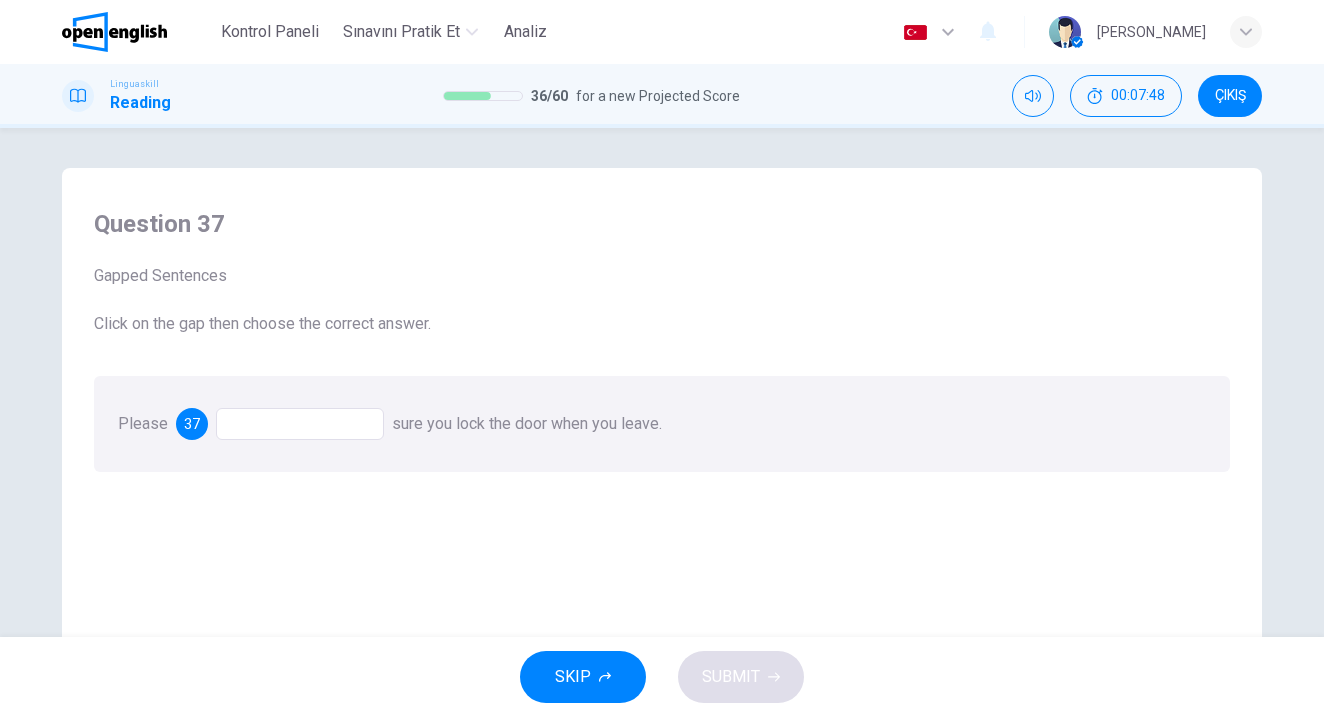 click on "Please  37  sure you lock the door when you leave." at bounding box center (662, 424) 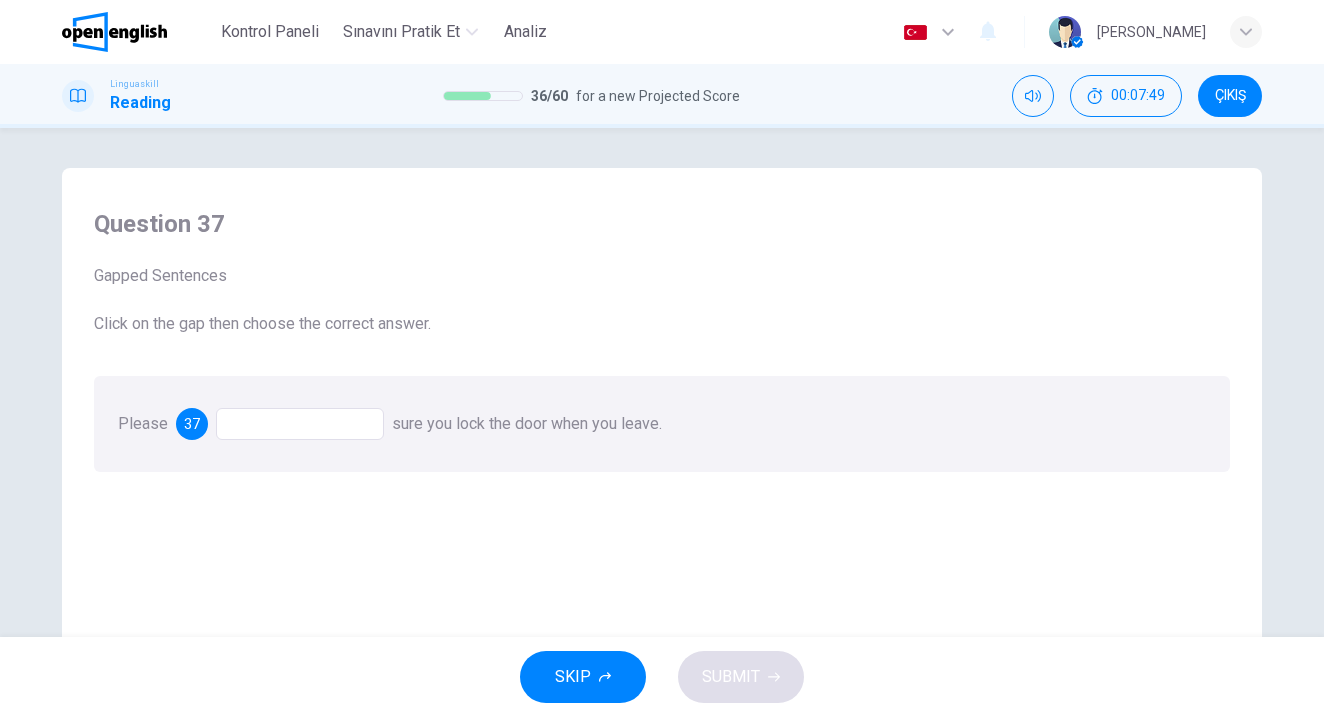 click at bounding box center [300, 424] 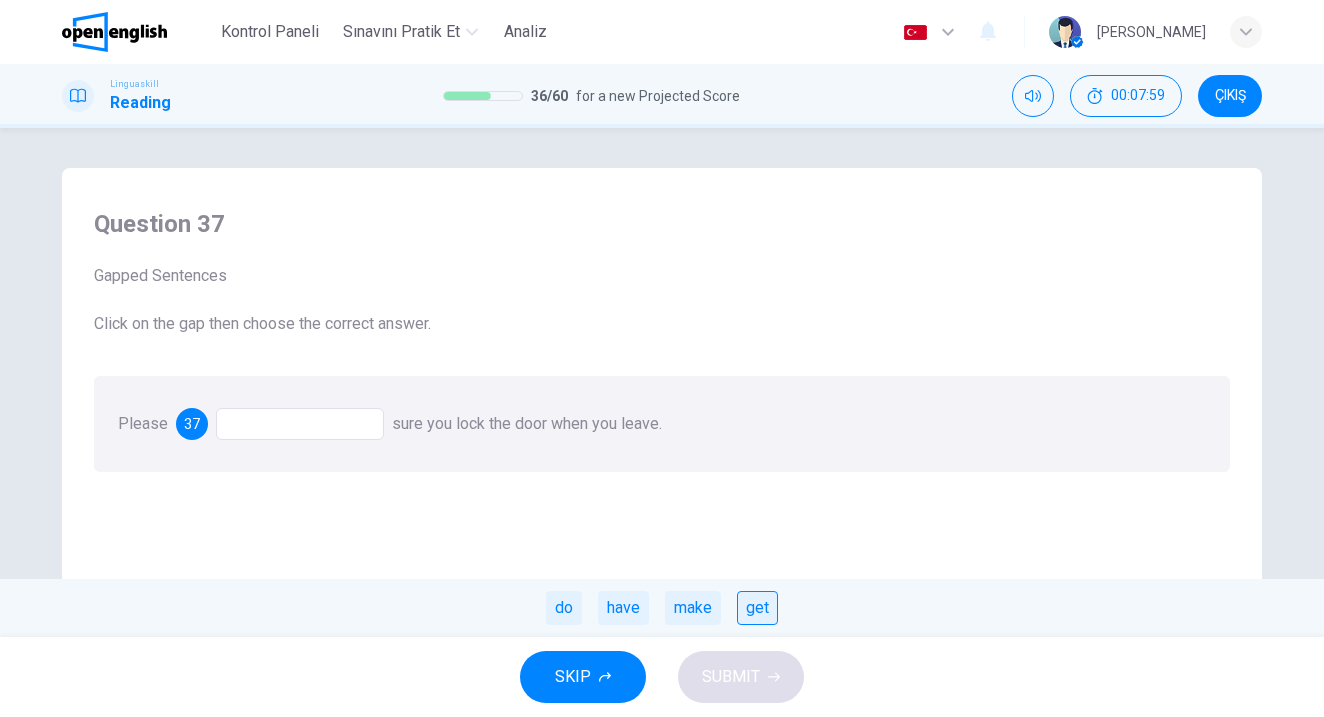 click on "get" at bounding box center [757, 608] 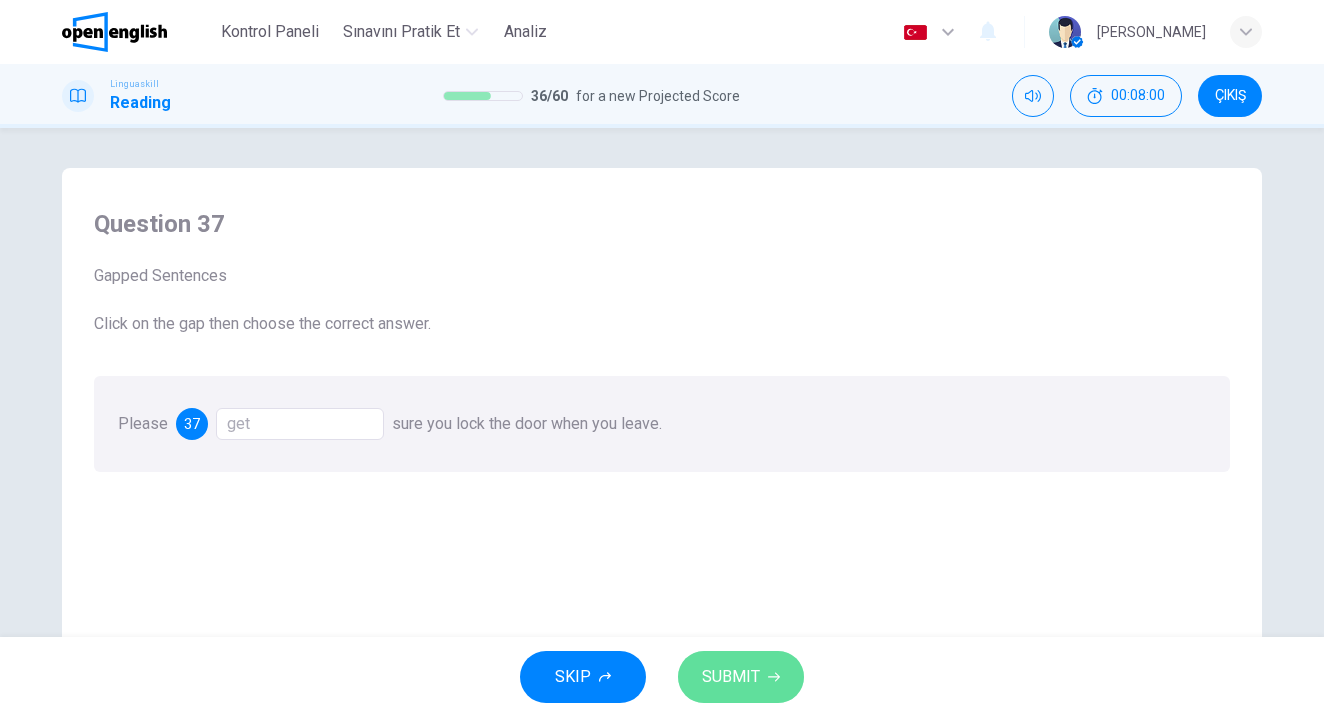 click on "SUBMIT" at bounding box center (731, 677) 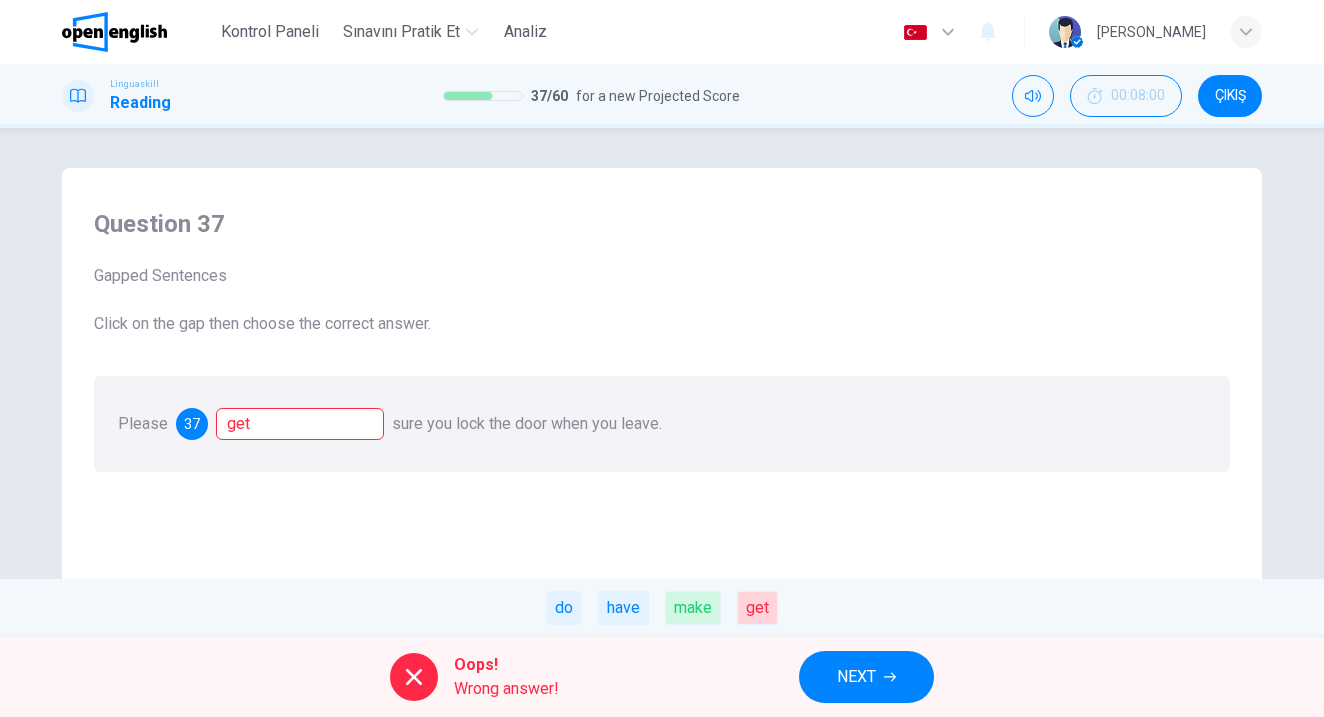 click on "NEXT" at bounding box center [866, 677] 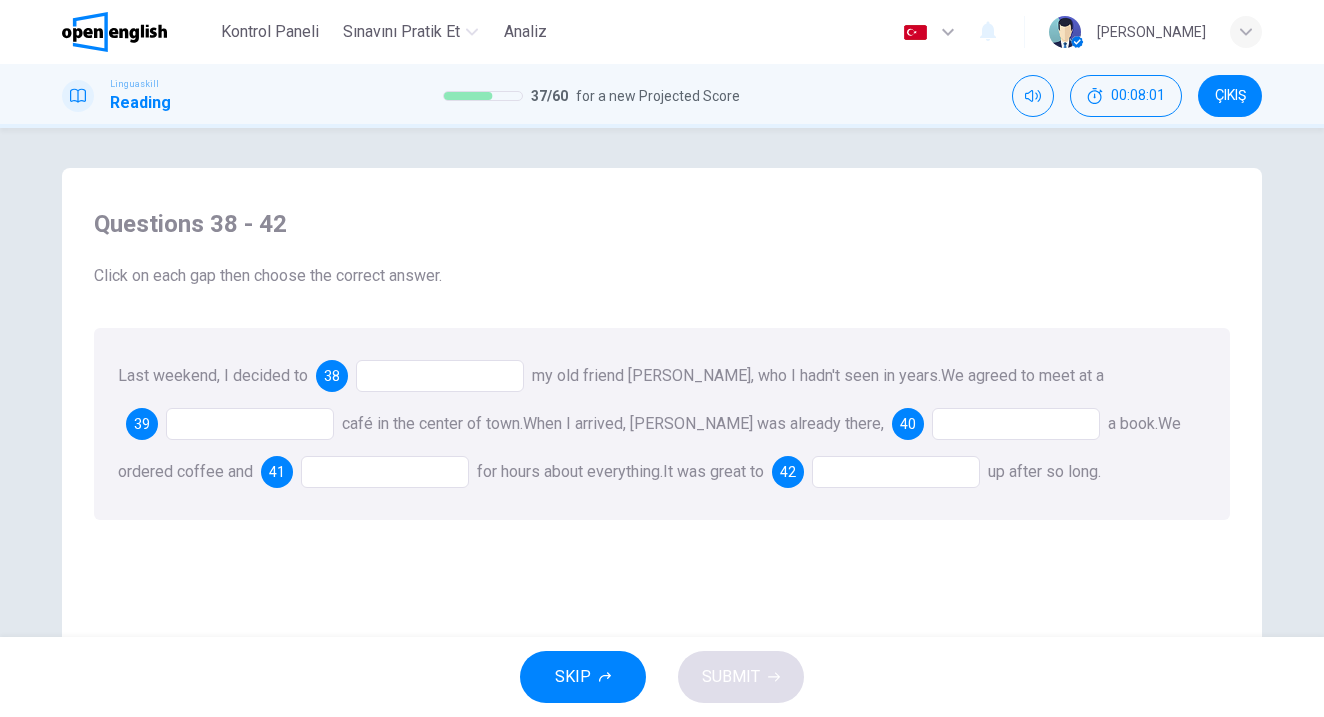 click at bounding box center (440, 376) 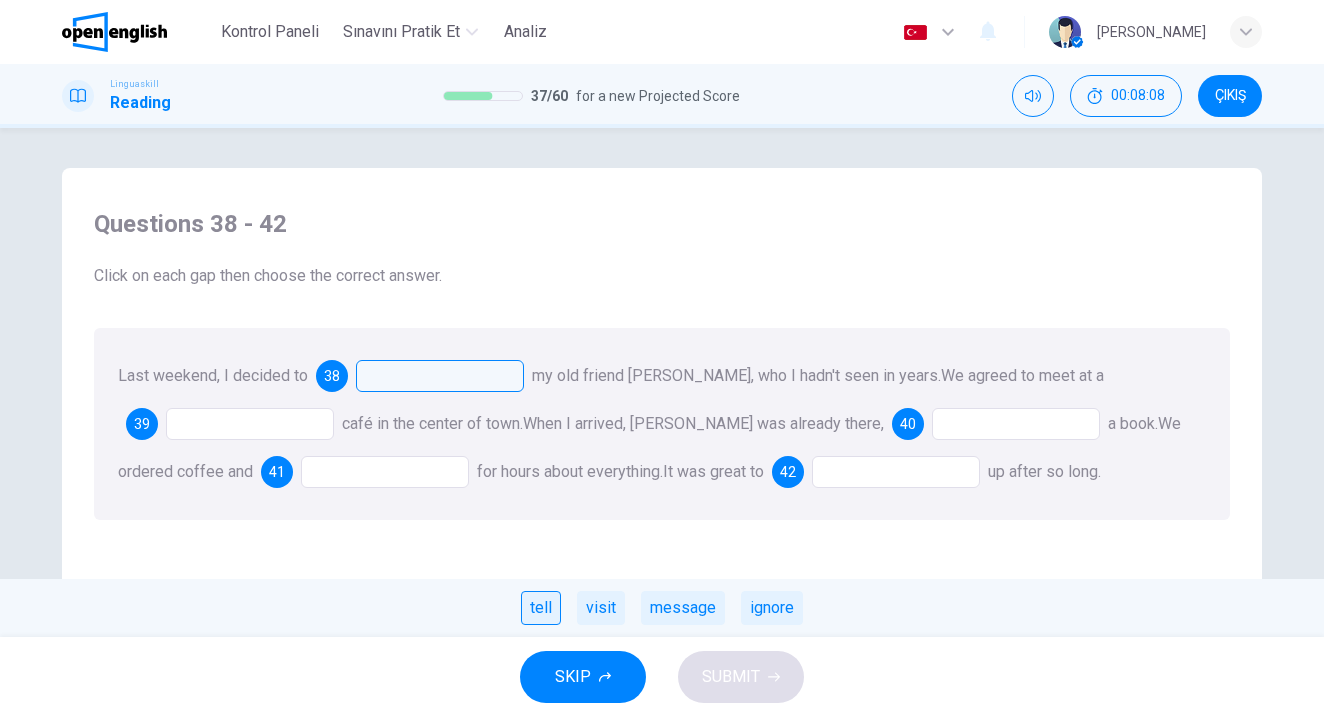 click on "tell" at bounding box center (541, 608) 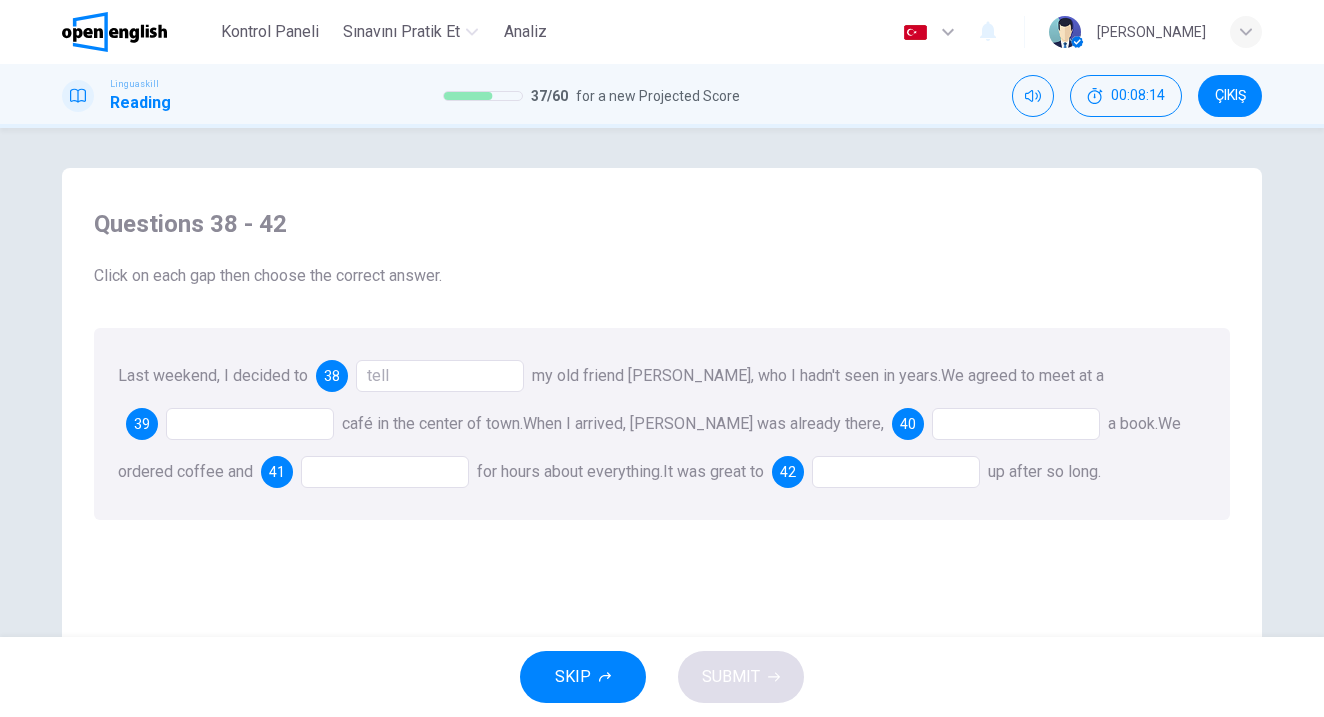 click at bounding box center (250, 424) 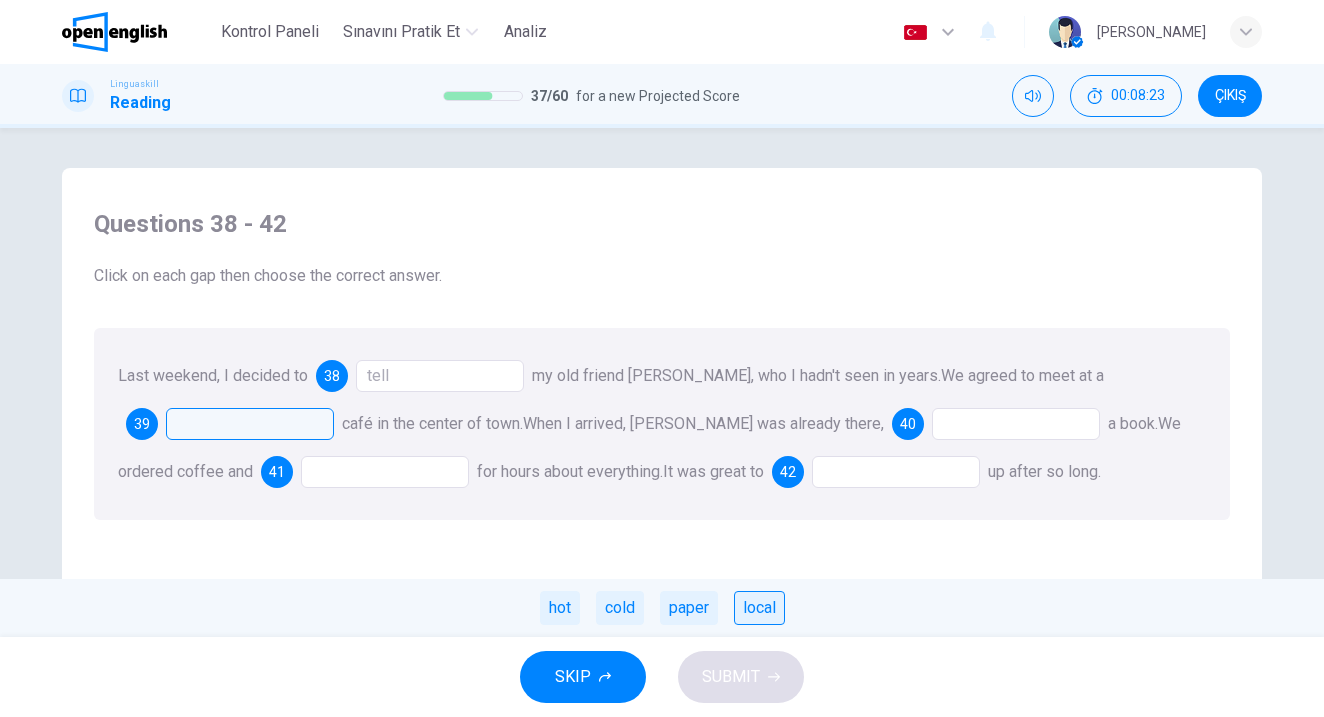click on "local" at bounding box center [759, 608] 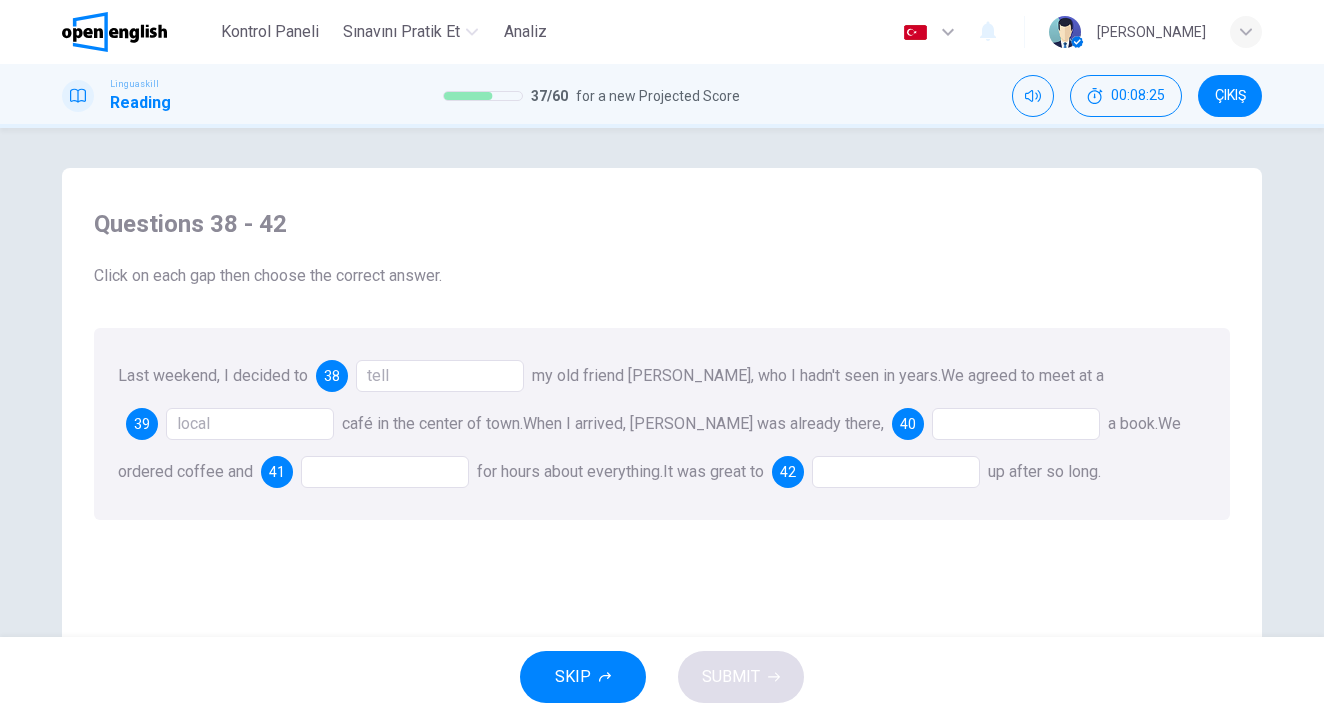 click at bounding box center (1016, 424) 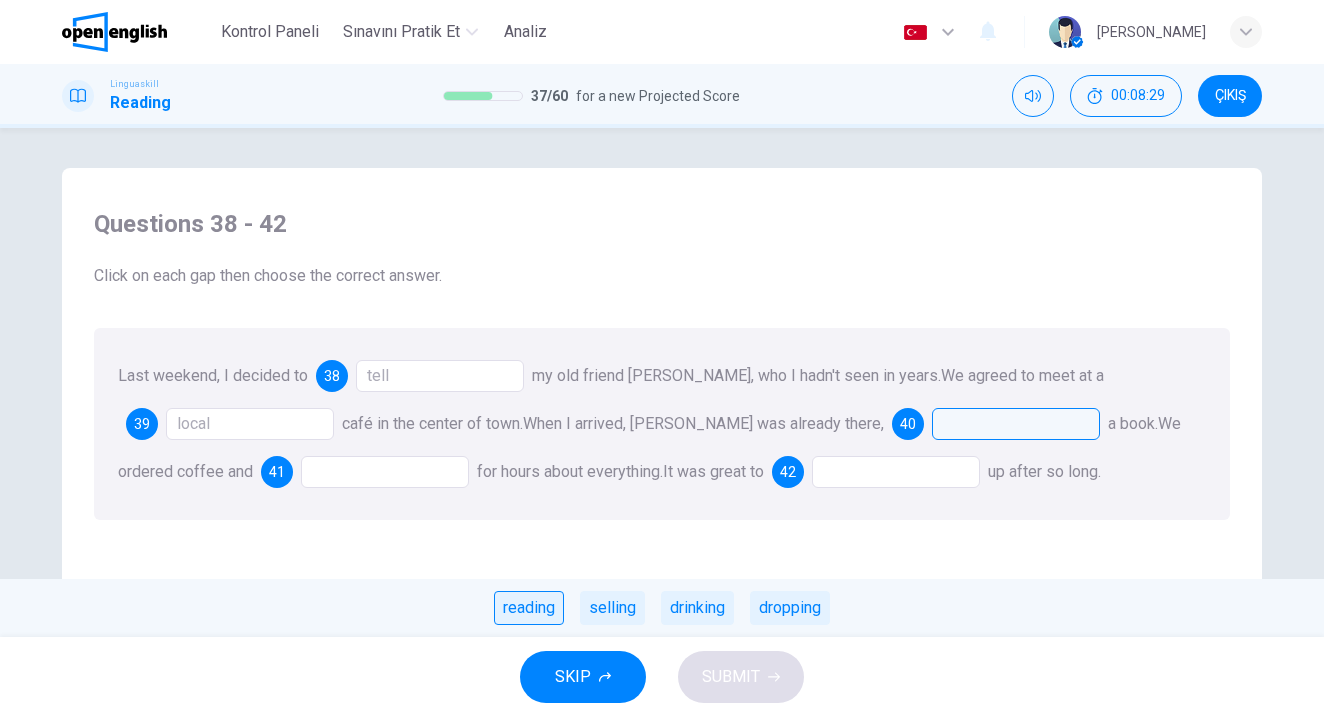 click on "reading" at bounding box center (529, 608) 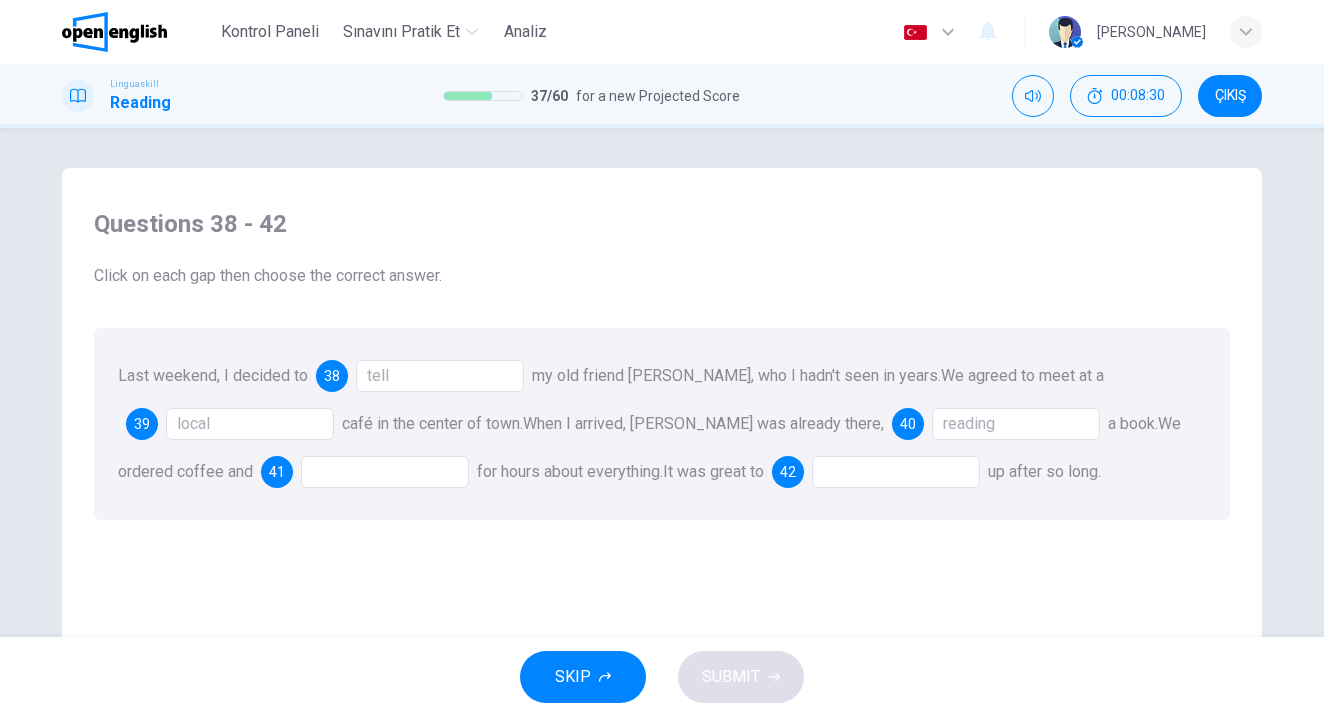 click at bounding box center (385, 472) 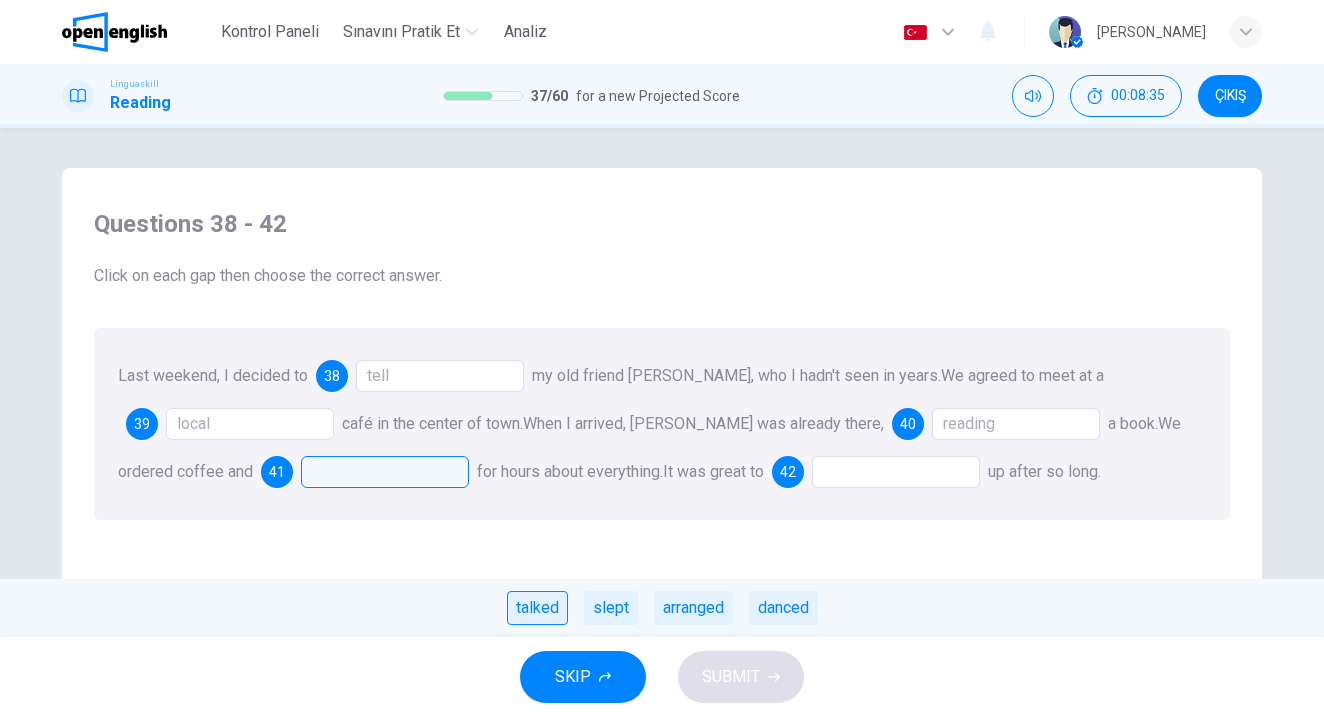 click on "talked" at bounding box center (537, 608) 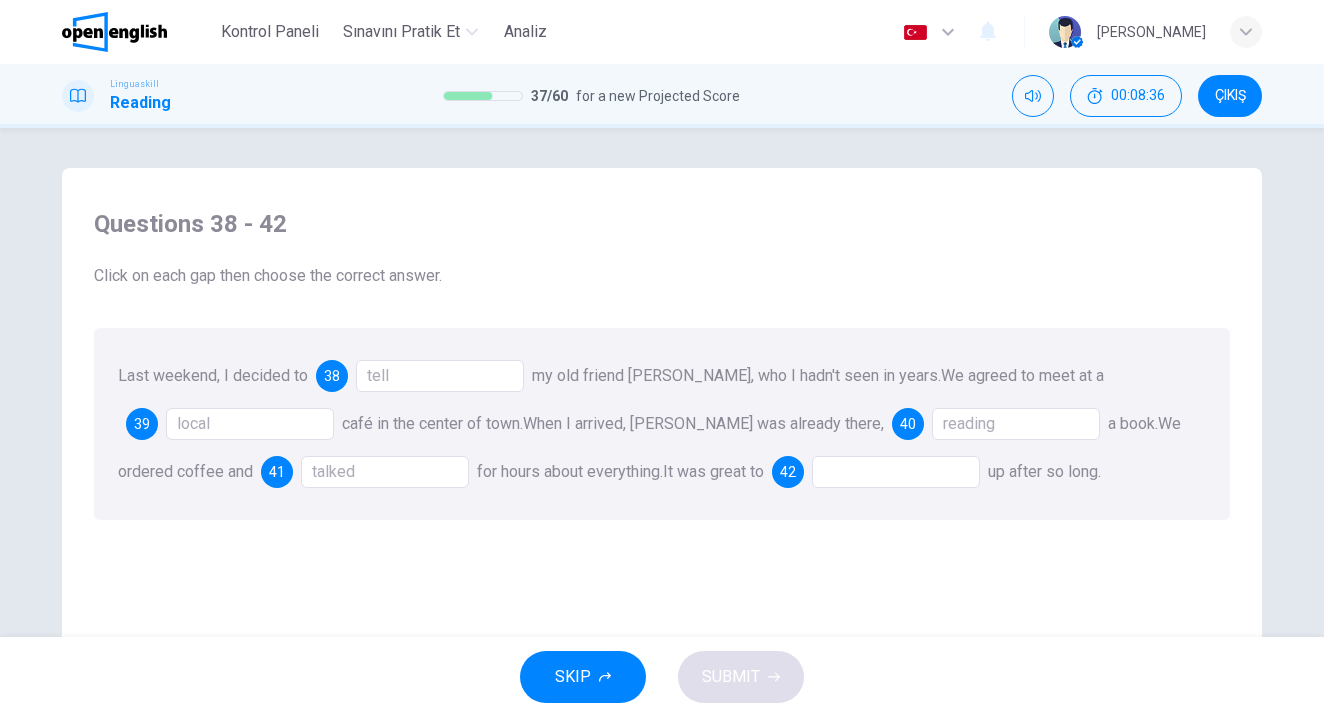 click at bounding box center (896, 472) 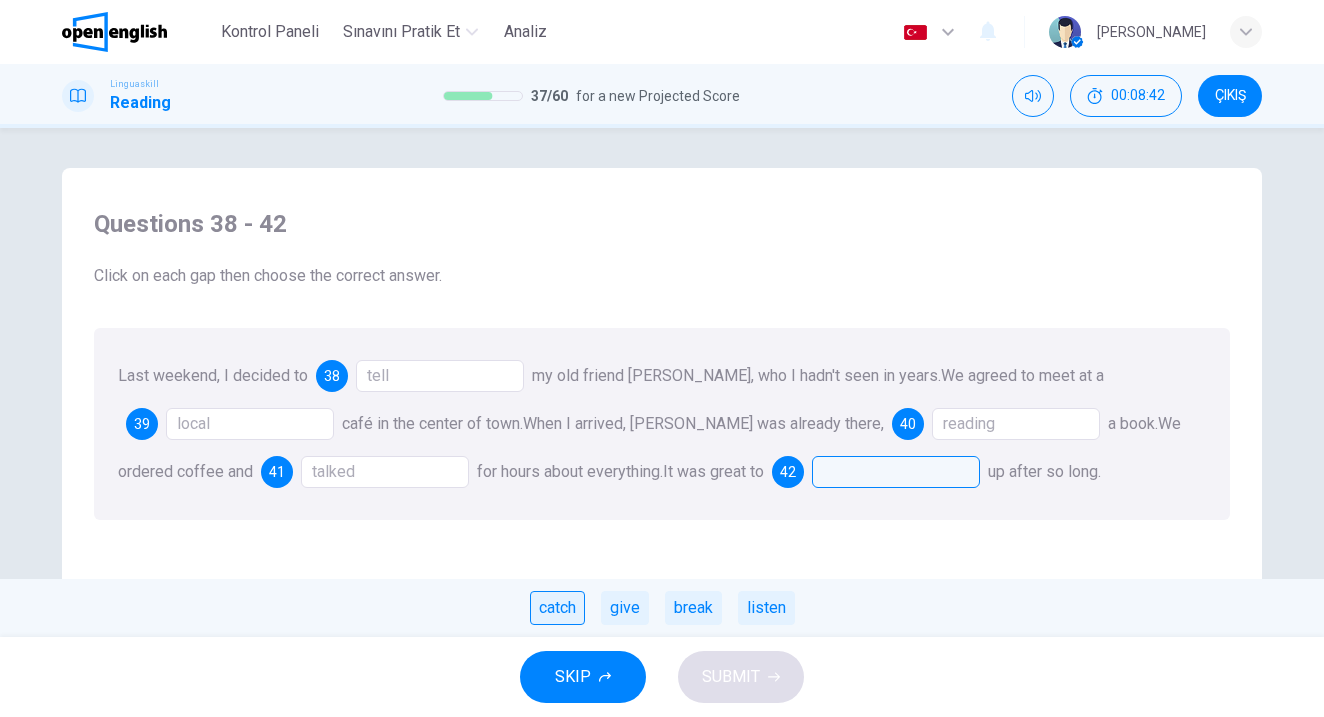 click on "catch" at bounding box center (557, 608) 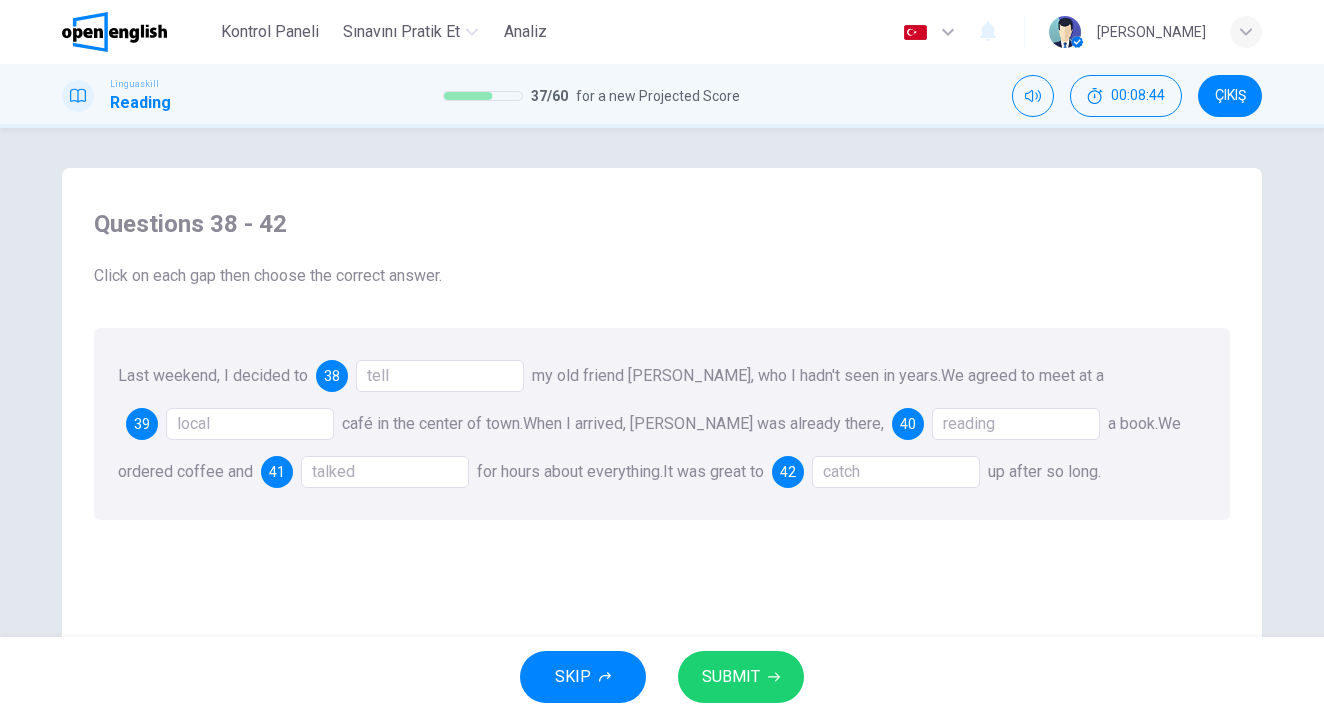 click on "SUBMIT" at bounding box center (741, 677) 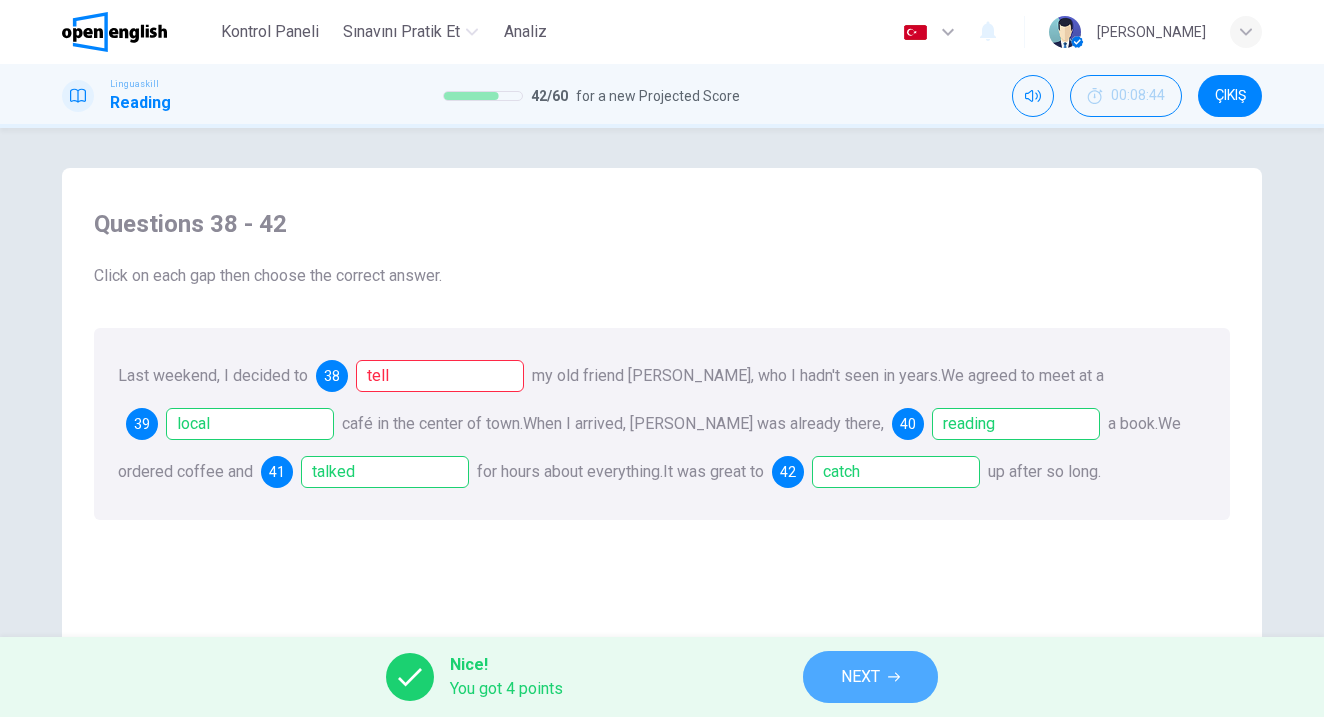 click on "NEXT" at bounding box center [870, 677] 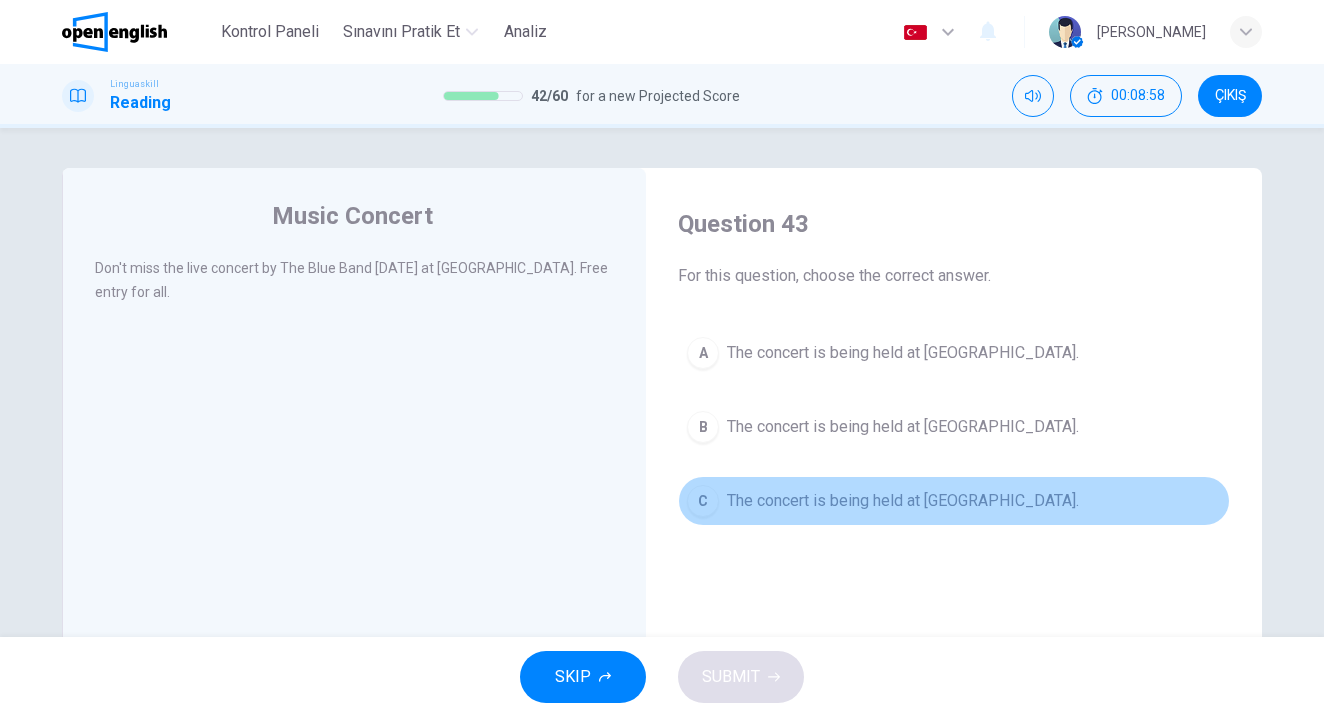 click on "The concert is being held at City Park." at bounding box center (903, 501) 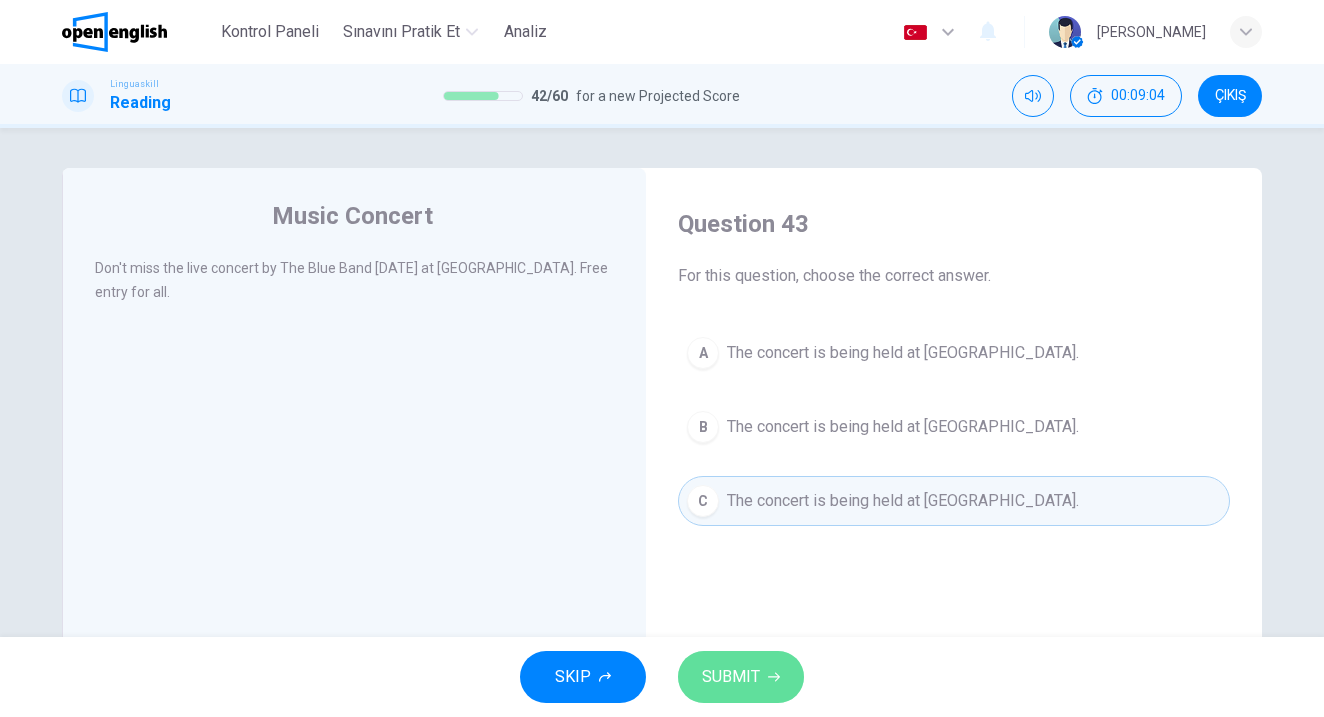 click 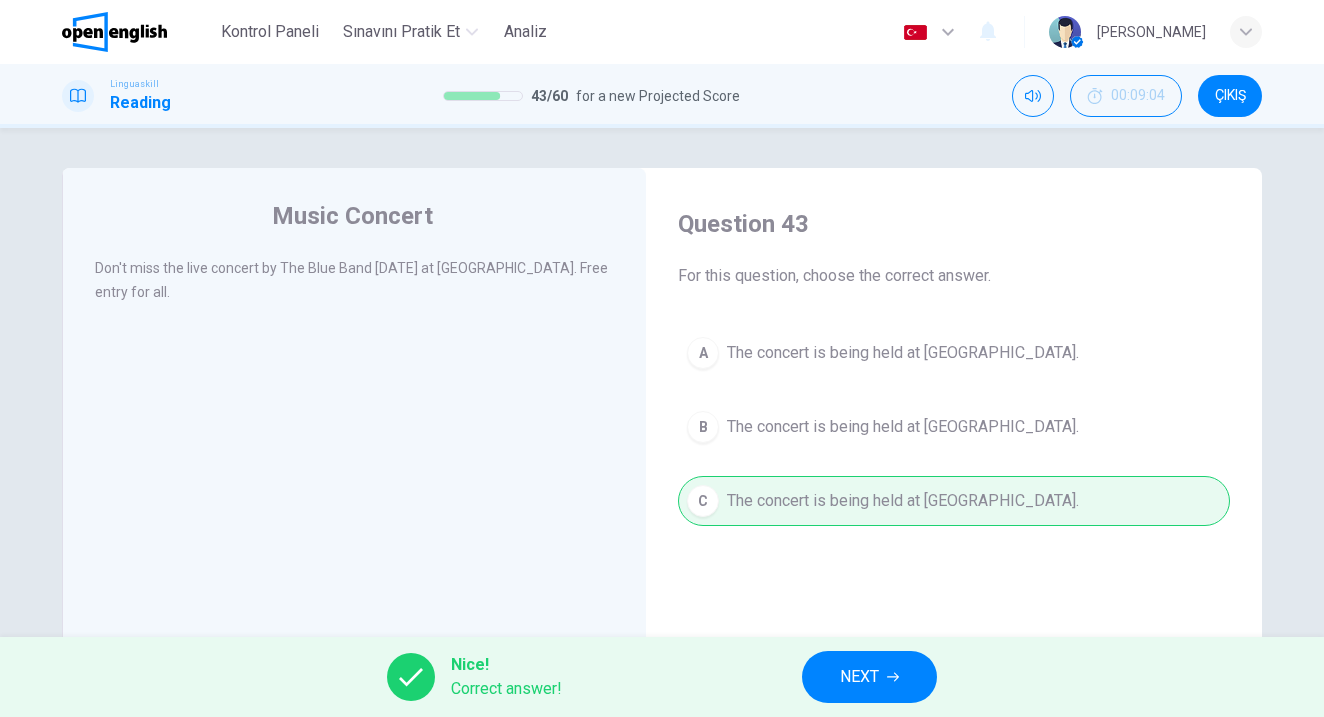 click on "NEXT" at bounding box center (869, 677) 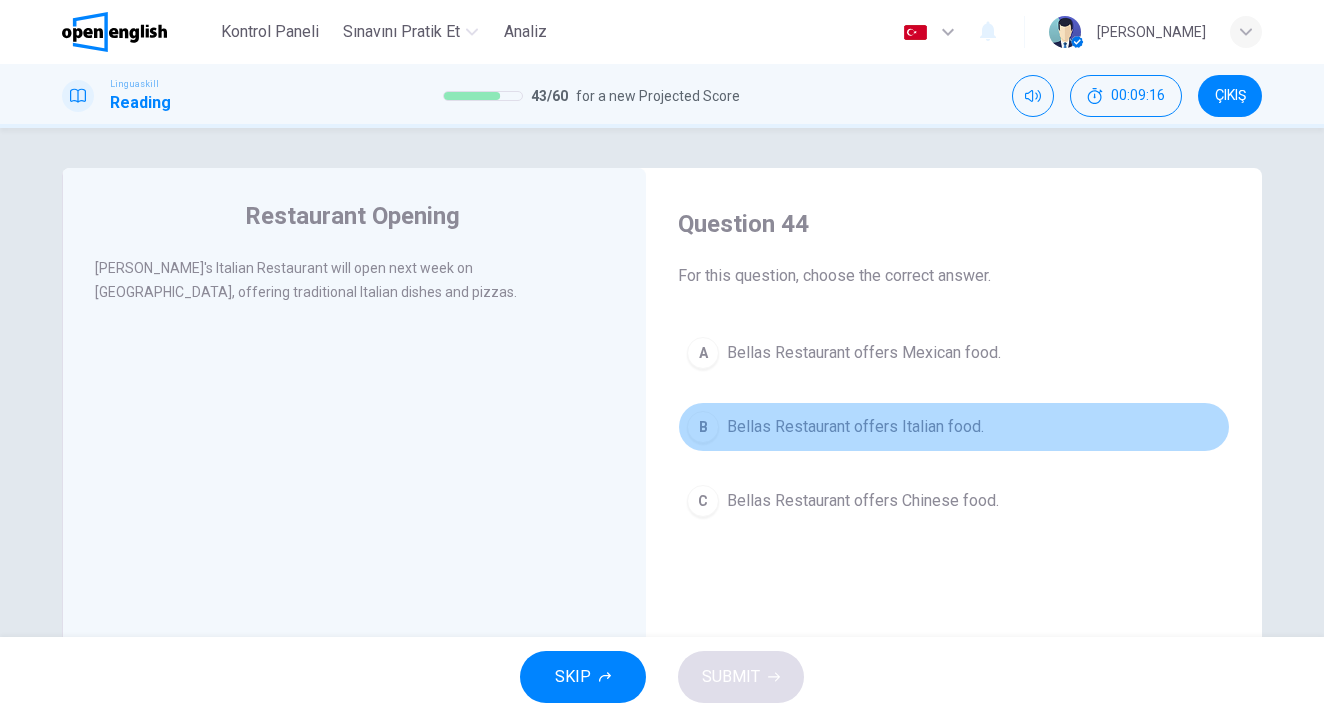 click on "B" at bounding box center (703, 427) 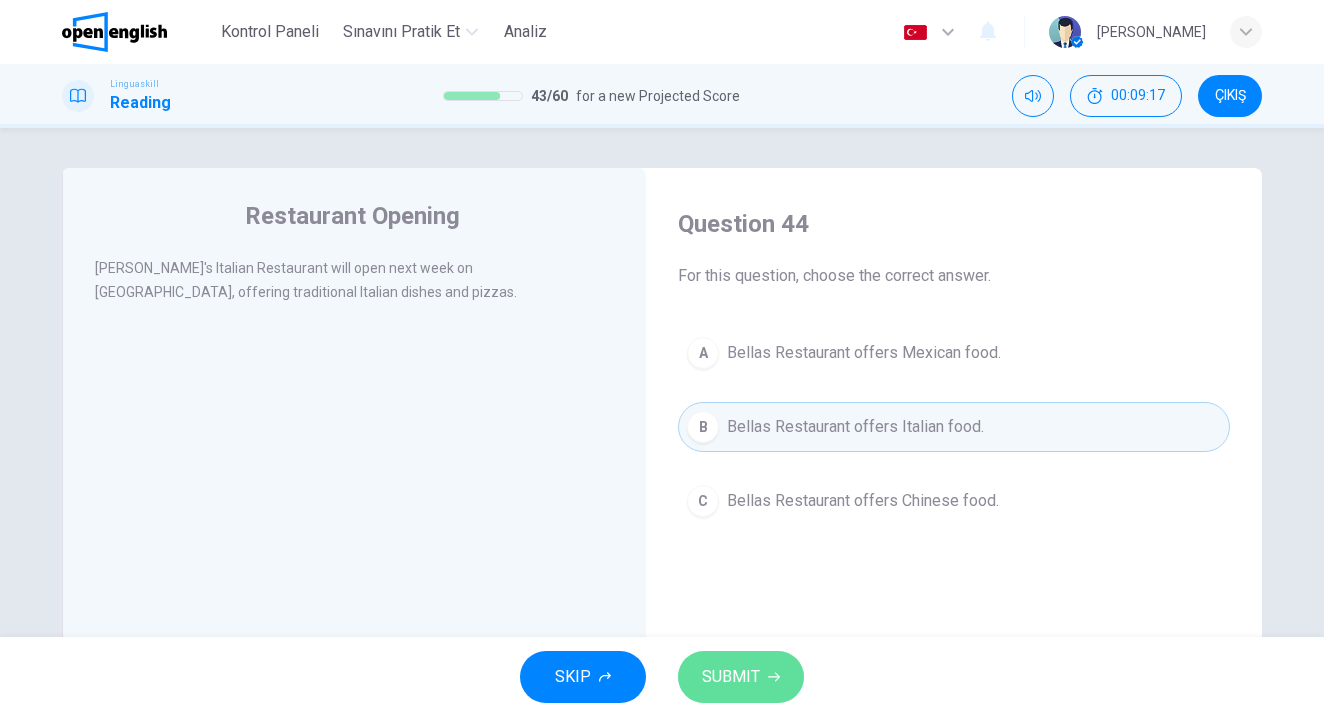 click on "SUBMIT" at bounding box center (741, 677) 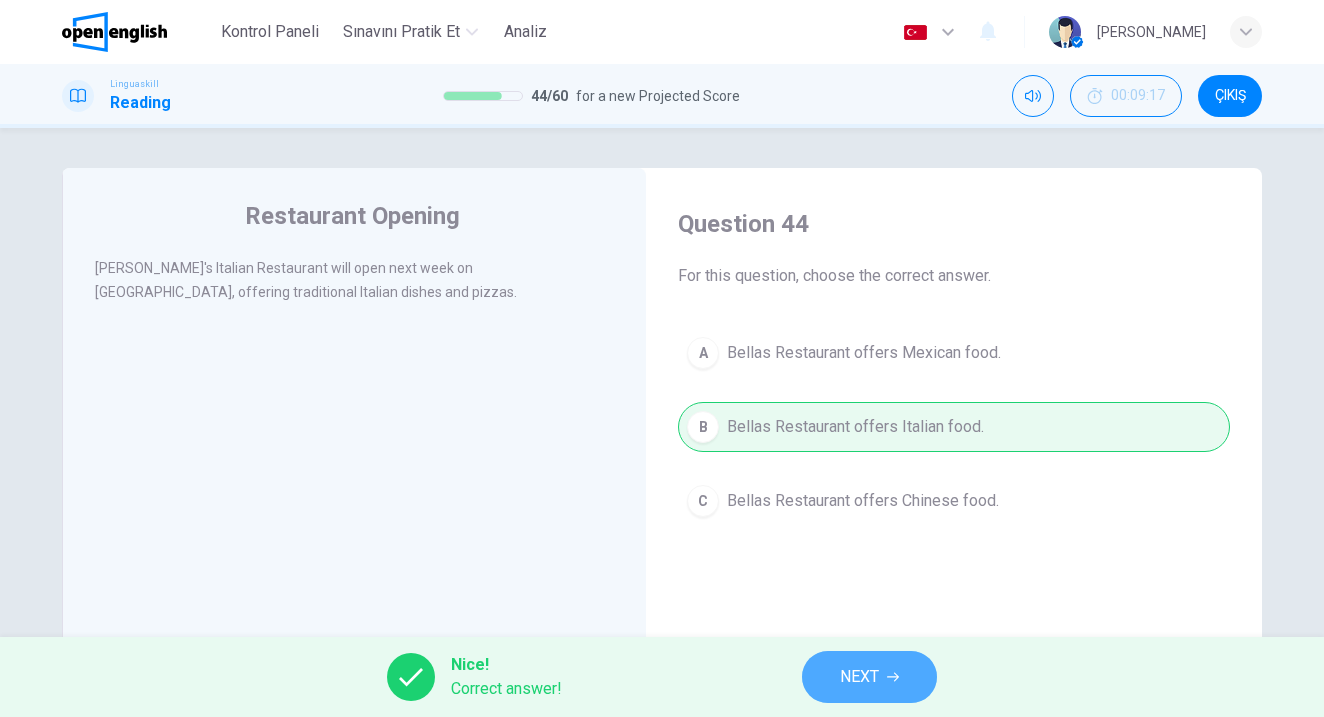 click on "NEXT" at bounding box center [869, 677] 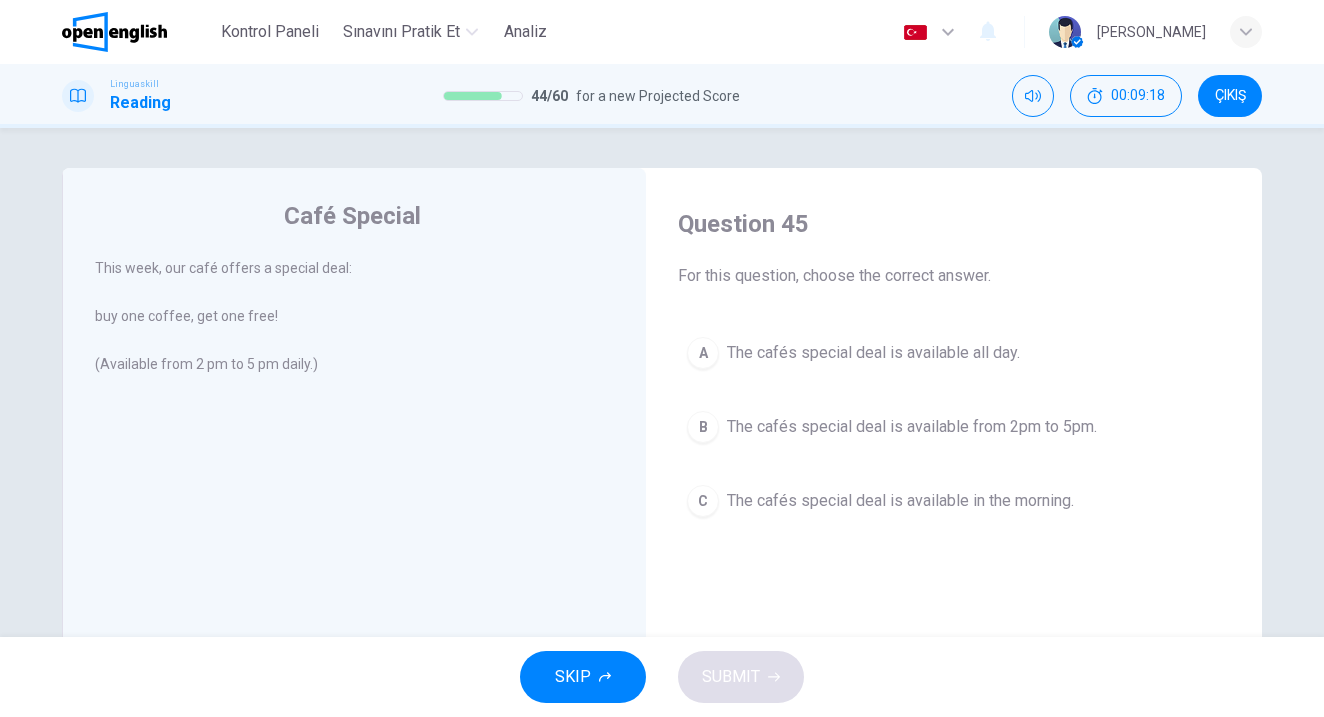 scroll, scrollTop: 65, scrollLeft: 0, axis: vertical 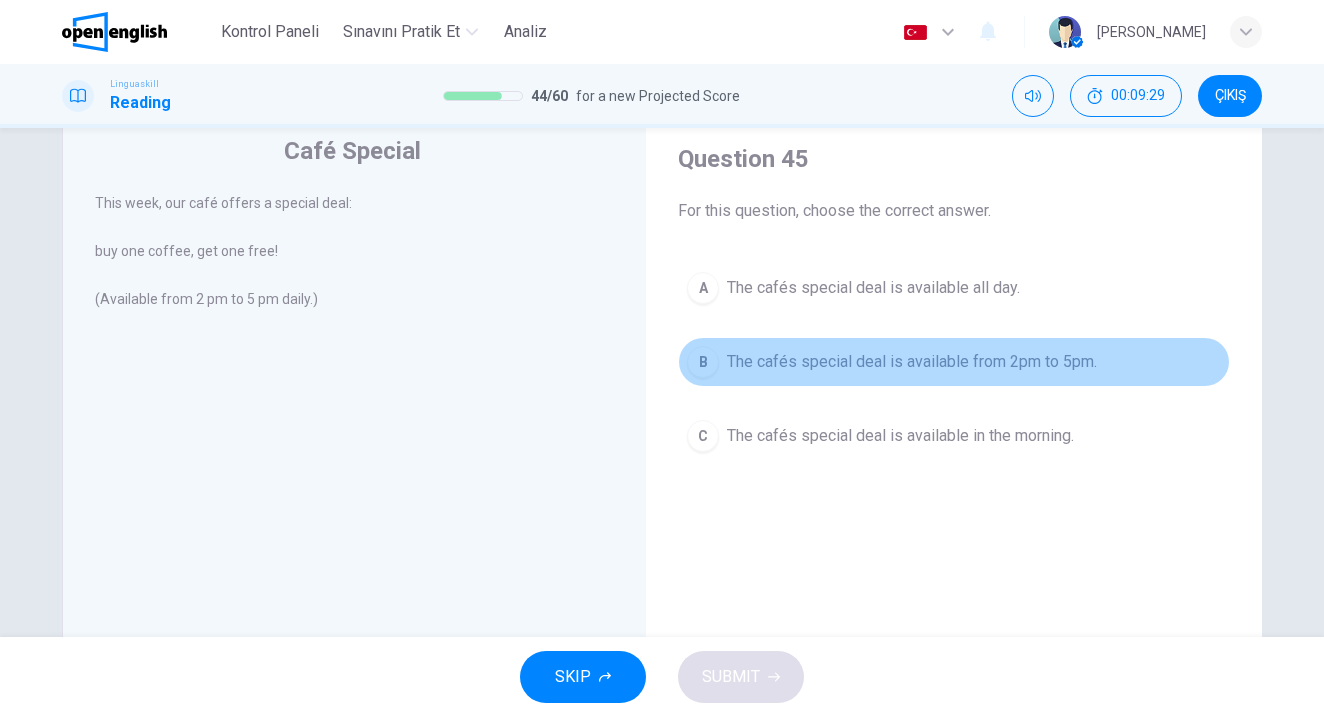 click on "B The cafés special deal is available from 2pm to 5pm." at bounding box center (954, 362) 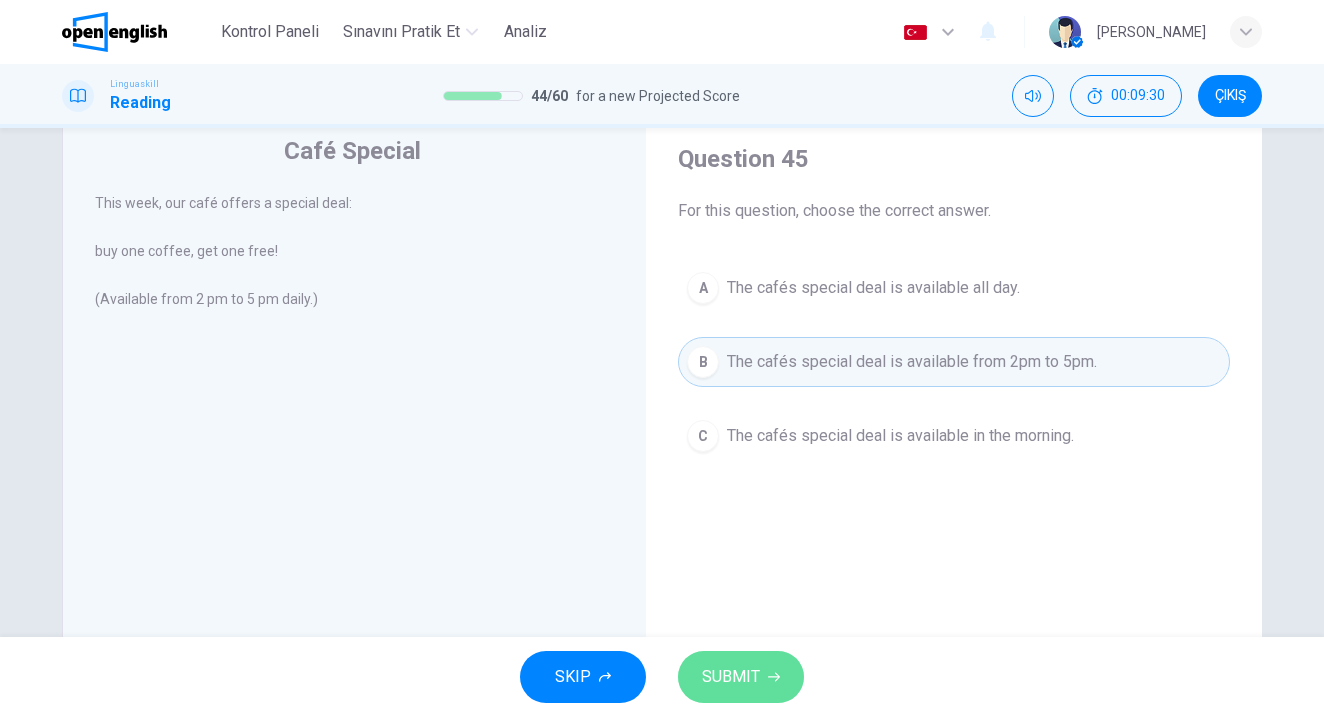 click on "SUBMIT" at bounding box center (741, 677) 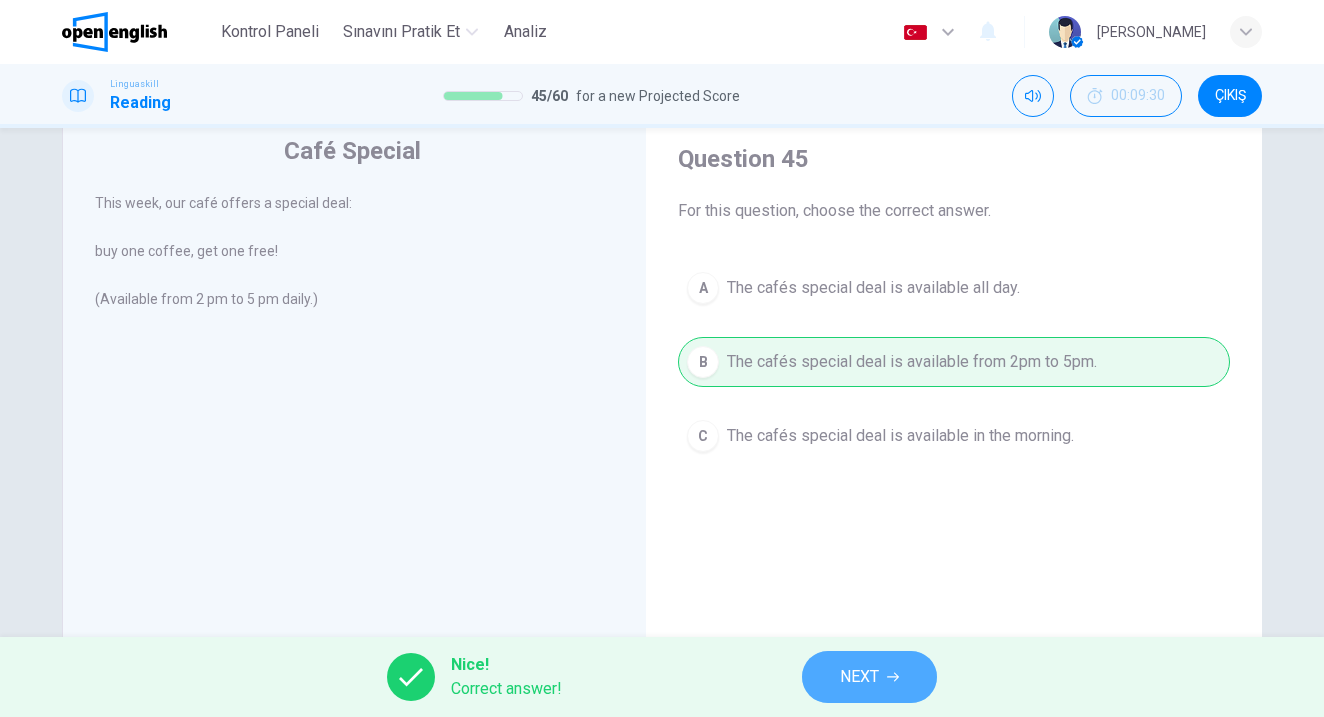 click on "NEXT" at bounding box center (859, 677) 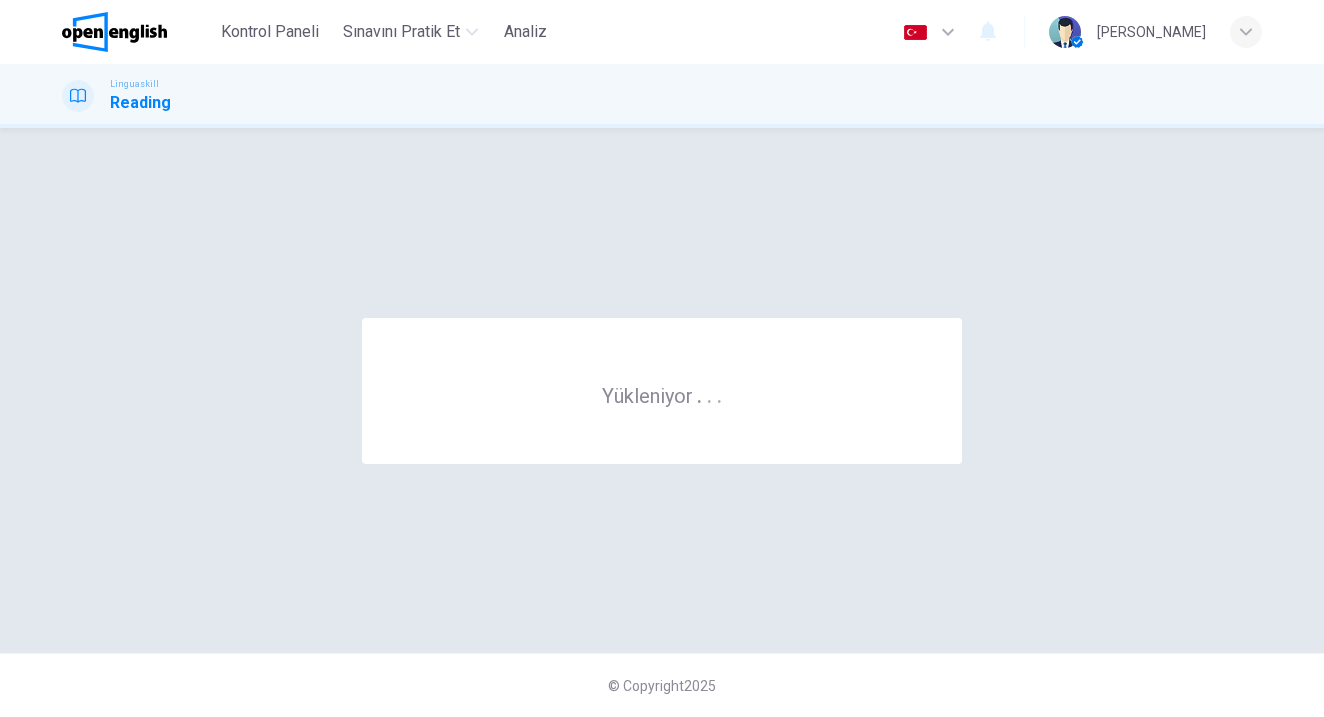 scroll, scrollTop: 0, scrollLeft: 0, axis: both 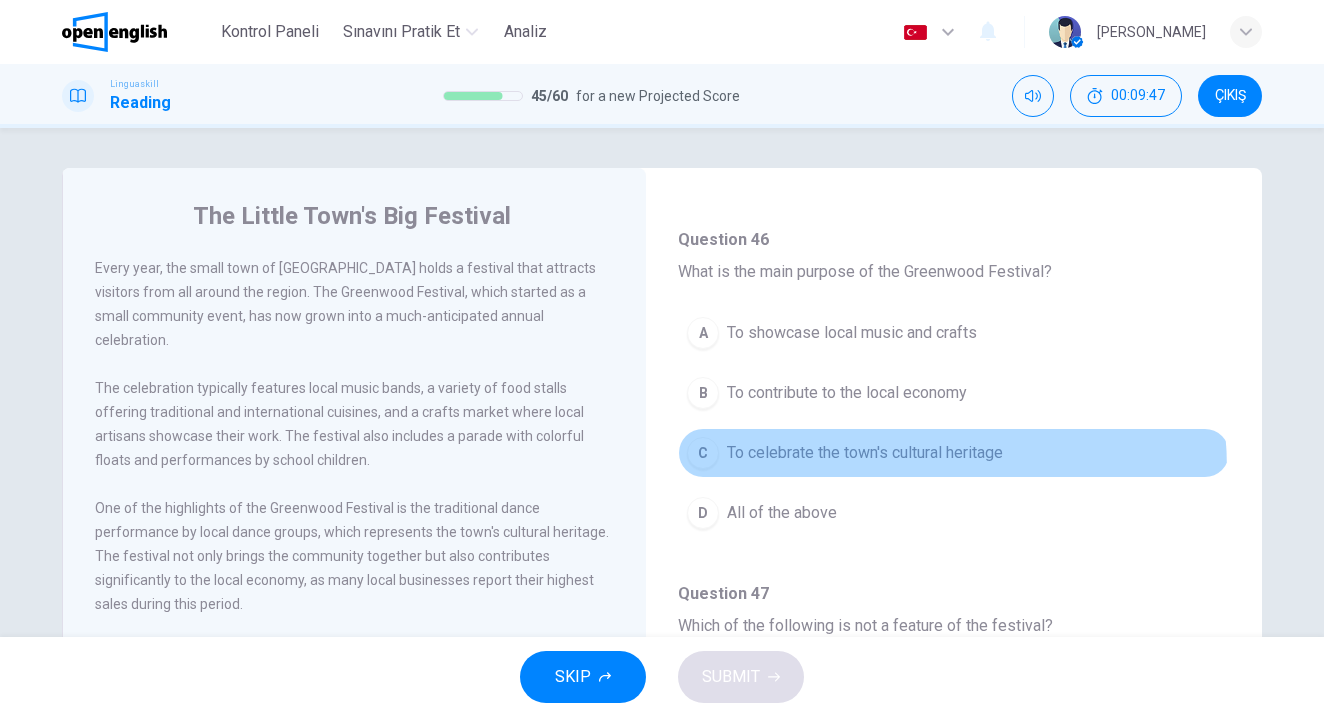 click on "C To celebrate the town's cultural heritage" at bounding box center [954, 453] 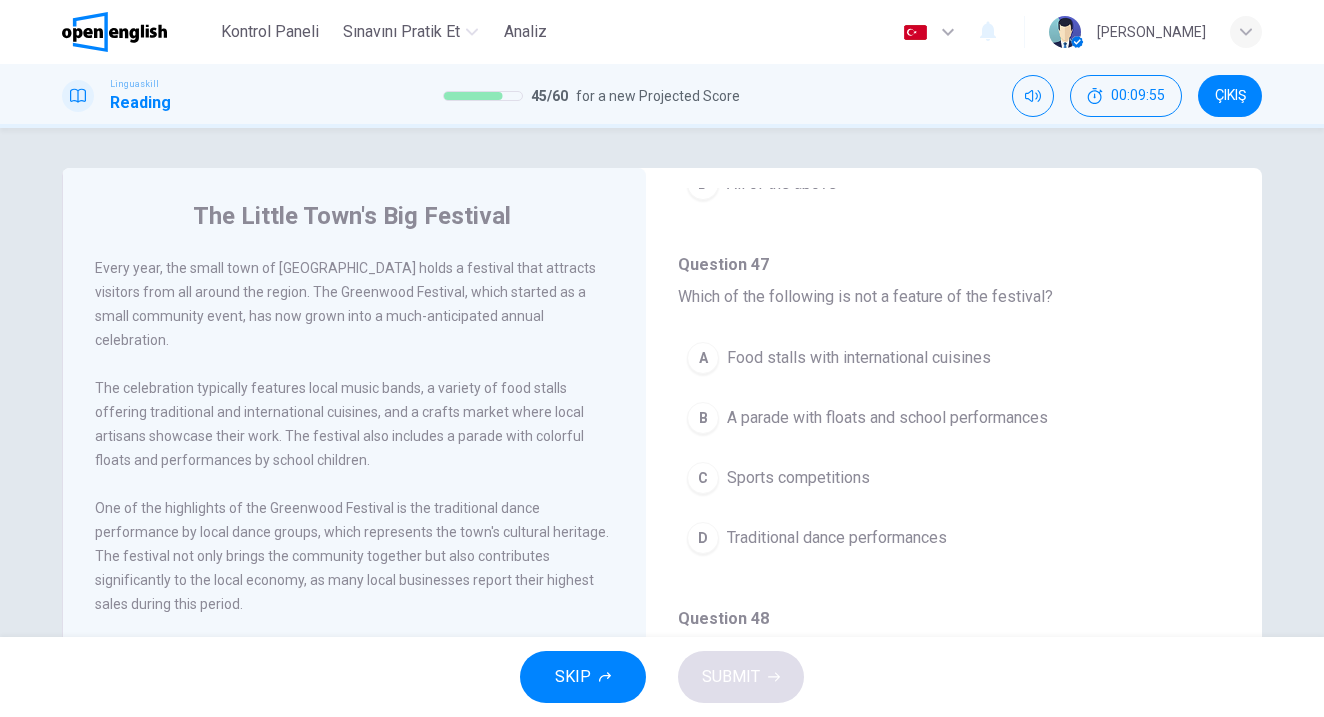 scroll, scrollTop: 439, scrollLeft: 0, axis: vertical 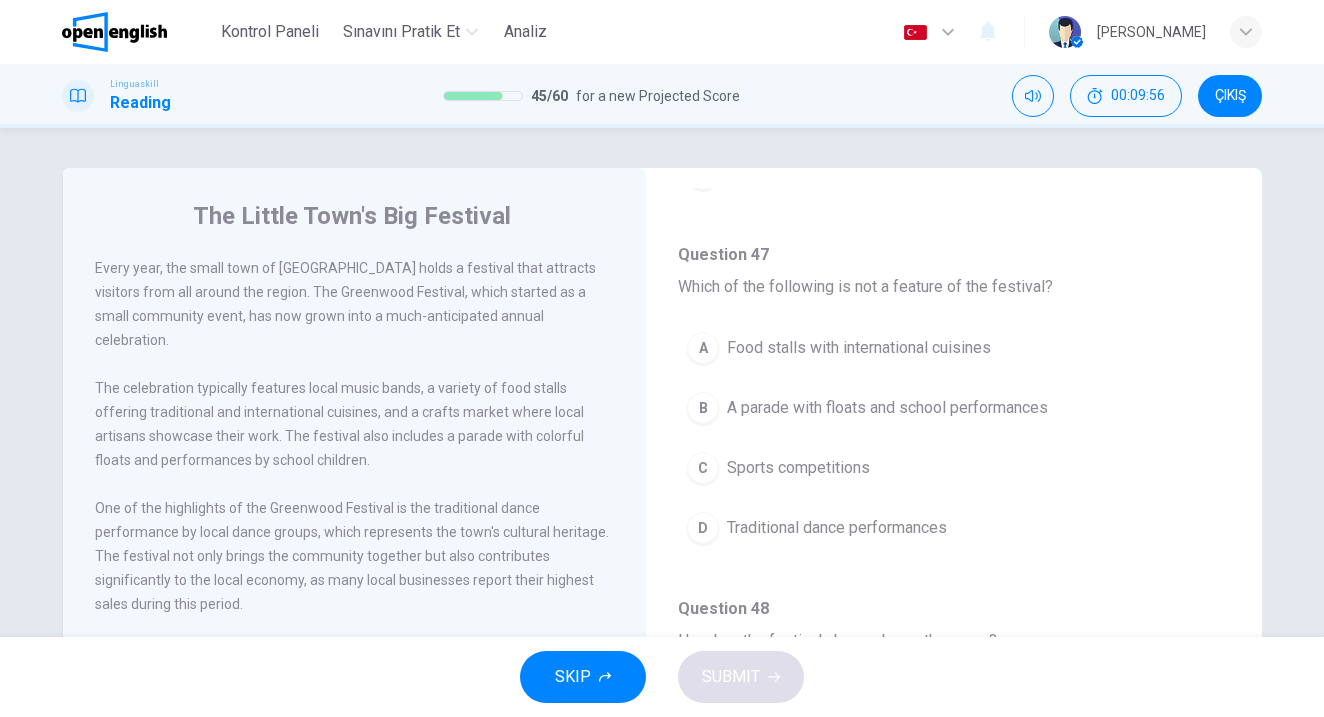 click on "A Food stalls with international cuisines B A parade with floats and school performances C Sports competitions D Traditional dance performances" at bounding box center [954, 448] 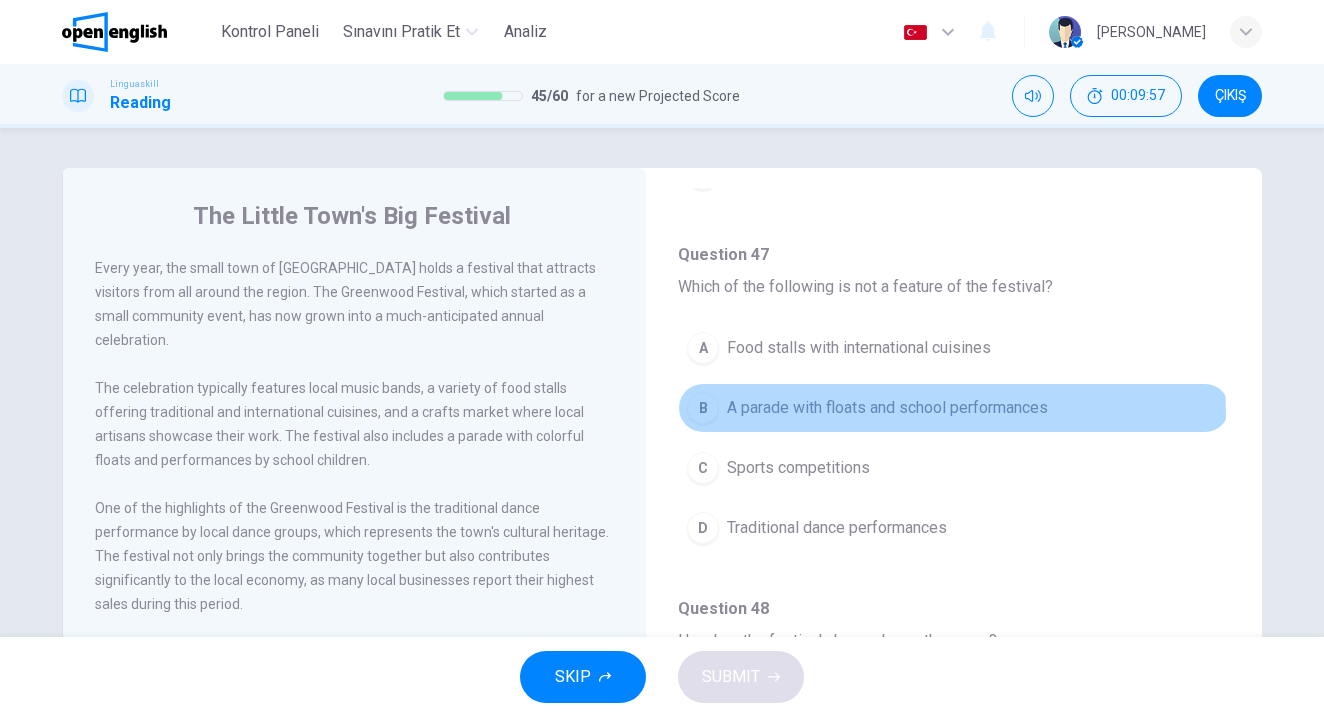click on "A parade with floats and school performances" at bounding box center (887, 408) 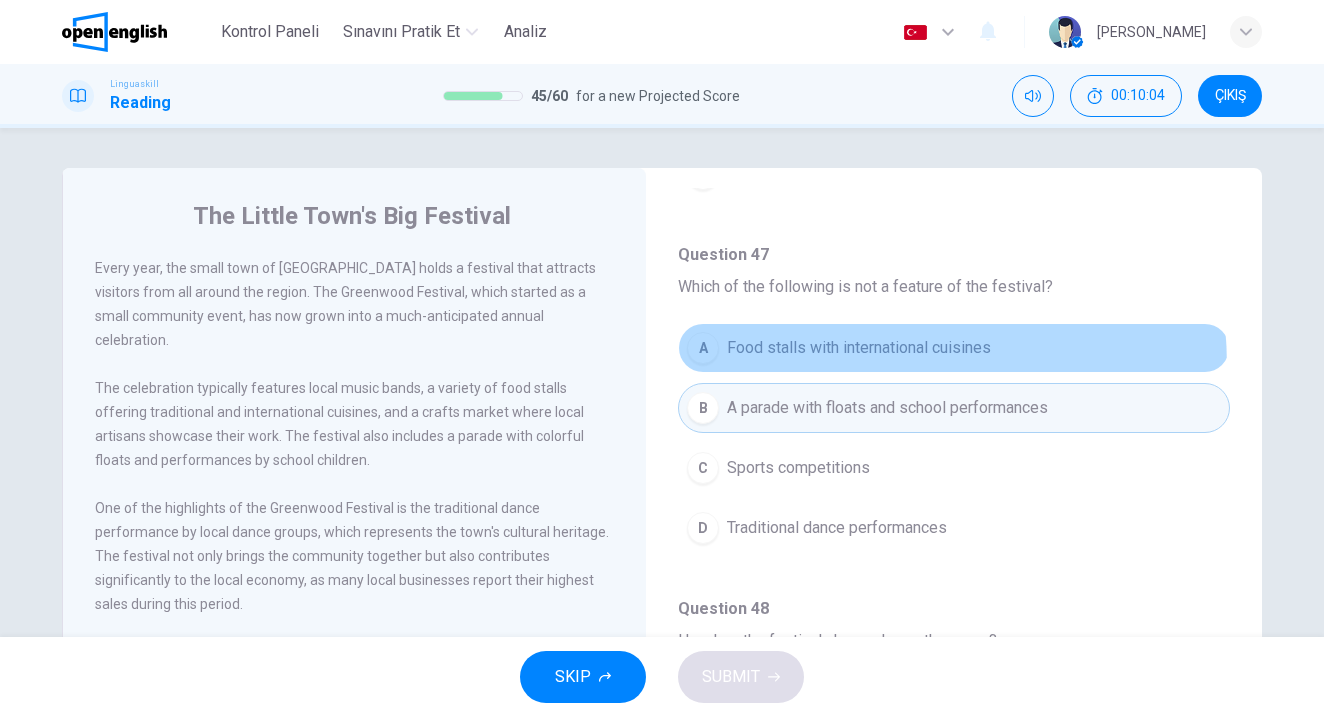 click on "A Food stalls with international cuisines" at bounding box center [954, 348] 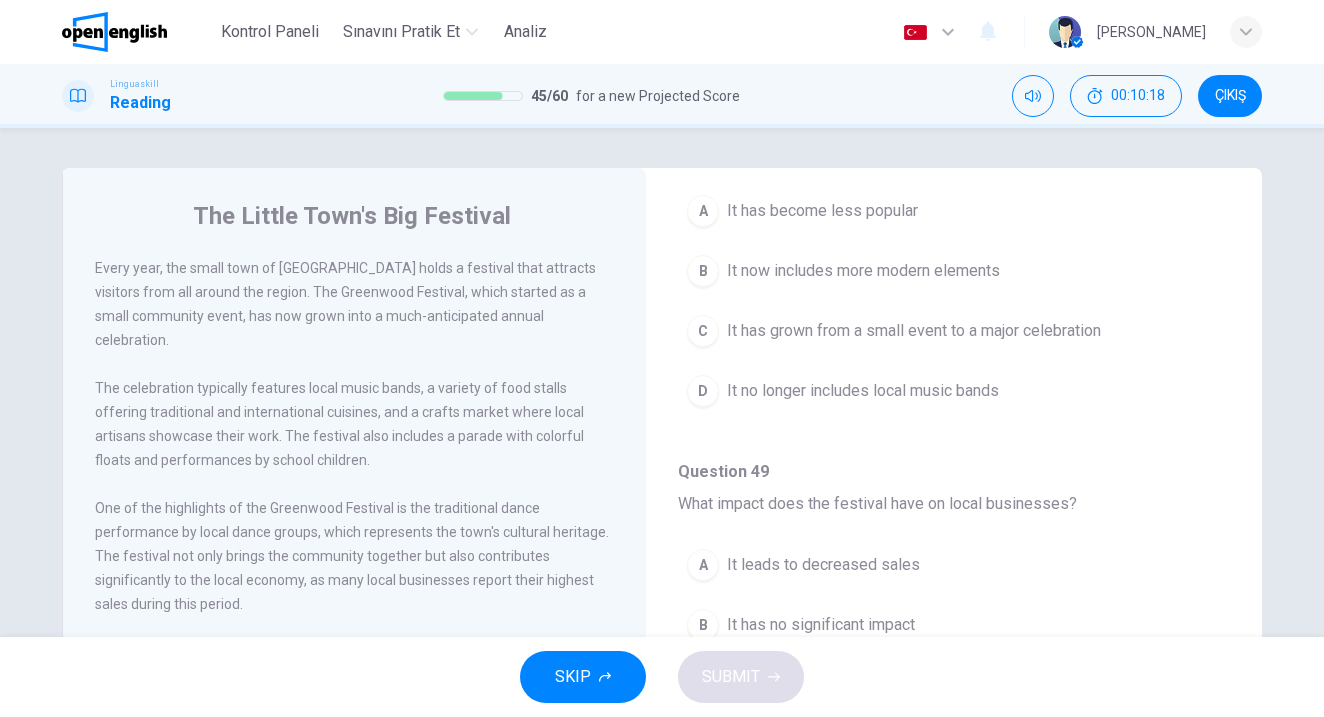scroll, scrollTop: 912, scrollLeft: 0, axis: vertical 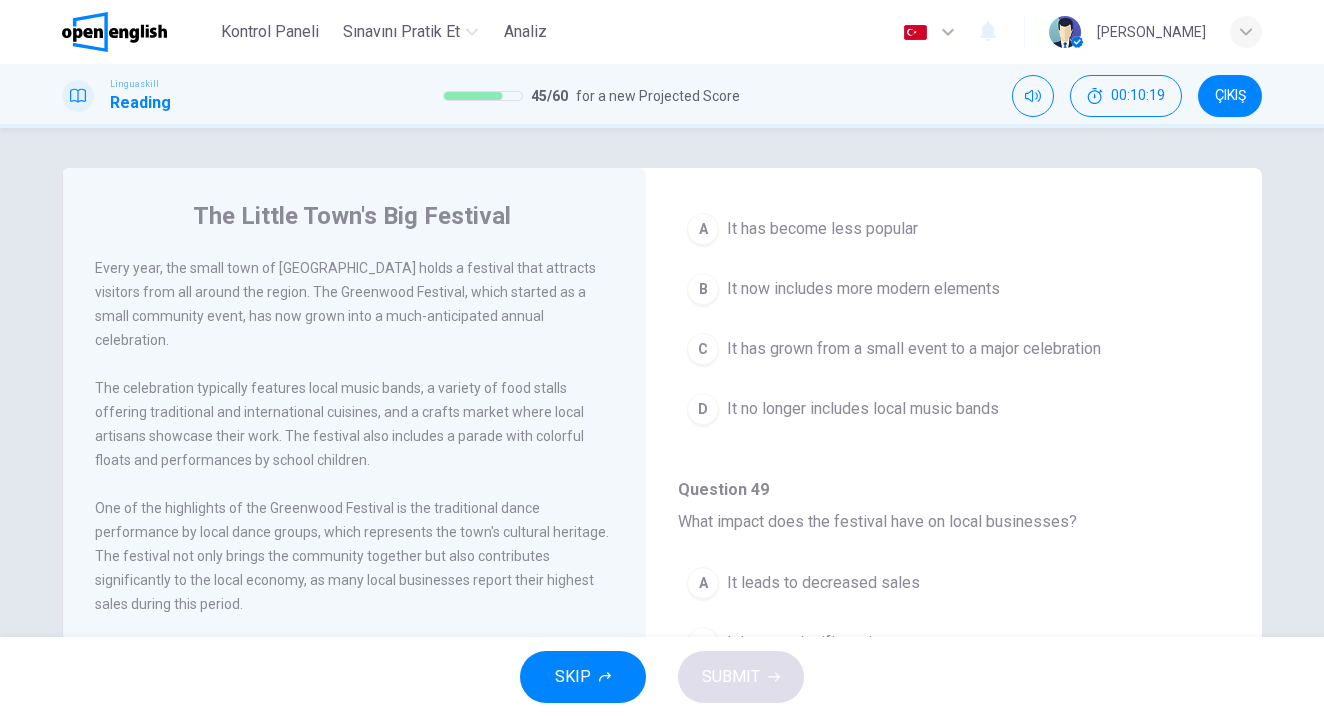 click on "B  It now includes more modern elements" at bounding box center (954, 289) 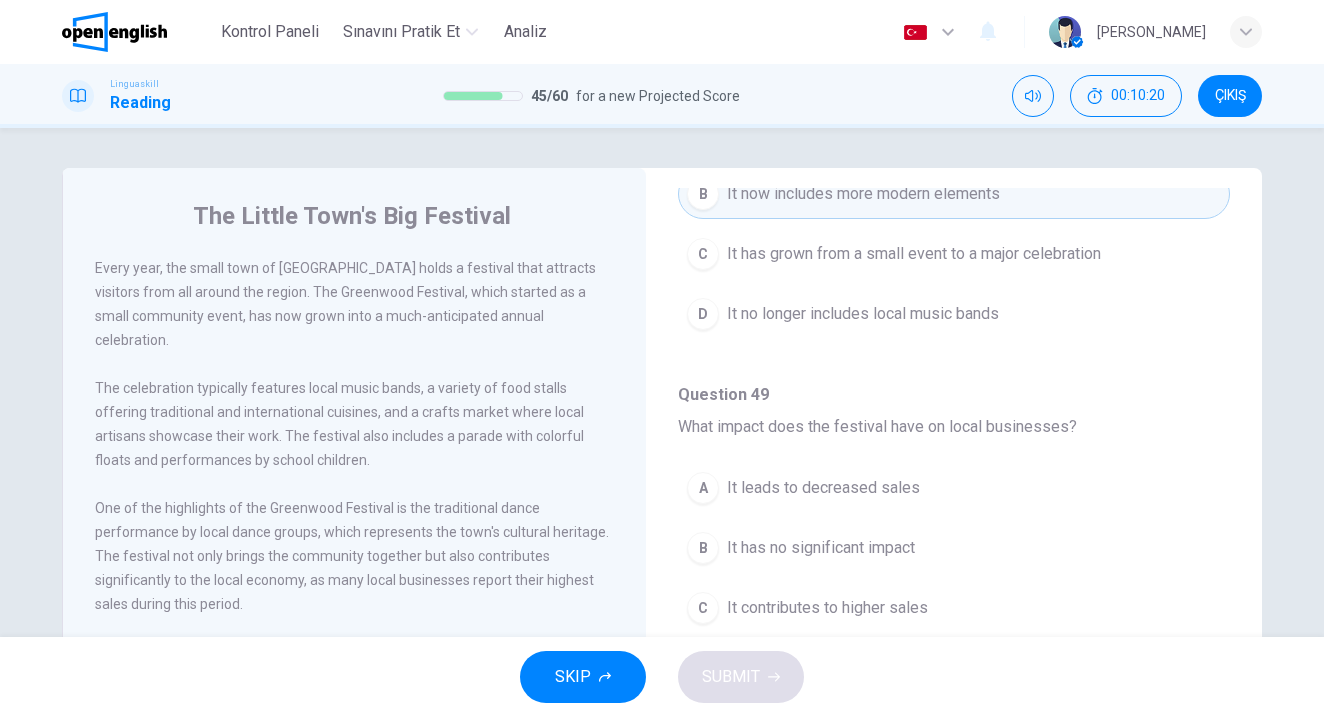 scroll, scrollTop: 1028, scrollLeft: 0, axis: vertical 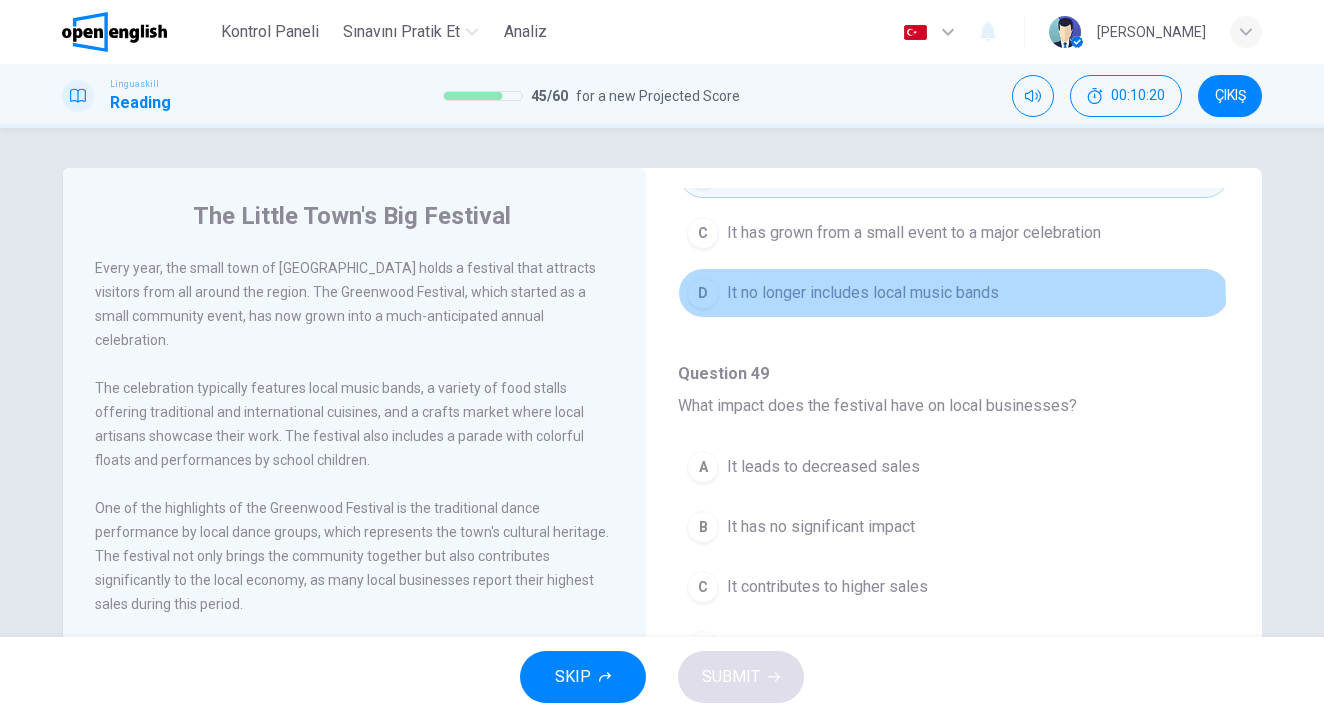 click on "D It no longer includes local music bands" at bounding box center (954, 293) 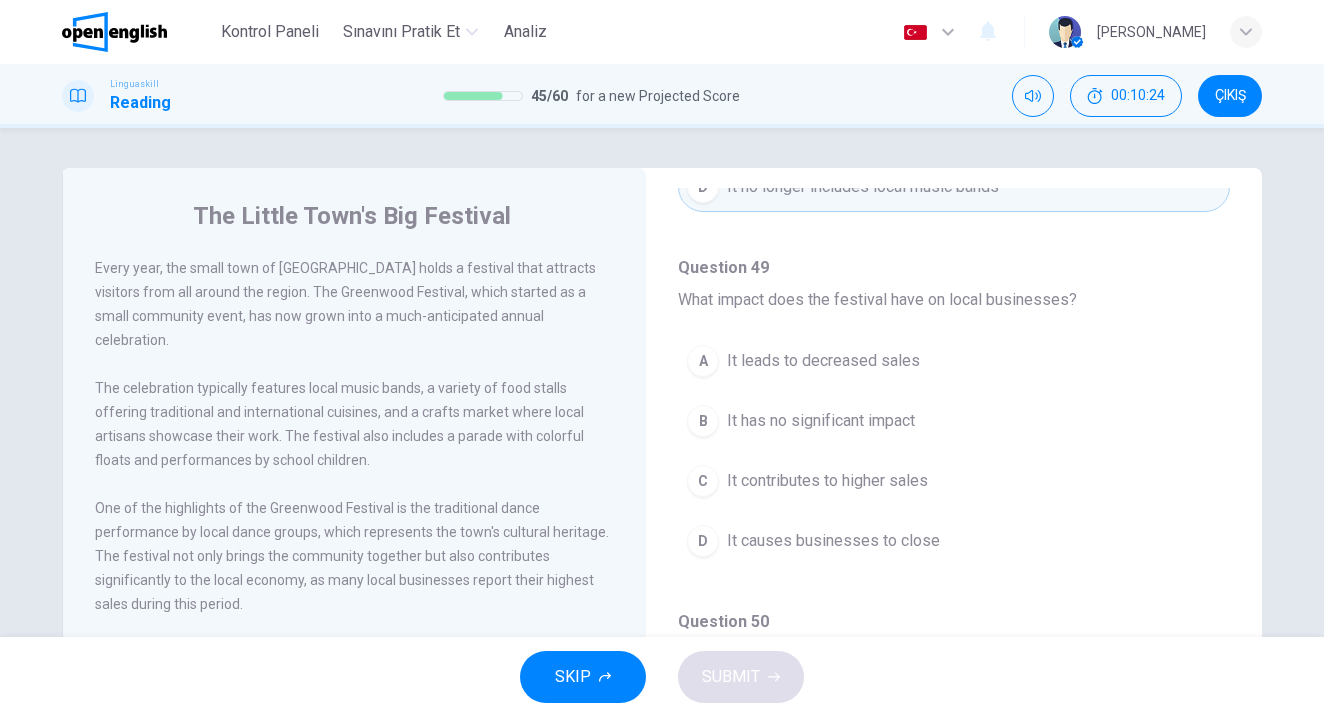 scroll, scrollTop: 1142, scrollLeft: 0, axis: vertical 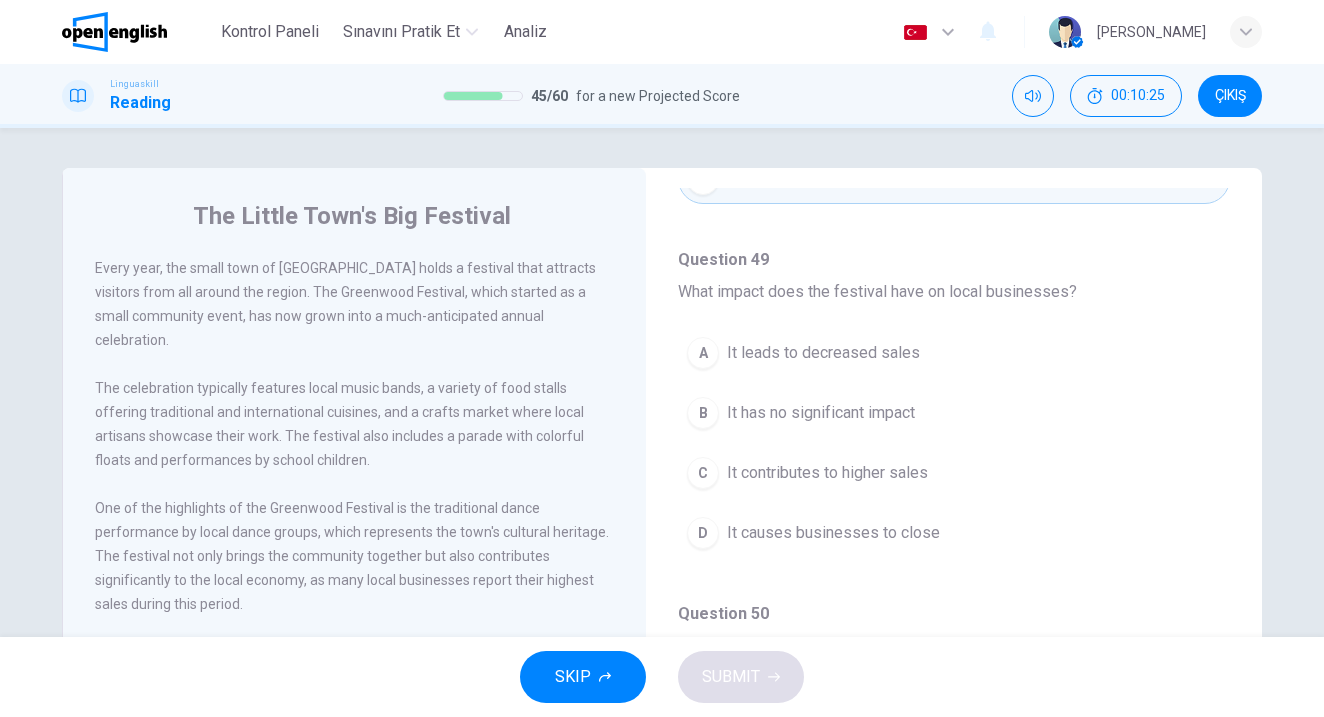 click on "B It has no significant impact" at bounding box center (954, 413) 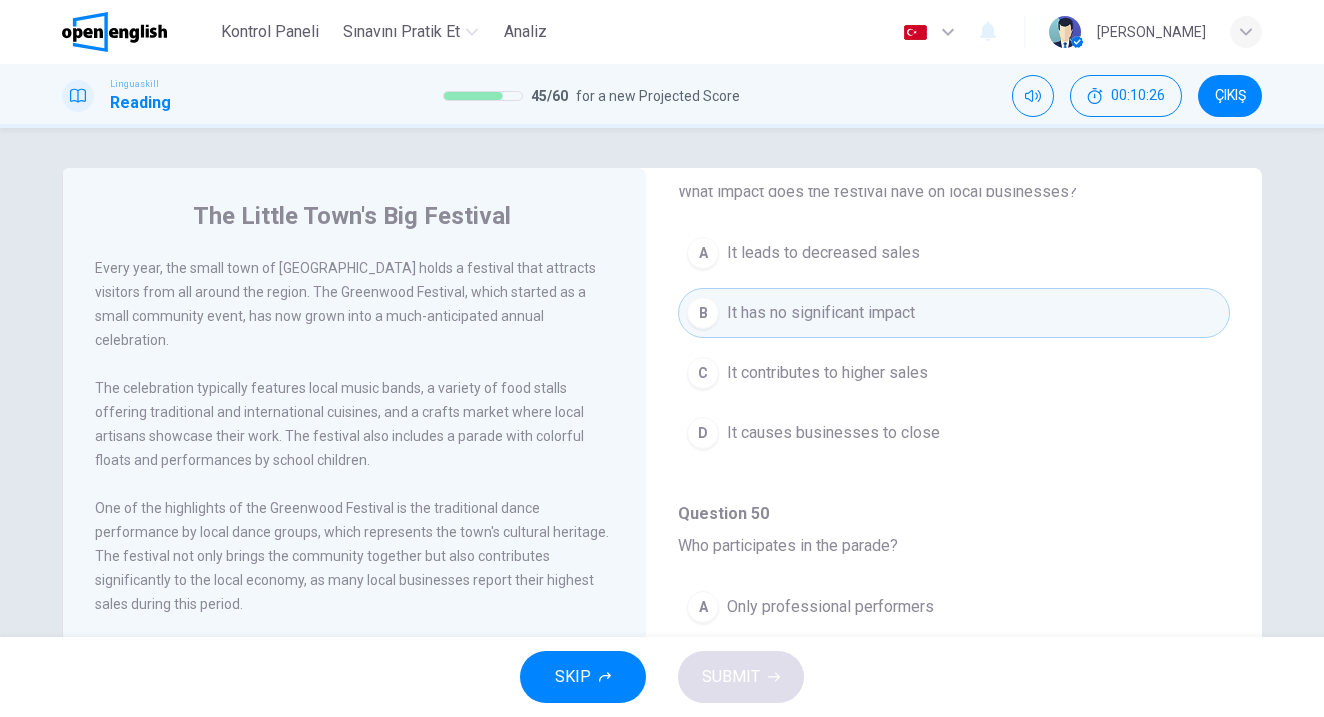 scroll, scrollTop: 1251, scrollLeft: 0, axis: vertical 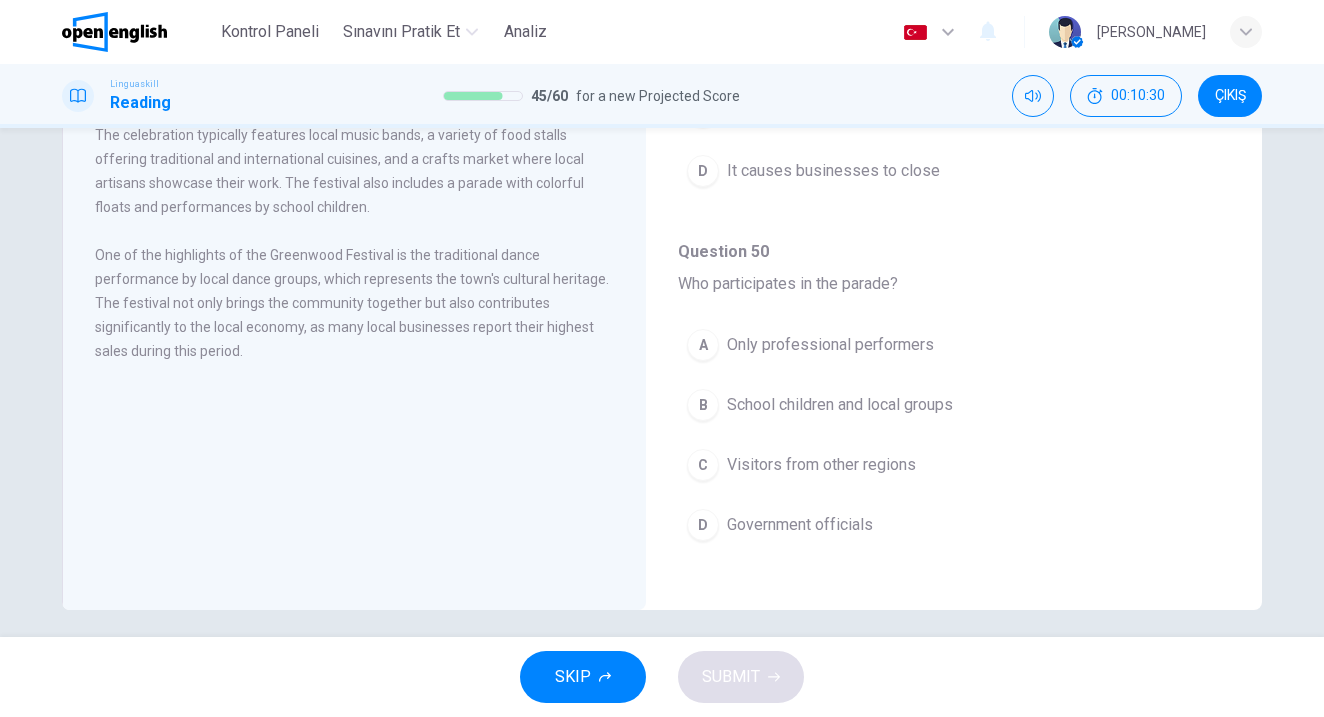 click on "B School children and local groups" at bounding box center (954, 405) 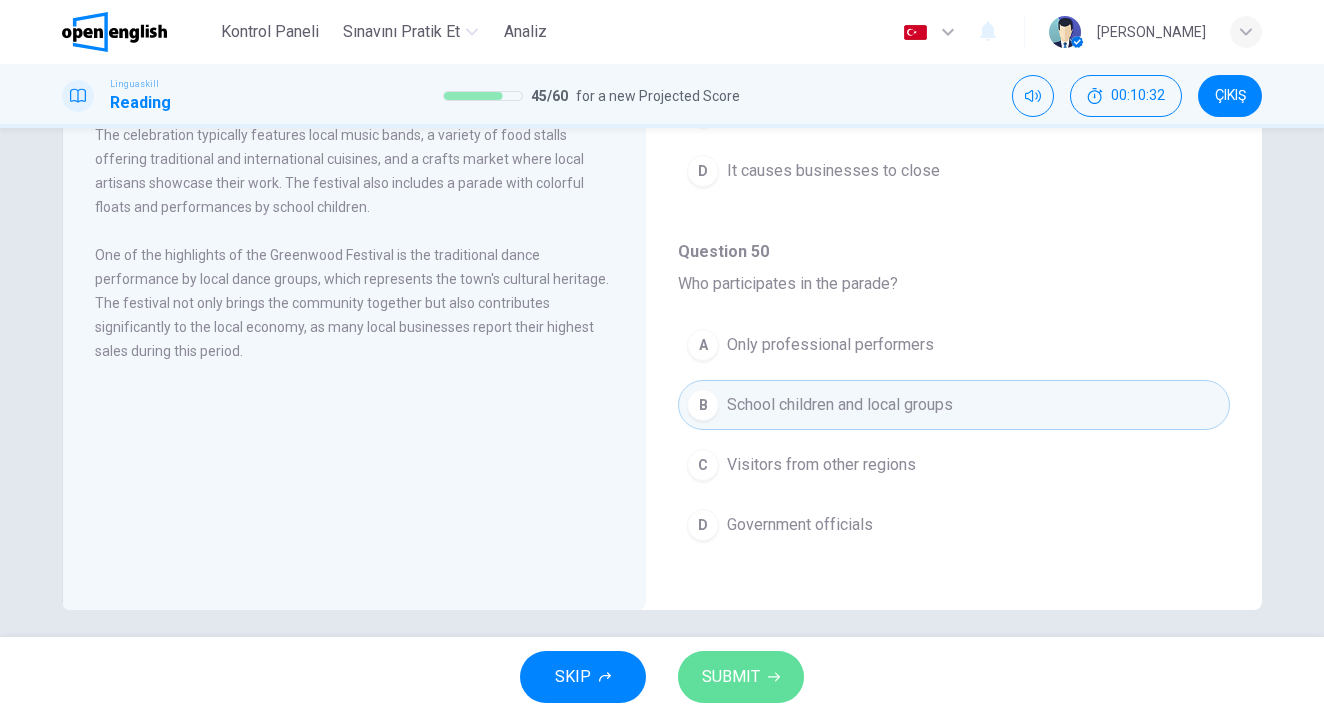 click on "SUBMIT" at bounding box center [731, 677] 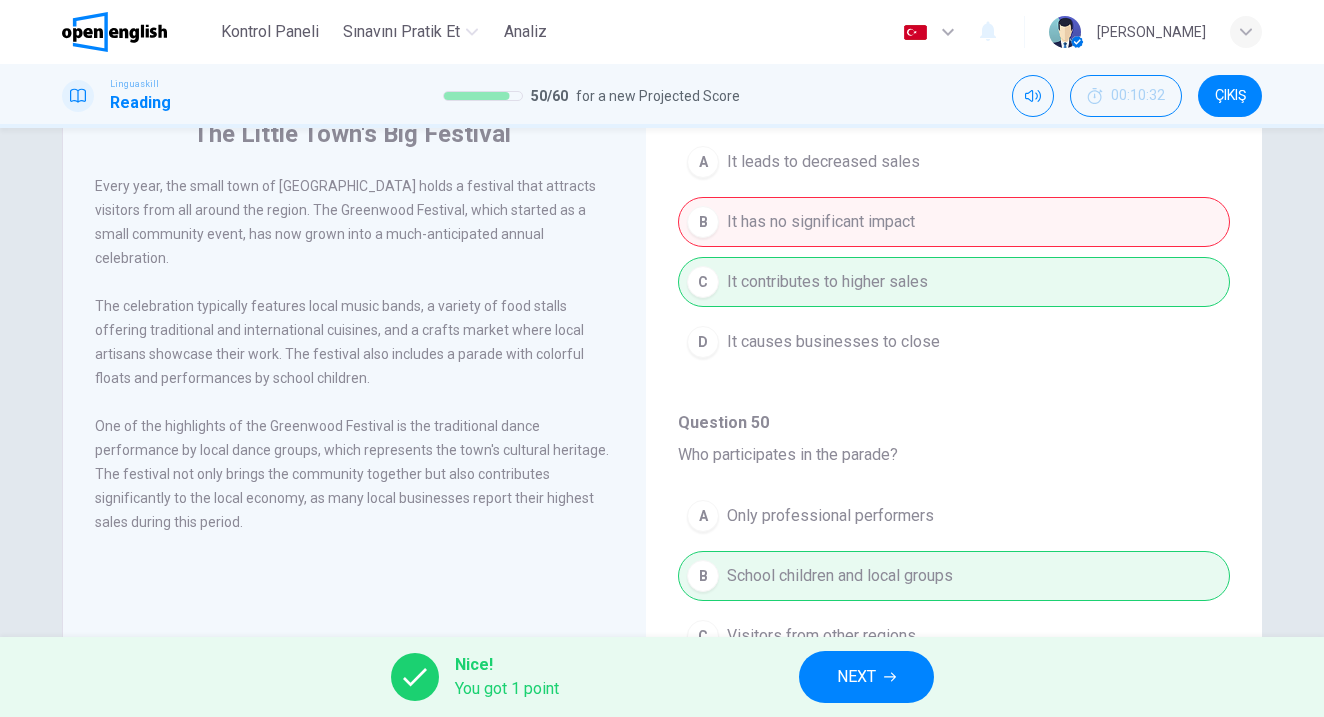 scroll, scrollTop: 20, scrollLeft: 0, axis: vertical 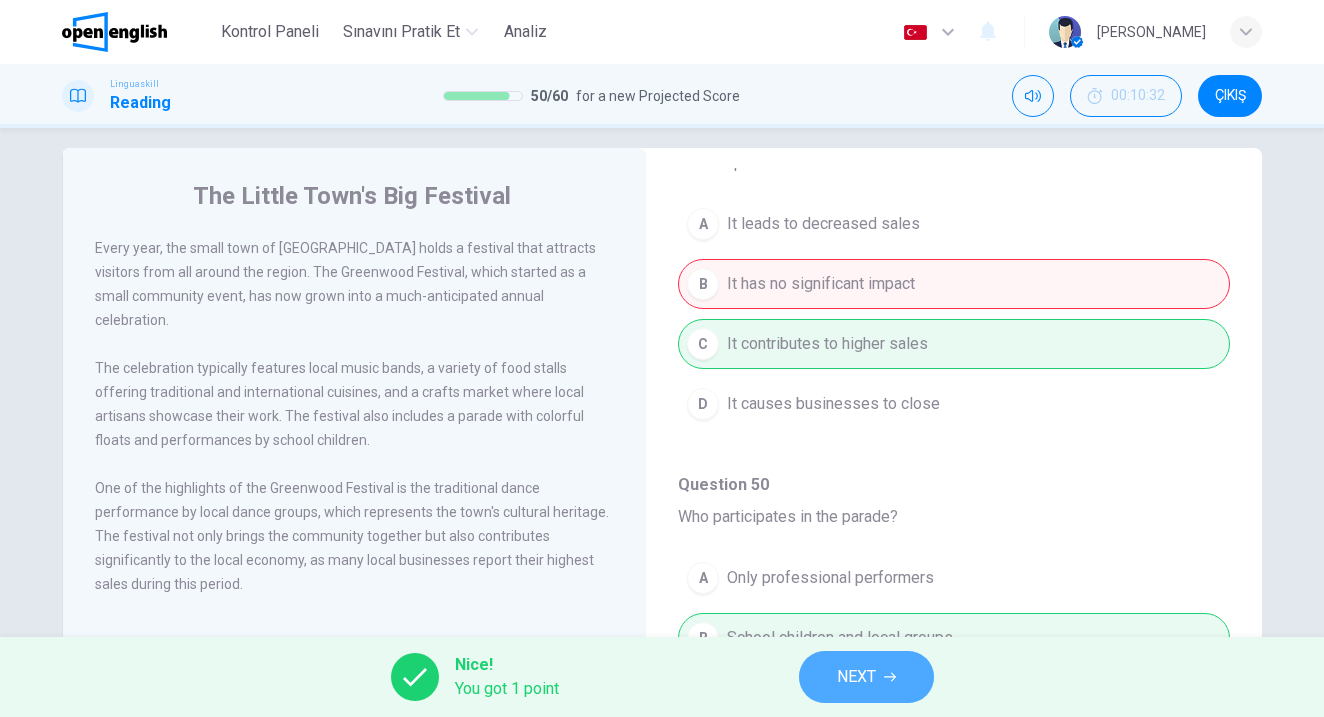 click on "NEXT" at bounding box center [866, 677] 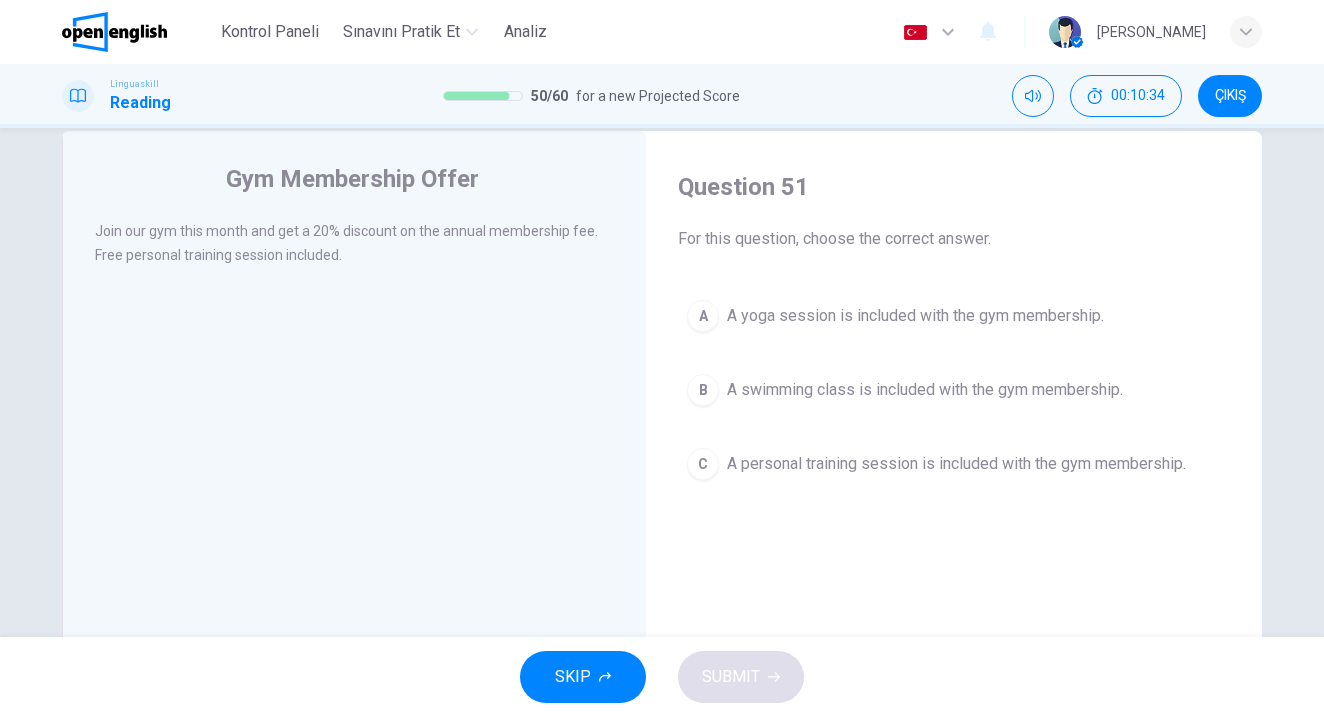 scroll, scrollTop: 40, scrollLeft: 0, axis: vertical 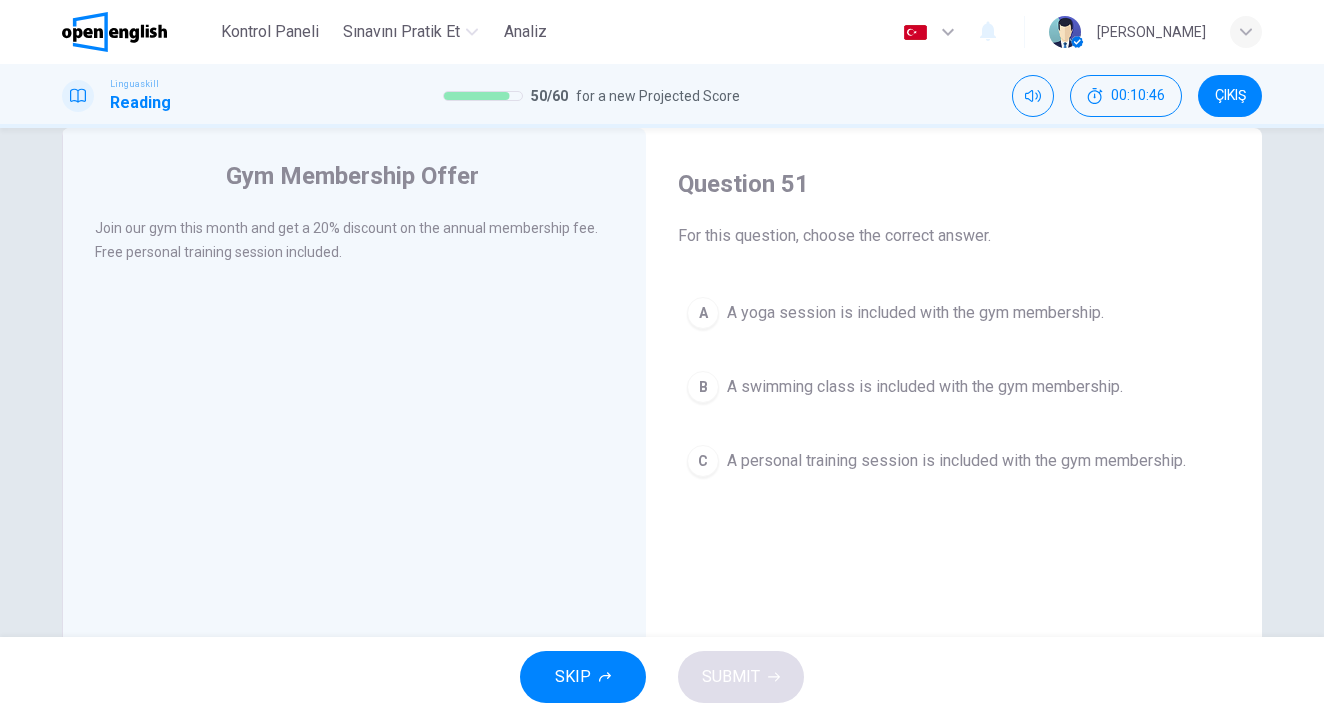 click on "A A yoga session is included with the gym membership." at bounding box center (954, 313) 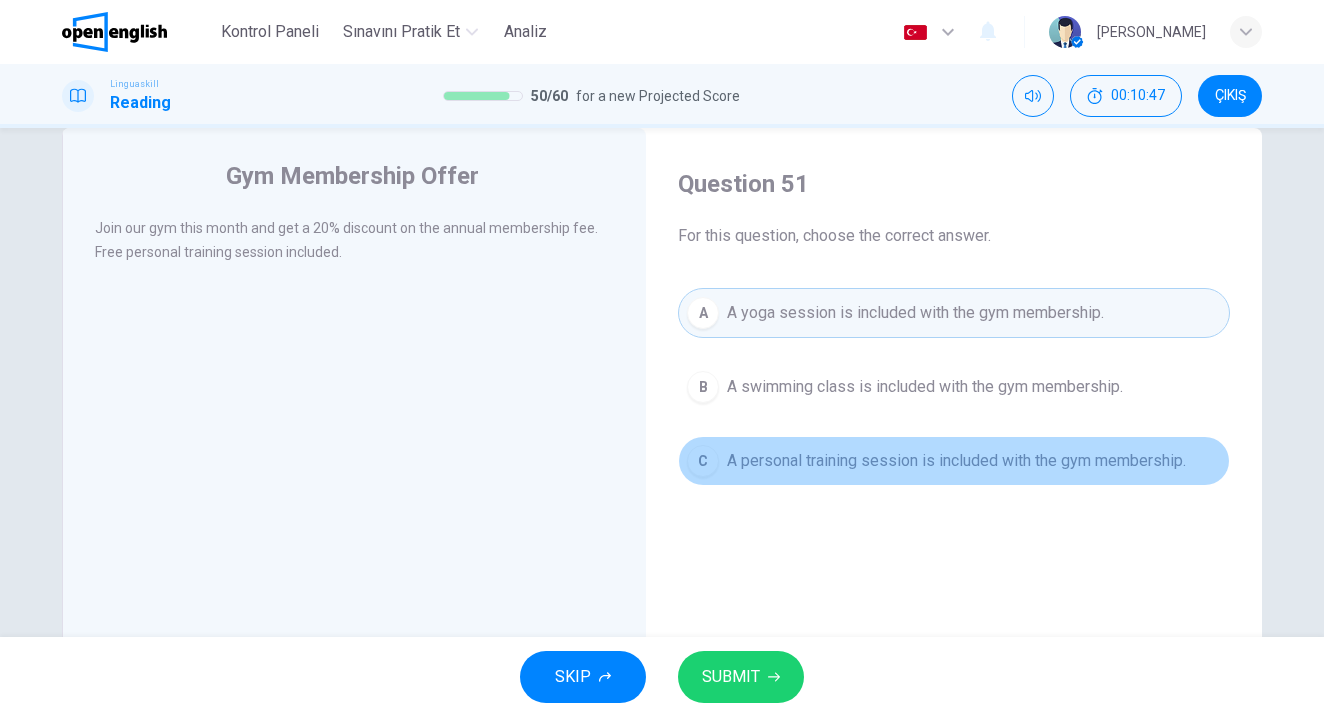click on "C A personal training session is included with the gym membership." at bounding box center [954, 461] 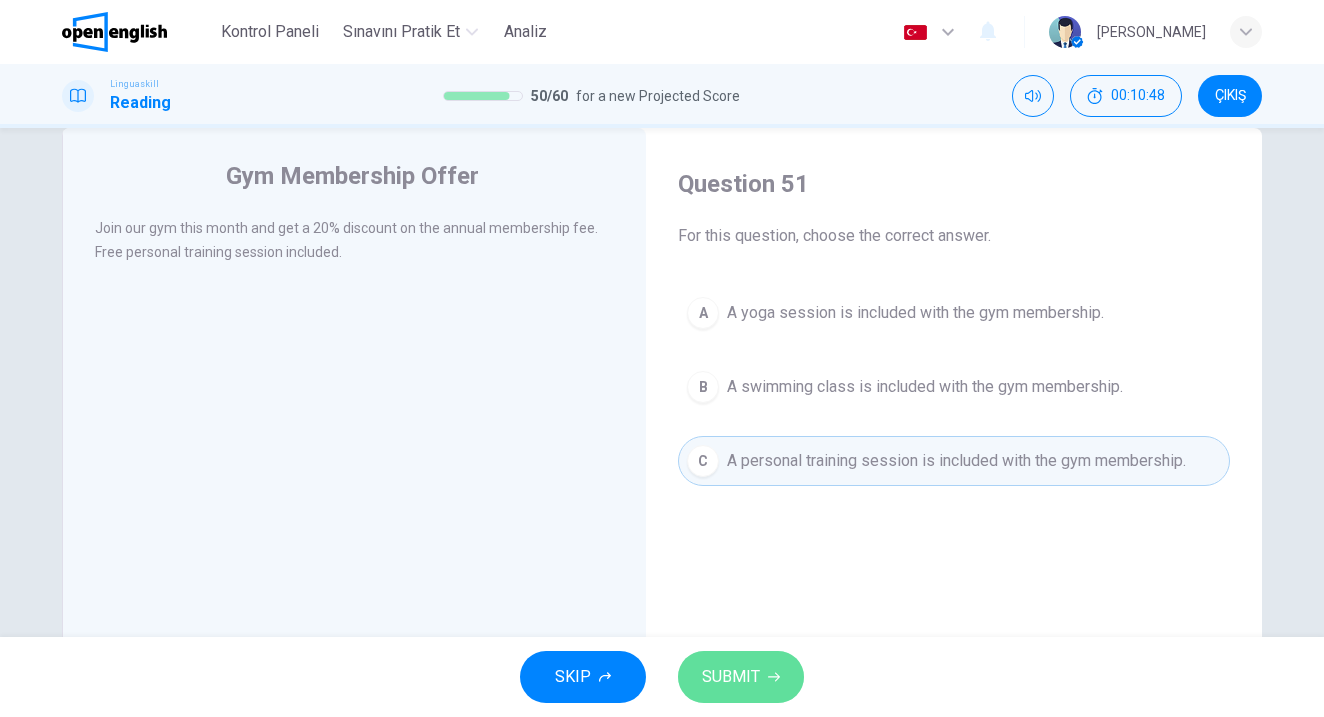 click on "SUBMIT" at bounding box center [731, 677] 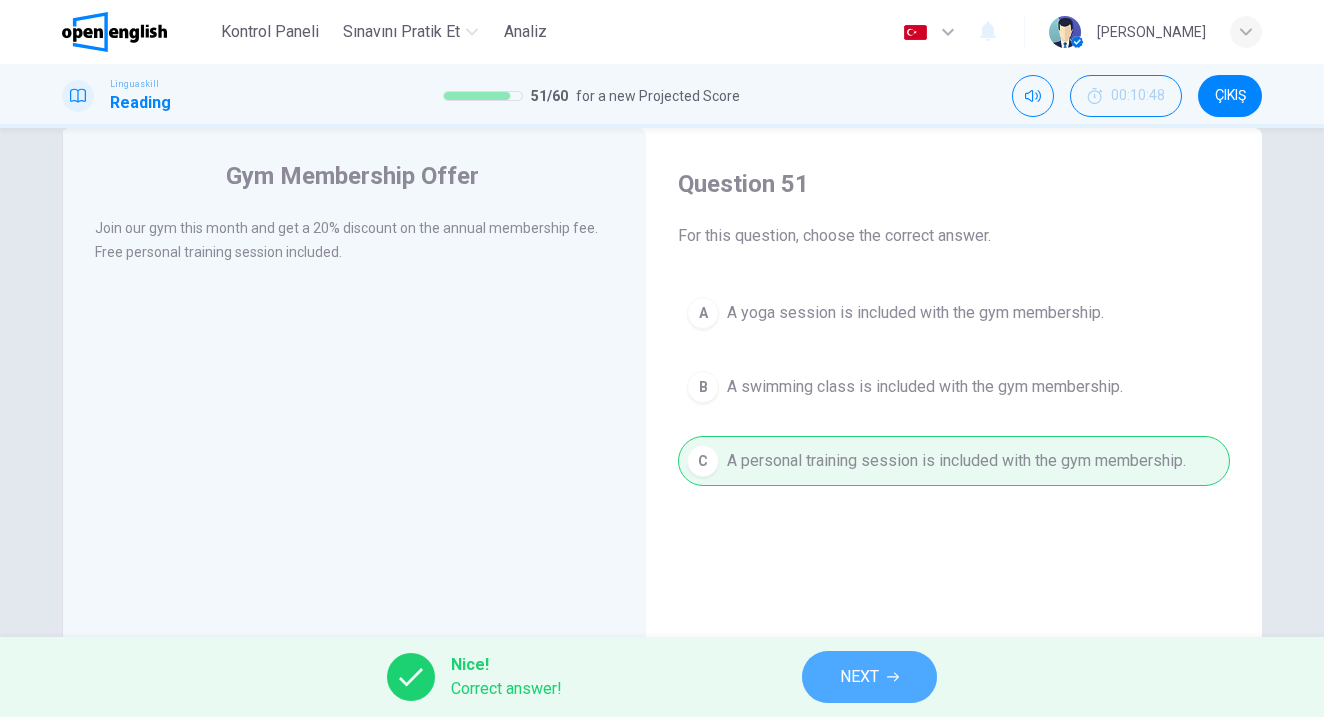 click on "NEXT" at bounding box center (869, 677) 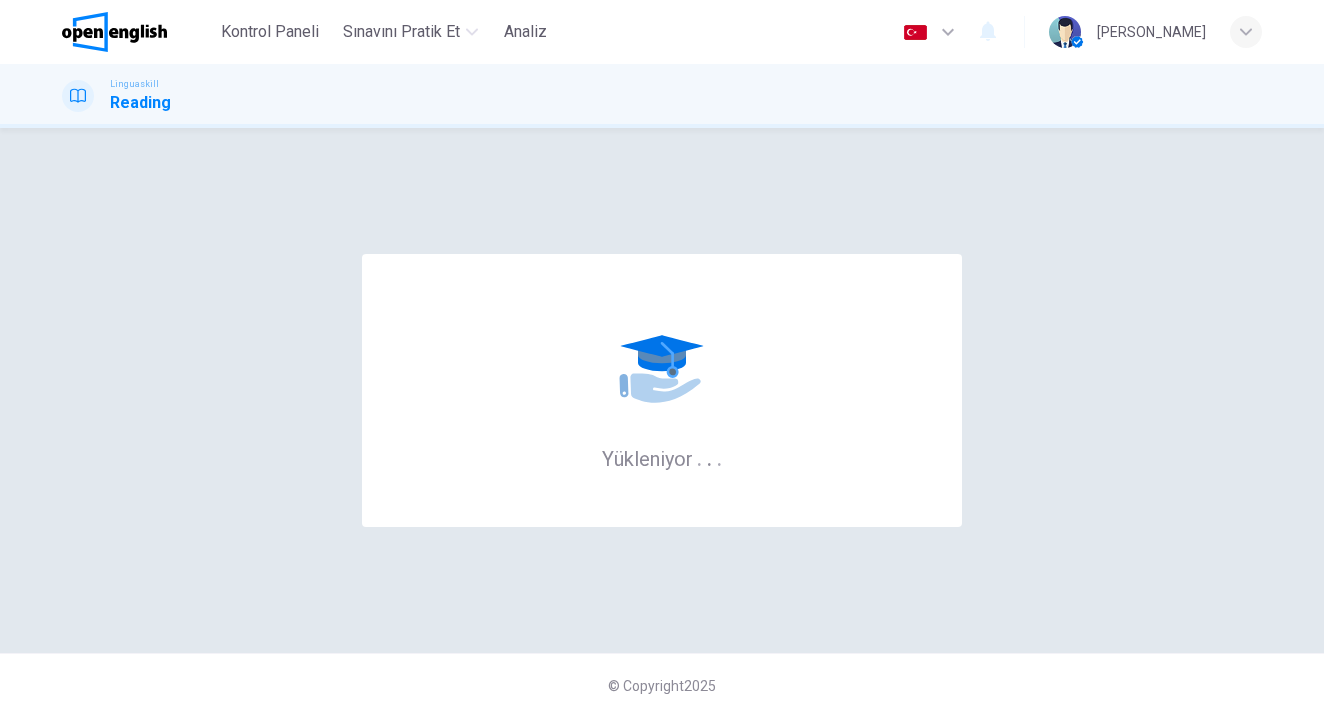 scroll, scrollTop: 0, scrollLeft: 0, axis: both 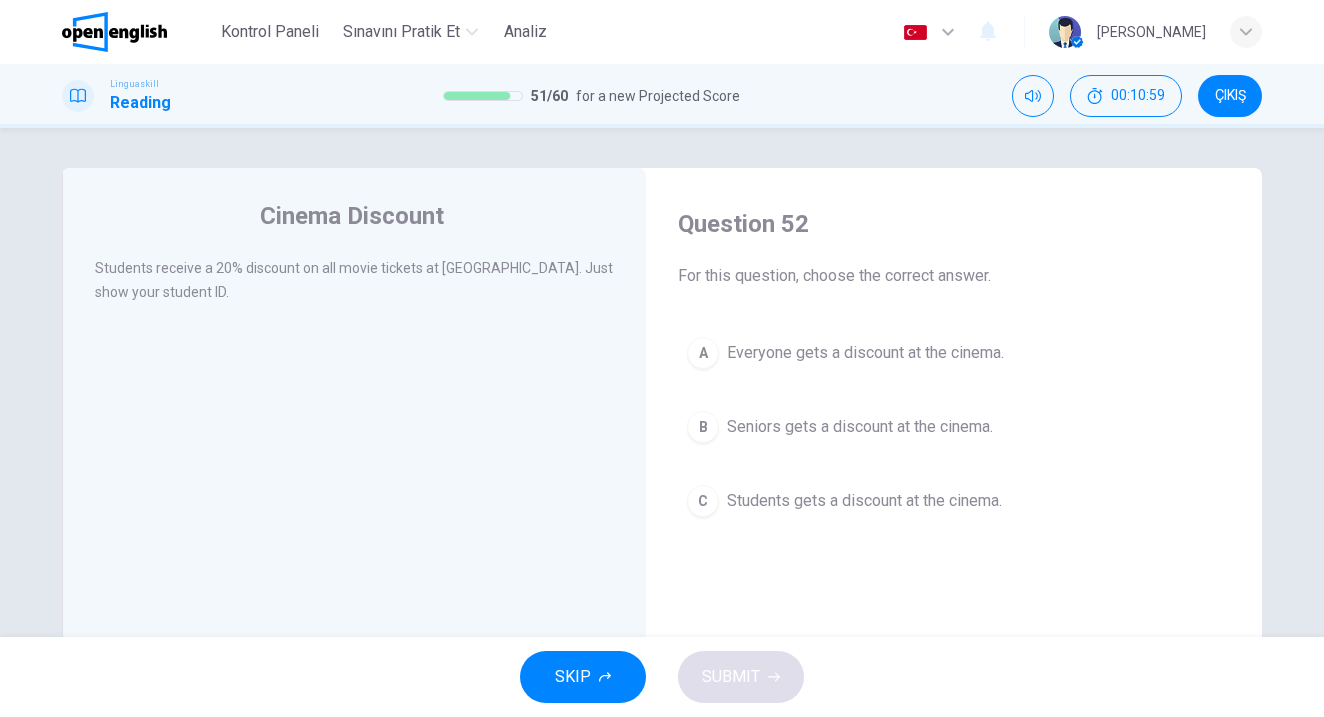 click on "Students gets a discount at the cinema." at bounding box center (864, 501) 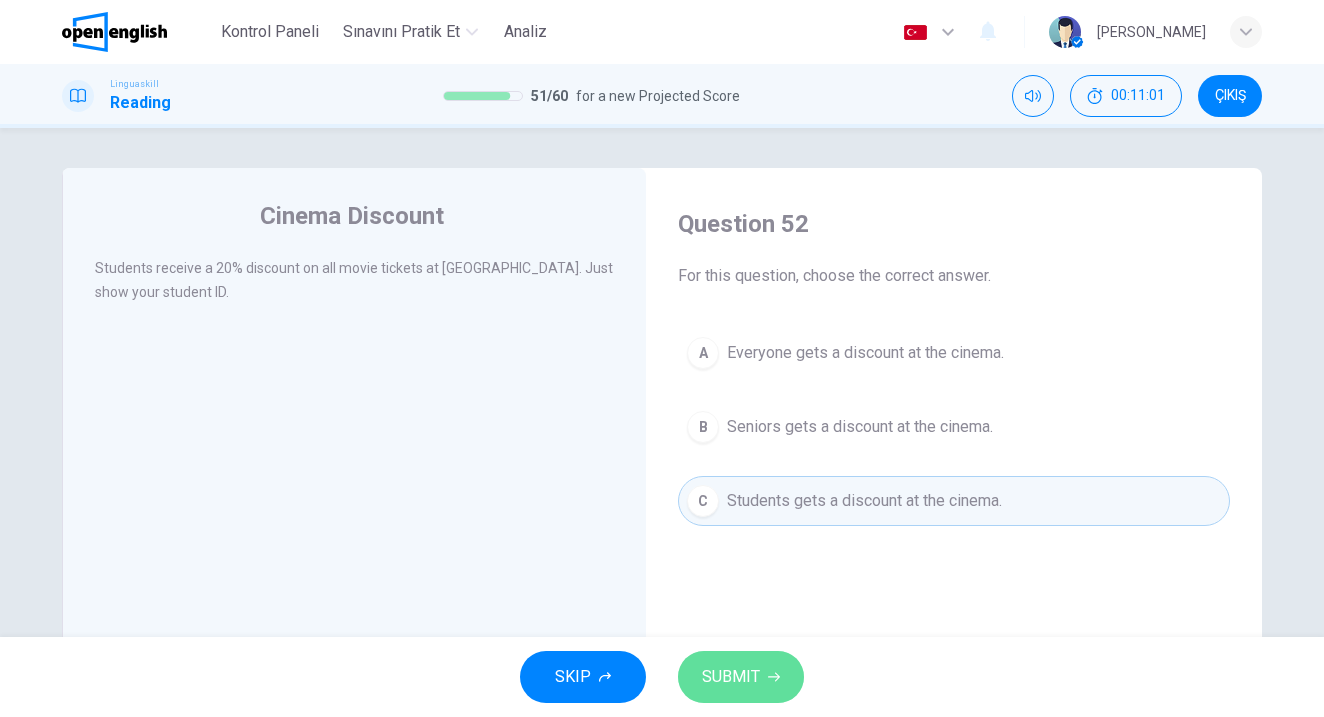 click on "SUBMIT" at bounding box center (741, 677) 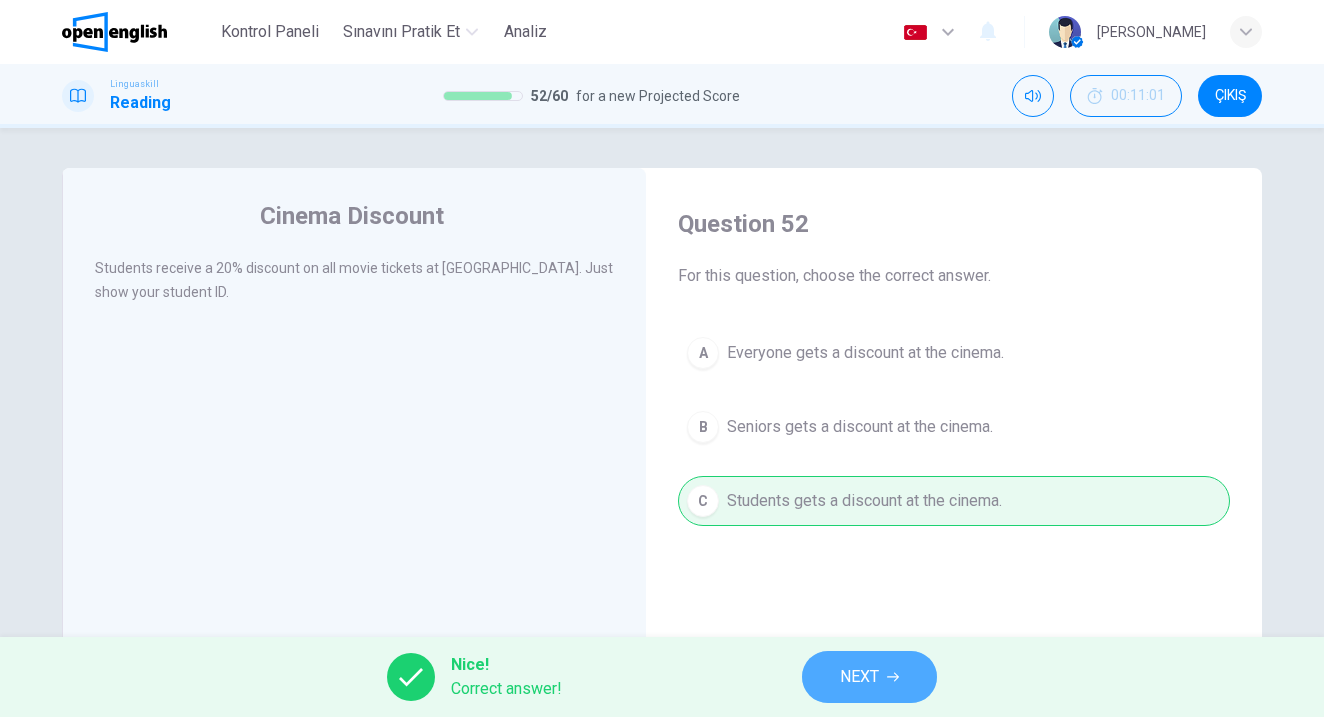 click on "NEXT" at bounding box center [869, 677] 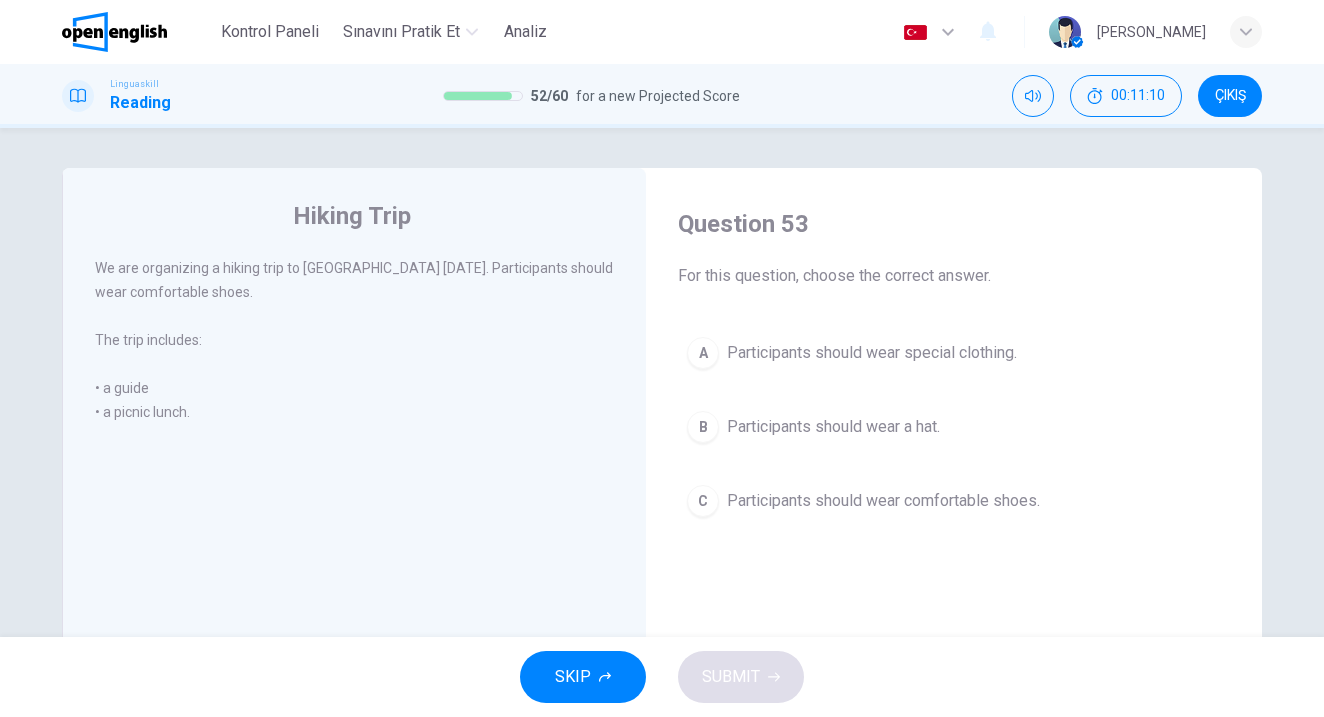 scroll, scrollTop: 0, scrollLeft: 0, axis: both 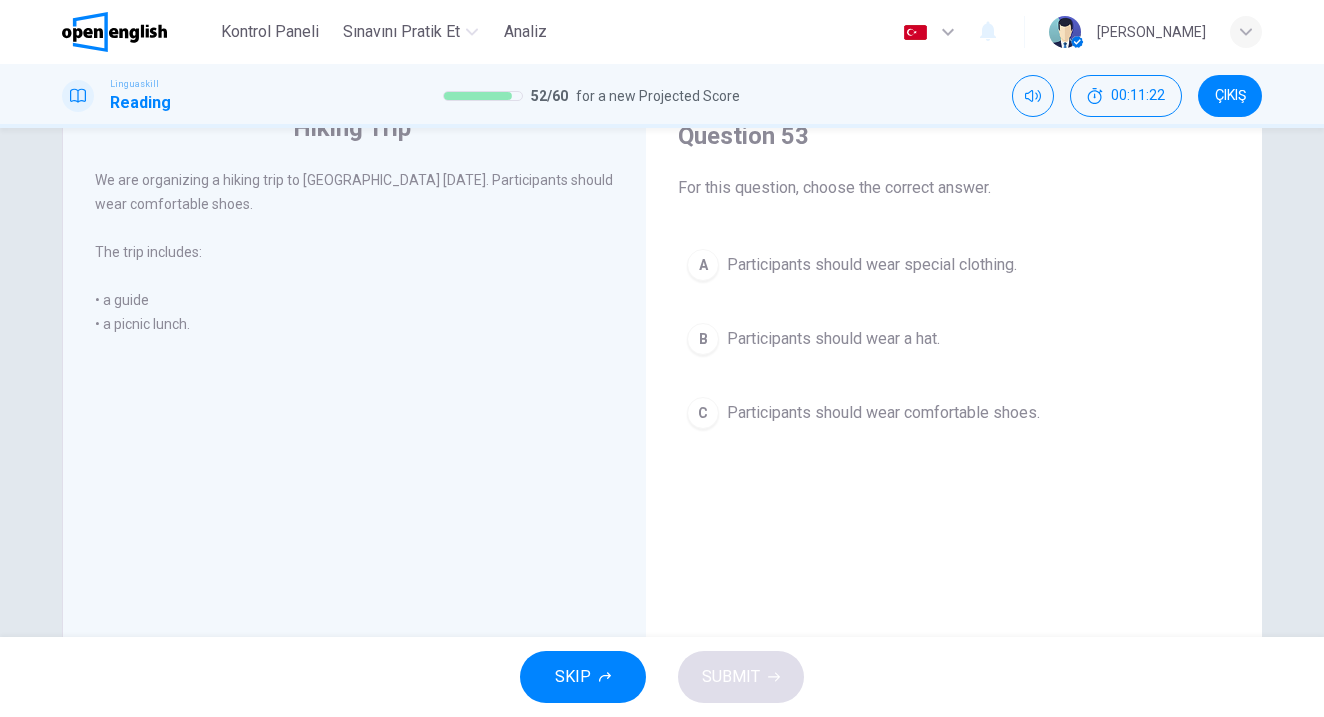 click on "Participants should wear comfortable shoes." at bounding box center (883, 413) 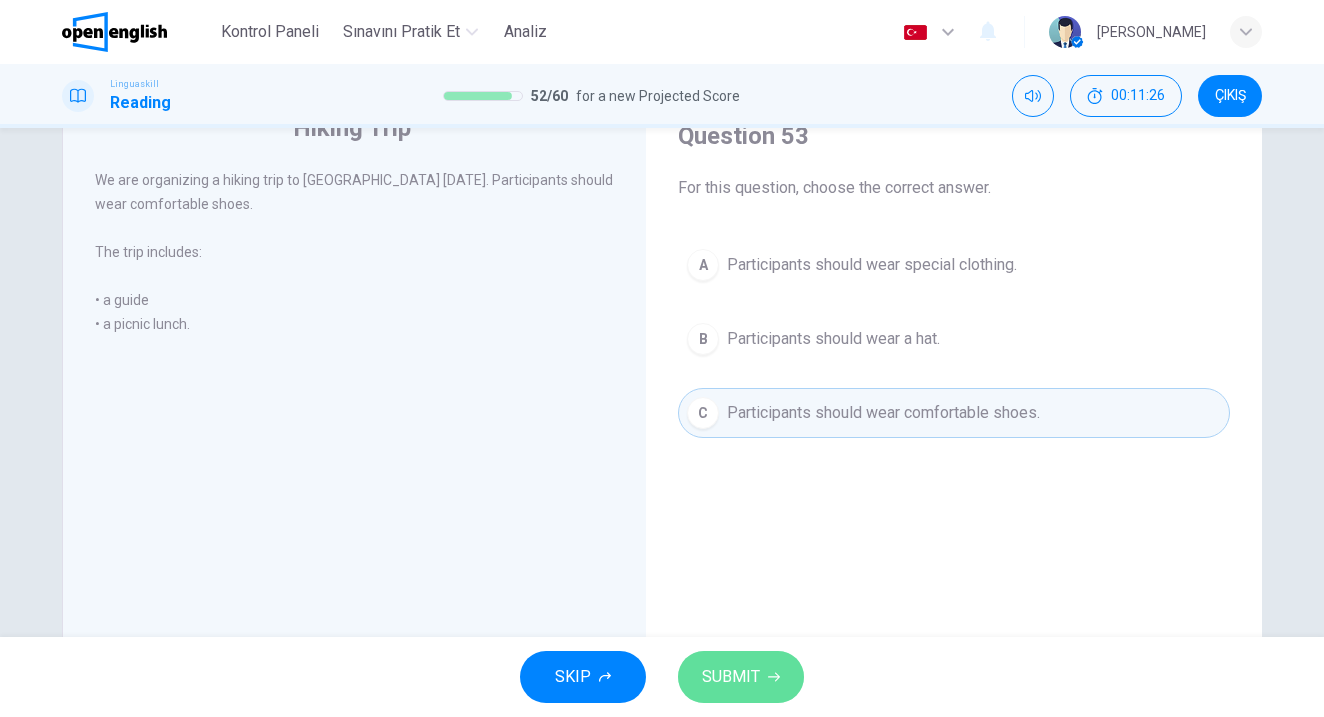 click on "SUBMIT" at bounding box center [731, 677] 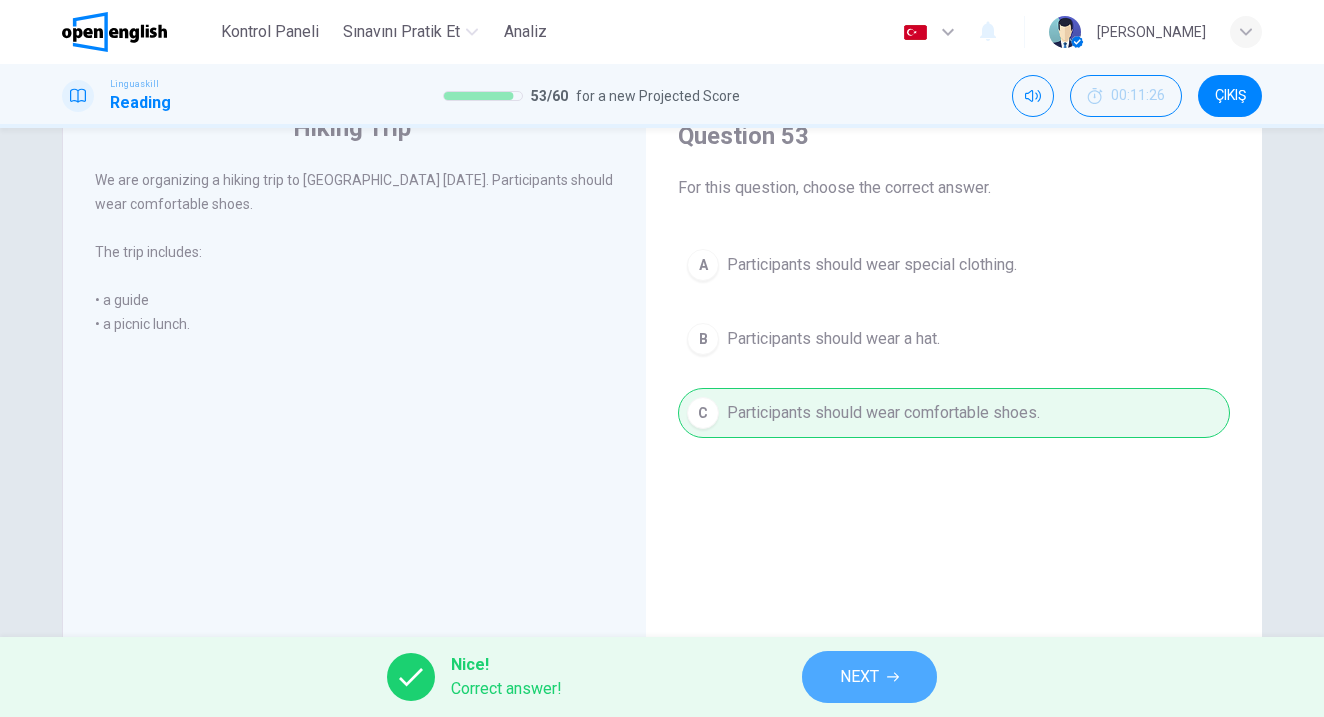 click on "NEXT" at bounding box center [869, 677] 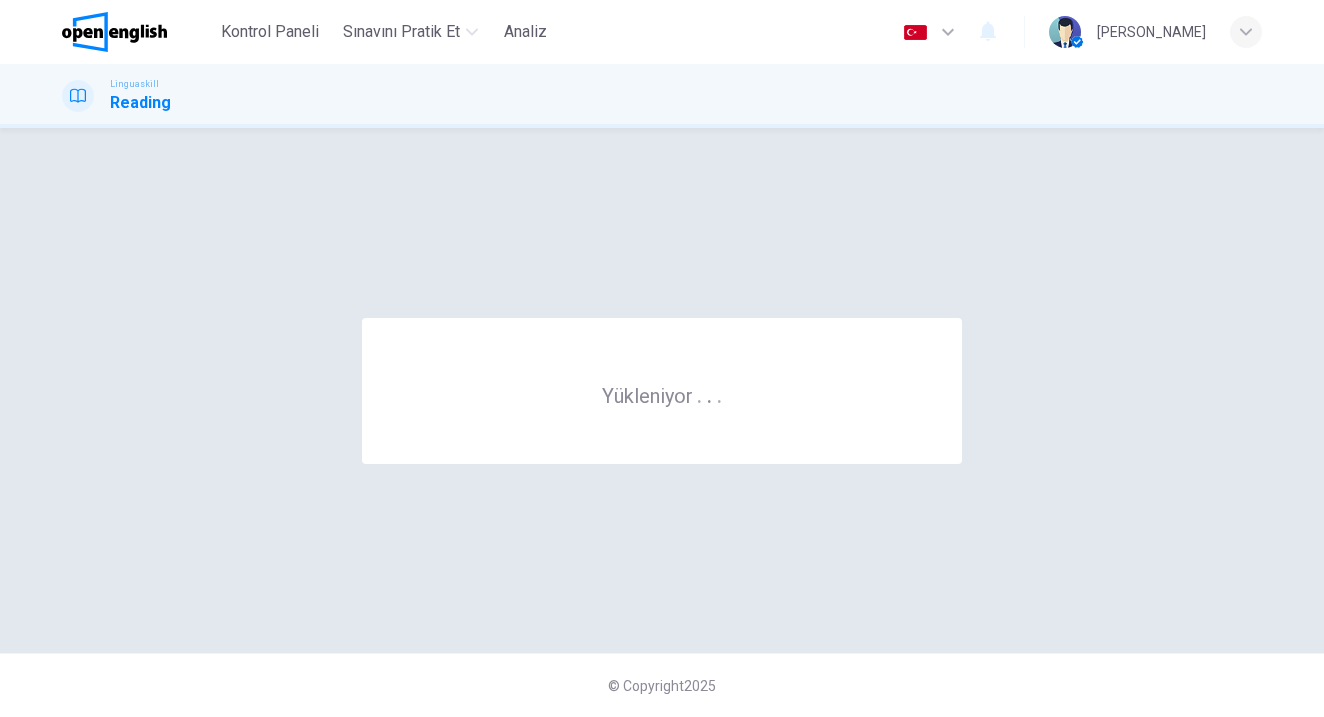 scroll, scrollTop: 0, scrollLeft: 0, axis: both 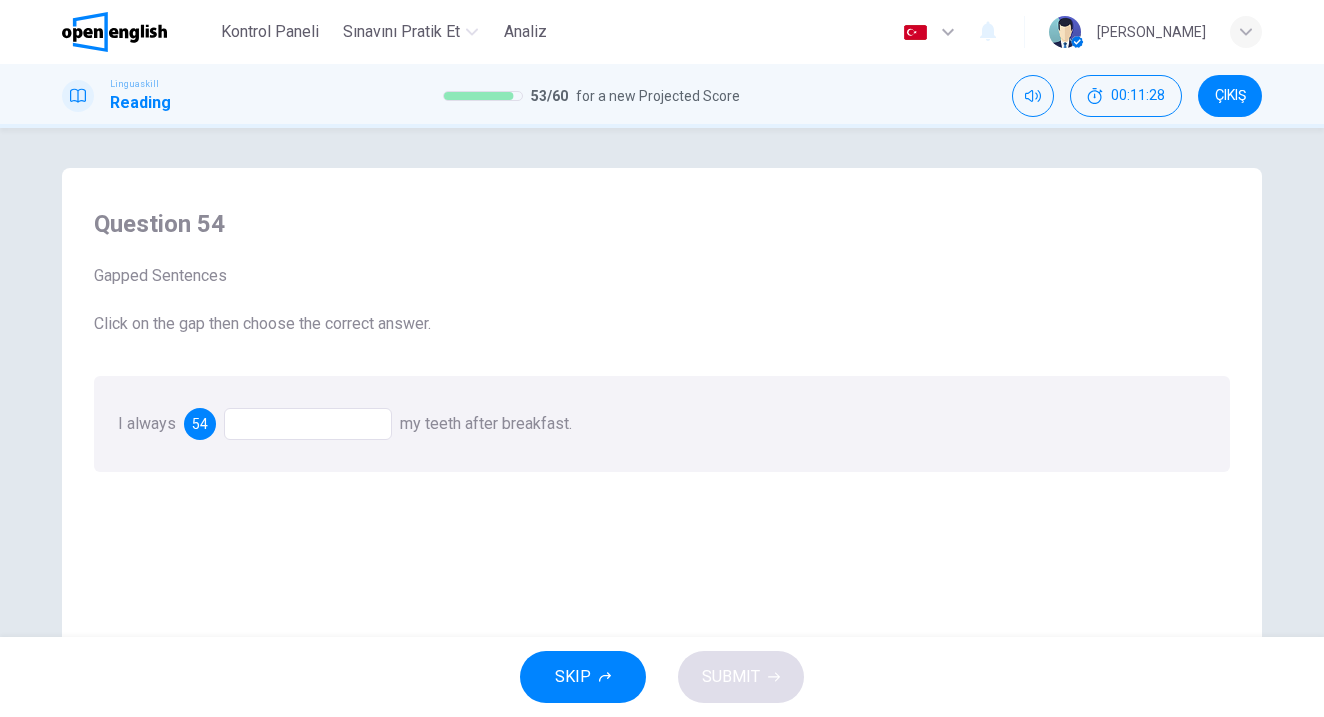 click at bounding box center (308, 424) 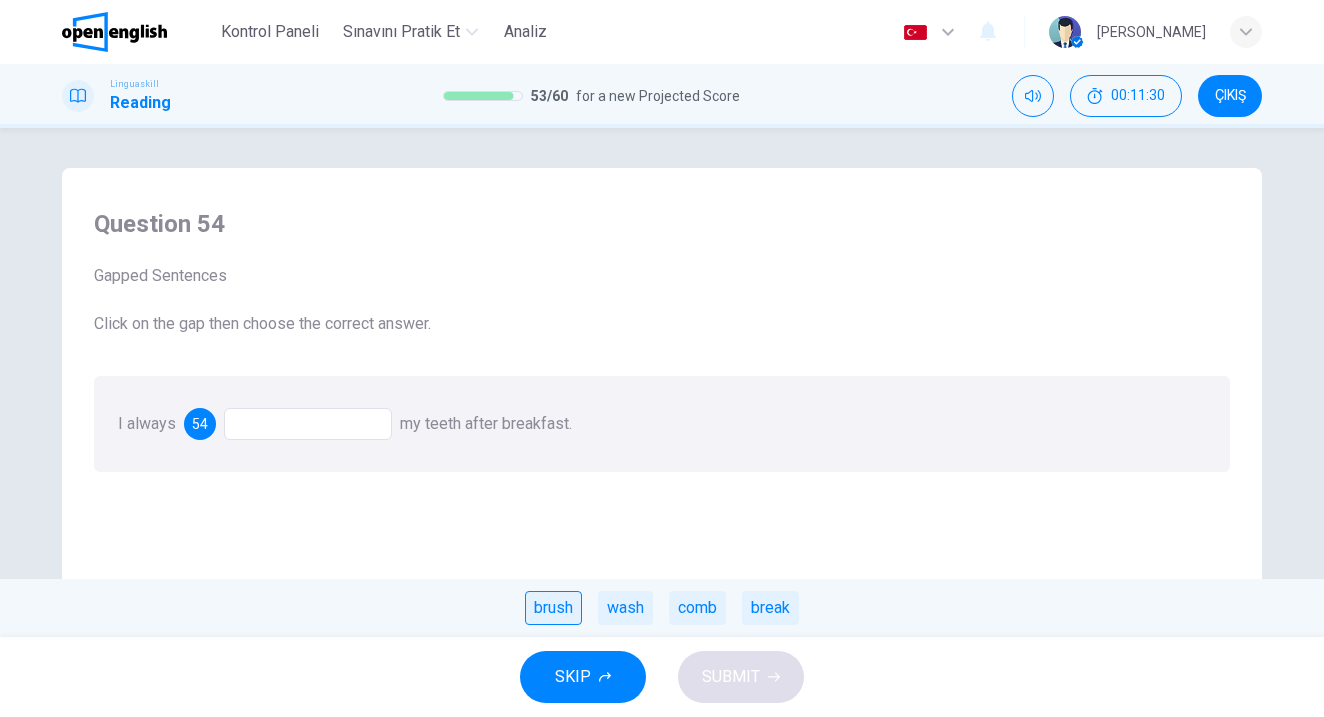 click on "brush" at bounding box center [553, 608] 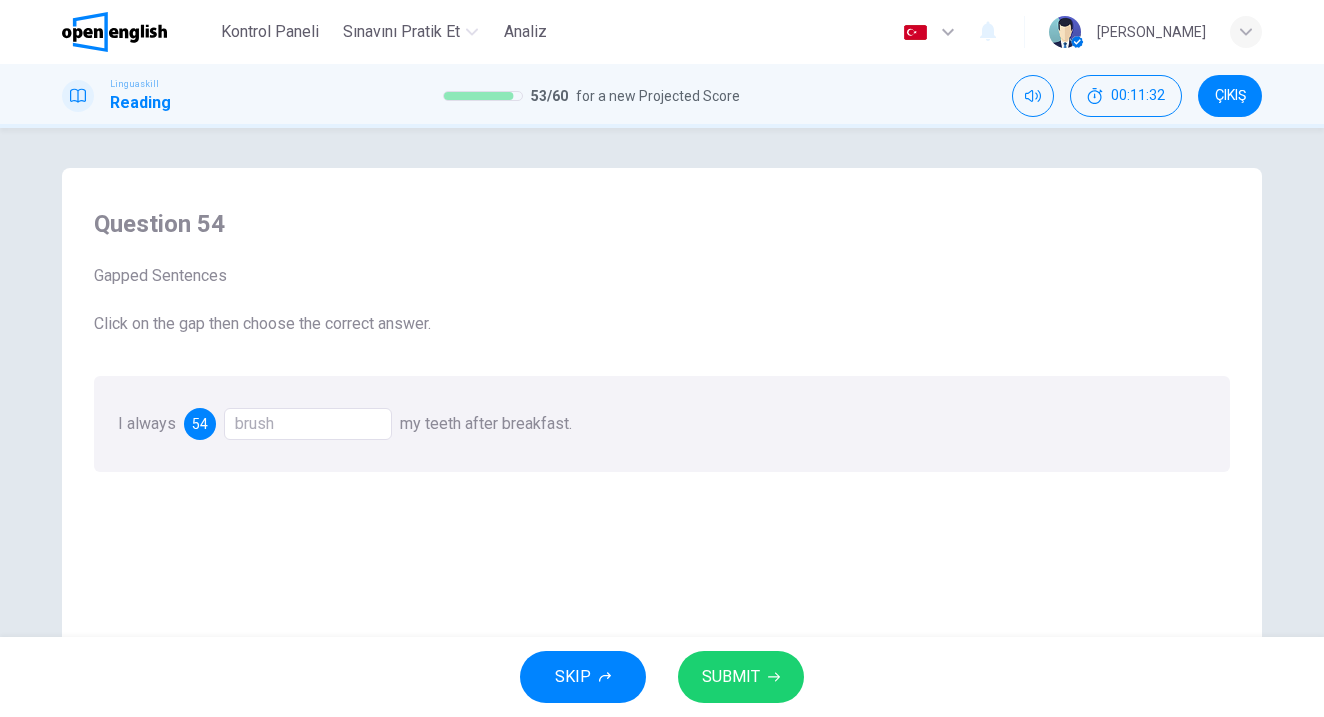 click on "SUBMIT" at bounding box center (731, 677) 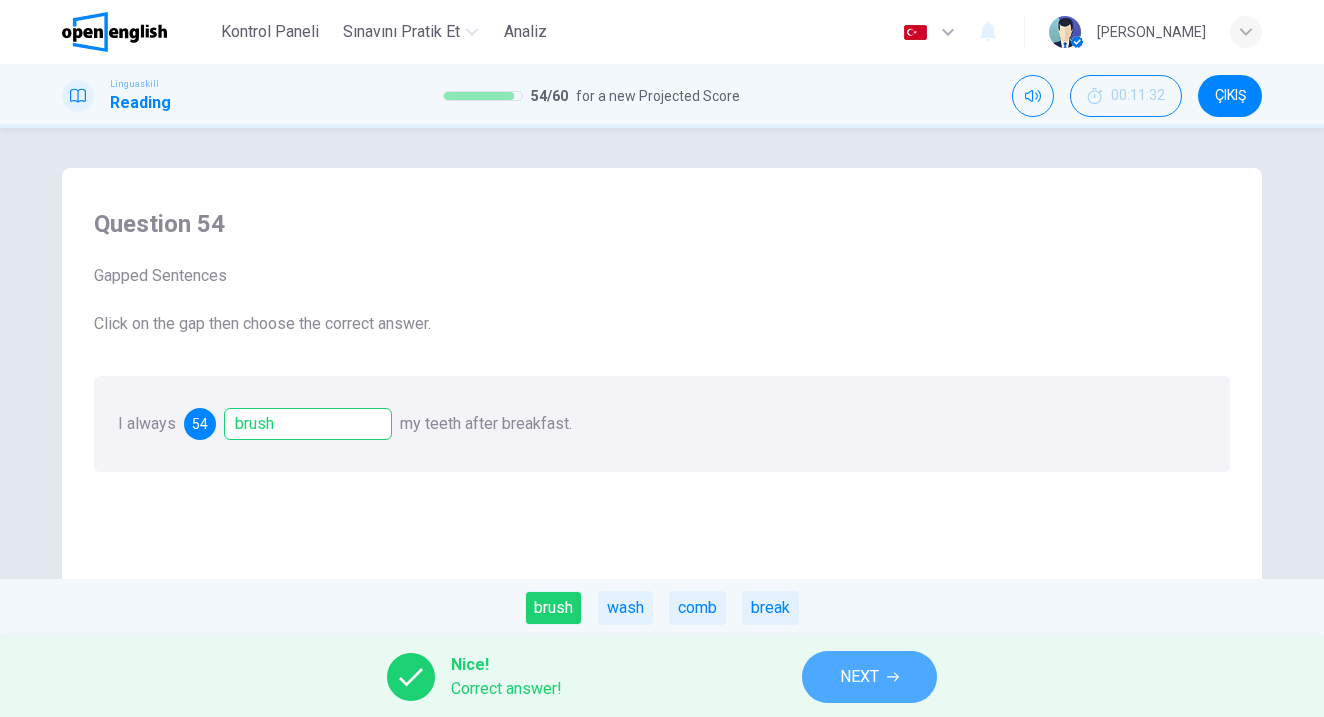 click on "NEXT" at bounding box center (859, 677) 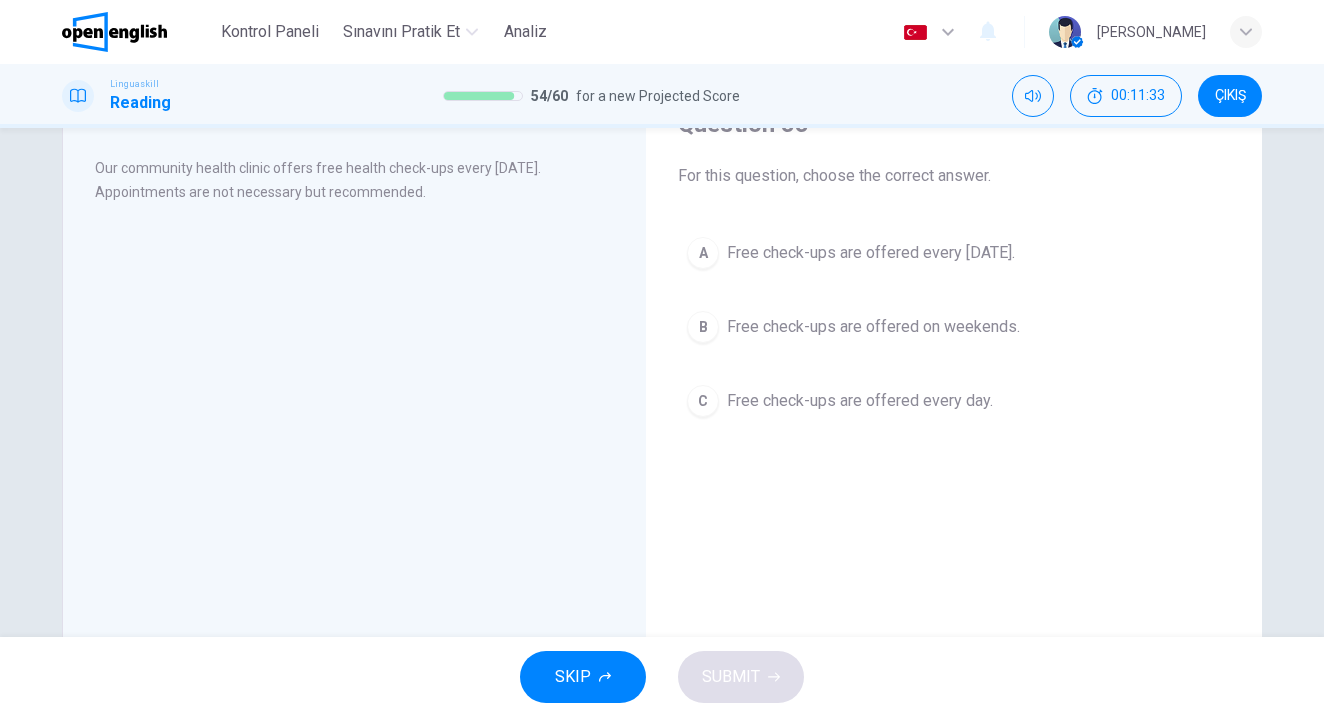 scroll, scrollTop: 103, scrollLeft: 0, axis: vertical 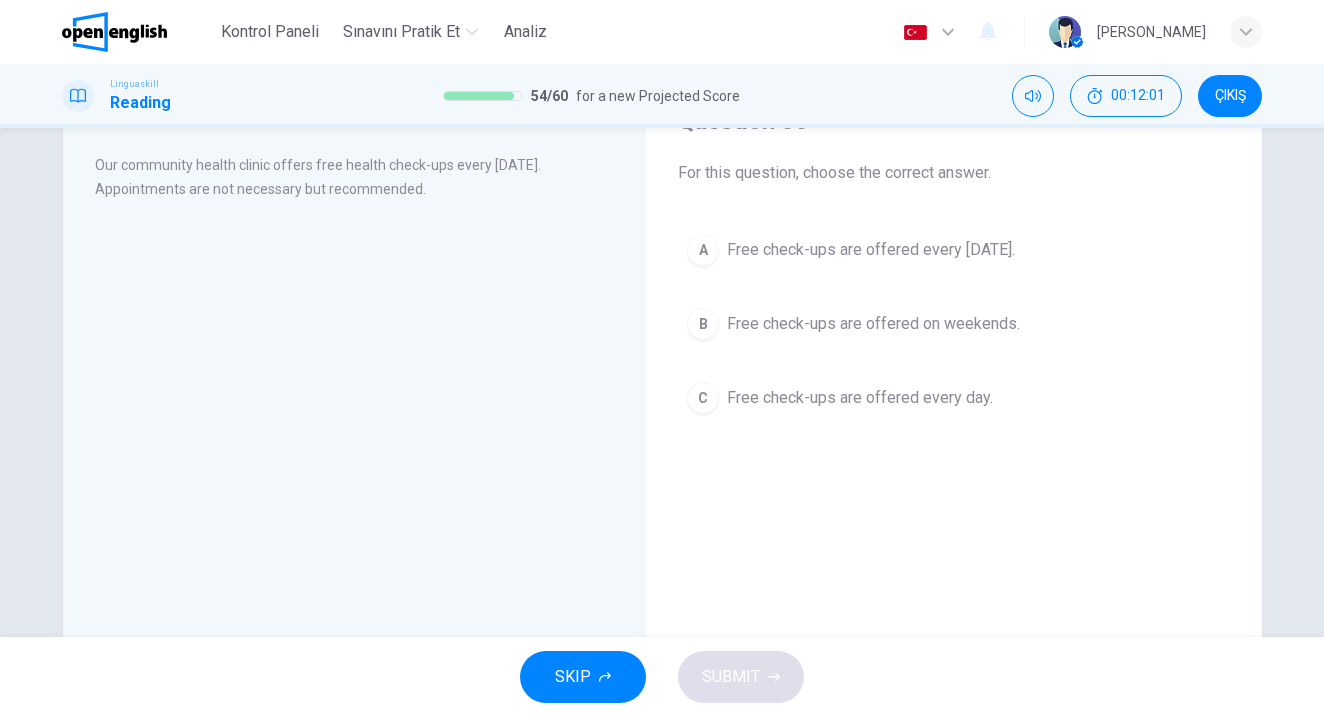 click on "B Free check-ups are offered on weekends." at bounding box center [954, 324] 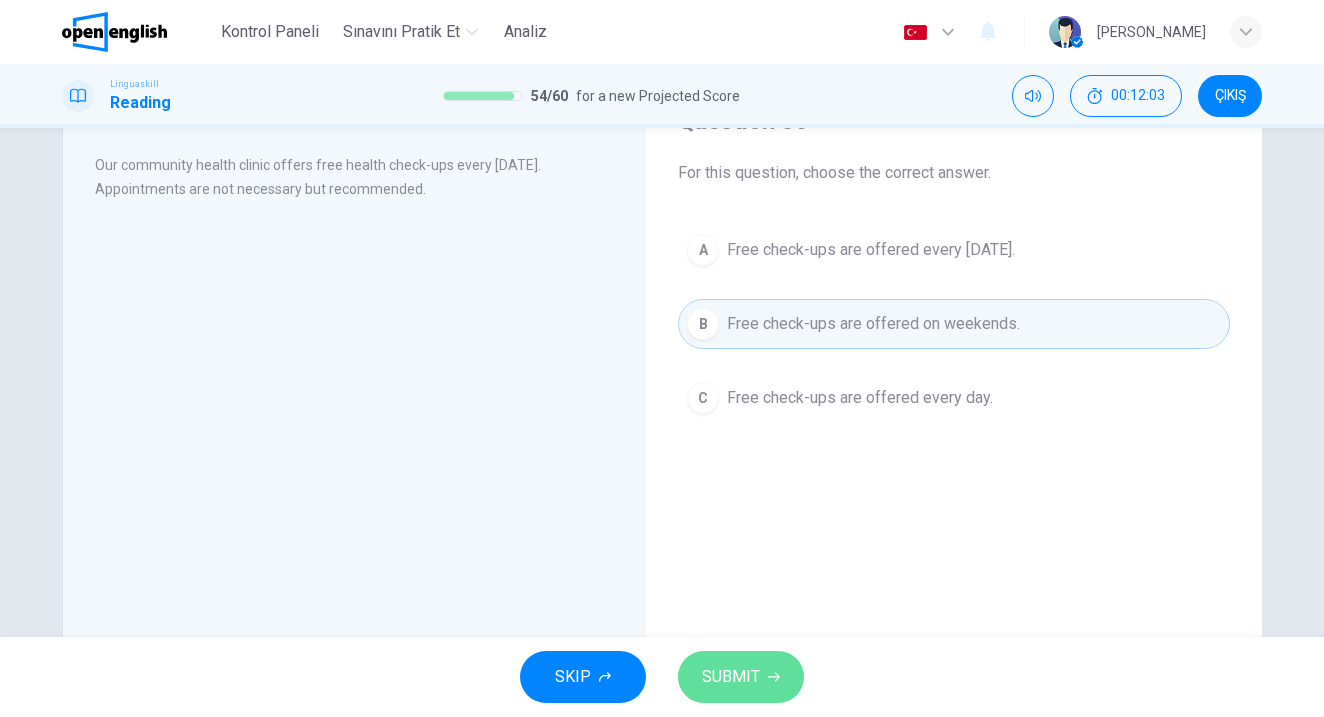 click on "SUBMIT" at bounding box center (731, 677) 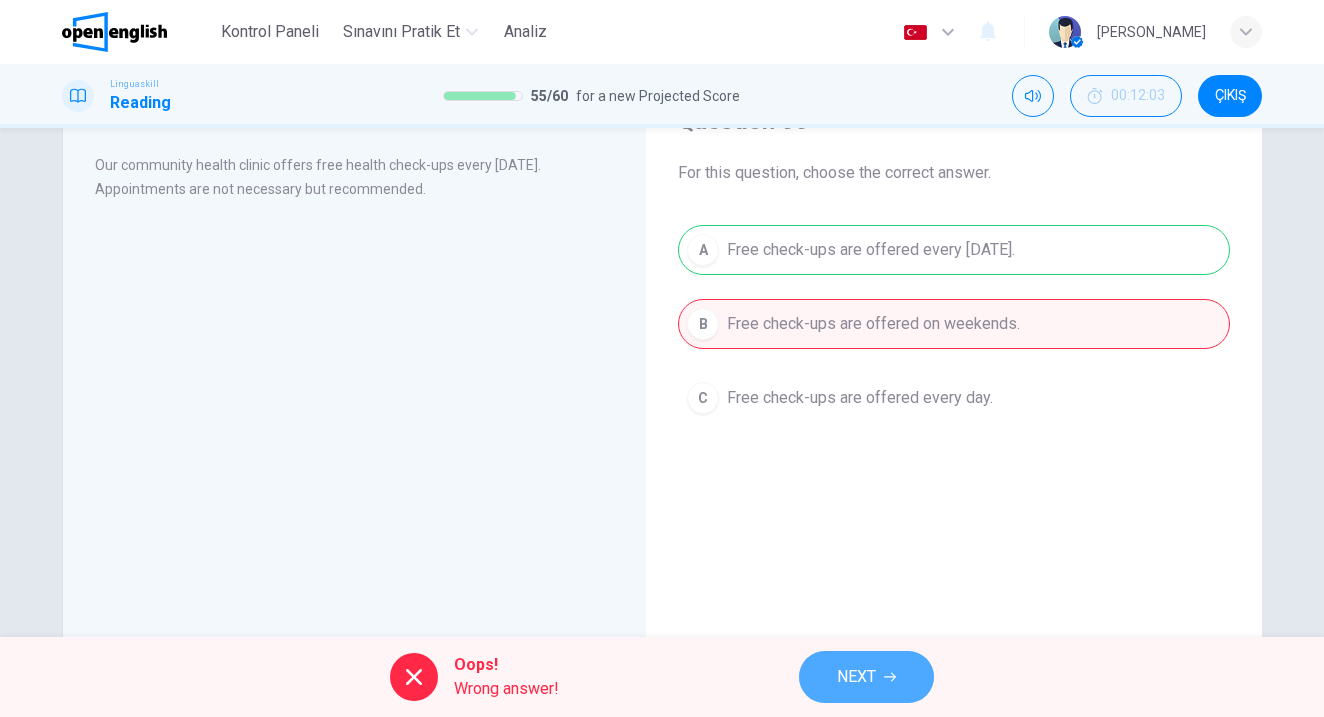 click on "NEXT" at bounding box center [856, 677] 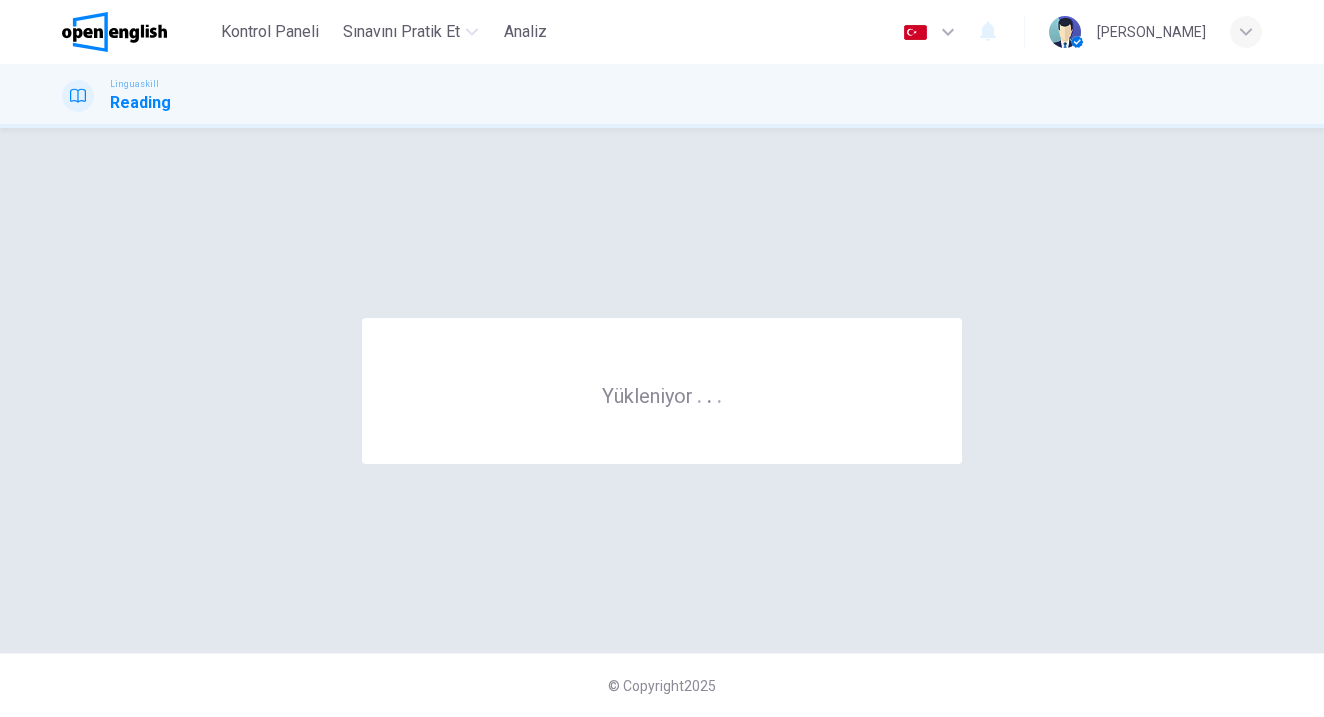 scroll, scrollTop: 0, scrollLeft: 0, axis: both 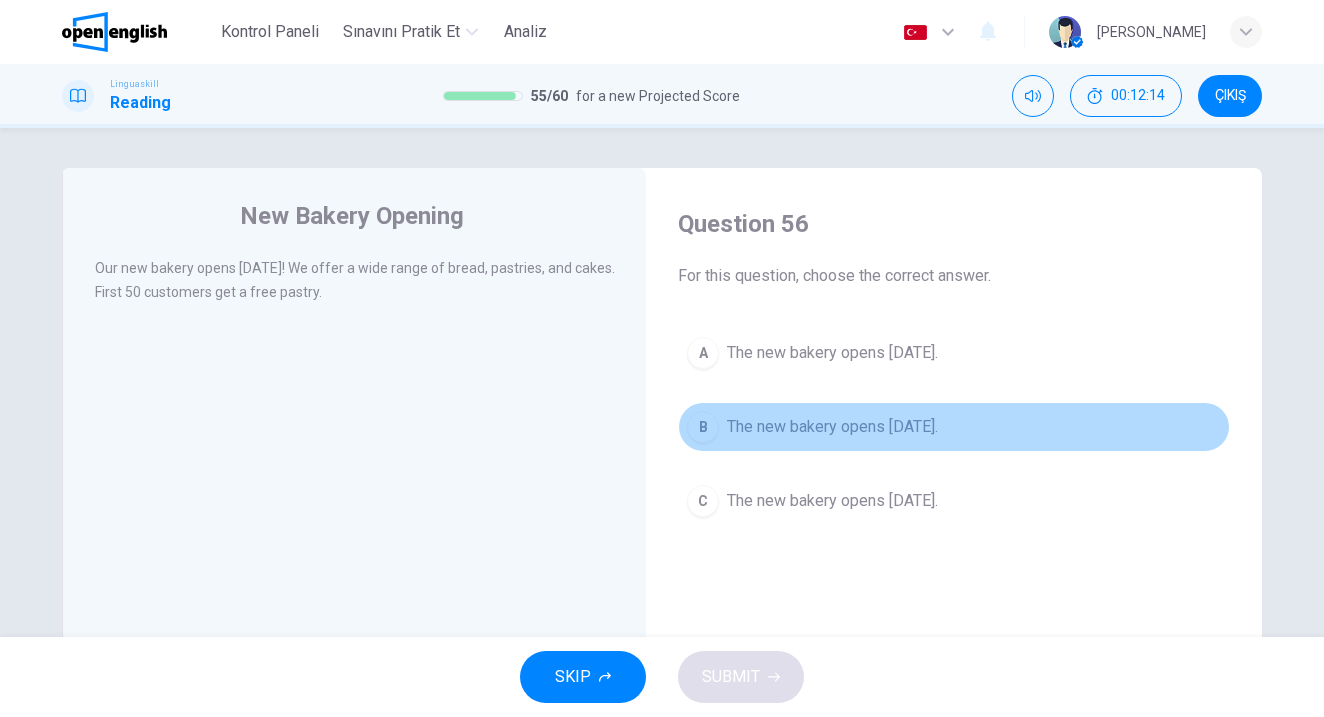 click on "The new bakery opens next Monday." at bounding box center [832, 427] 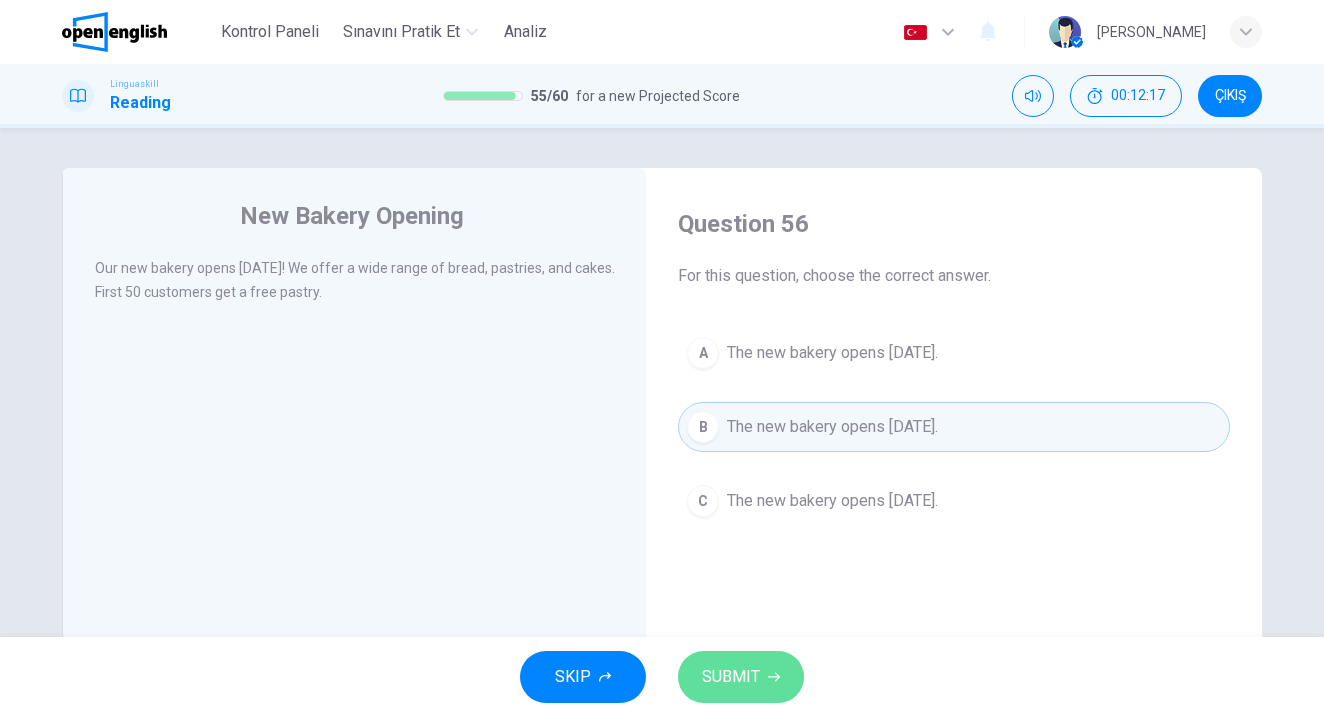 click on "SUBMIT" at bounding box center [731, 677] 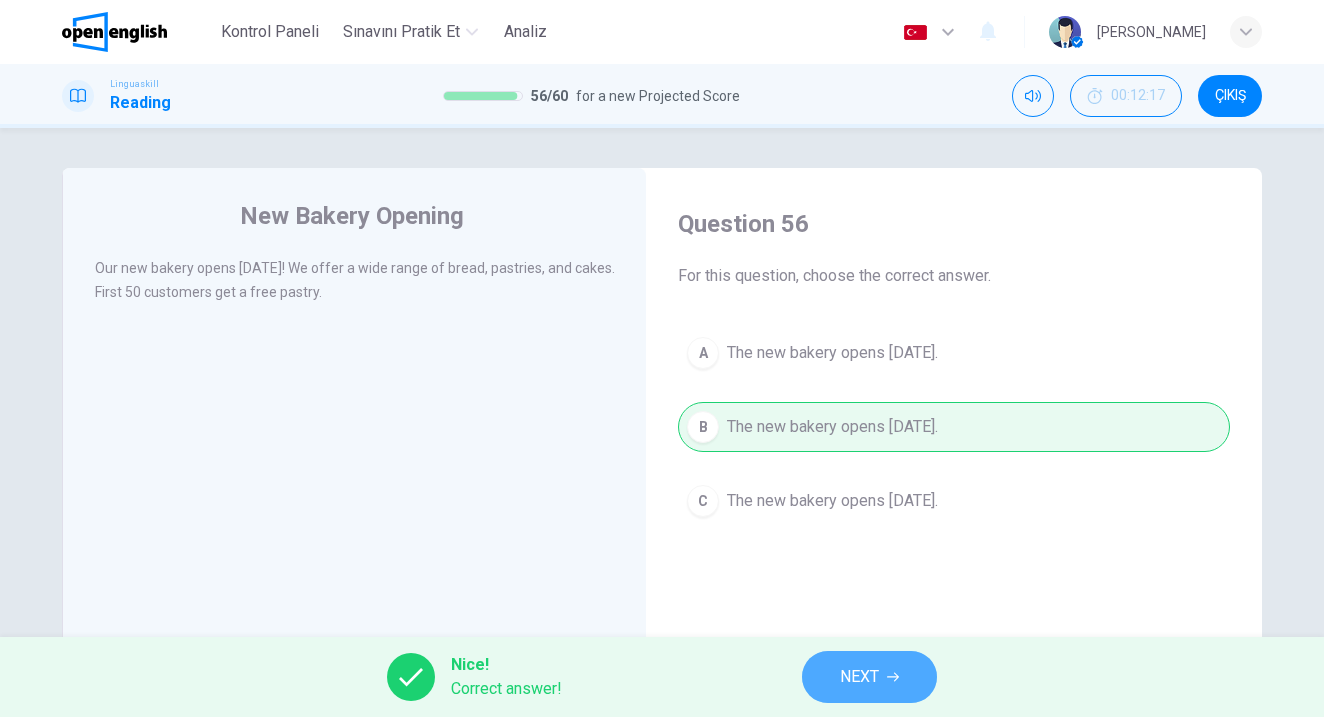 click on "NEXT" at bounding box center [869, 677] 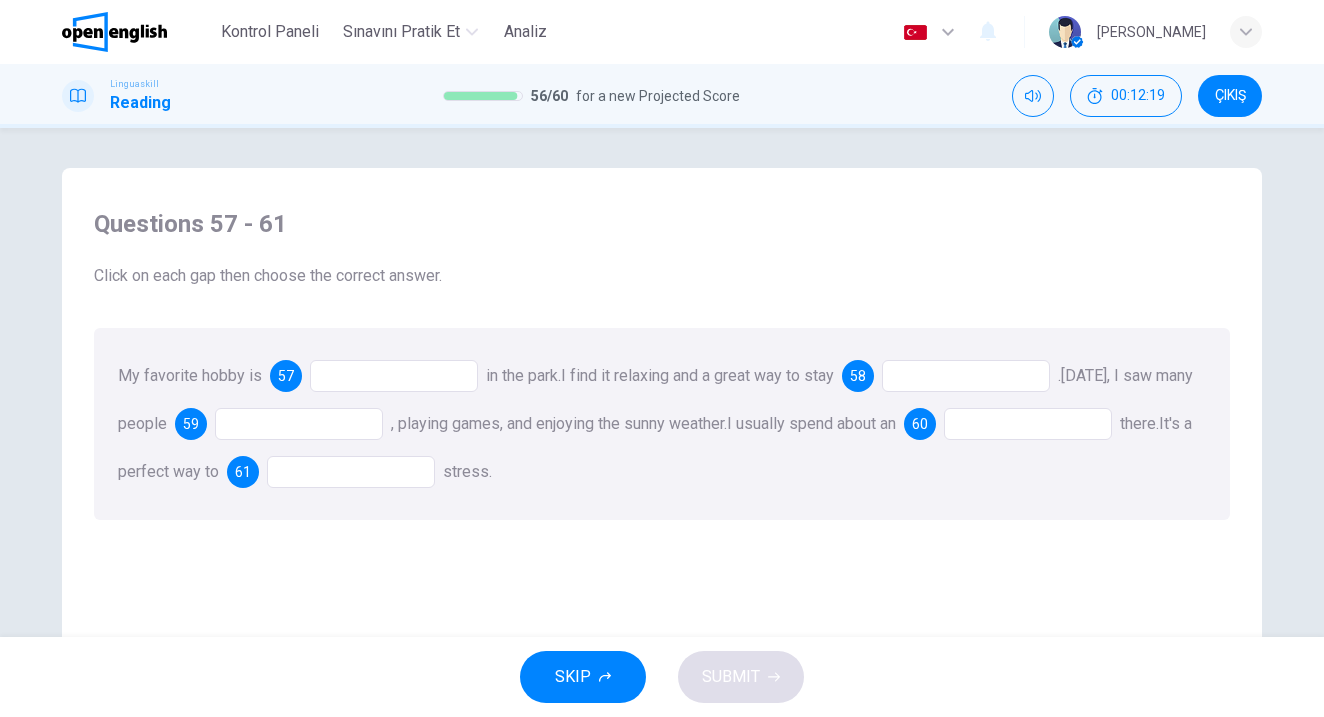 click at bounding box center [394, 376] 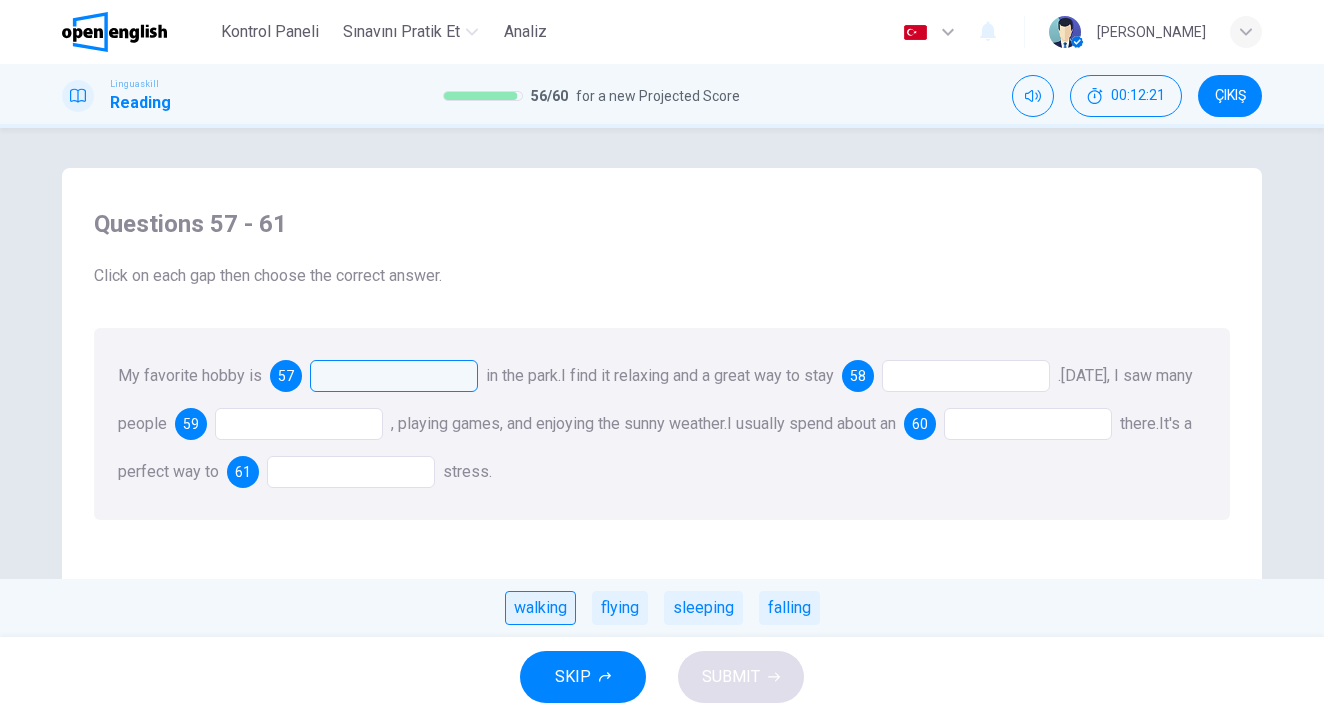 click on "walking" at bounding box center [540, 608] 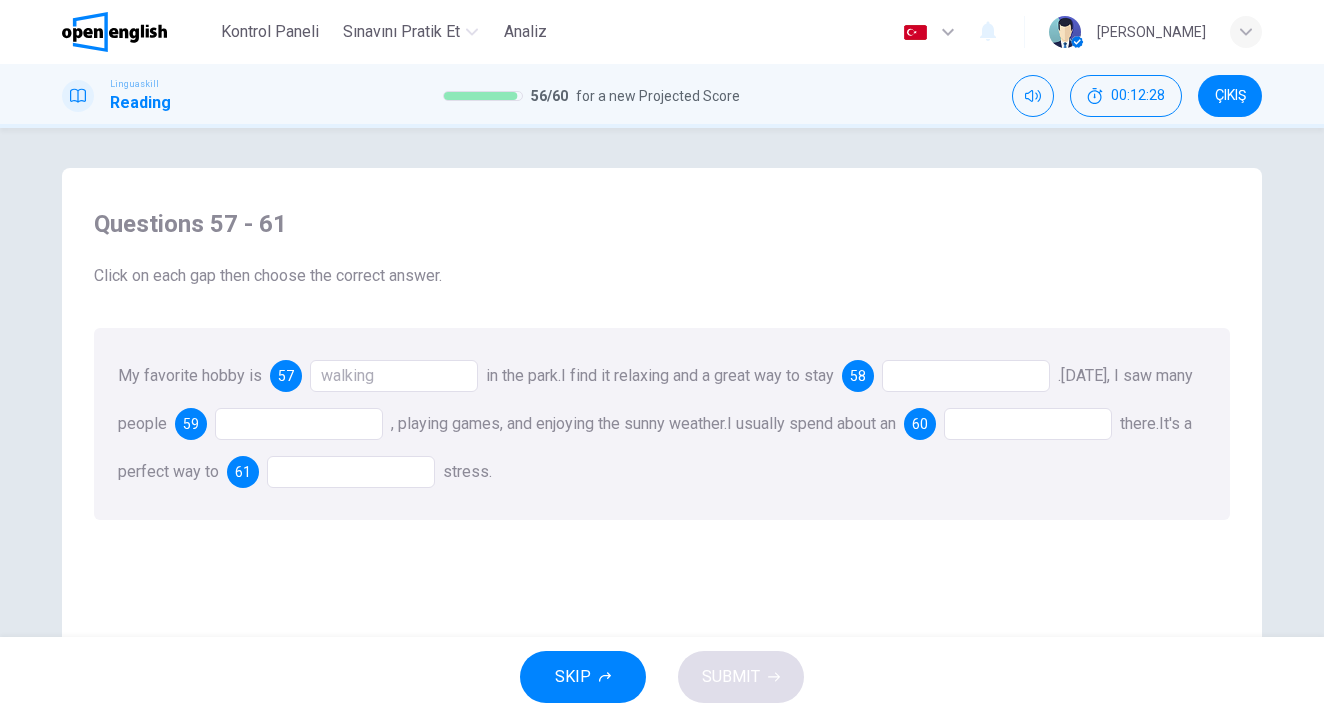 click at bounding box center (966, 376) 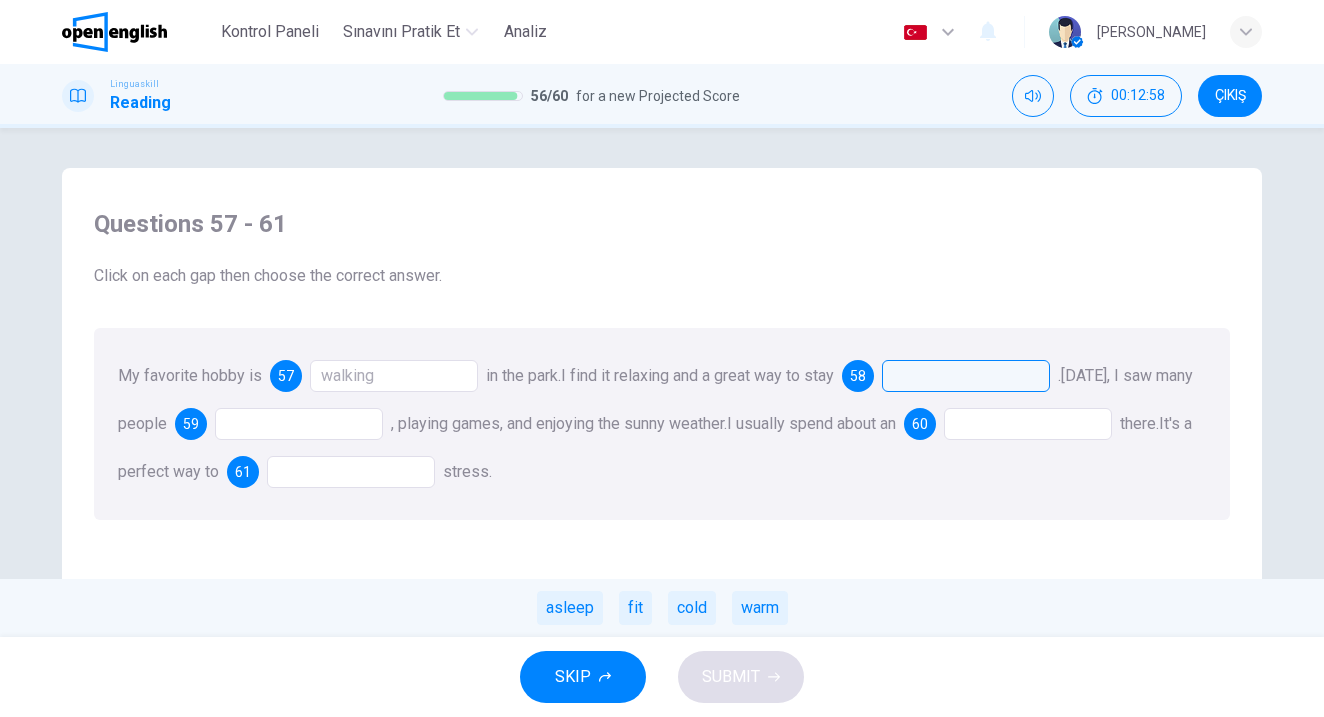 click at bounding box center [966, 376] 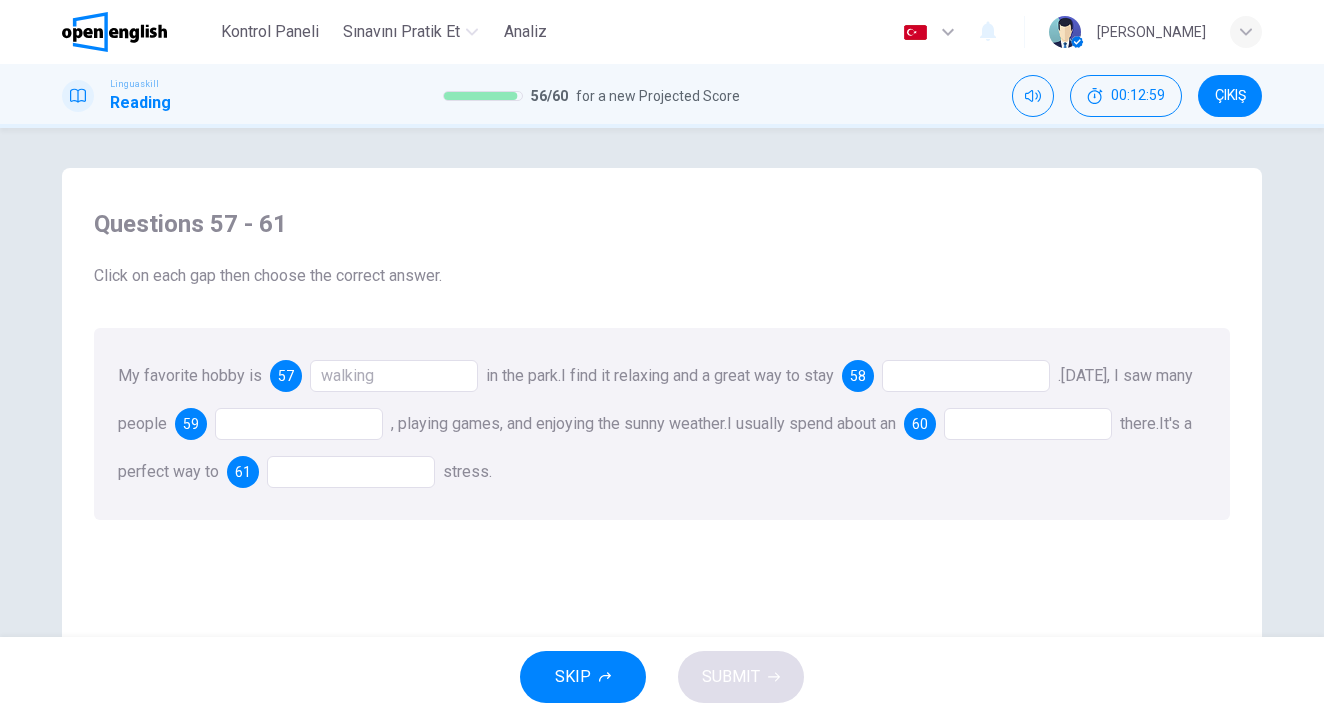 click at bounding box center (966, 376) 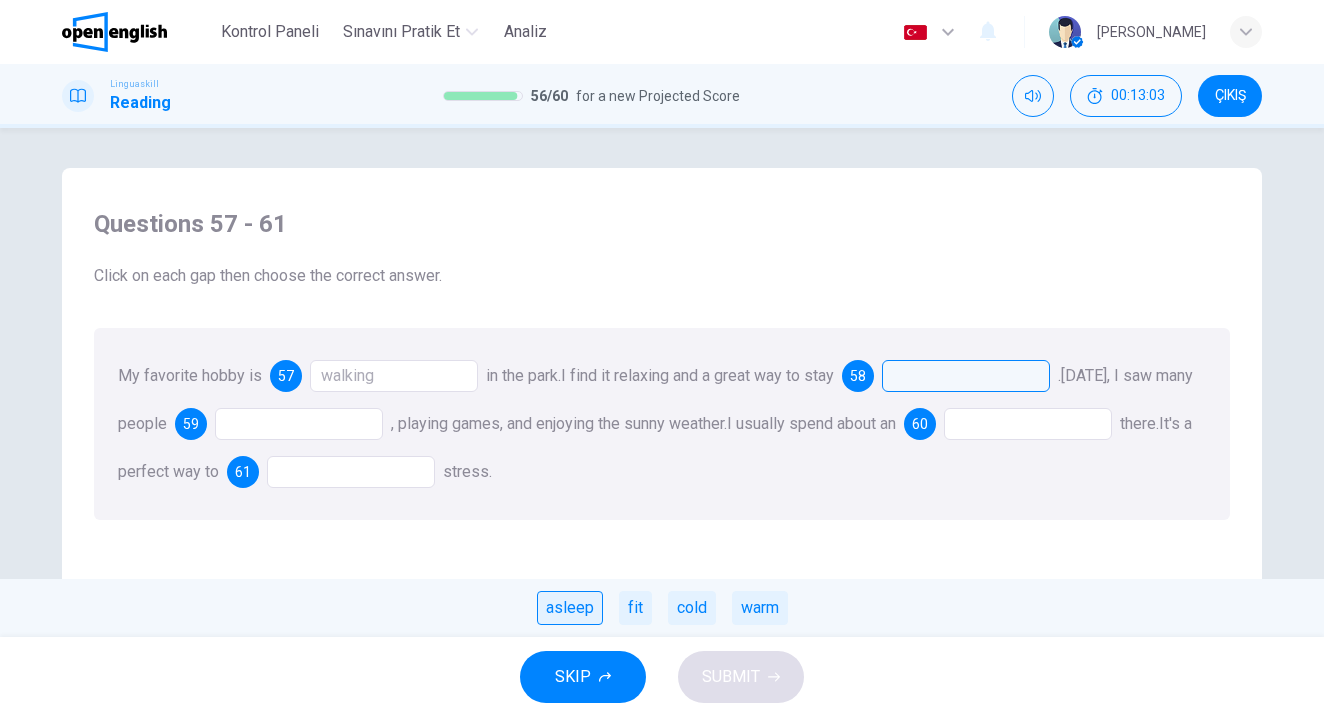 click on "asleep" at bounding box center (570, 608) 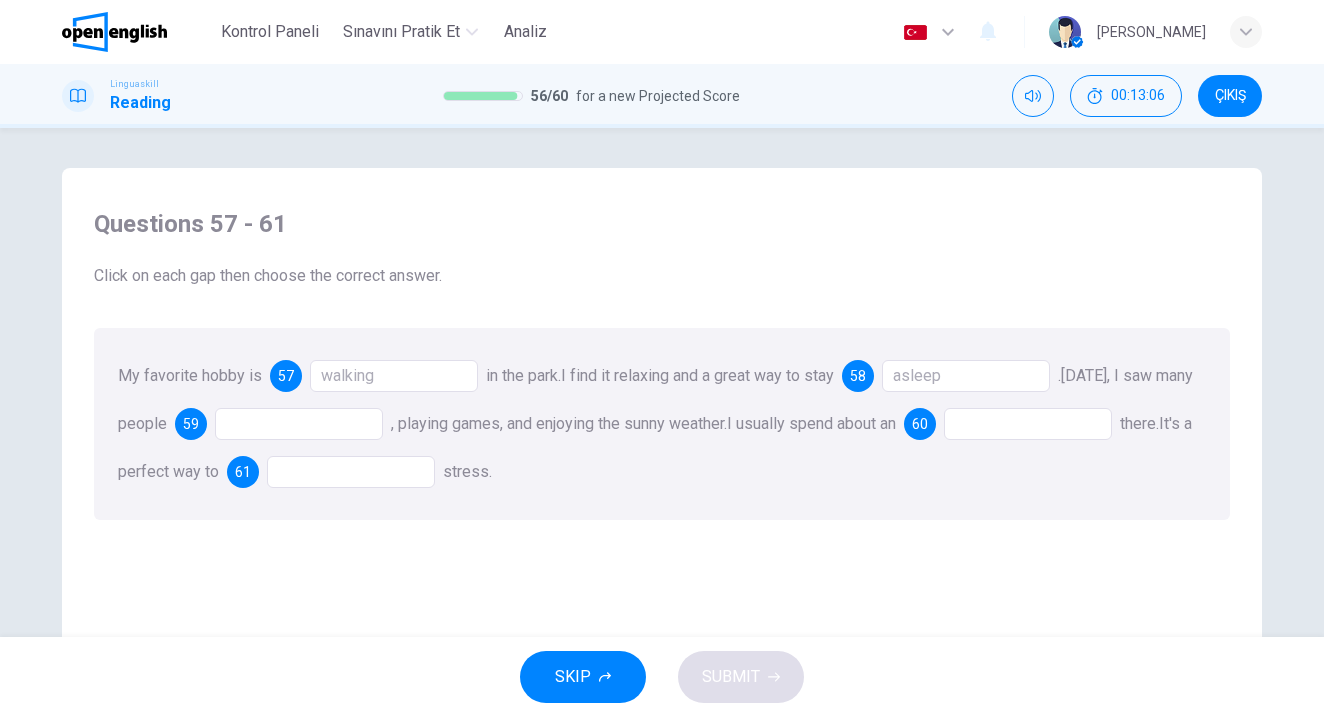 click at bounding box center (299, 424) 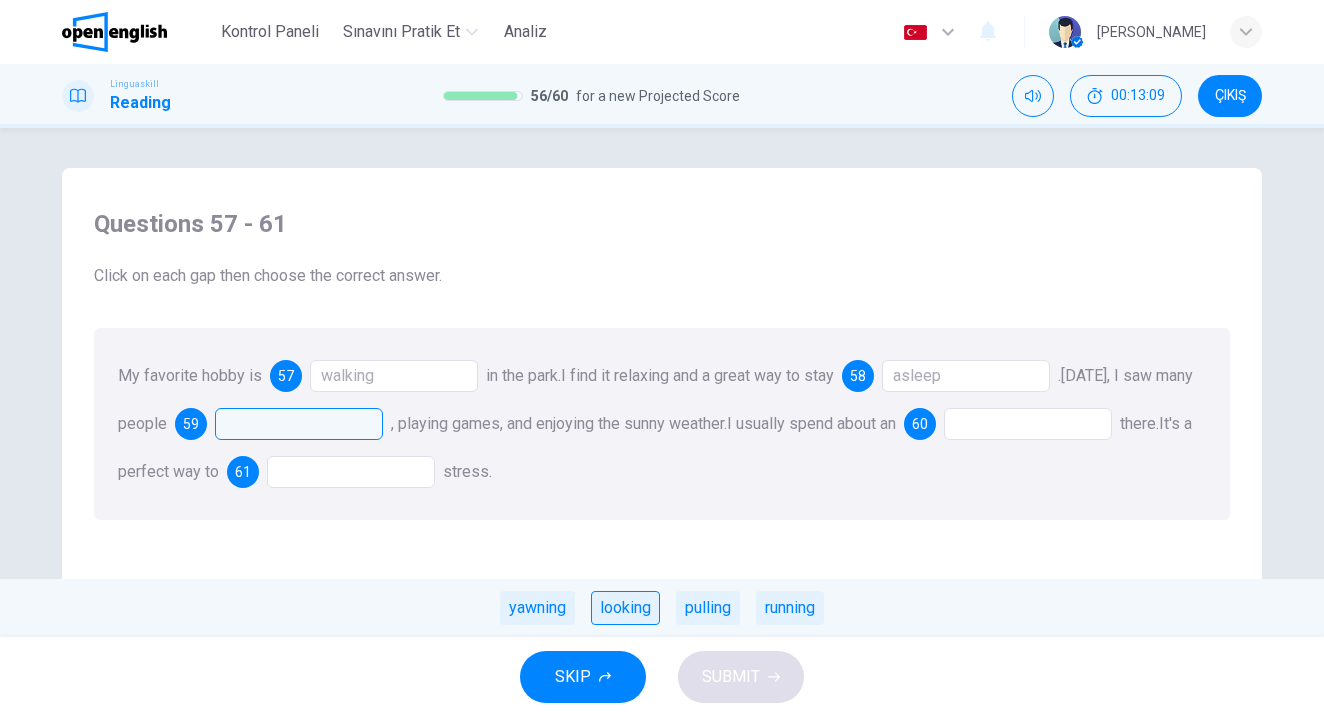 click on "looking" at bounding box center (625, 608) 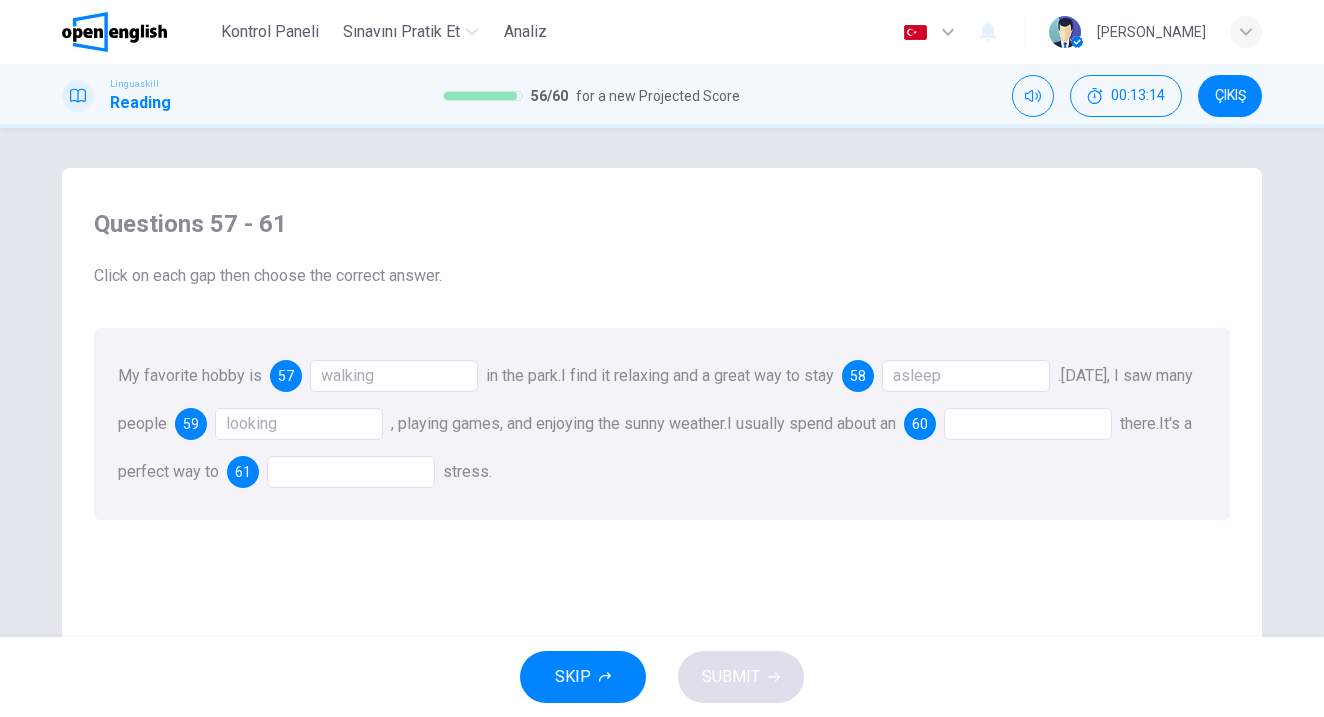 click at bounding box center [1028, 424] 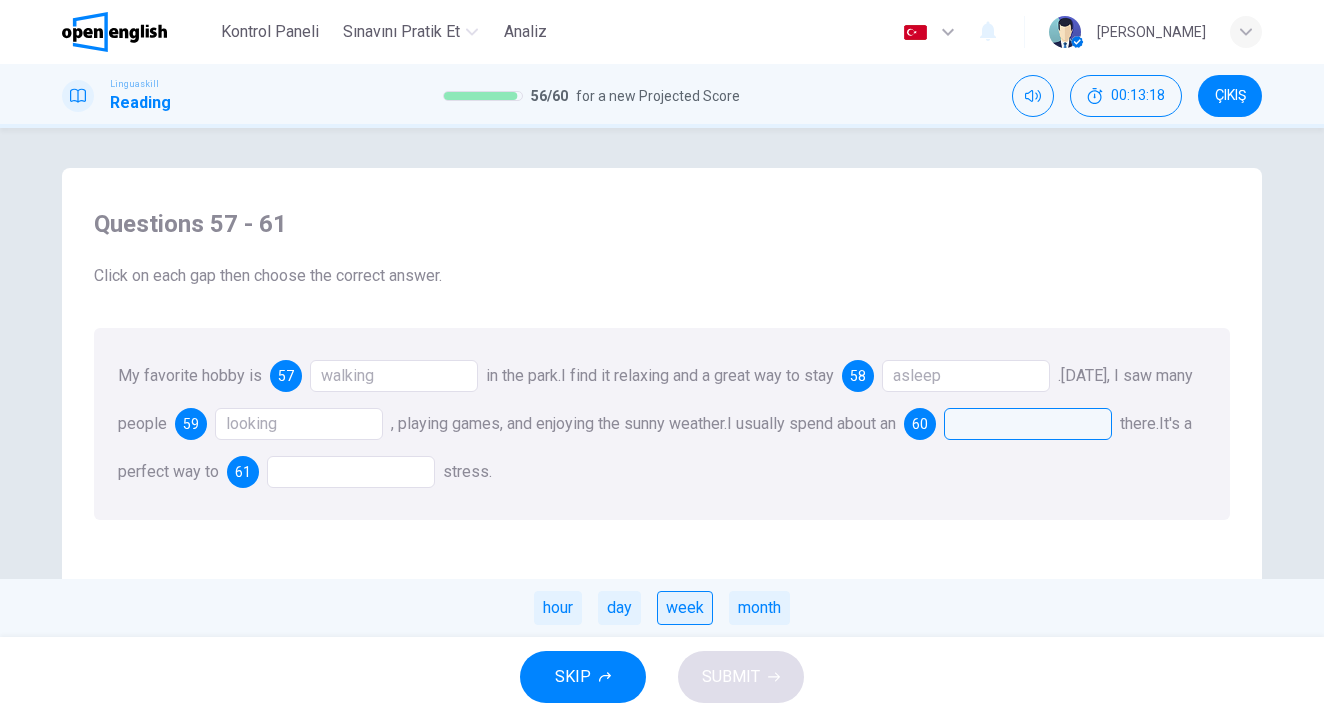 click on "week" at bounding box center (685, 608) 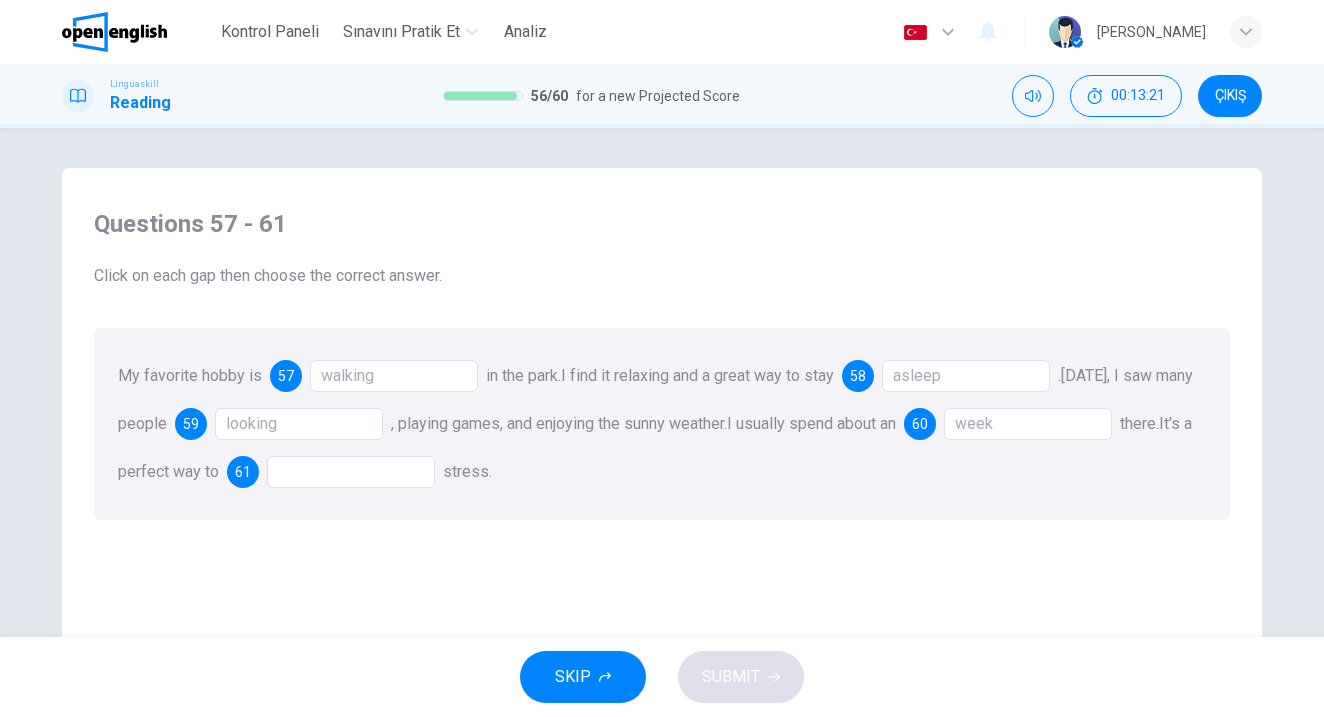 click at bounding box center [351, 472] 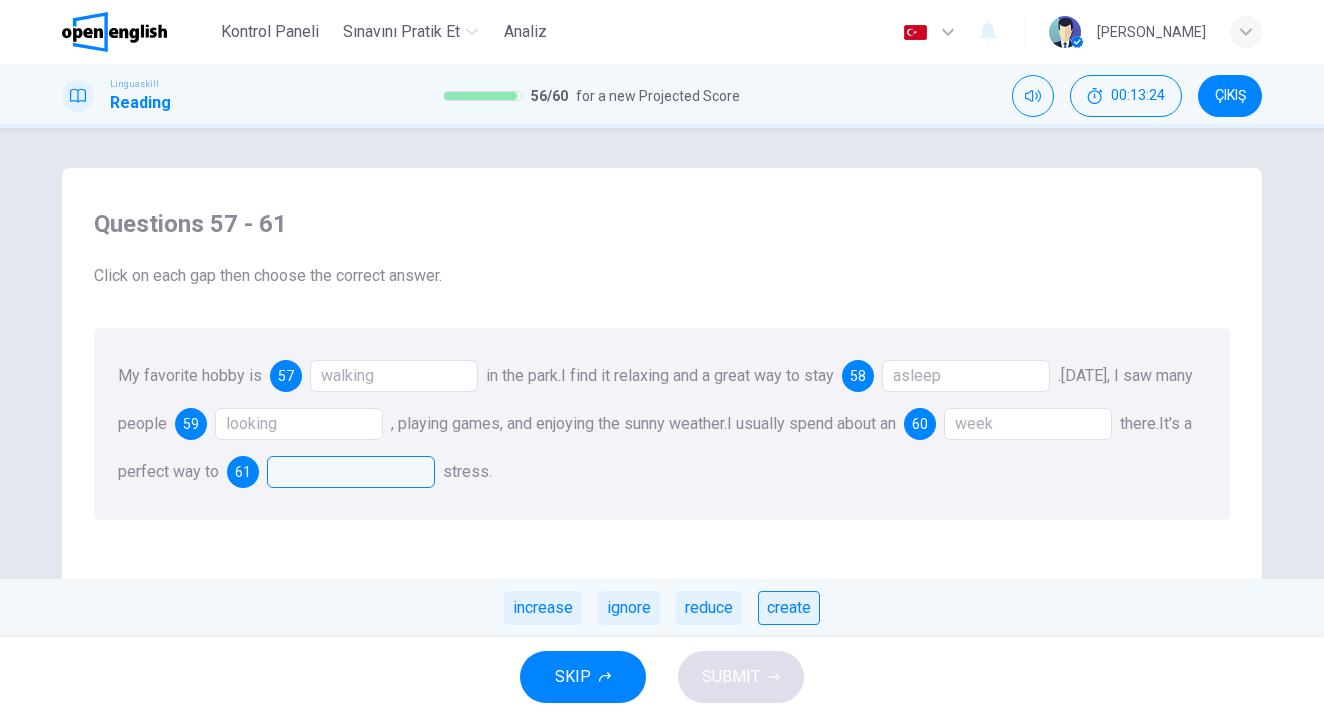 click on "create" at bounding box center [789, 608] 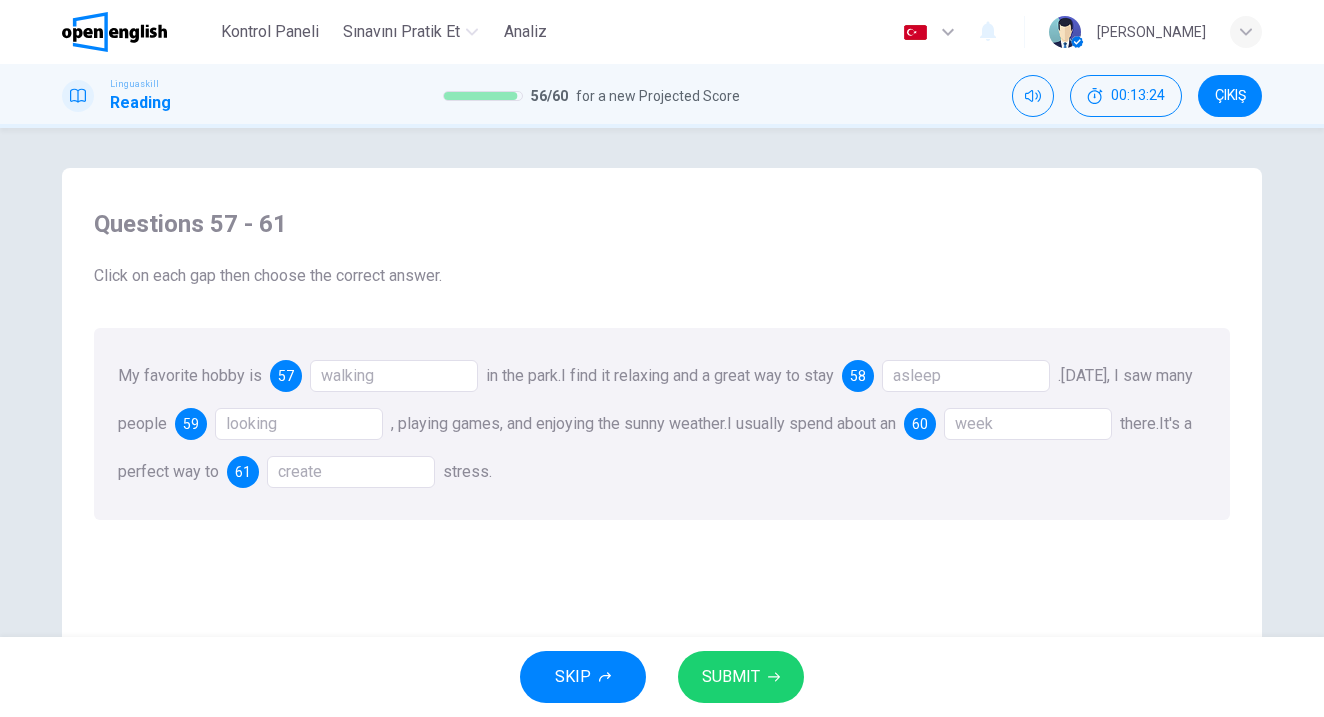 click on "SUBMIT" at bounding box center [731, 677] 